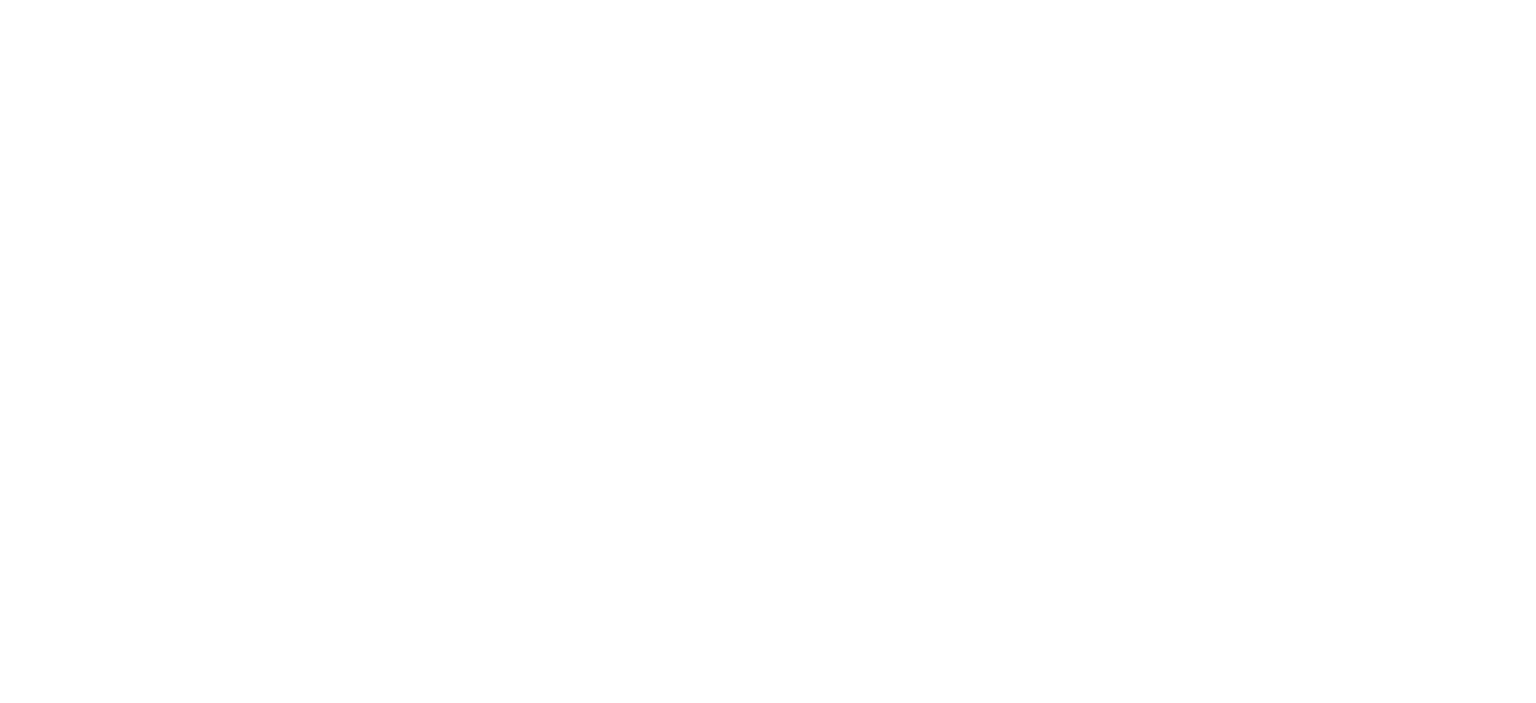 scroll, scrollTop: 0, scrollLeft: 0, axis: both 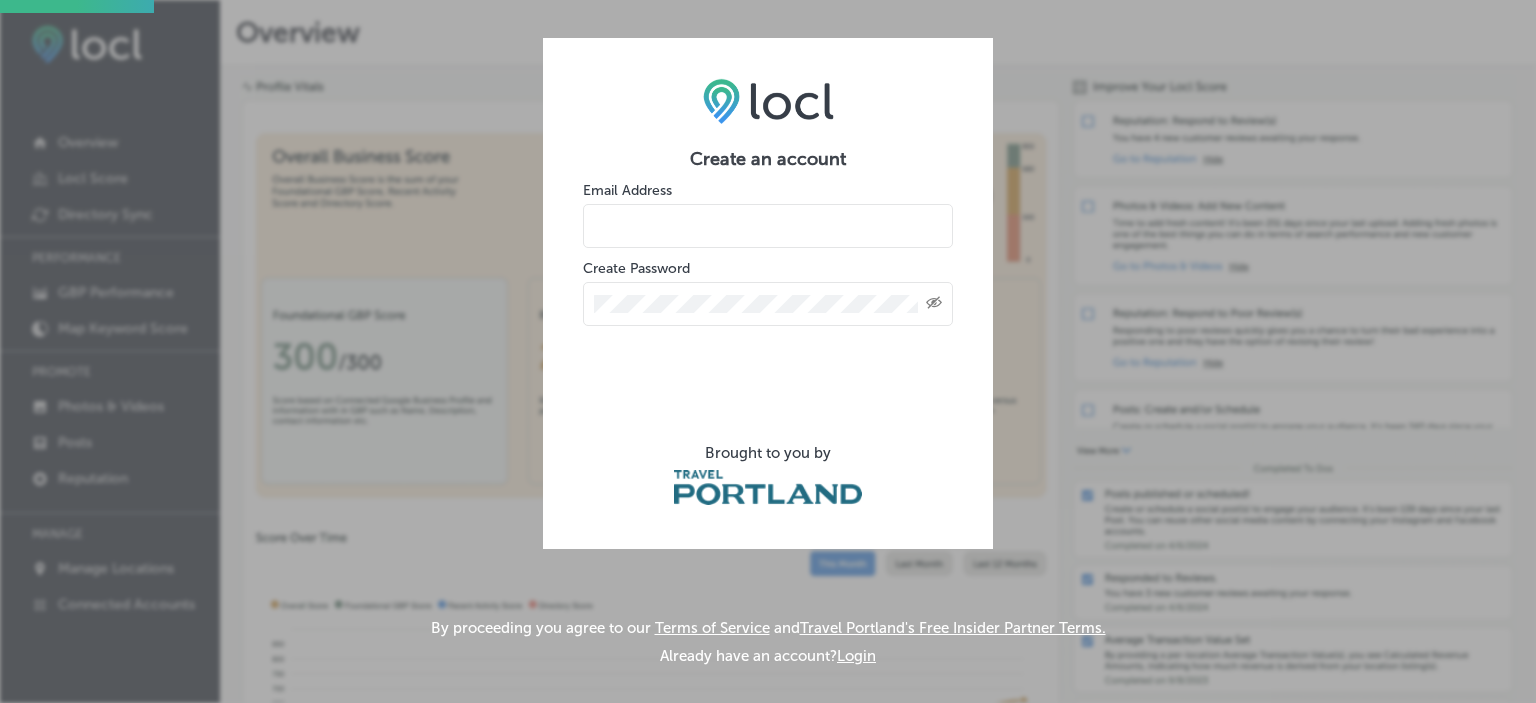 click on "Create Password
Created with Sketch." at bounding box center (768, 292) 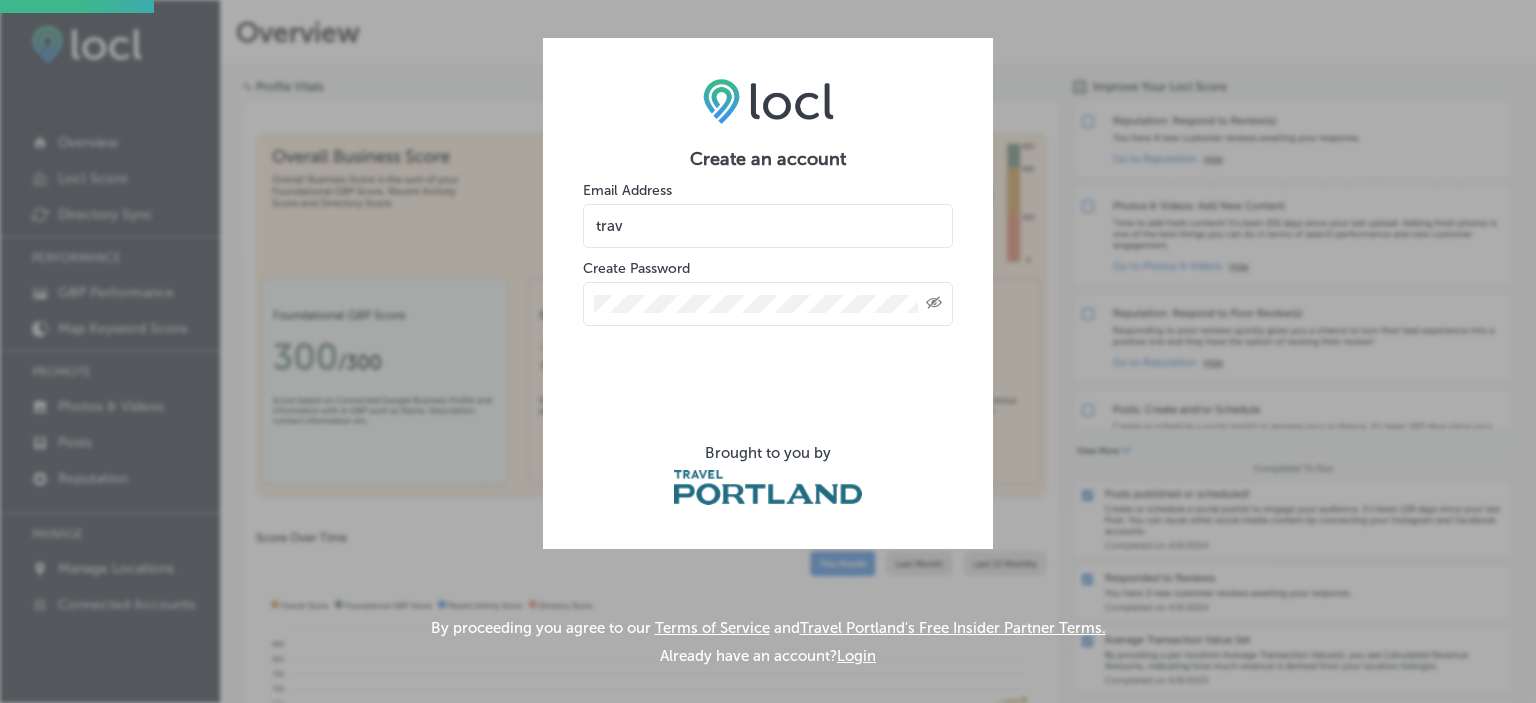 type on "[PERSON_NAME][EMAIL_ADDRESS][DOMAIN_NAME]" 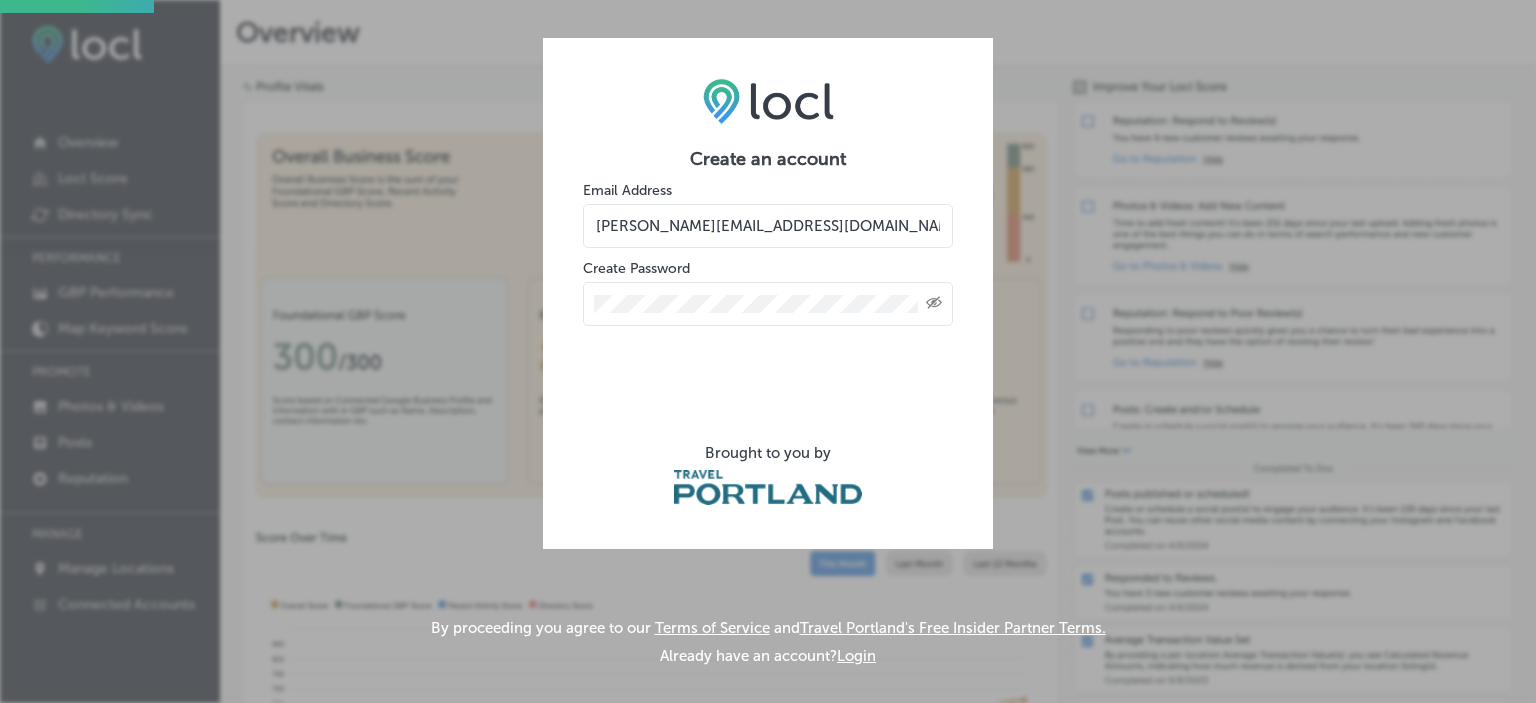 click 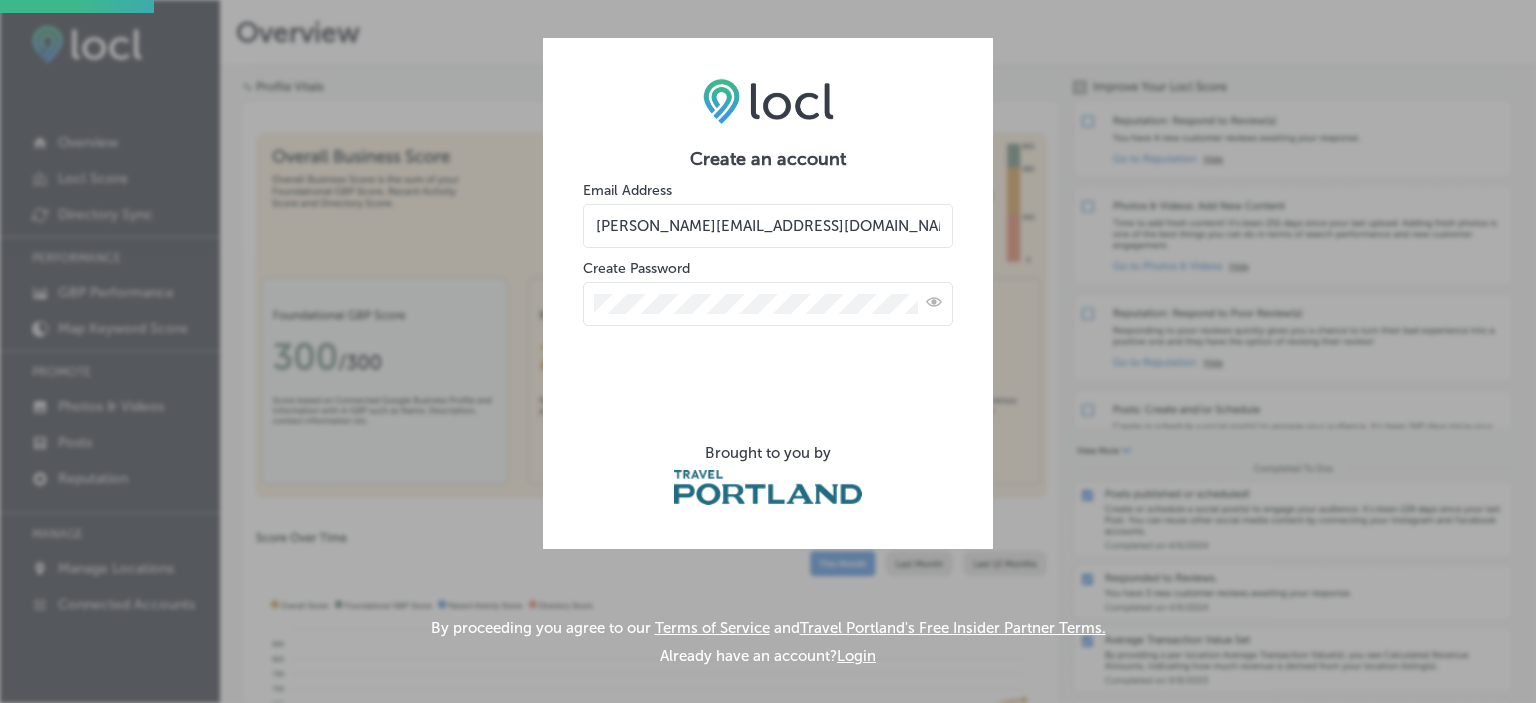 click at bounding box center (768, 304) 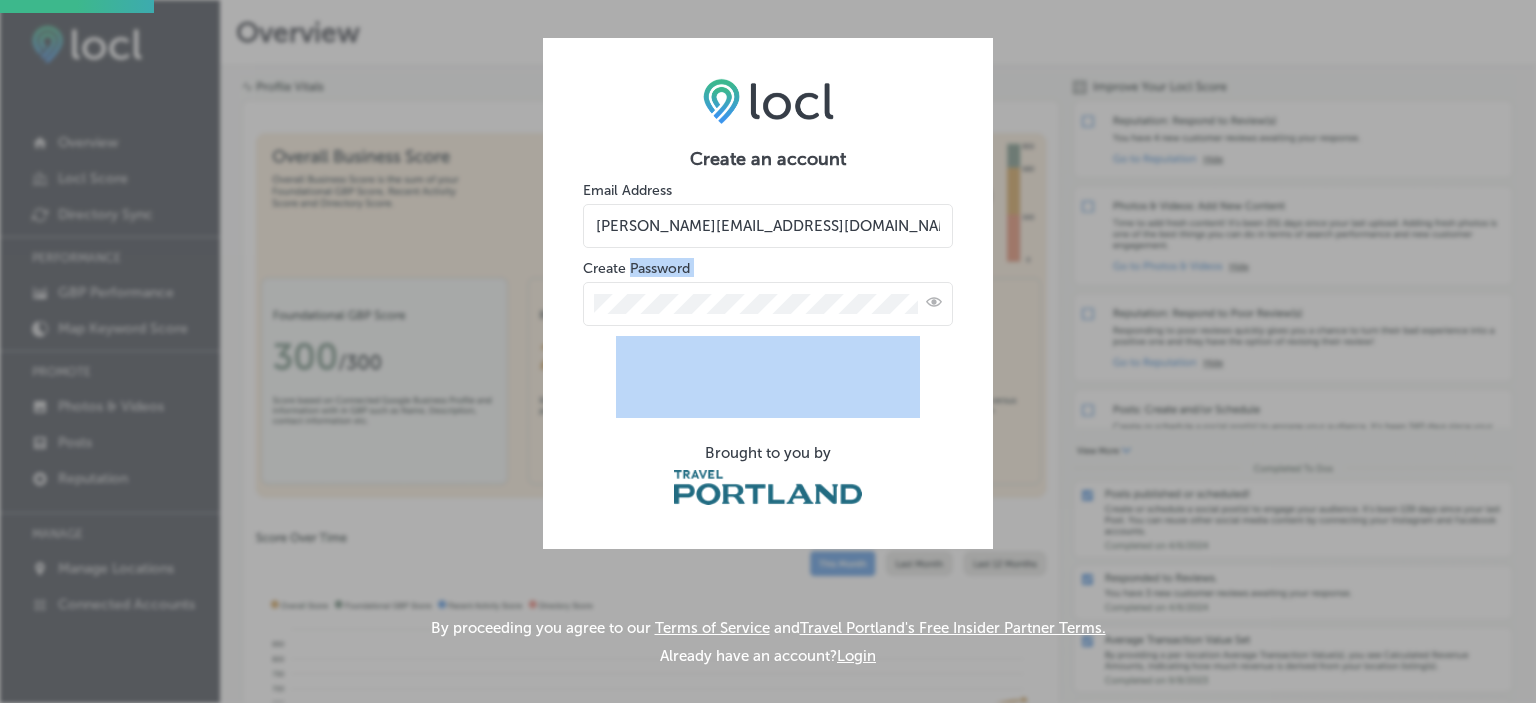 click at bounding box center (768, 304) 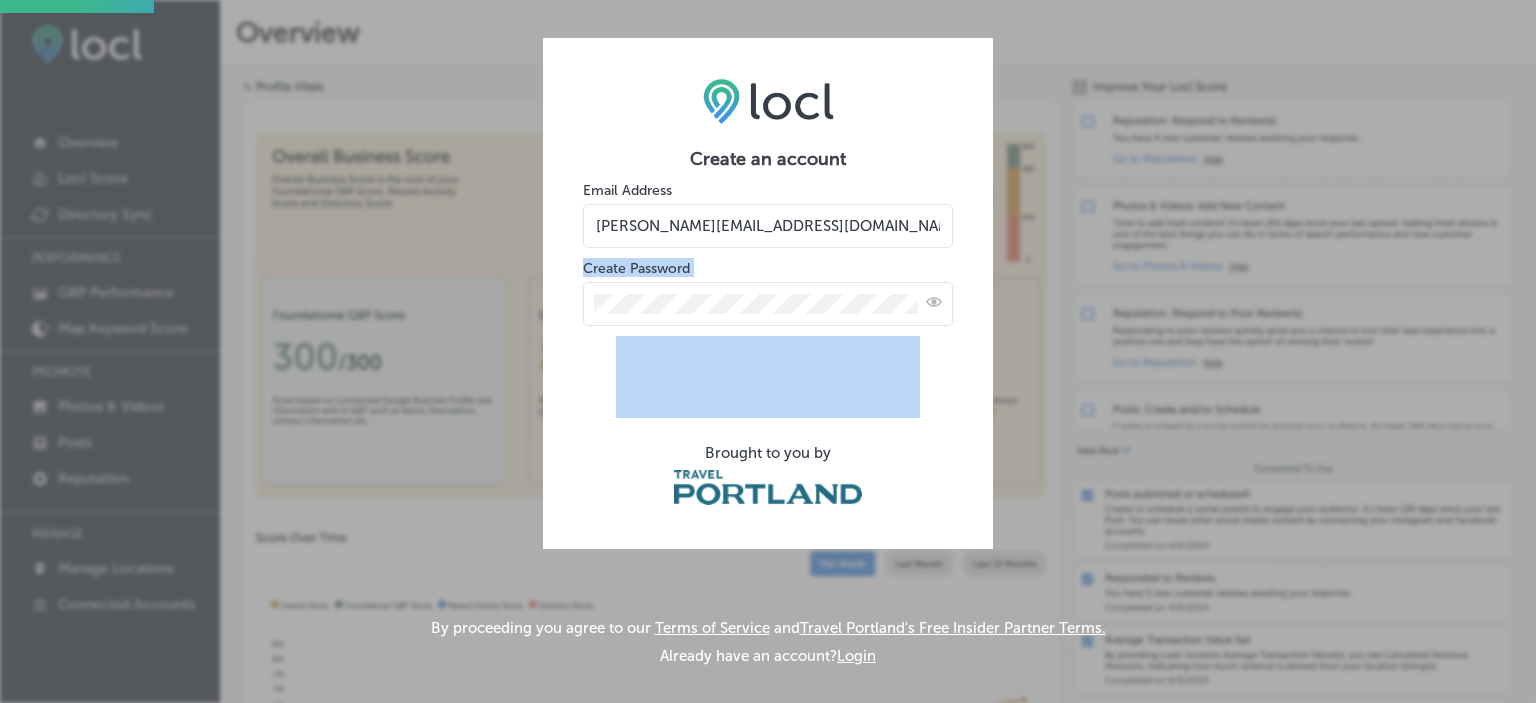 click at bounding box center (768, 304) 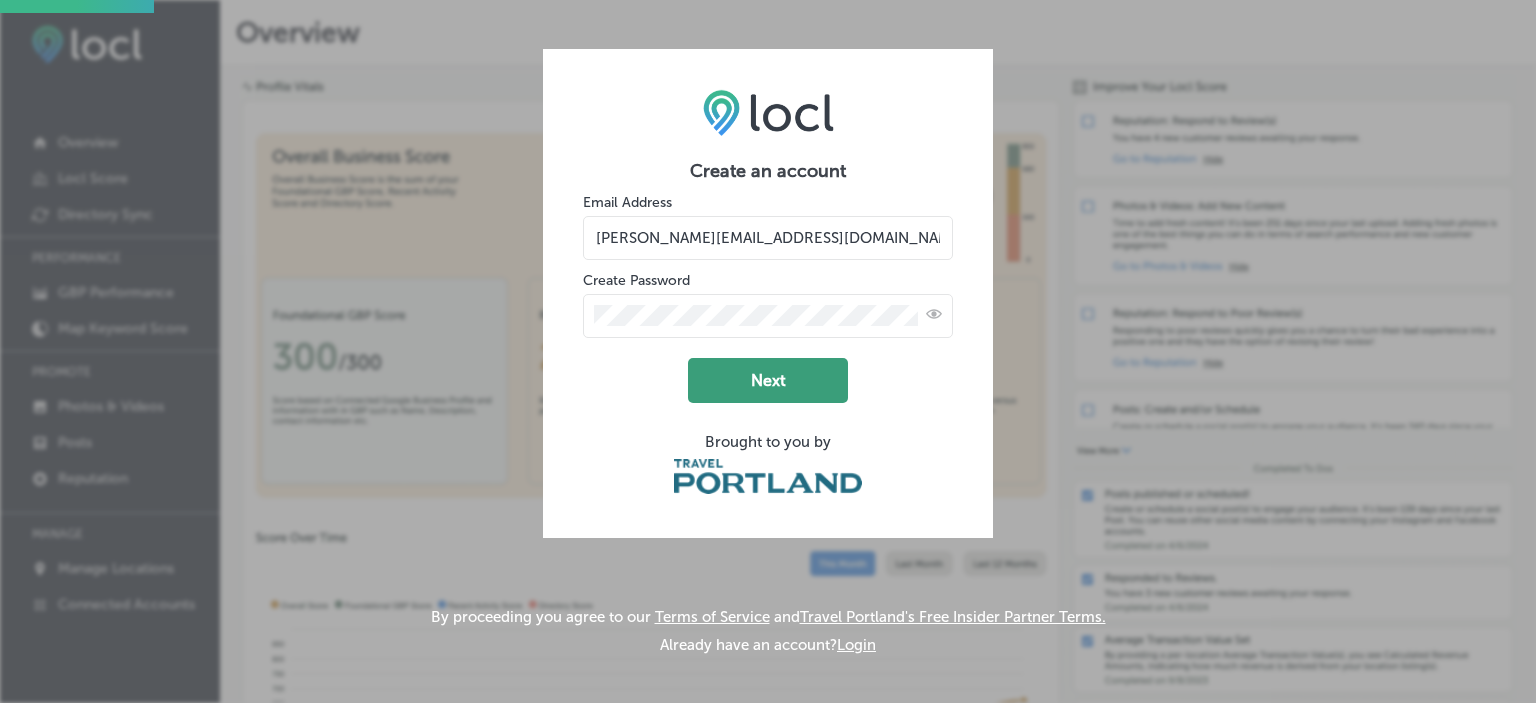 click on "Next" 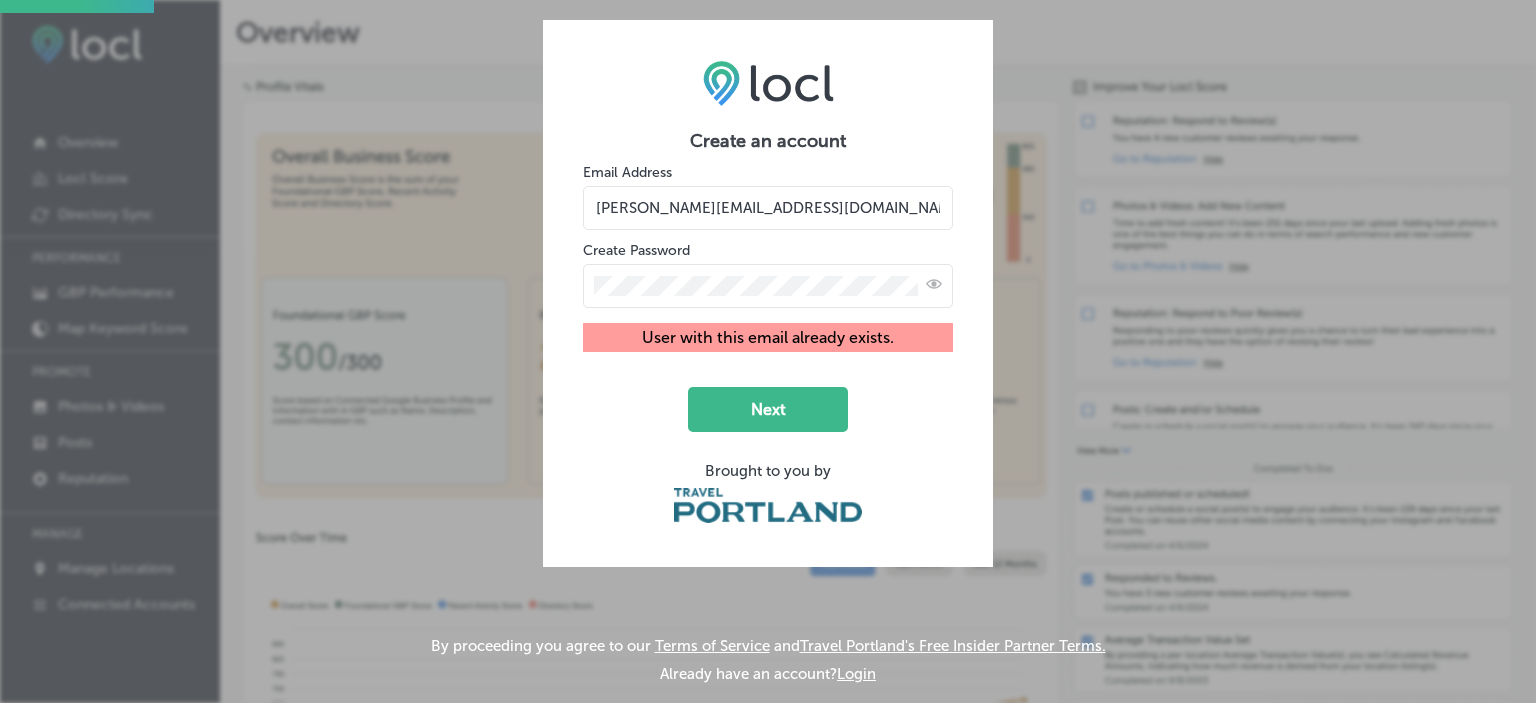 click on "Create an account Email Address travis@gorgesbeer.com Create Password  User with this email already exists. Next Brought to you by By proceeding you agree to our   Terms of Service   and  Travel Portland's Free Insider Partner Terms. Already have an account?  Login" at bounding box center (768, 351) 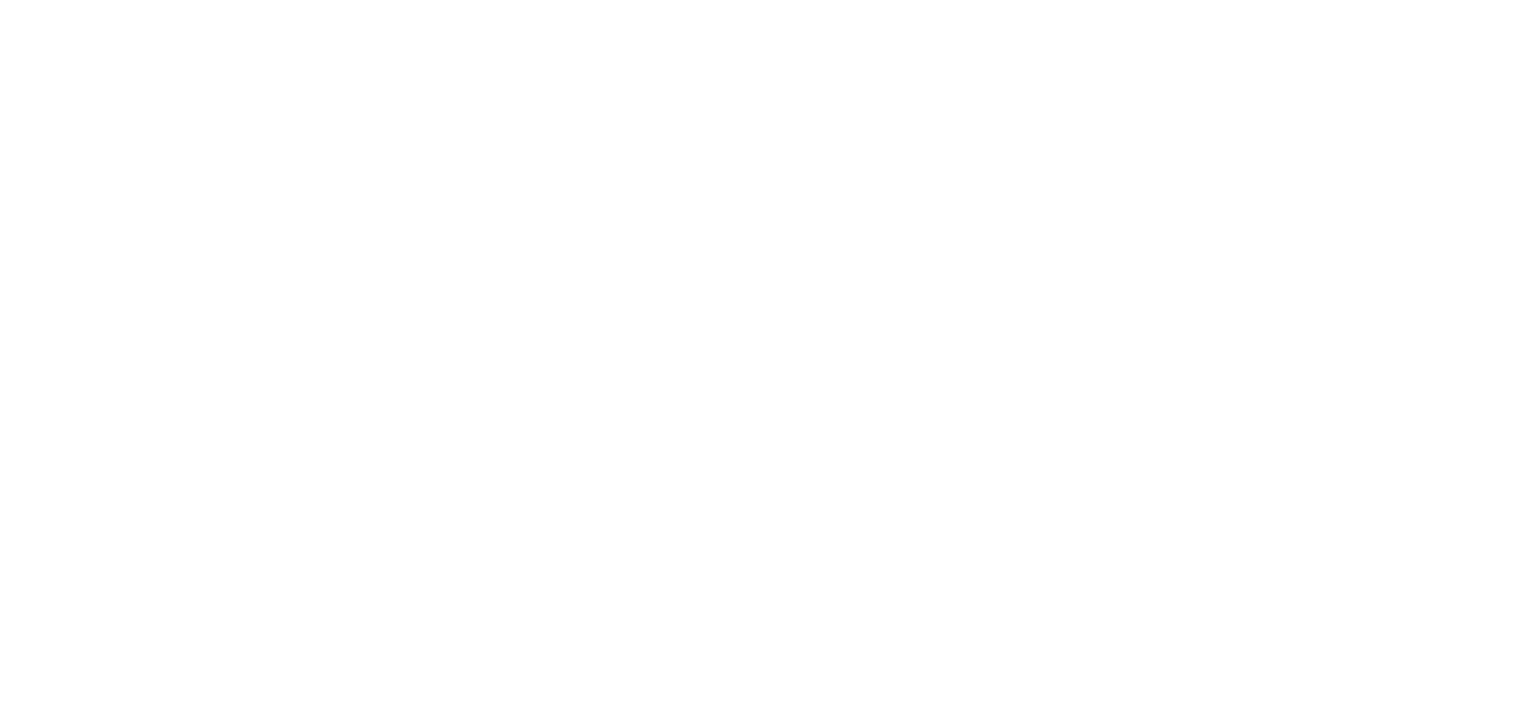 scroll, scrollTop: 0, scrollLeft: 0, axis: both 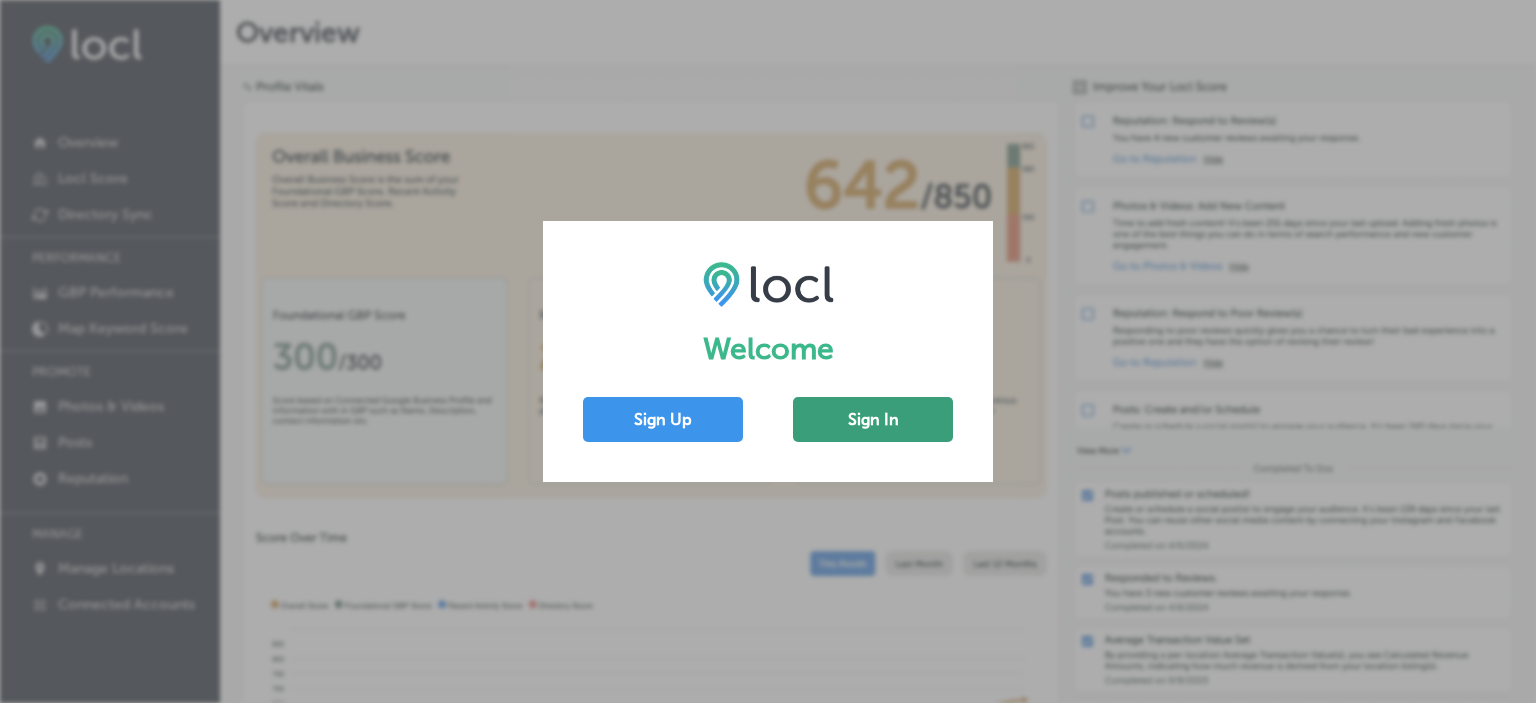 click on "Sign In" at bounding box center [873, 419] 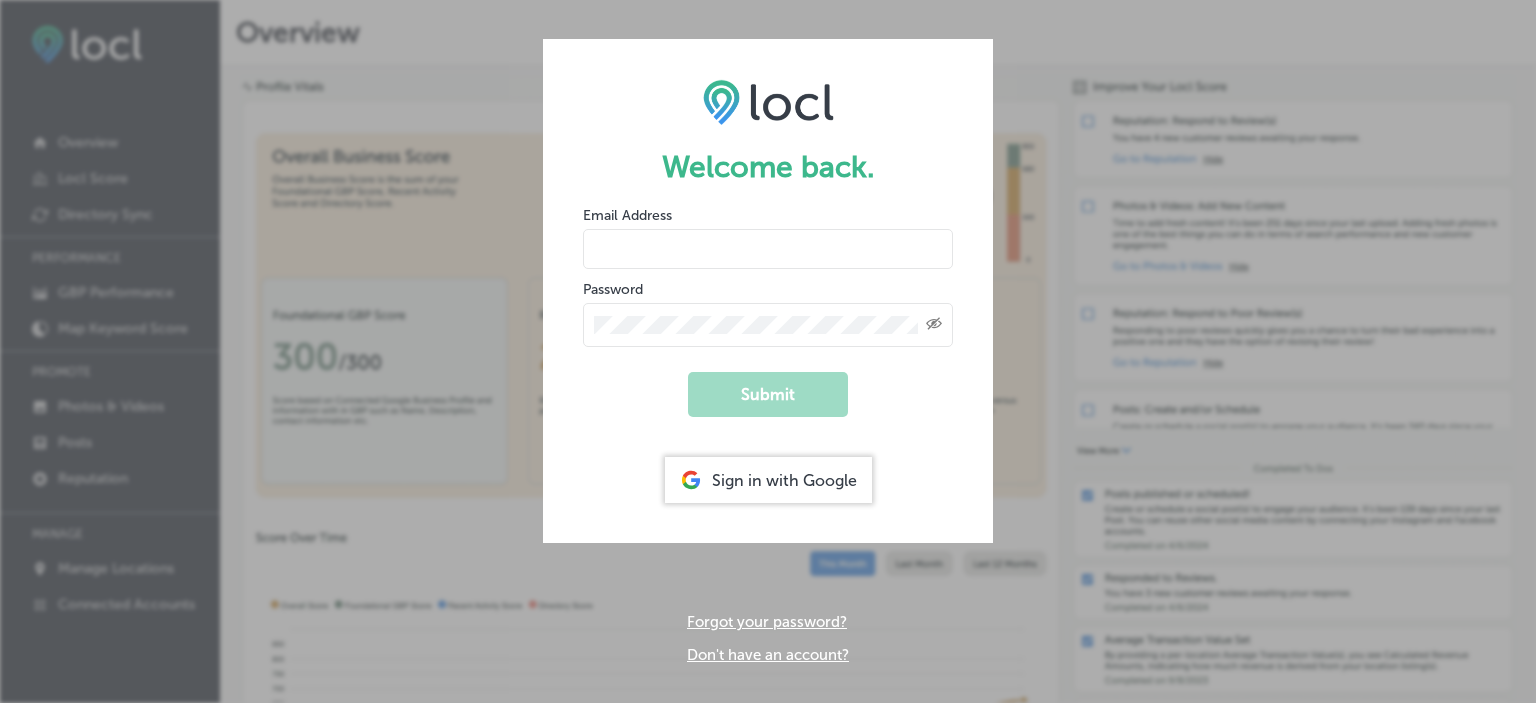 click at bounding box center (768, 249) 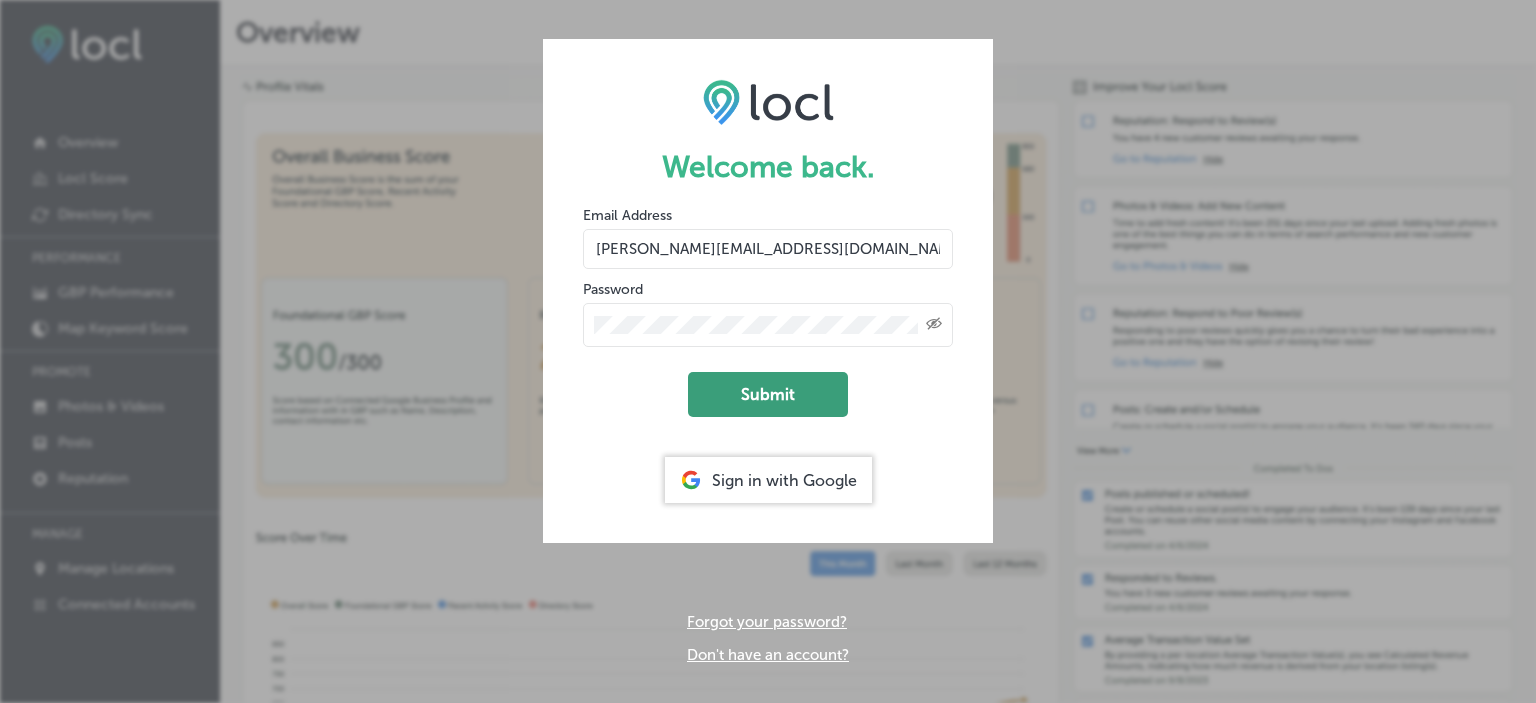 click on "Submit" 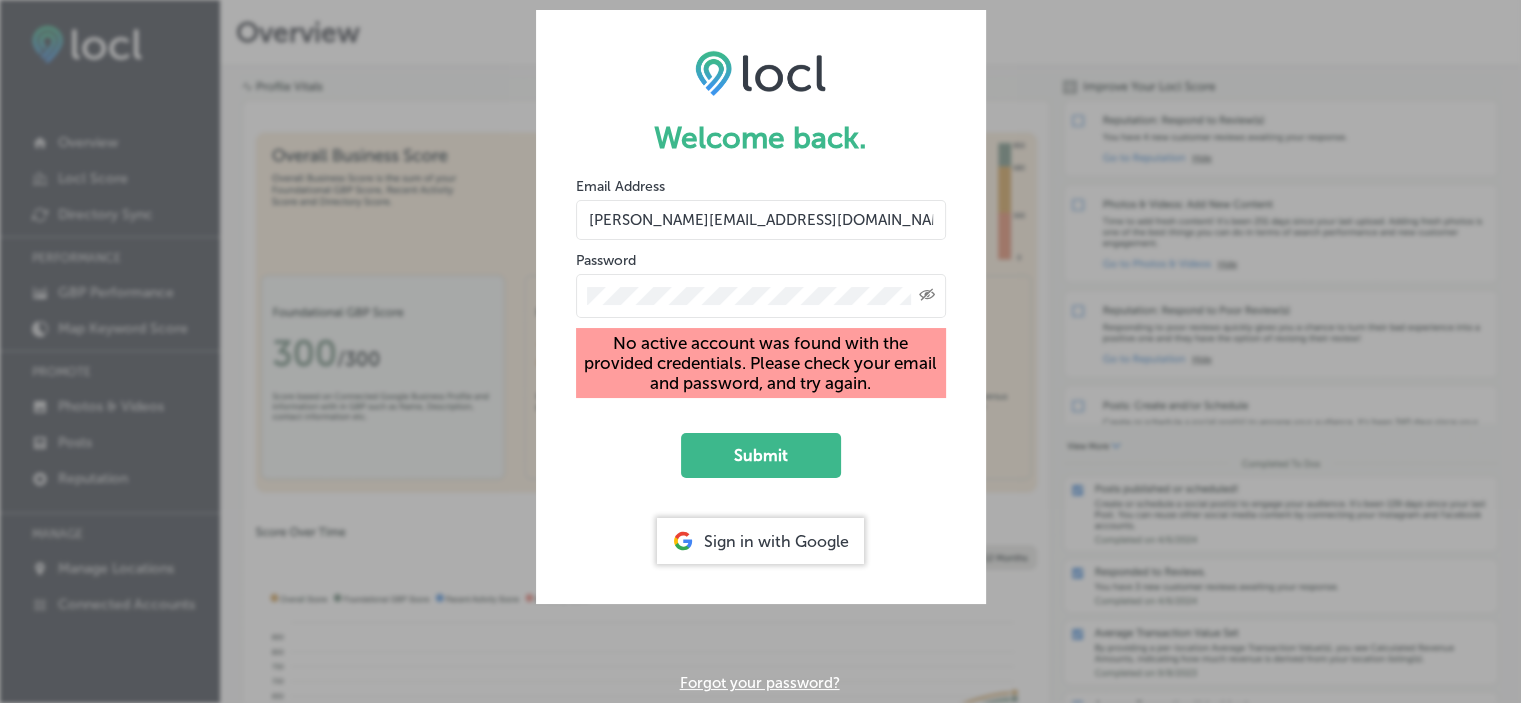 click 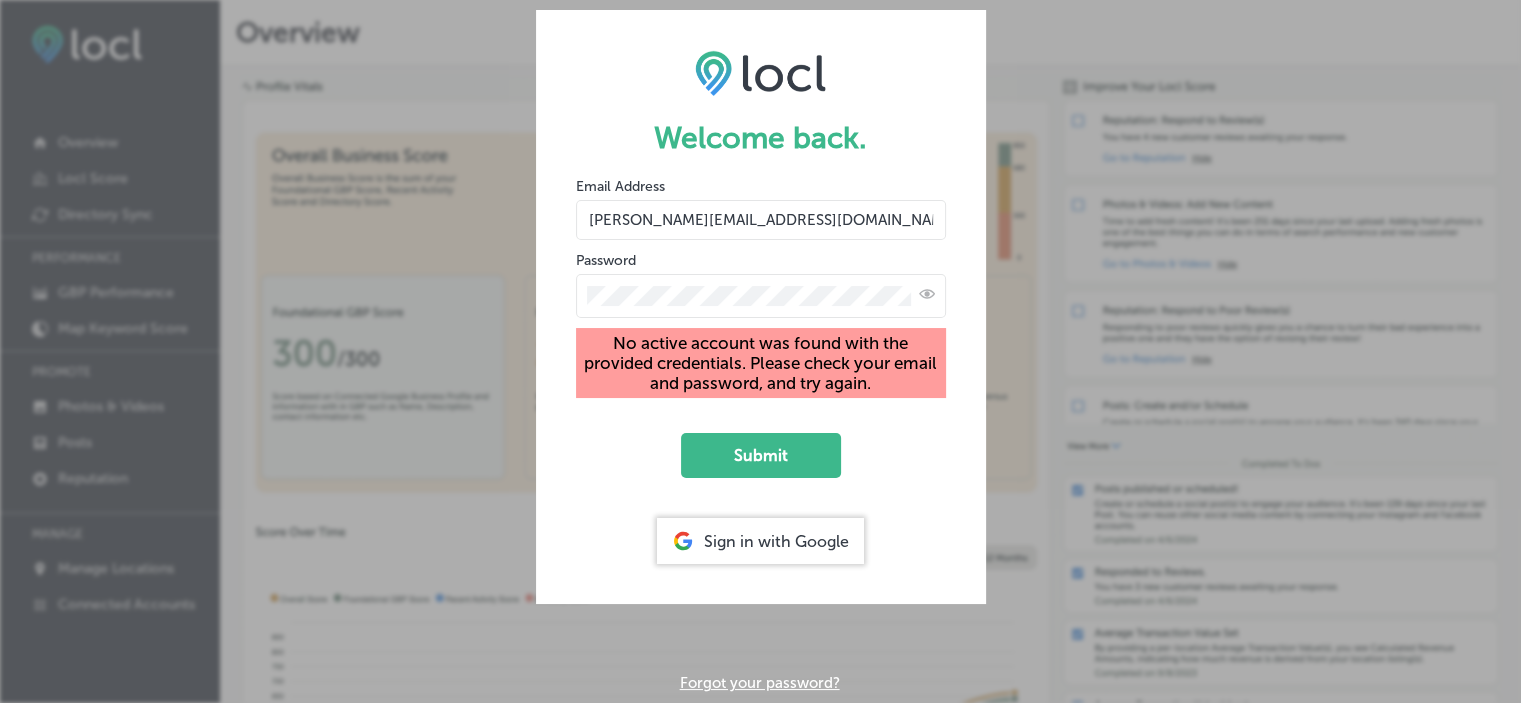 click on "Welcome back. Email Address travis@gorgesbeer.com Password No active account was found with the provided credentials. Please check your email and password, and try again. Submit
Sign in with Google" at bounding box center [761, 307] 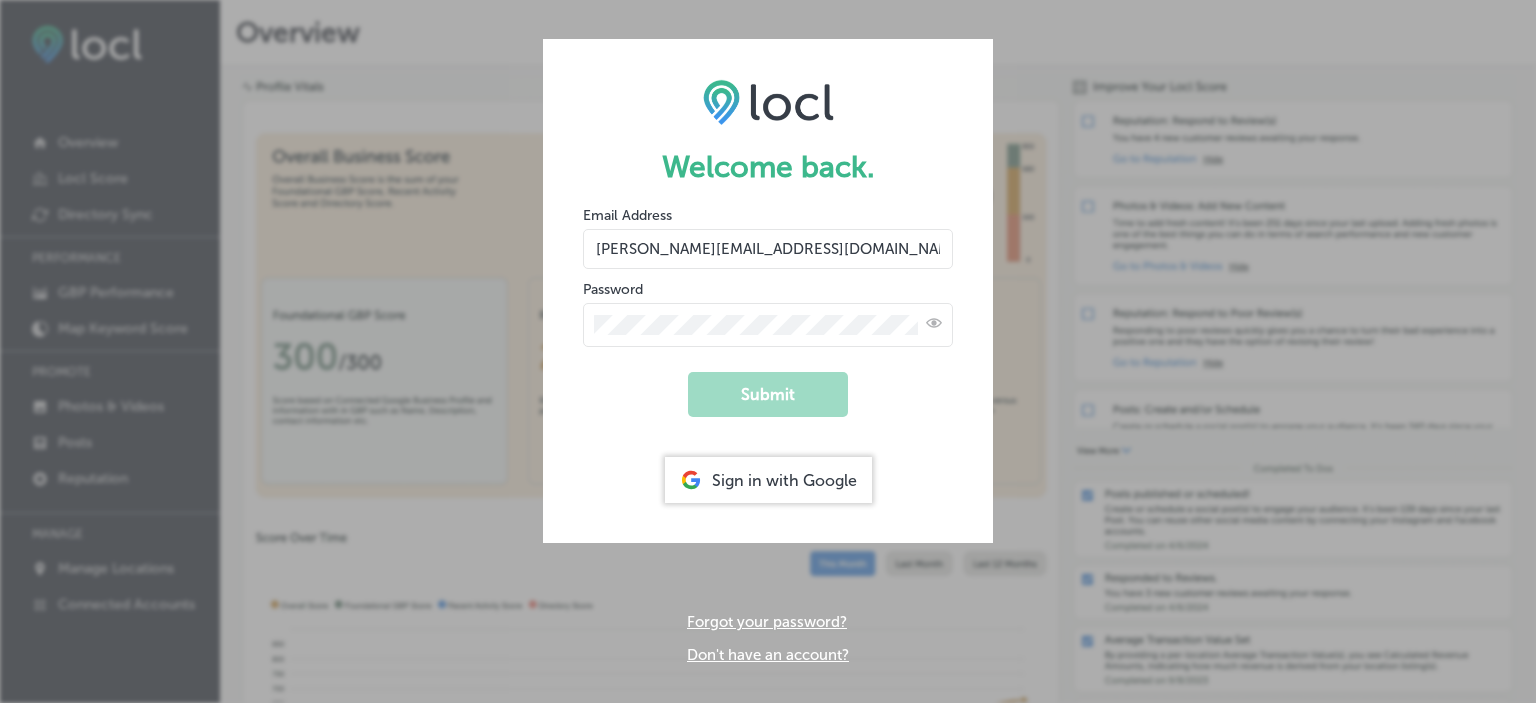click on "Welcome back. Email Address travis@gorgesbeer.com Password Submit
Sign in with Google Forgot your password?   Don't have an account?" at bounding box center (768, 351) 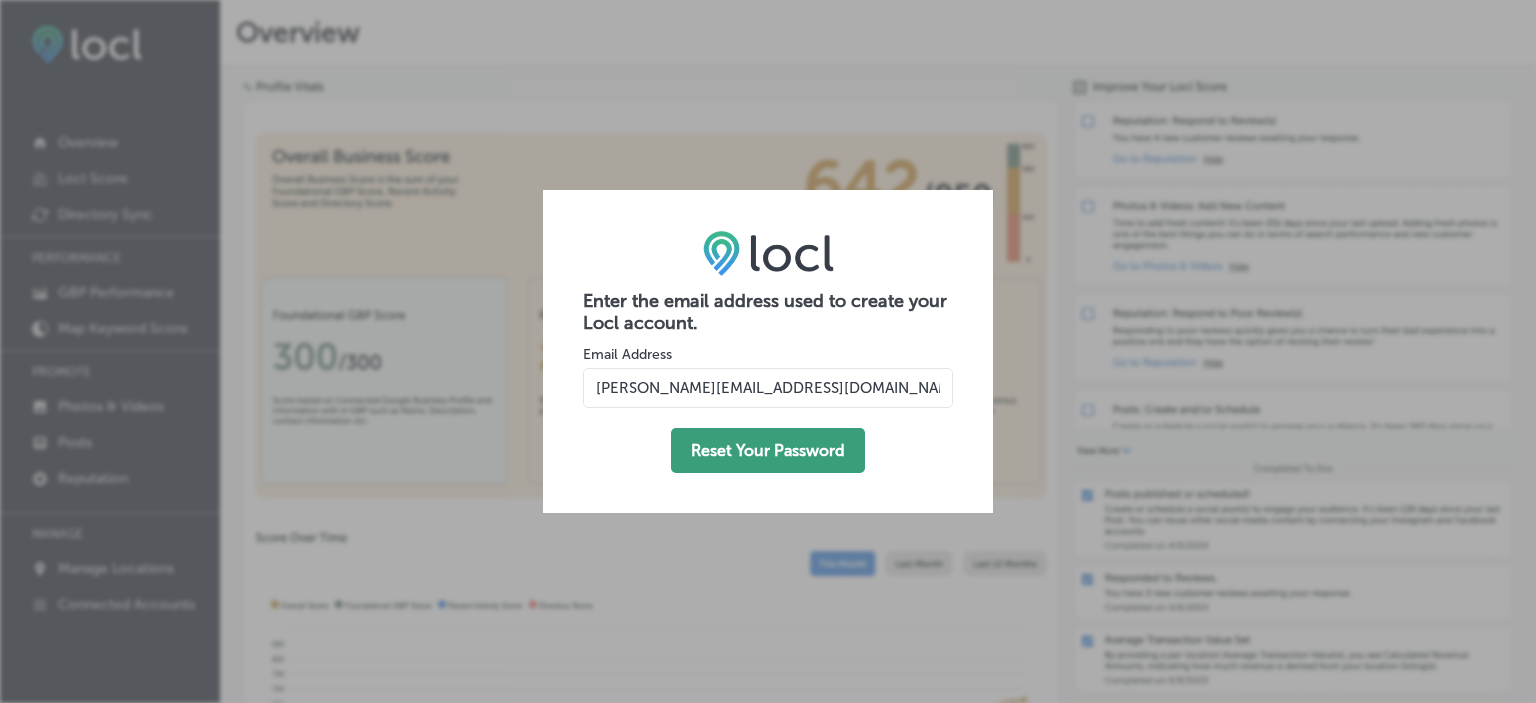click on "Reset Your Password" at bounding box center [768, 450] 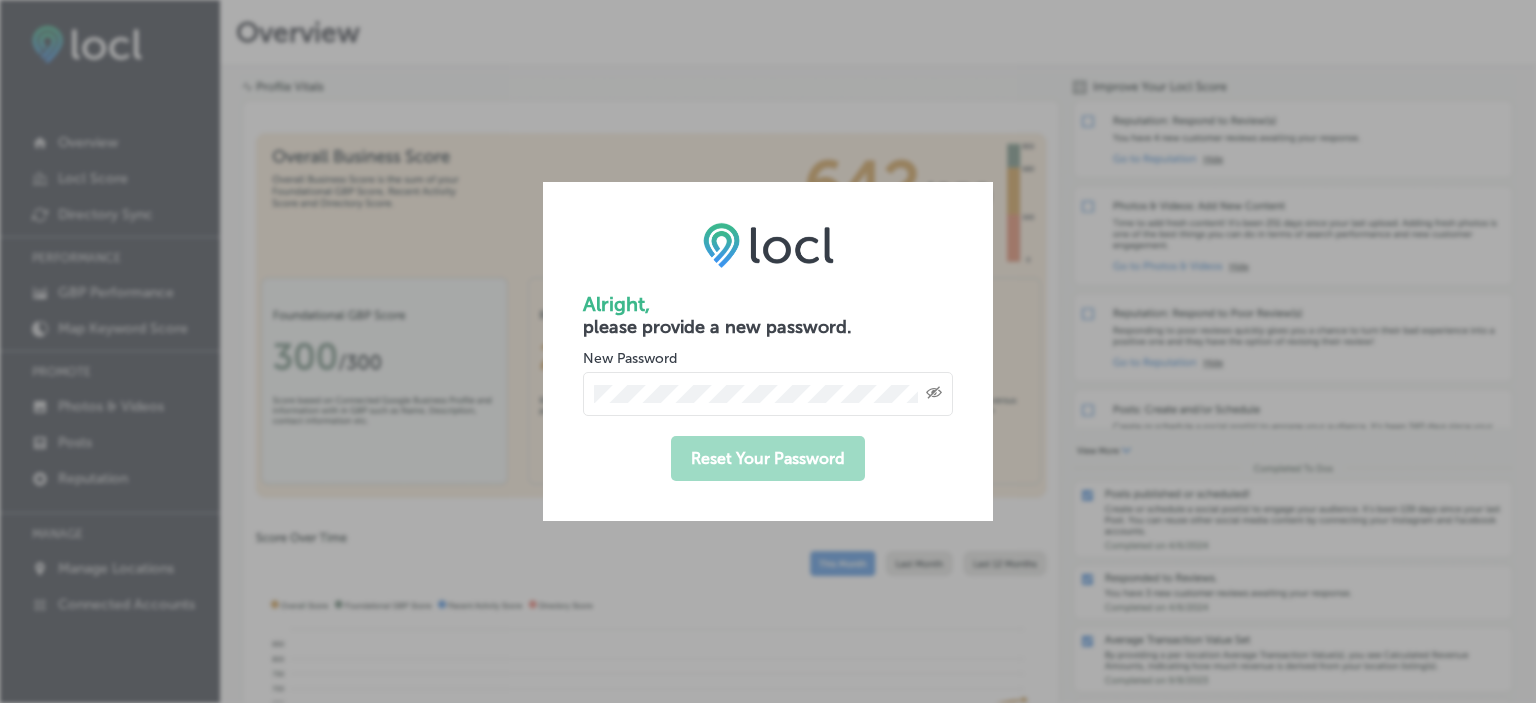 scroll, scrollTop: 0, scrollLeft: 0, axis: both 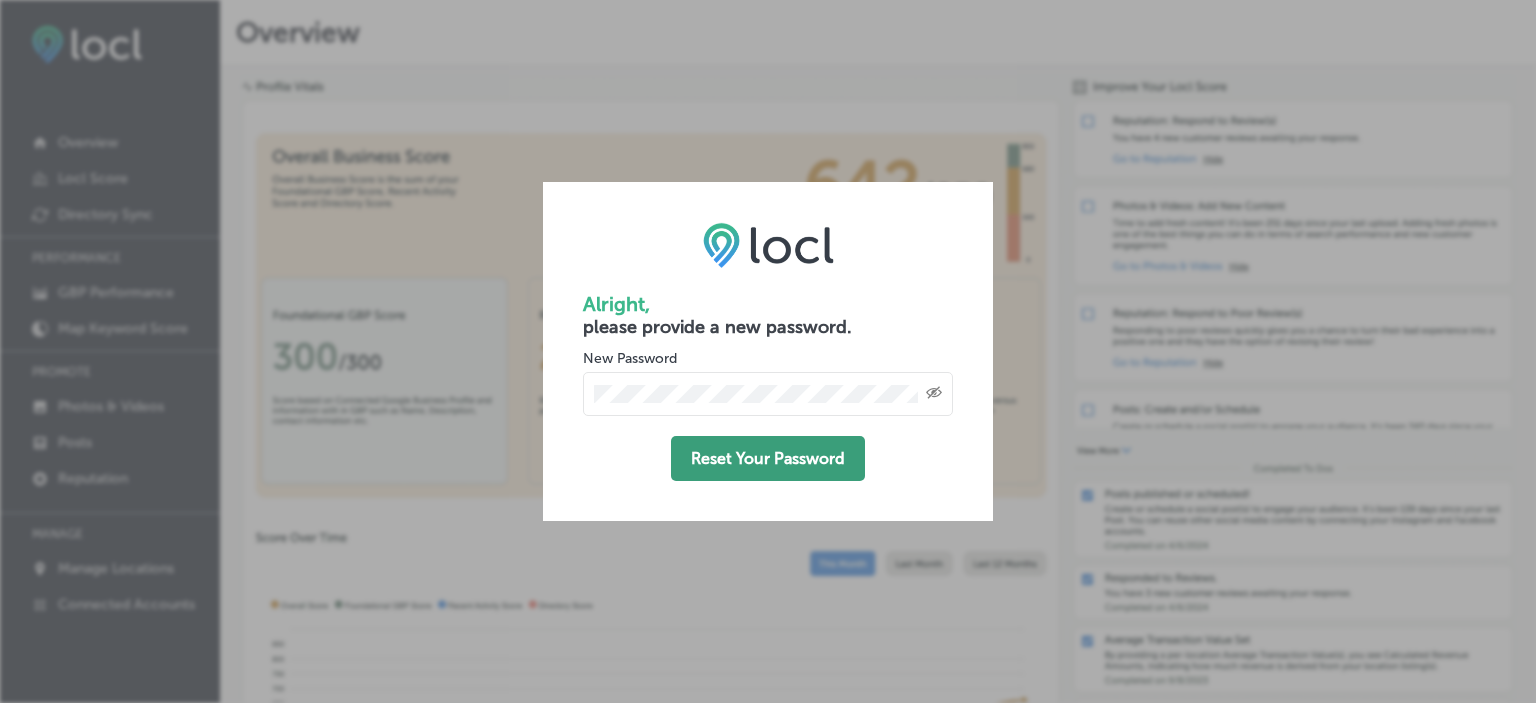 click on "Reset Your Password" at bounding box center (768, 458) 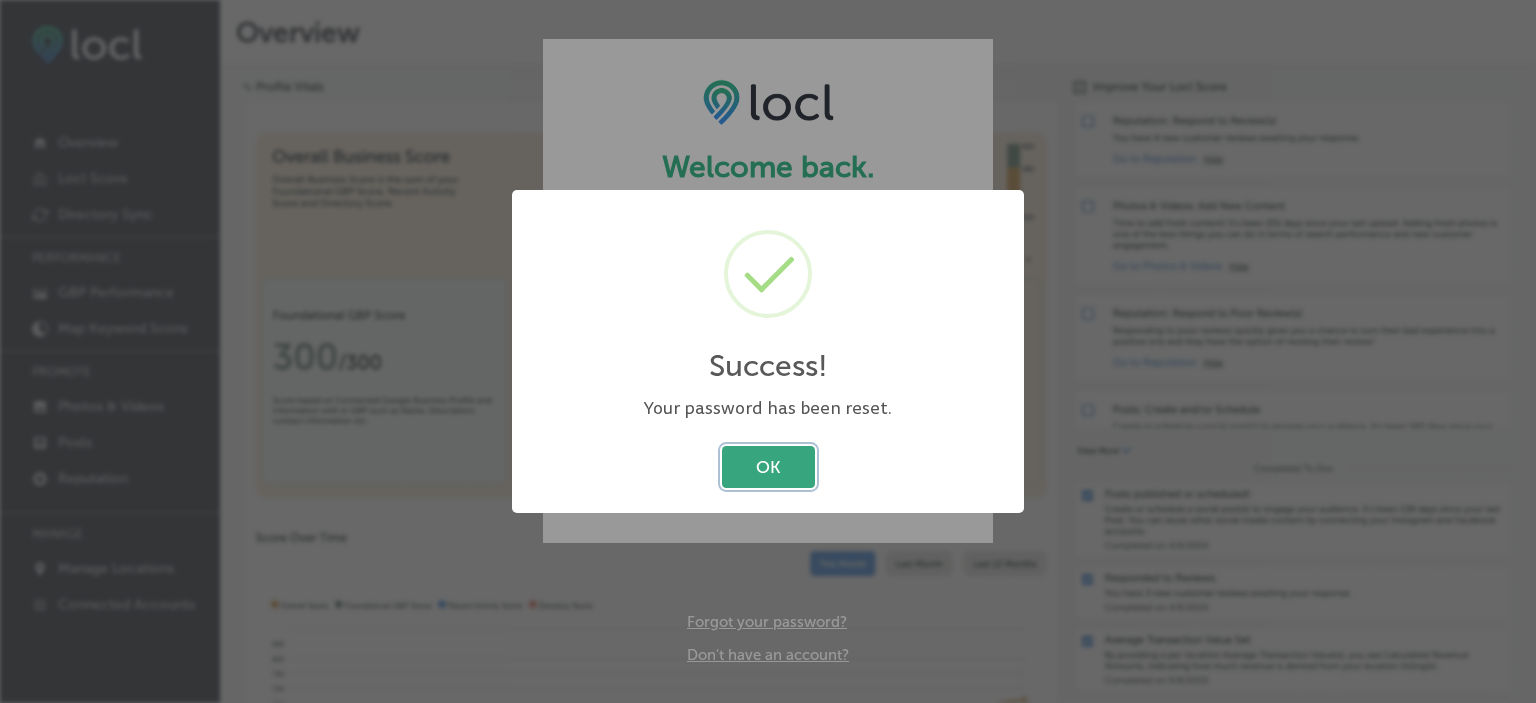 click on "OK" at bounding box center [768, 466] 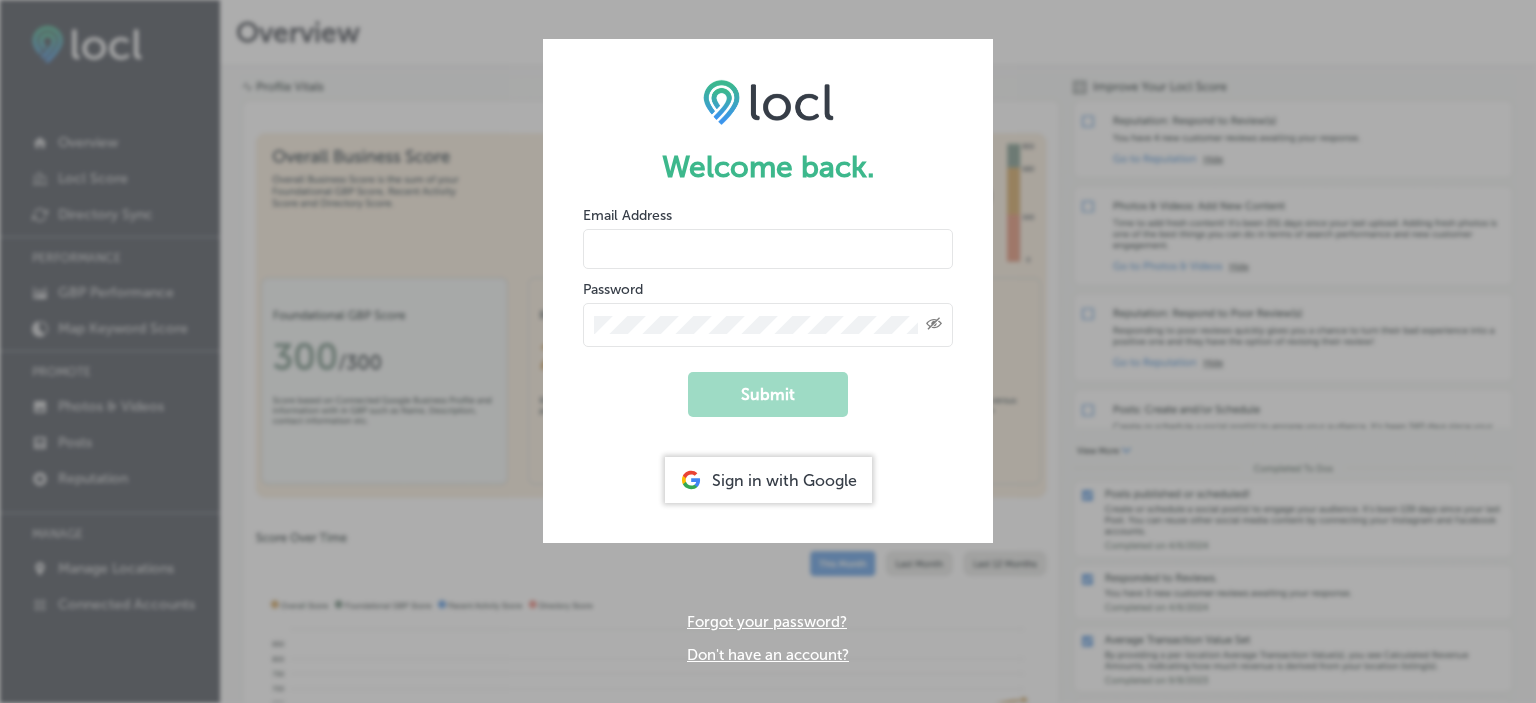 click at bounding box center [768, 249] 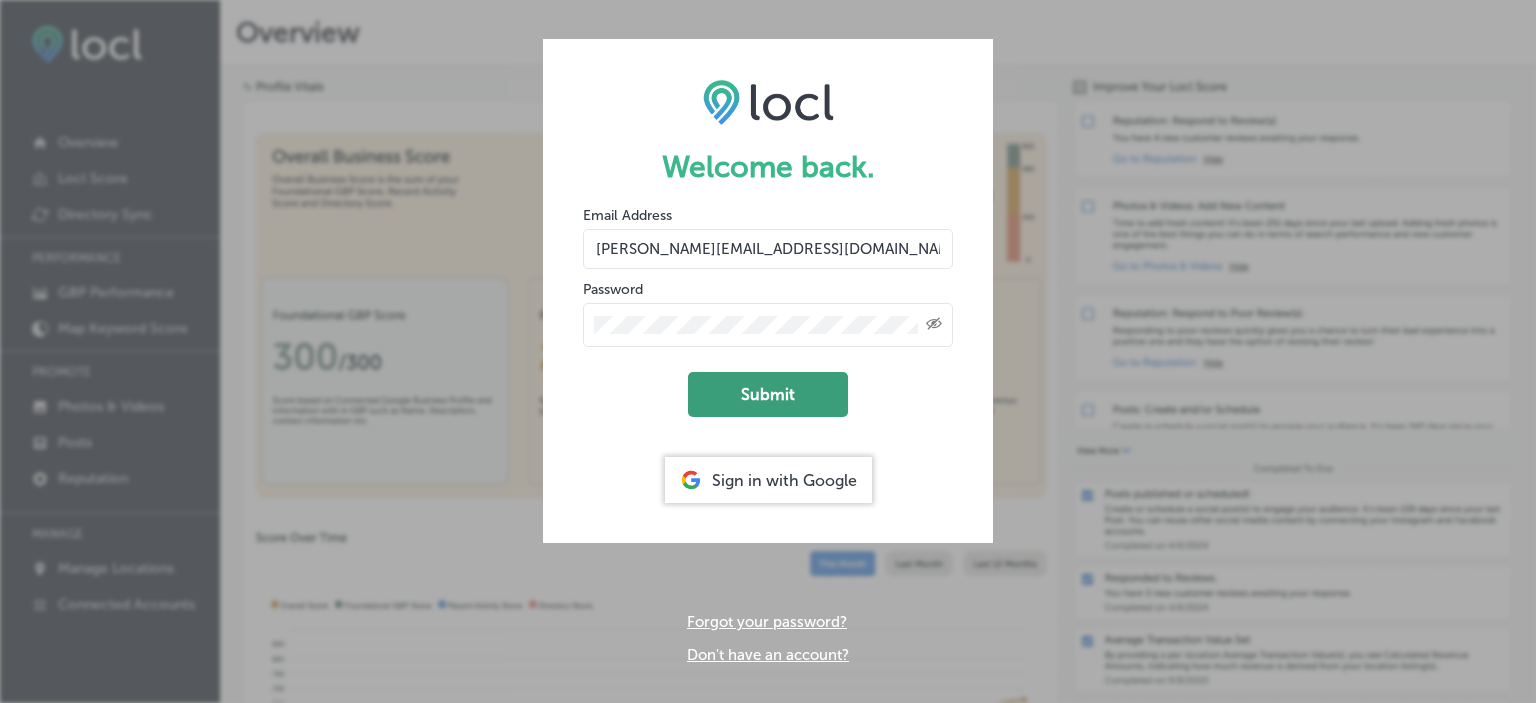 click on "Submit" 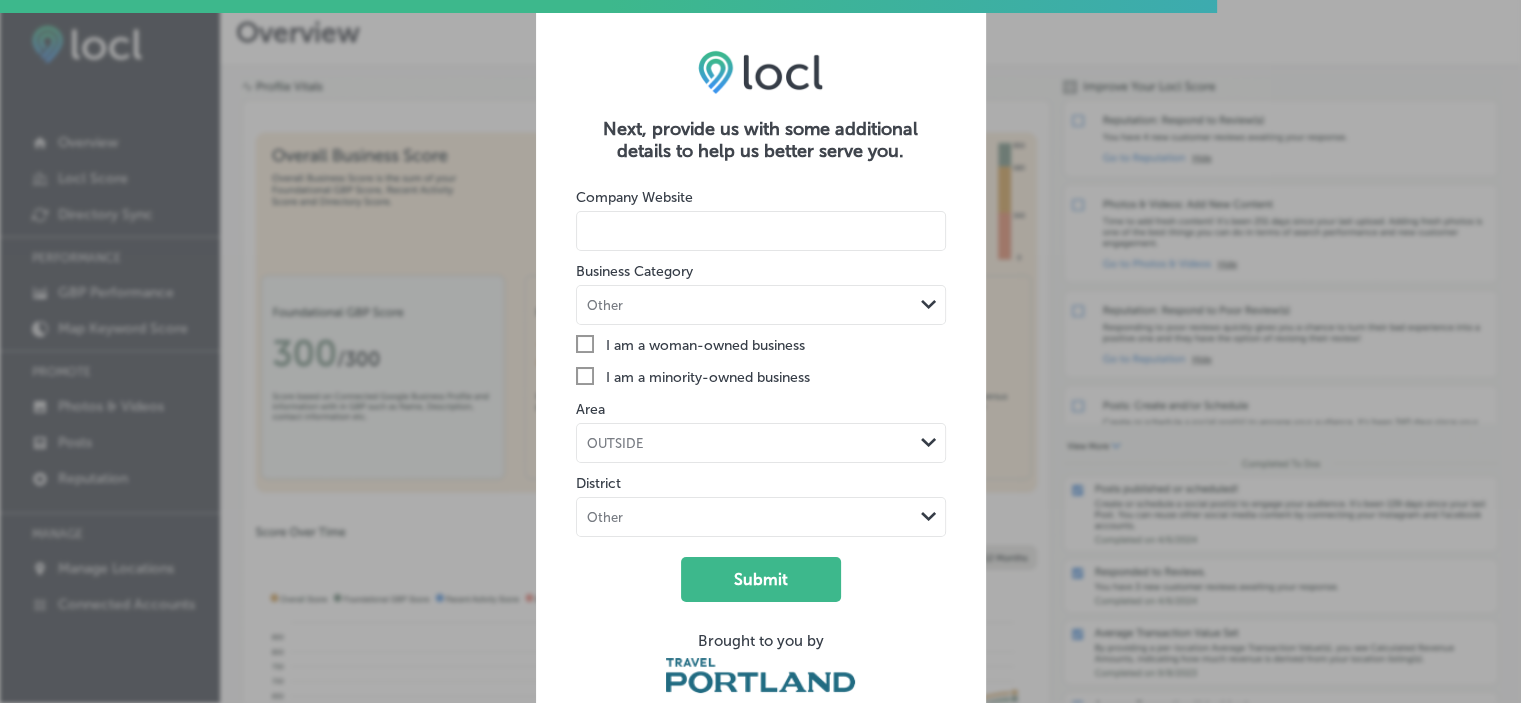 click on "Check
Created with Sketch." 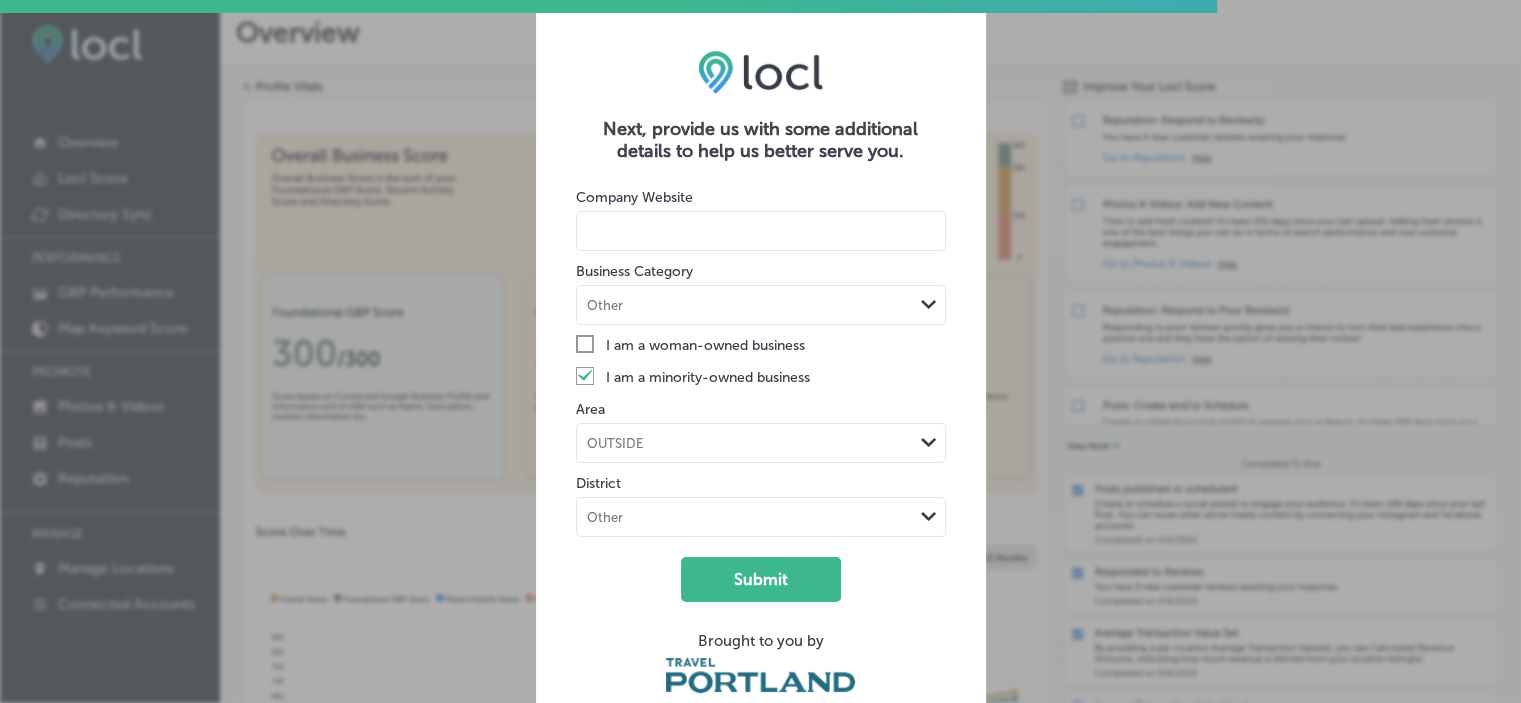click 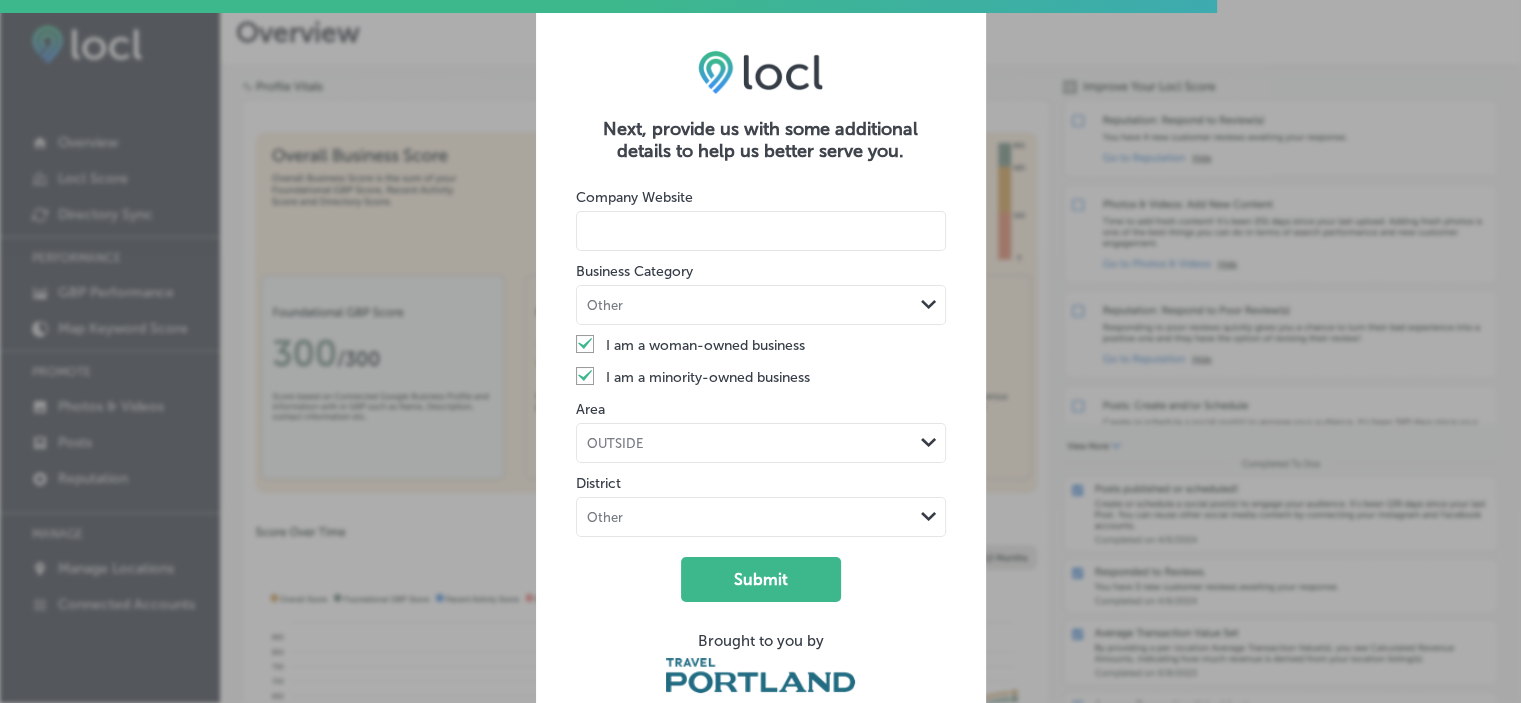 click at bounding box center (761, 231) 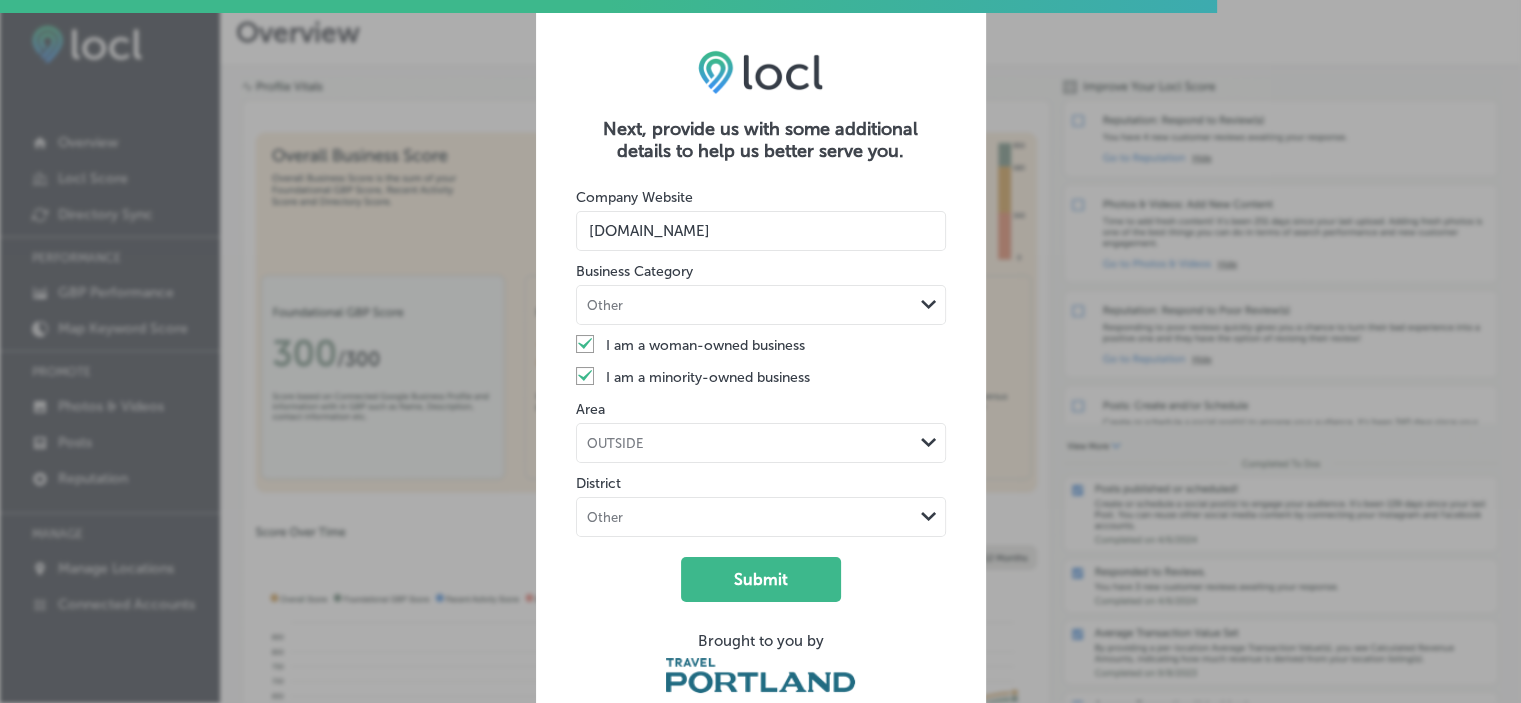 type on "gorgesbeer.com" 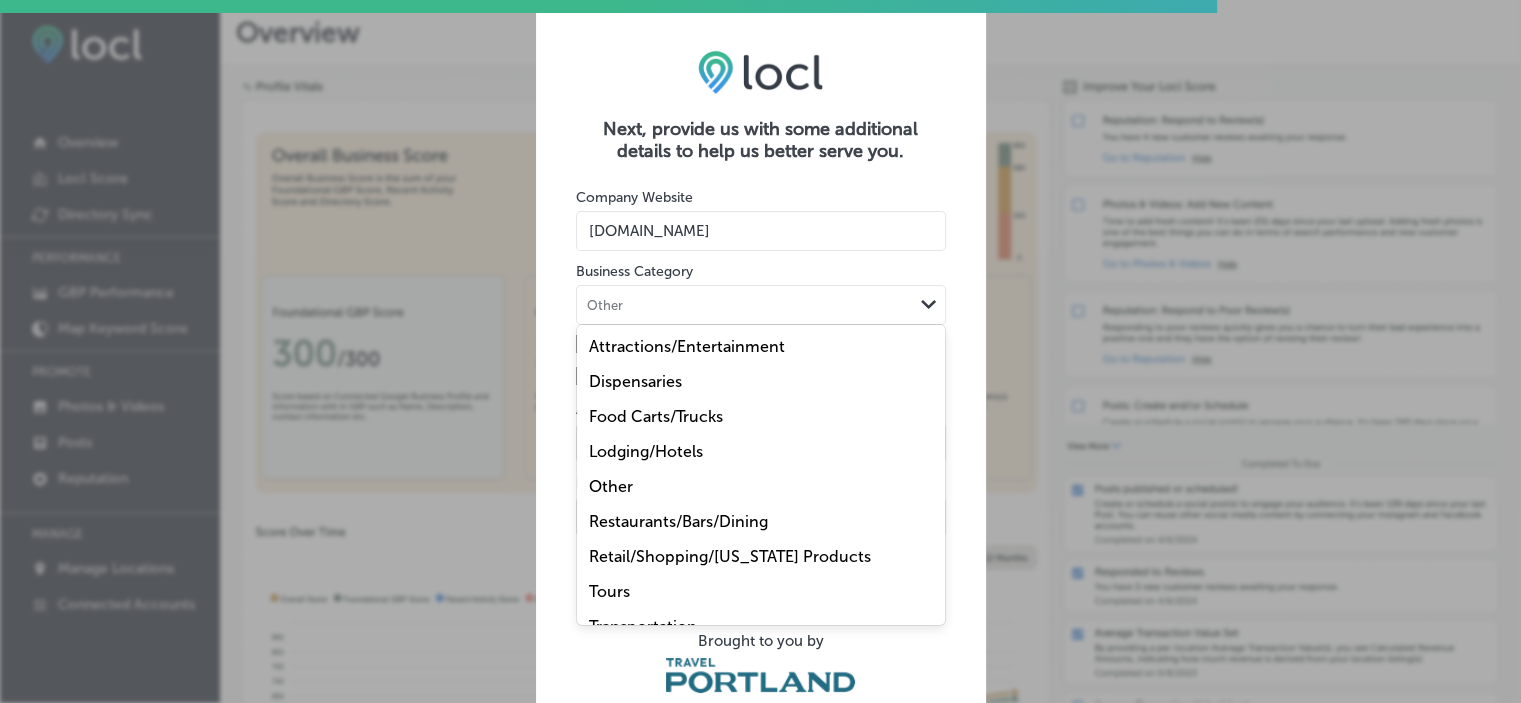 click on "Other
Path
Created with Sketch." at bounding box center (761, 305) 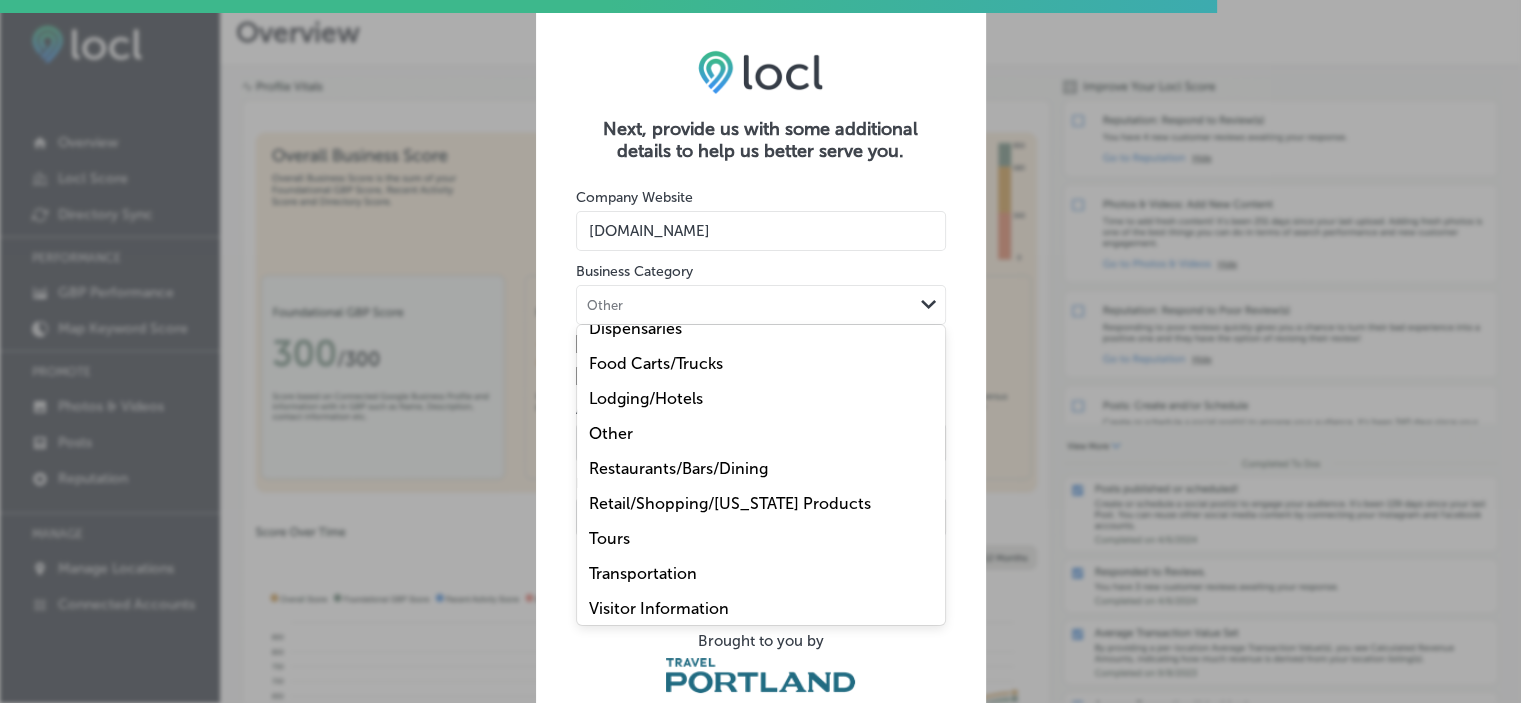 scroll, scrollTop: 60, scrollLeft: 0, axis: vertical 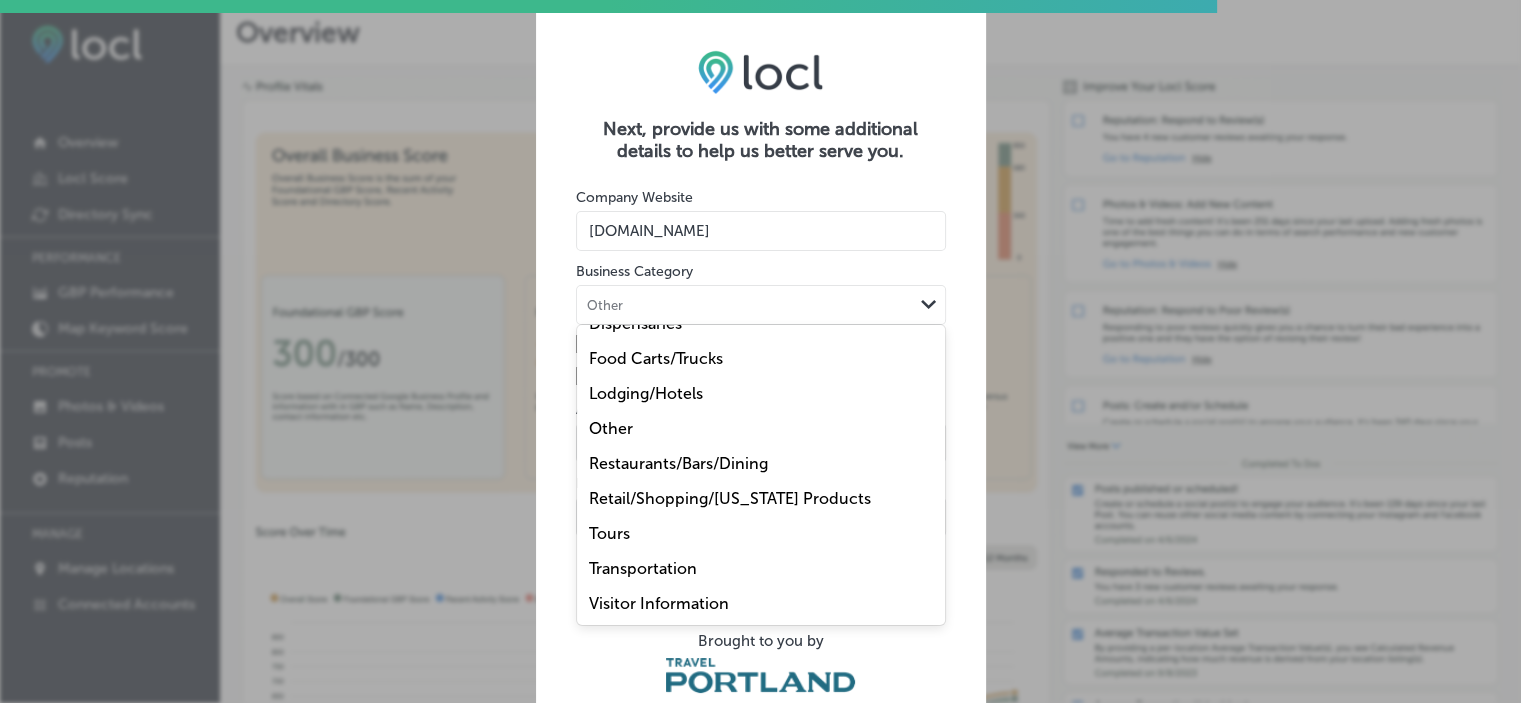 click on "Restaurants/Bars/Dining" at bounding box center [678, 463] 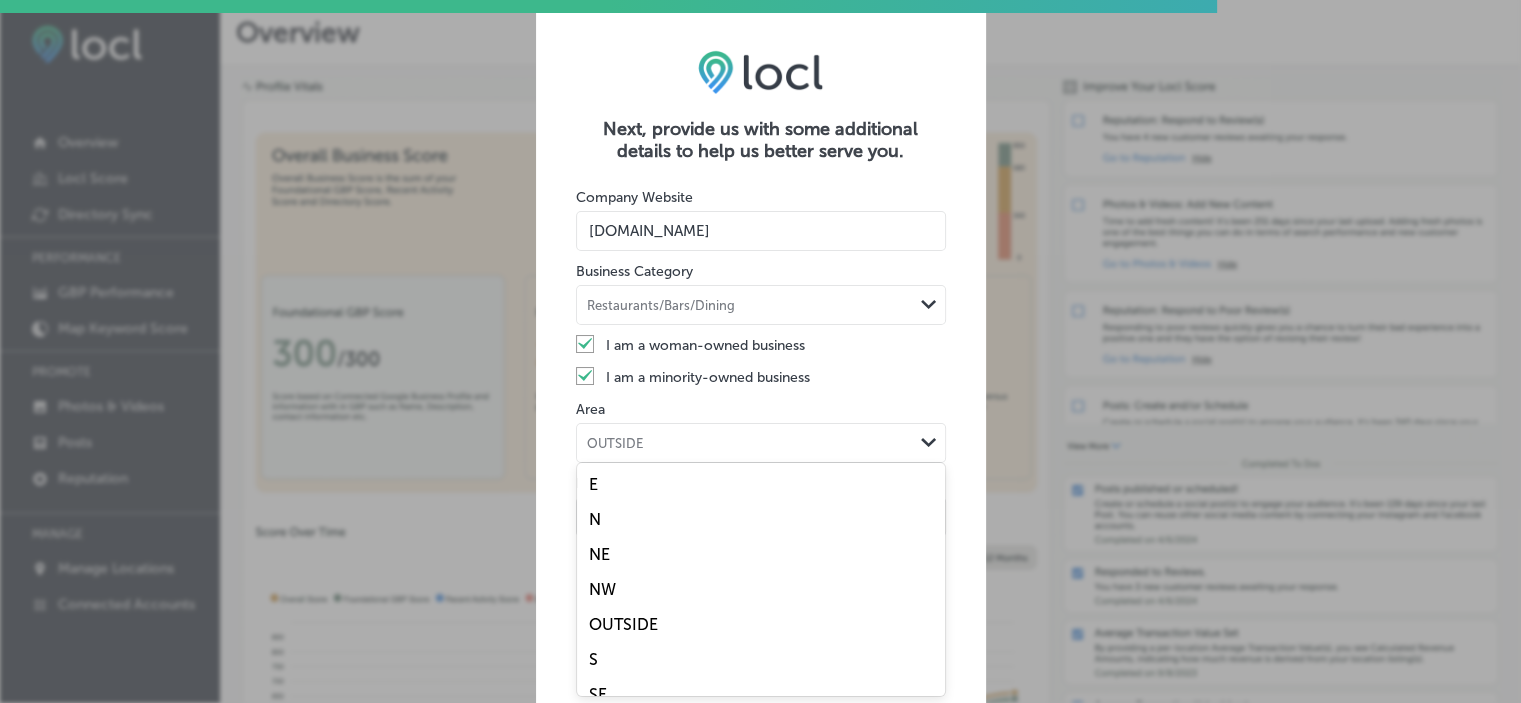 scroll, scrollTop: 48, scrollLeft: 0, axis: vertical 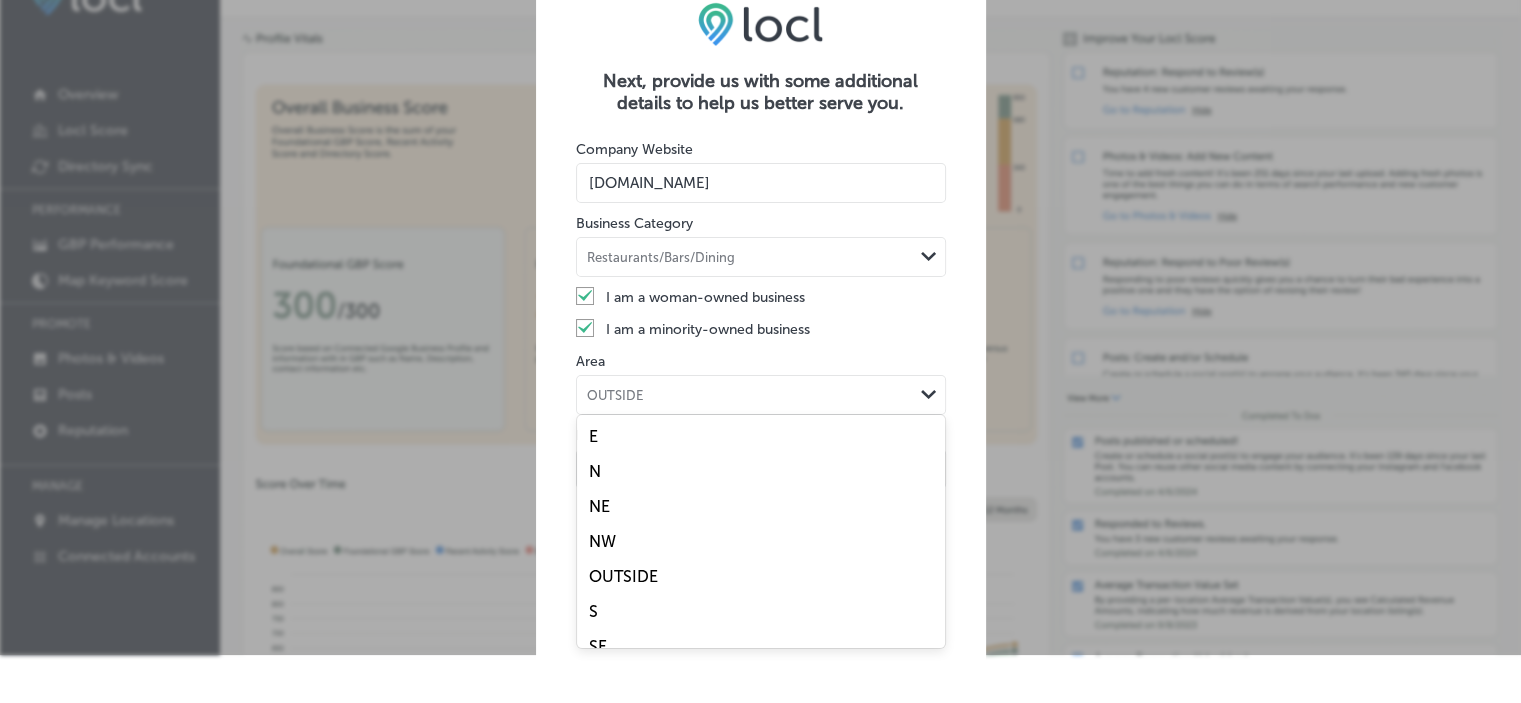 click on "option undefined focused, 1 of 9. 9 results available. Use Up and Down to choose options, press Enter to select the currently focused option, press Escape to exit the menu, press Tab to select the option and exit the menu. OUTSIDE
Path
Created with Sketch.
E N NE NW OUTSIDE S SE SW W" at bounding box center [761, 395] 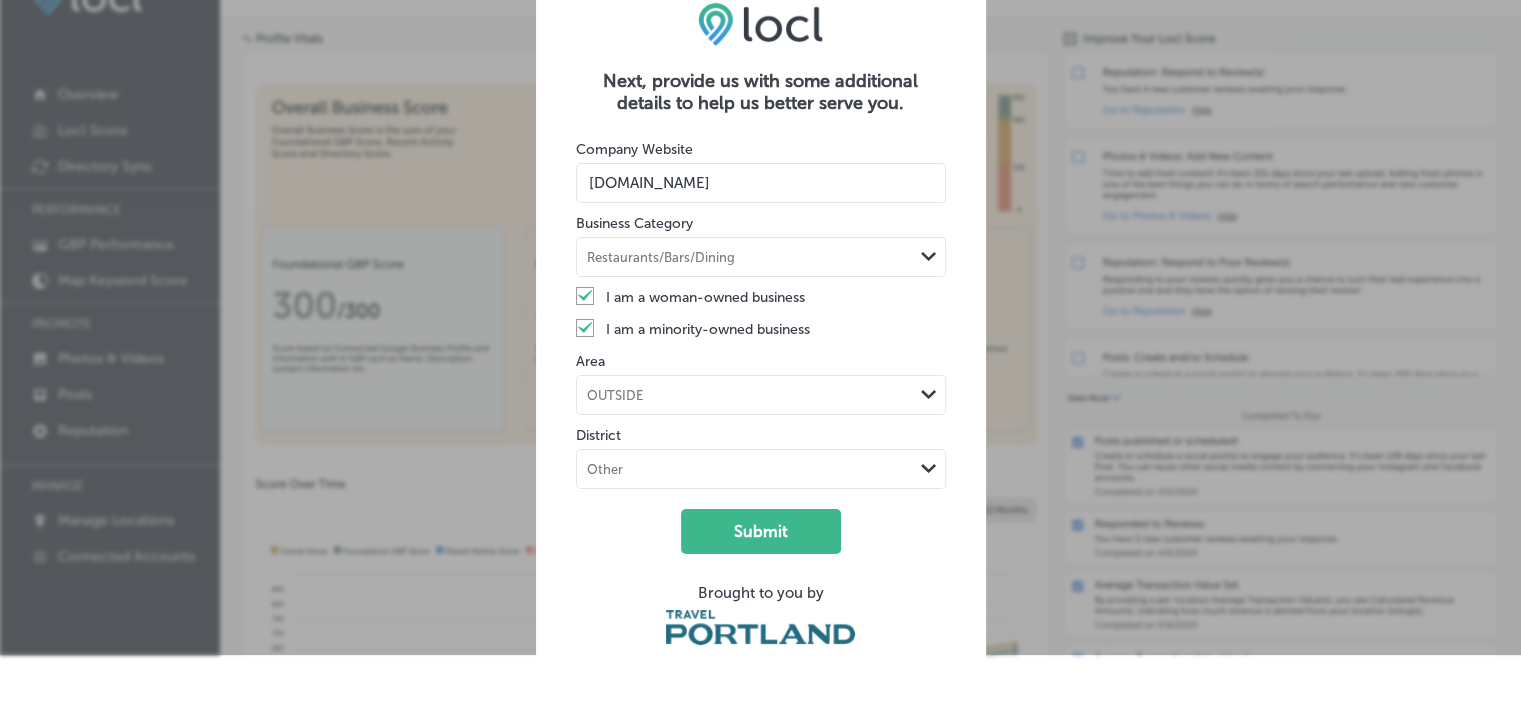 drag, startPoint x: 945, startPoint y: 487, endPoint x: 926, endPoint y: 545, distance: 61.03278 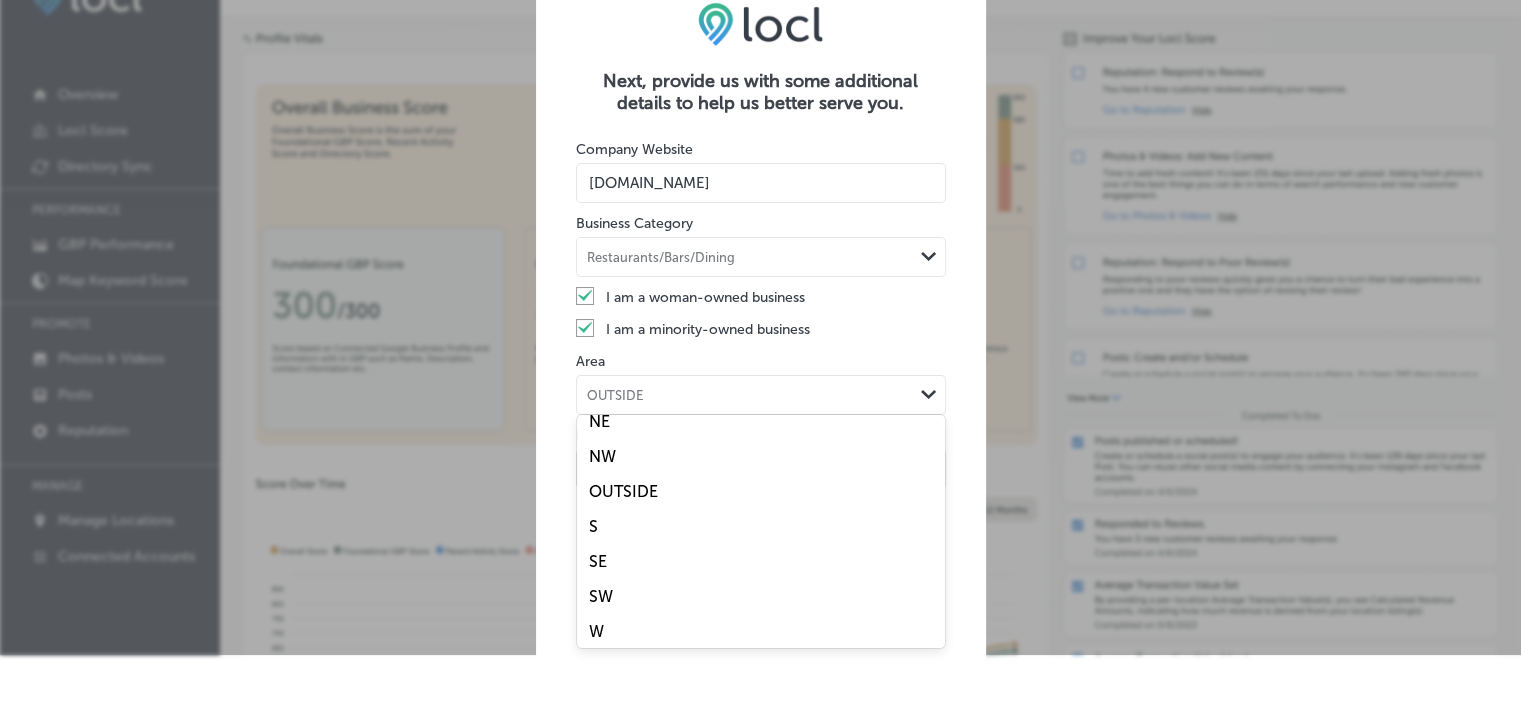 scroll, scrollTop: 92, scrollLeft: 0, axis: vertical 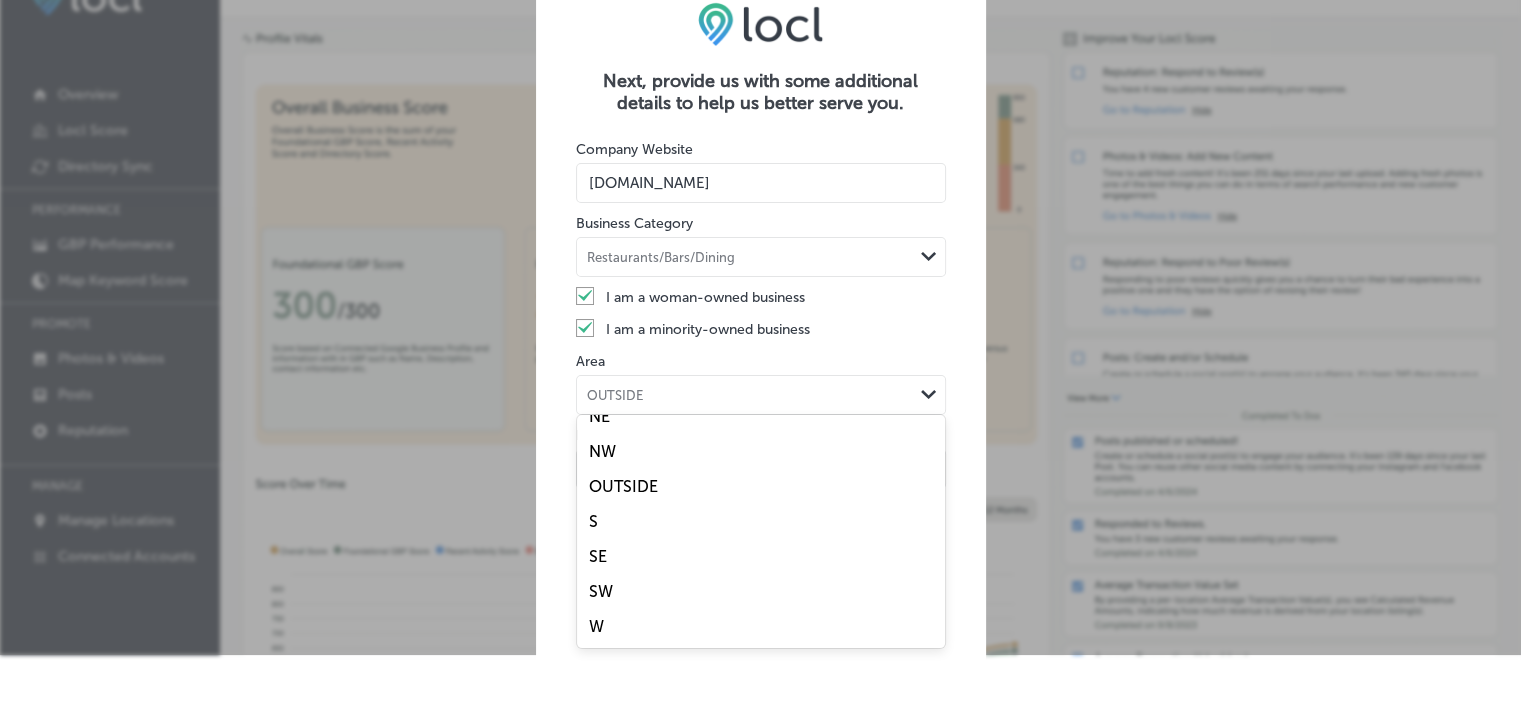 click on "SE" at bounding box center (761, 556) 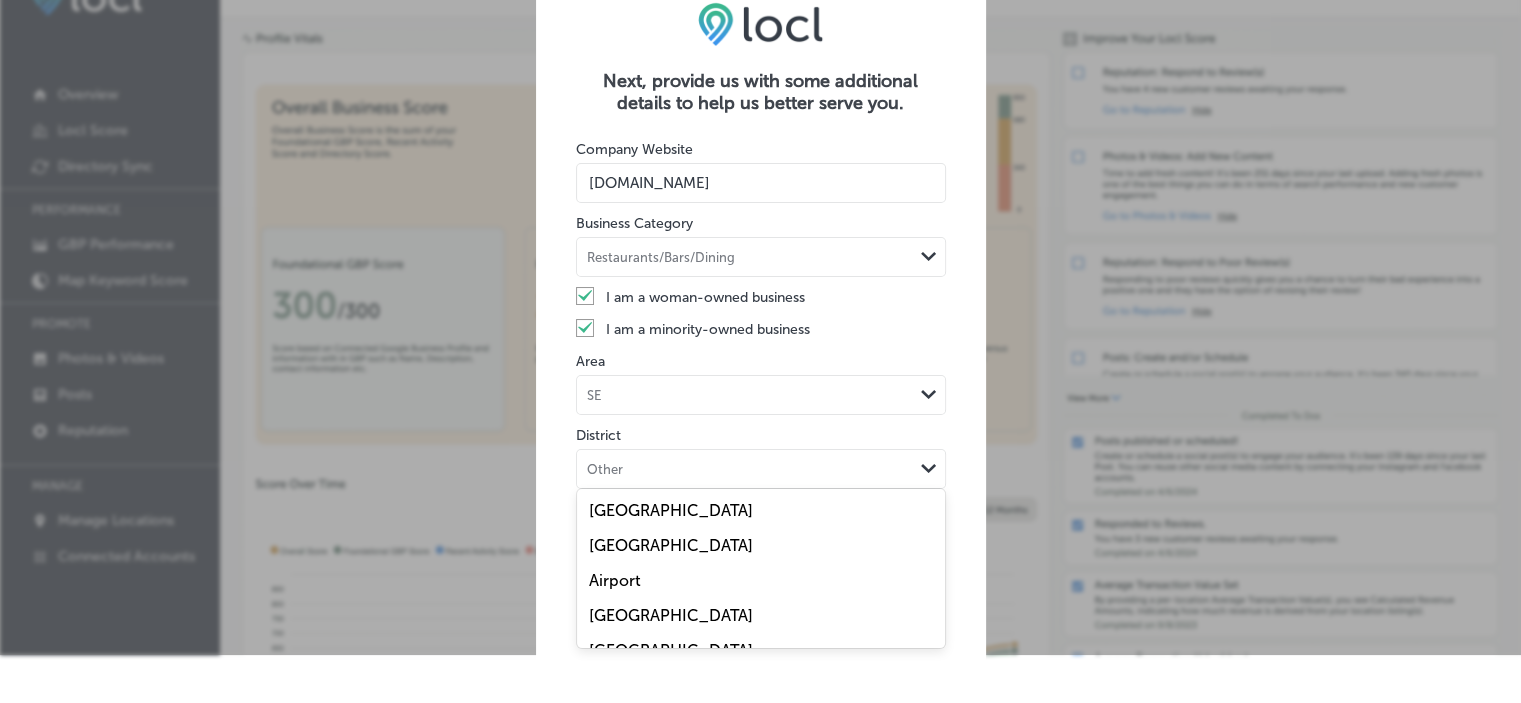 click on "Other" at bounding box center (745, 468) 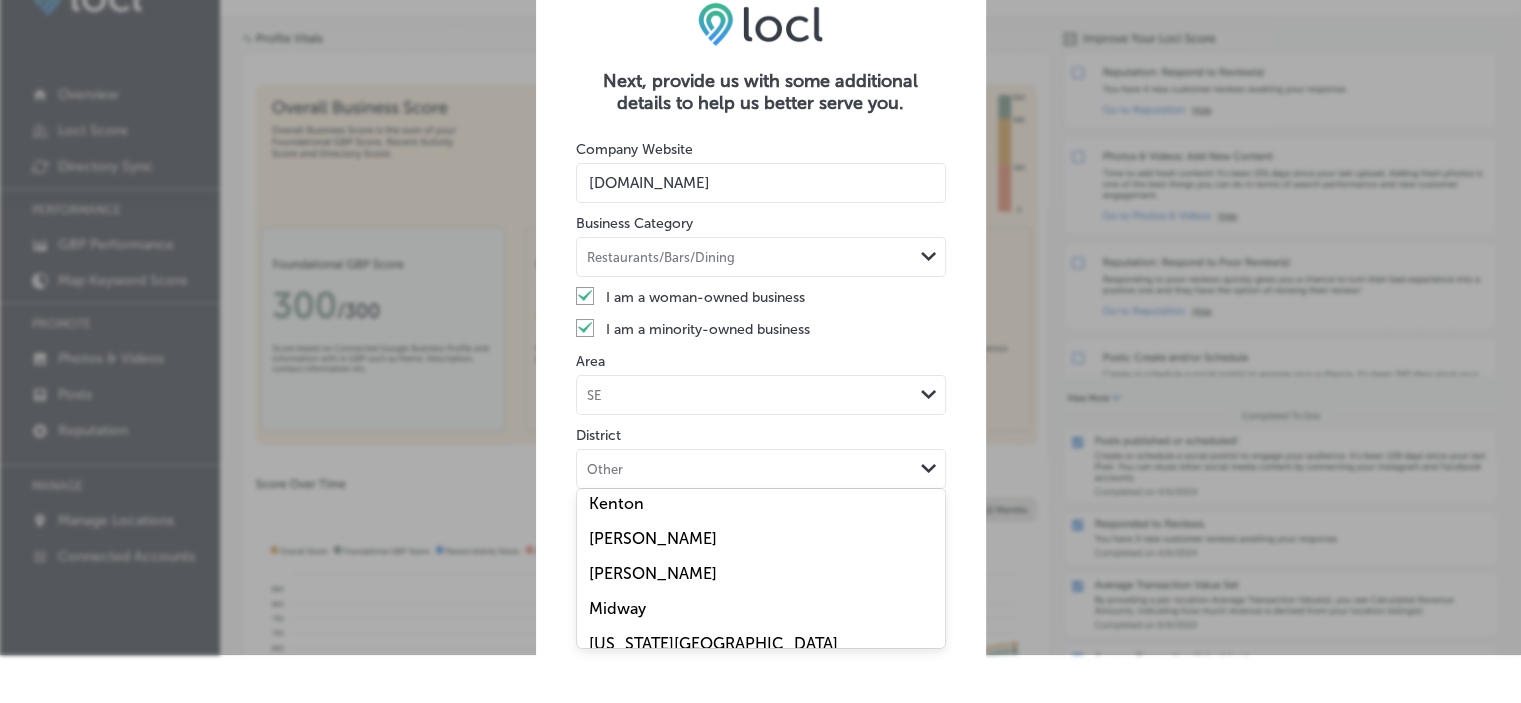 scroll, scrollTop: 652, scrollLeft: 0, axis: vertical 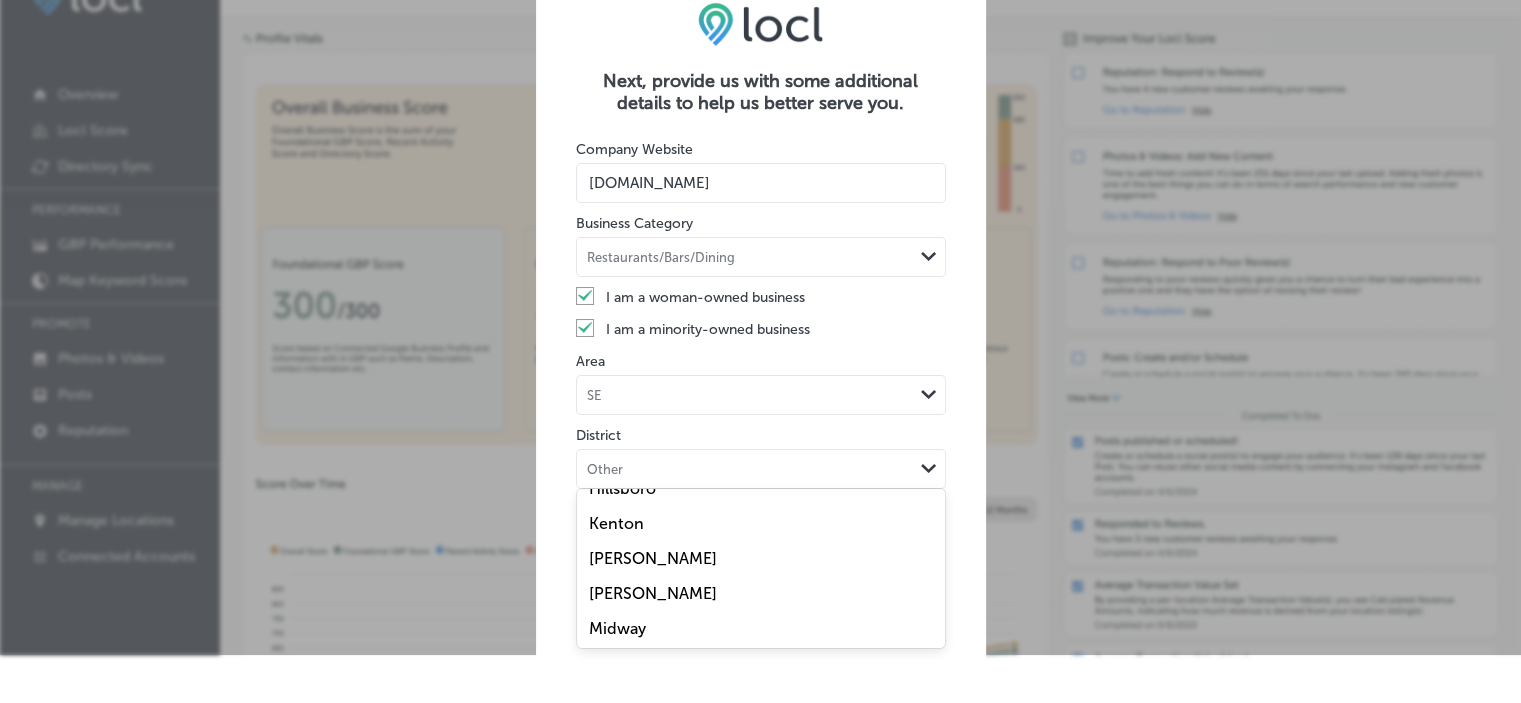 click on "Kerns" at bounding box center [761, 558] 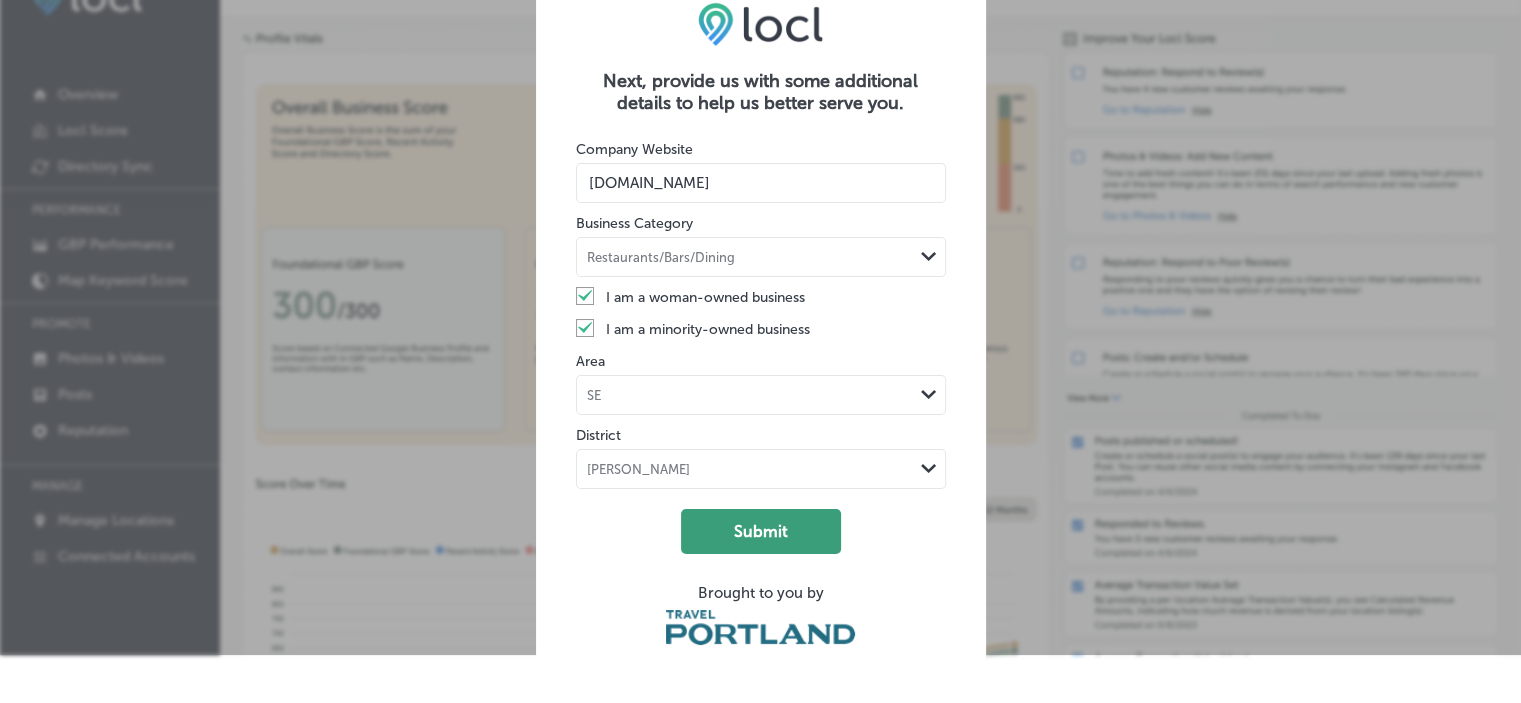 click on "Submit" at bounding box center [761, 531] 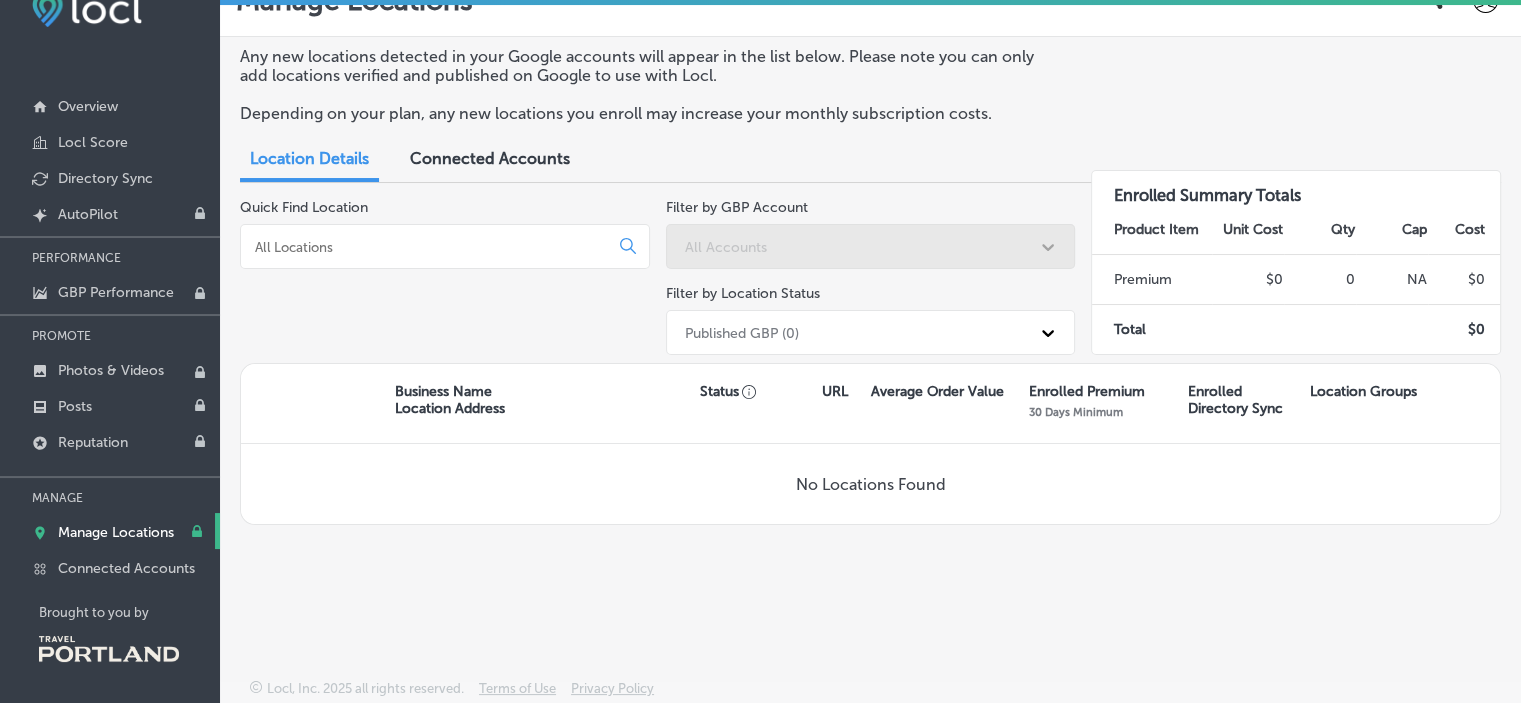 scroll, scrollTop: 0, scrollLeft: 0, axis: both 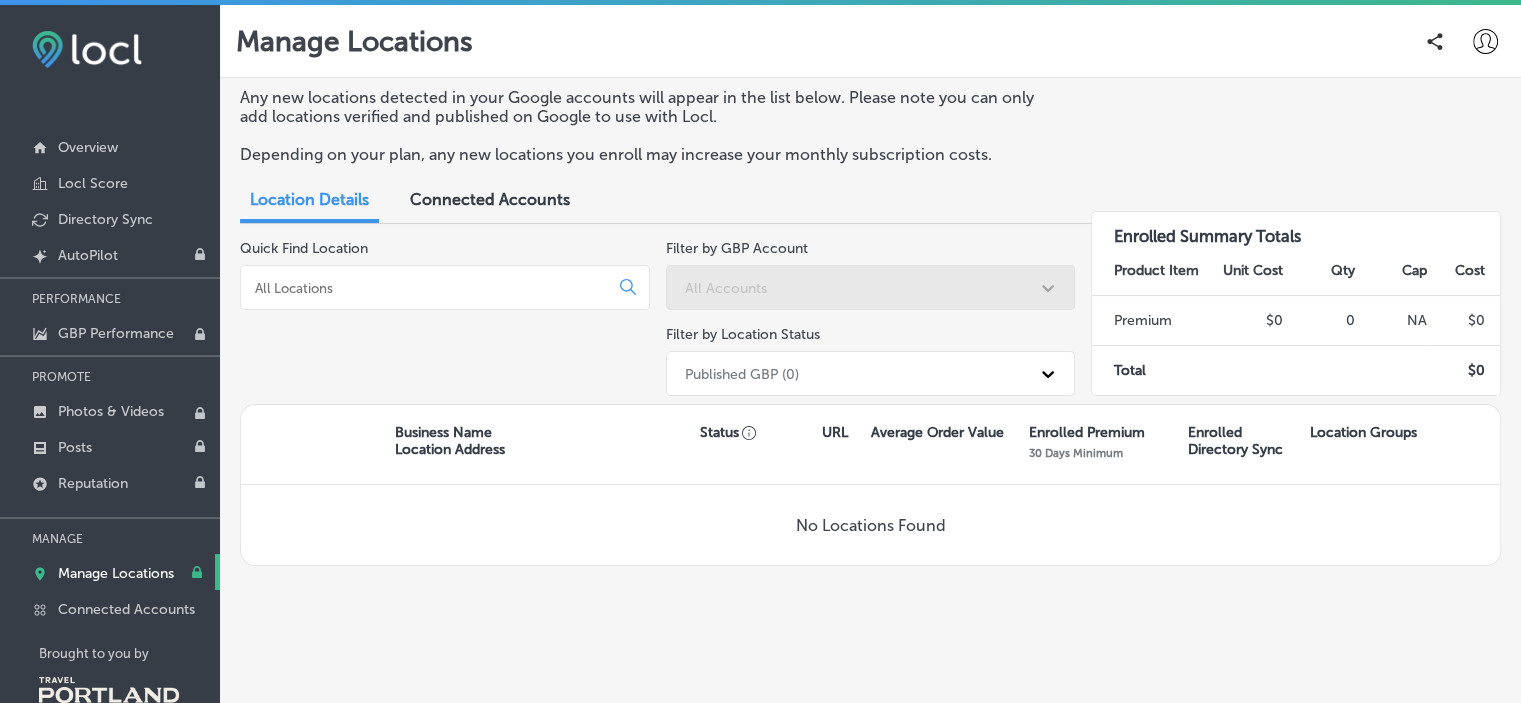 click on "Connected Accounts" at bounding box center [490, 199] 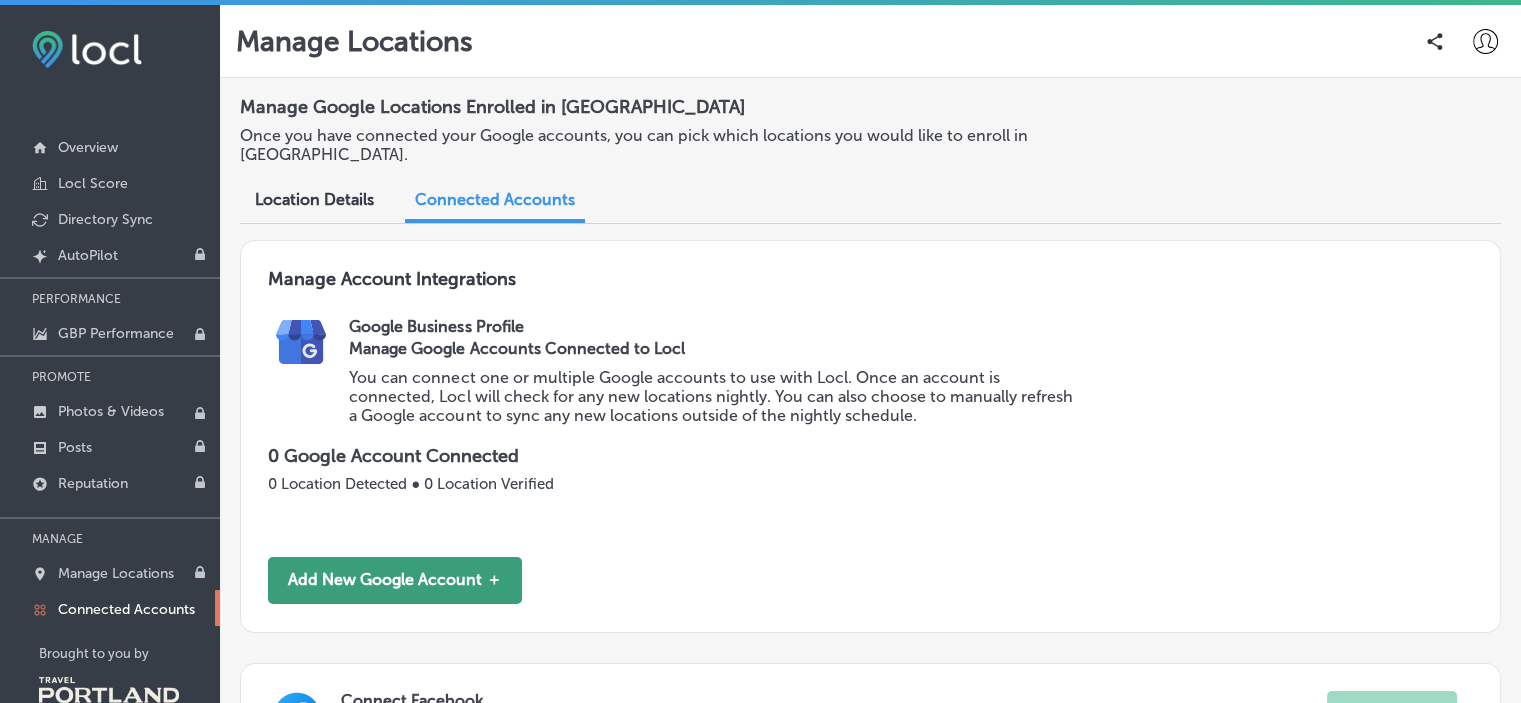 click on "Add New Google Account ＋" at bounding box center [395, 580] 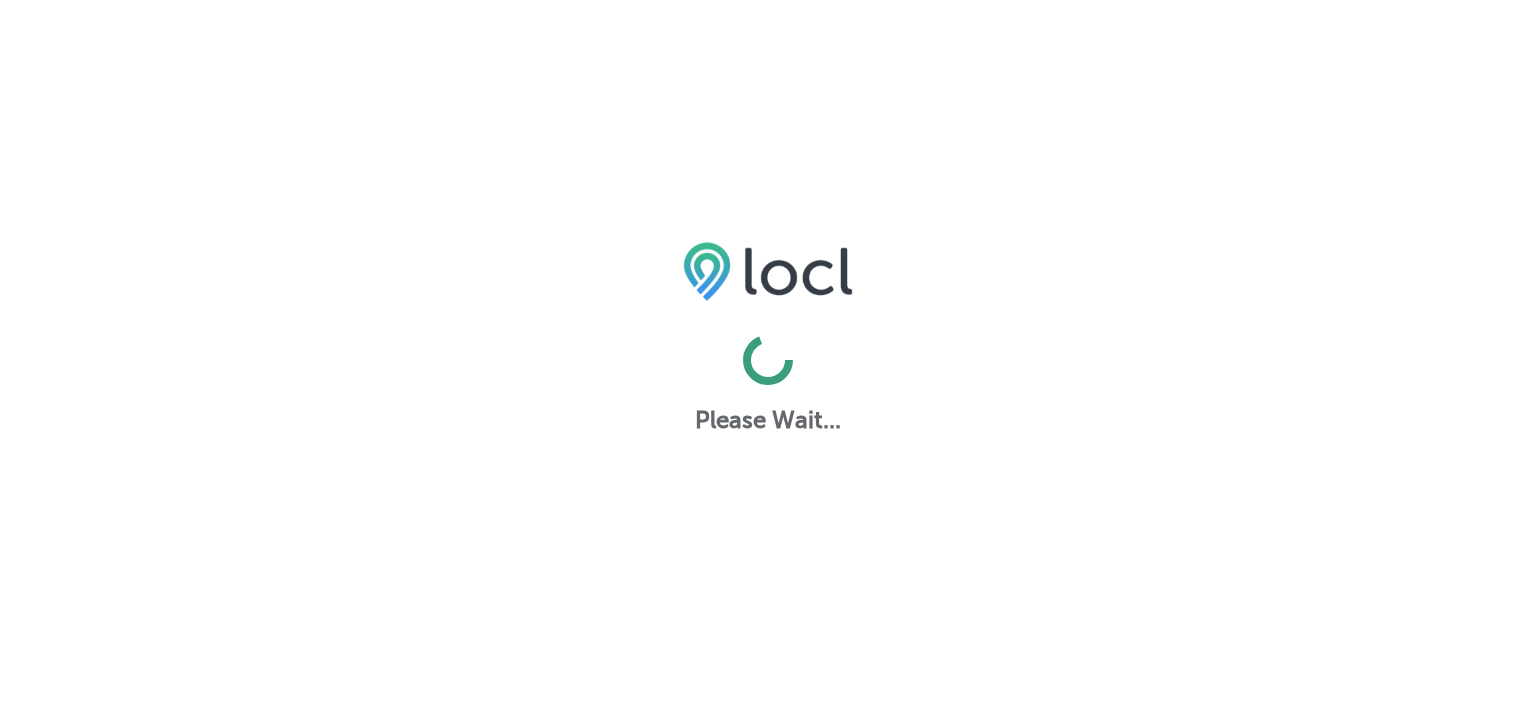 scroll, scrollTop: 0, scrollLeft: 0, axis: both 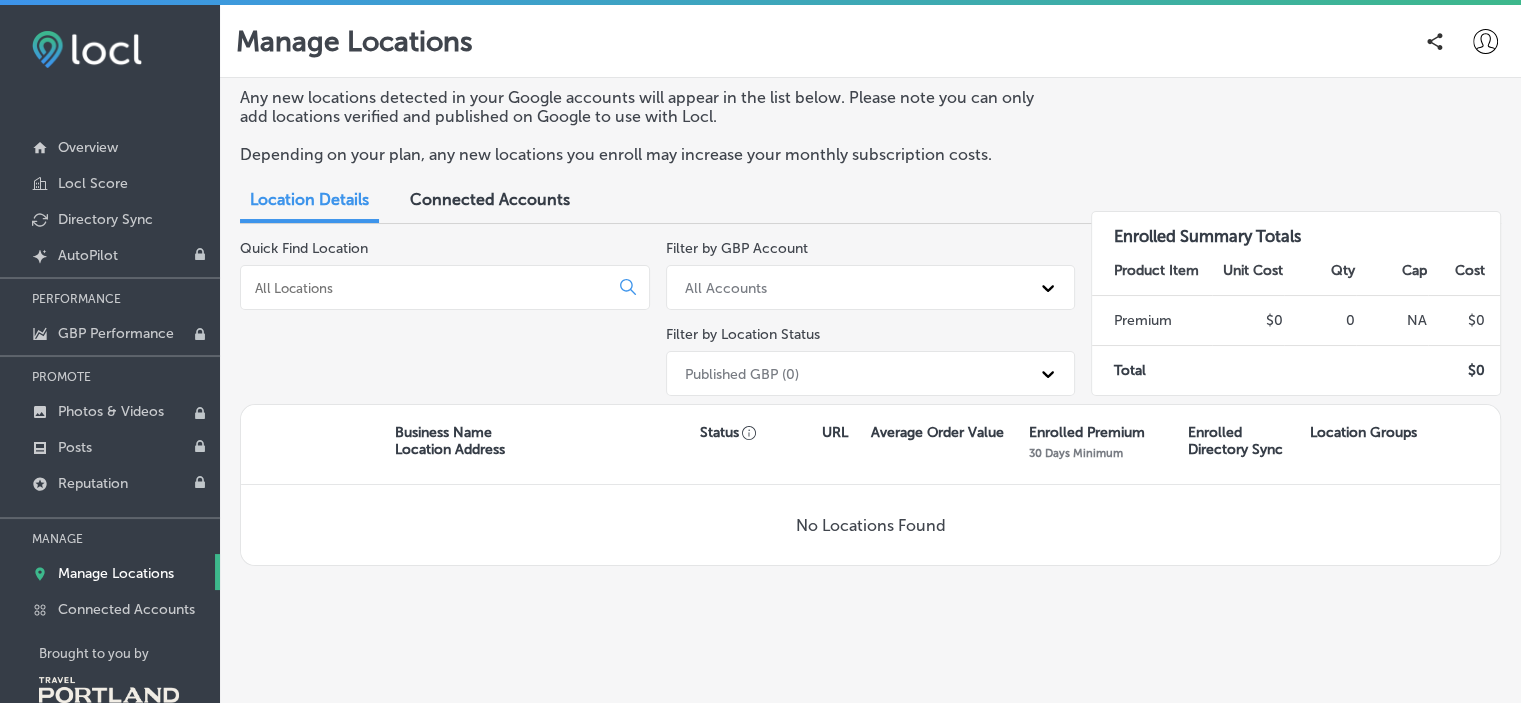 click on "Connected Accounts" at bounding box center (490, 199) 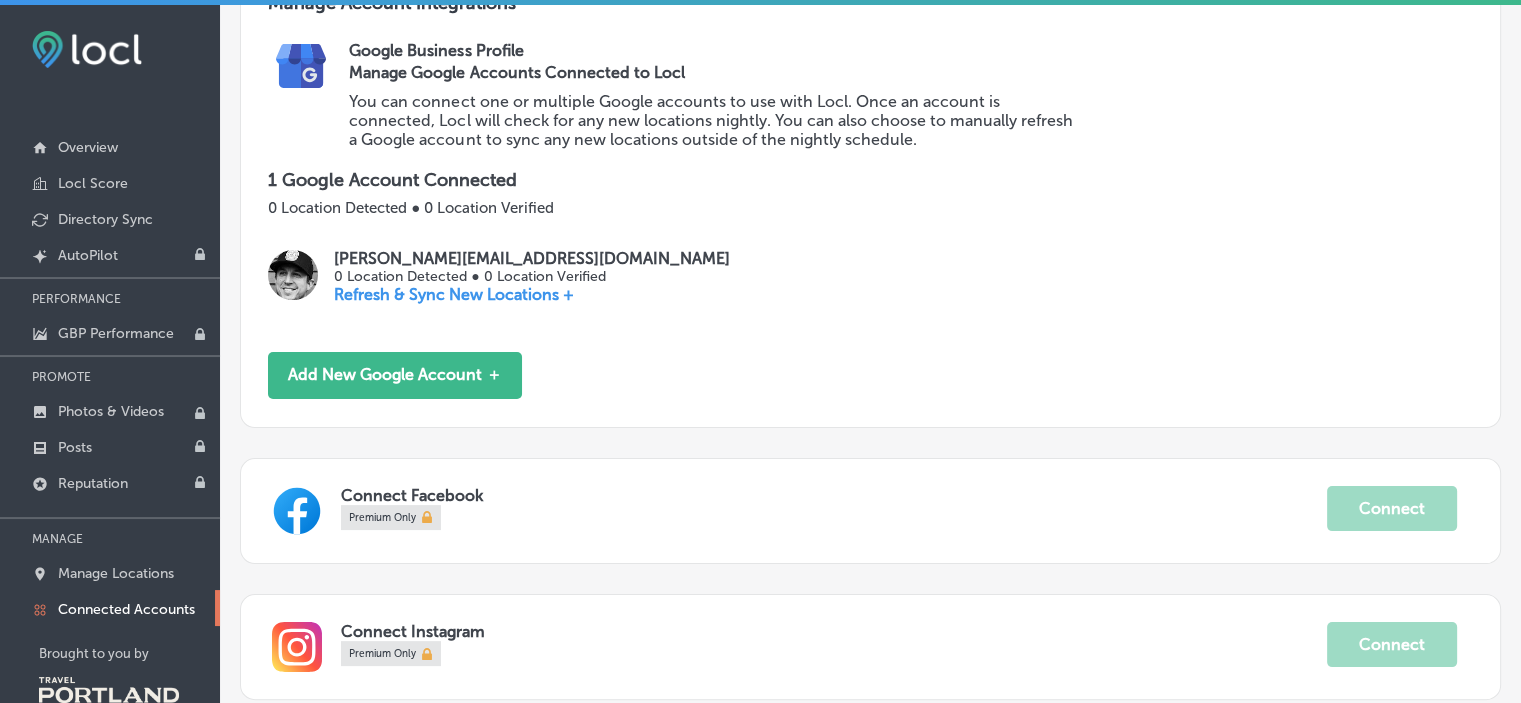 scroll, scrollTop: 392, scrollLeft: 0, axis: vertical 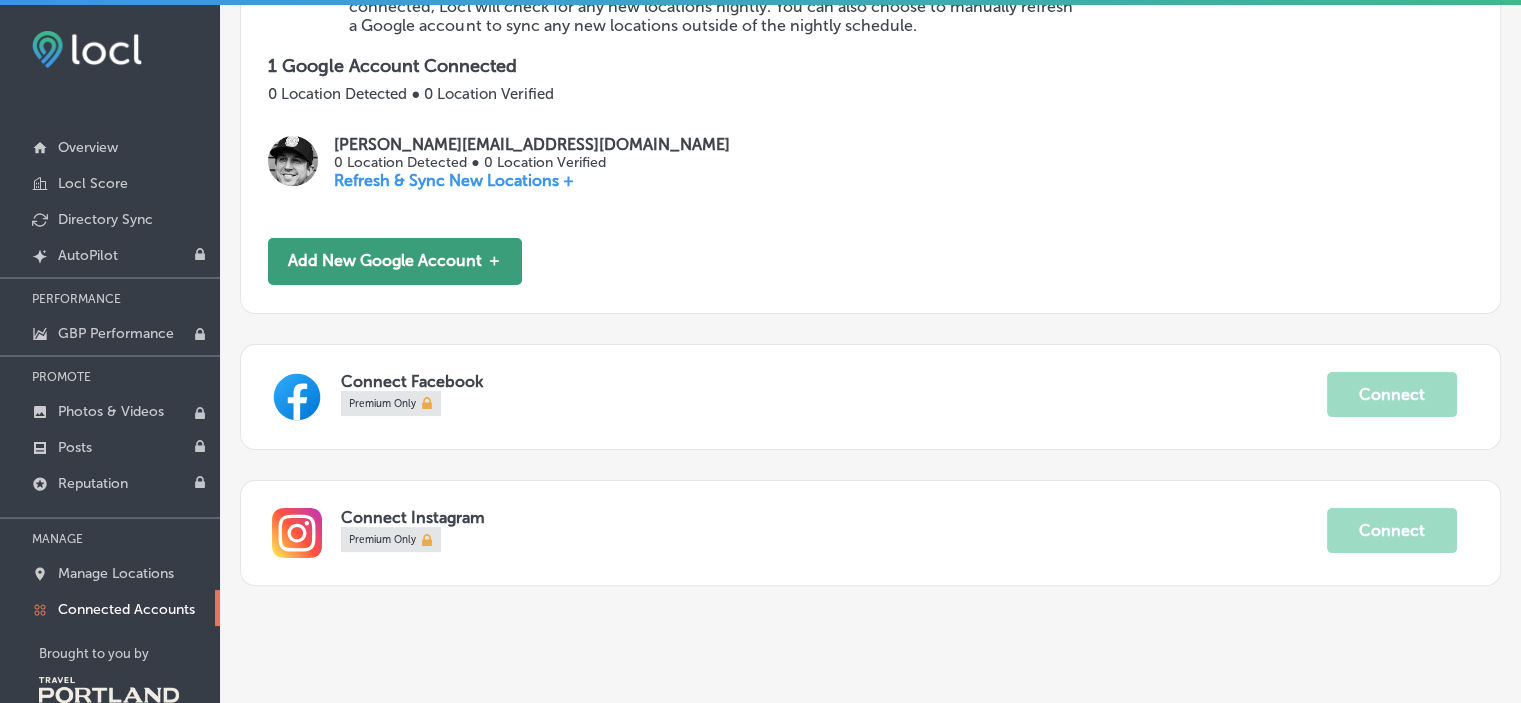 click on "Add New Google Account ＋" at bounding box center (395, 261) 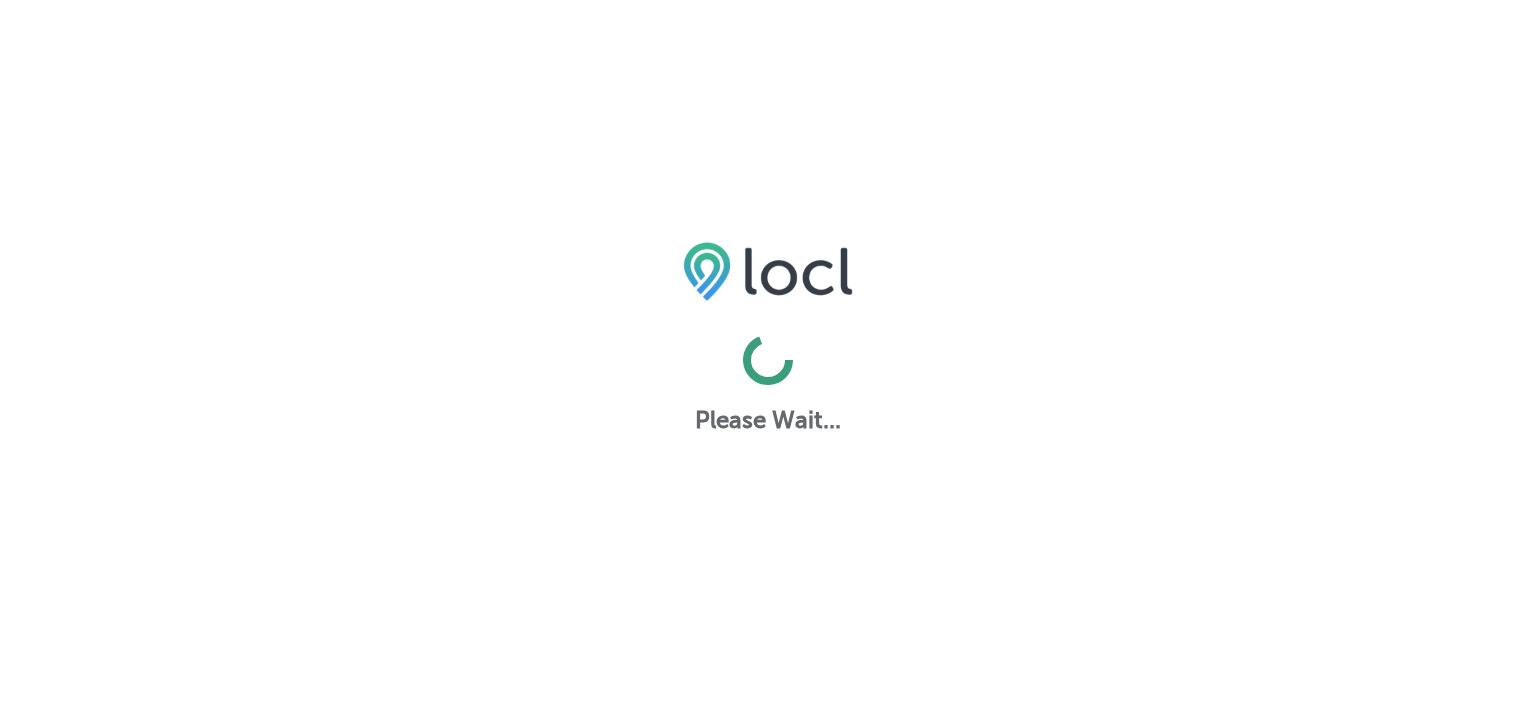 scroll, scrollTop: 0, scrollLeft: 0, axis: both 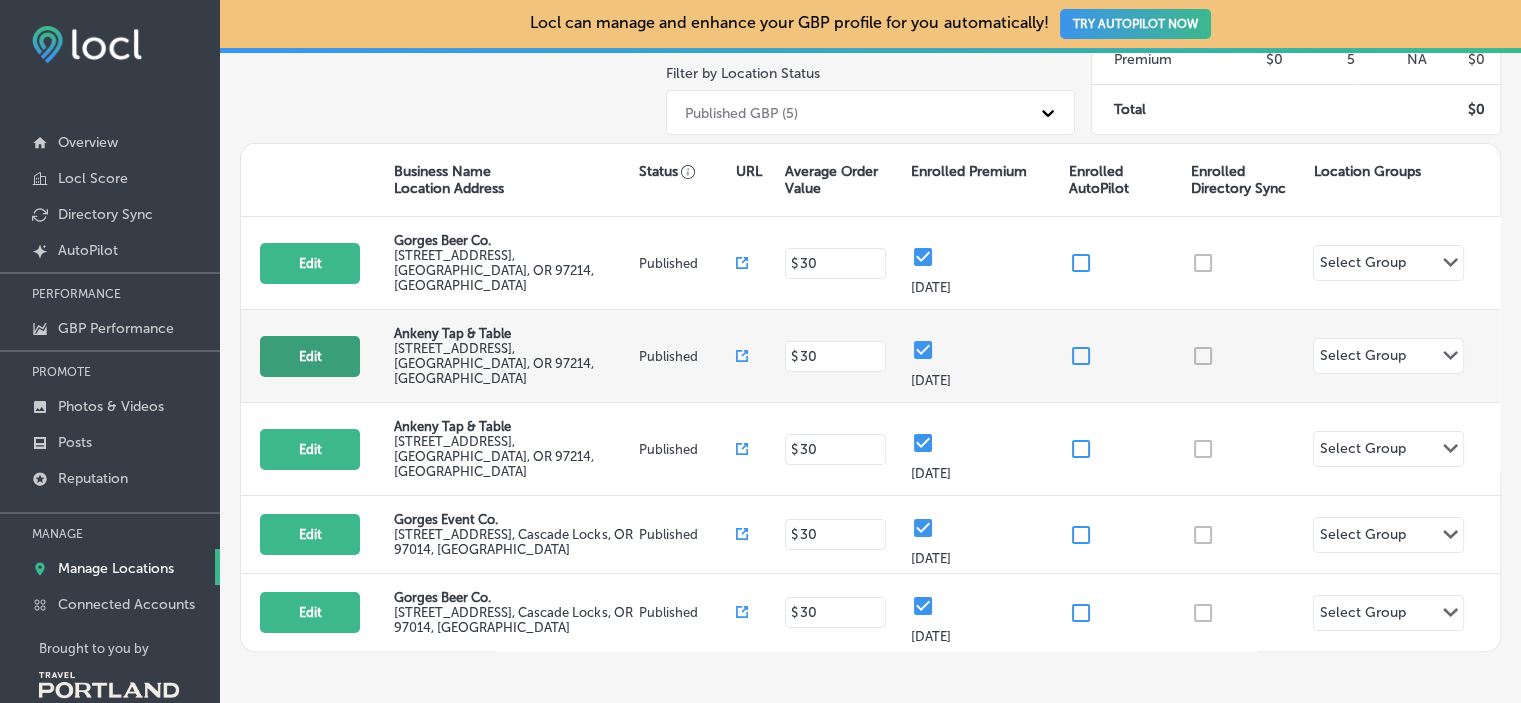 click on "Edit" at bounding box center (310, 356) 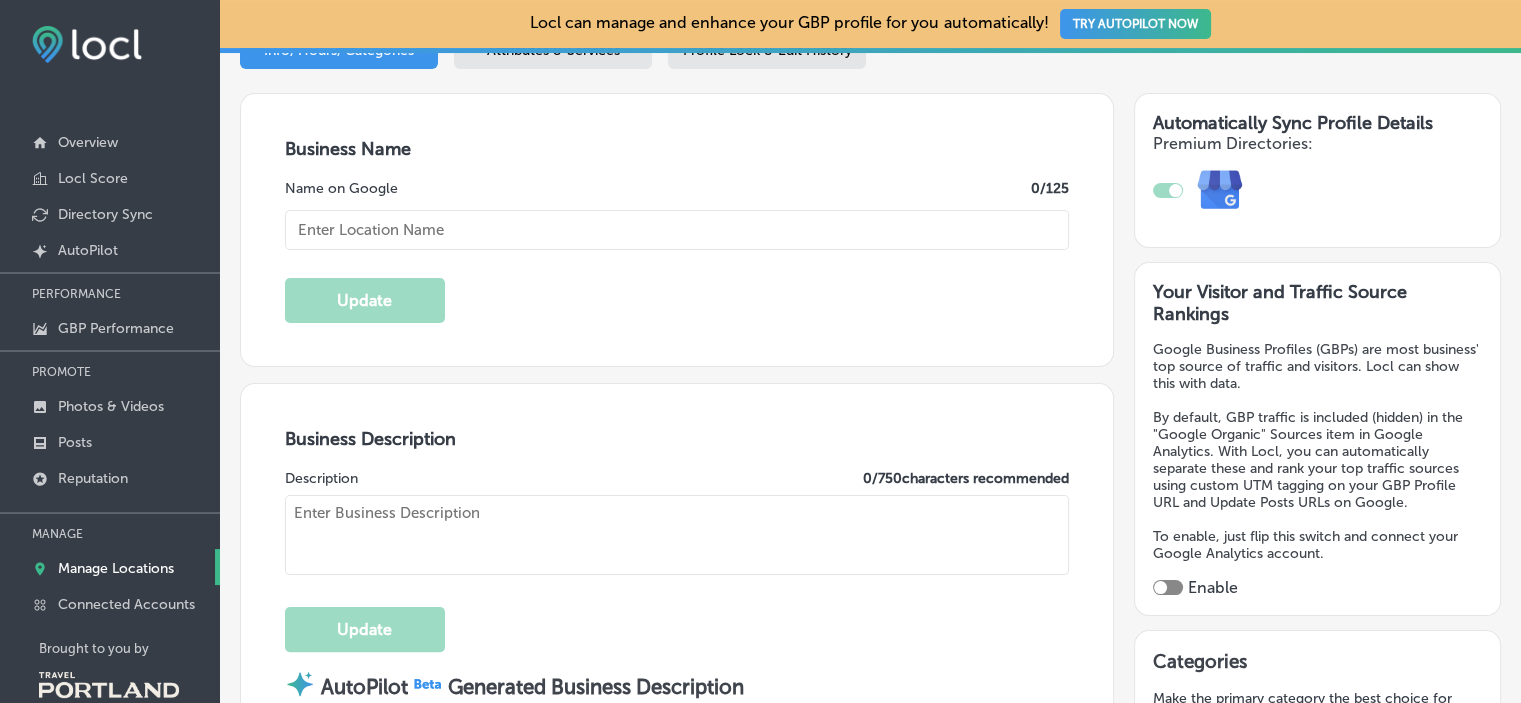scroll, scrollTop: 339, scrollLeft: 0, axis: vertical 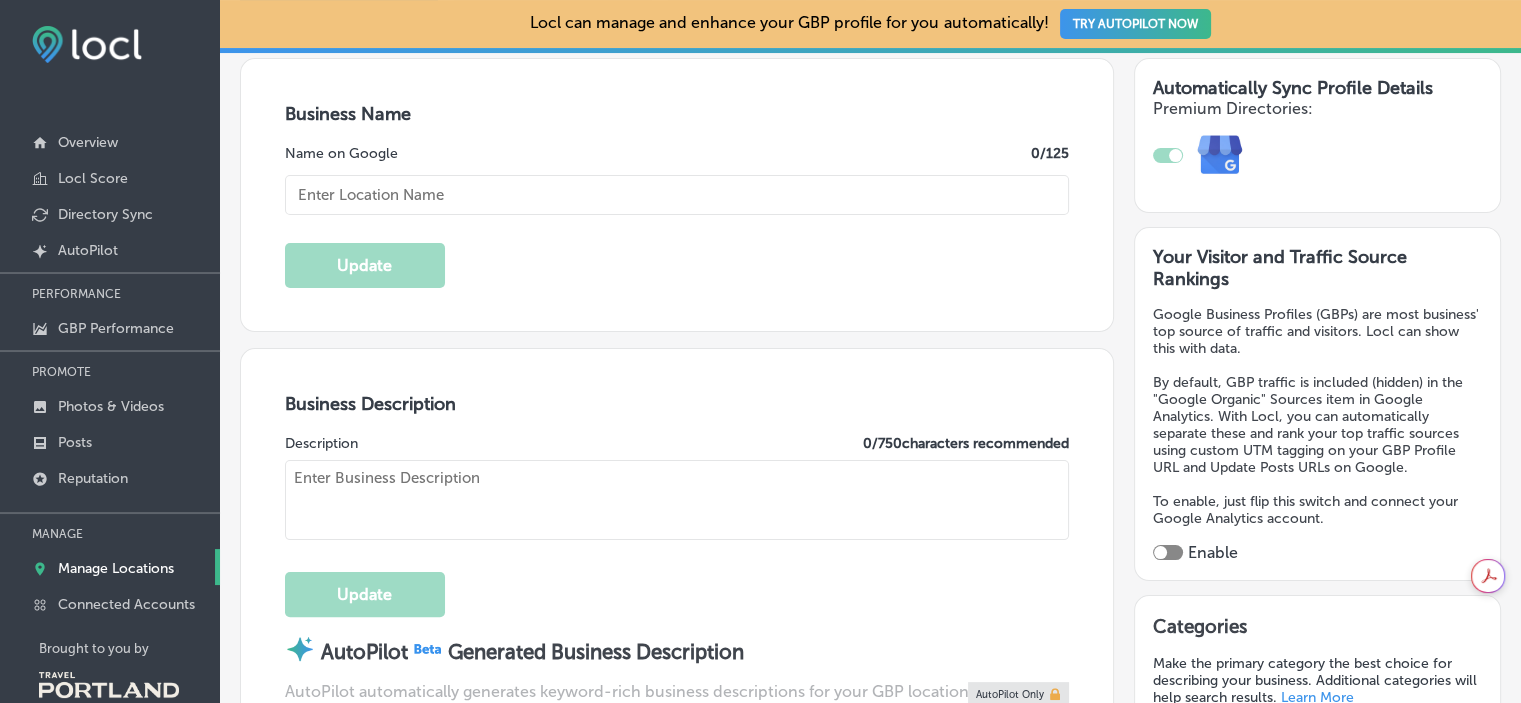 type on "Ankeny Tap & Table" 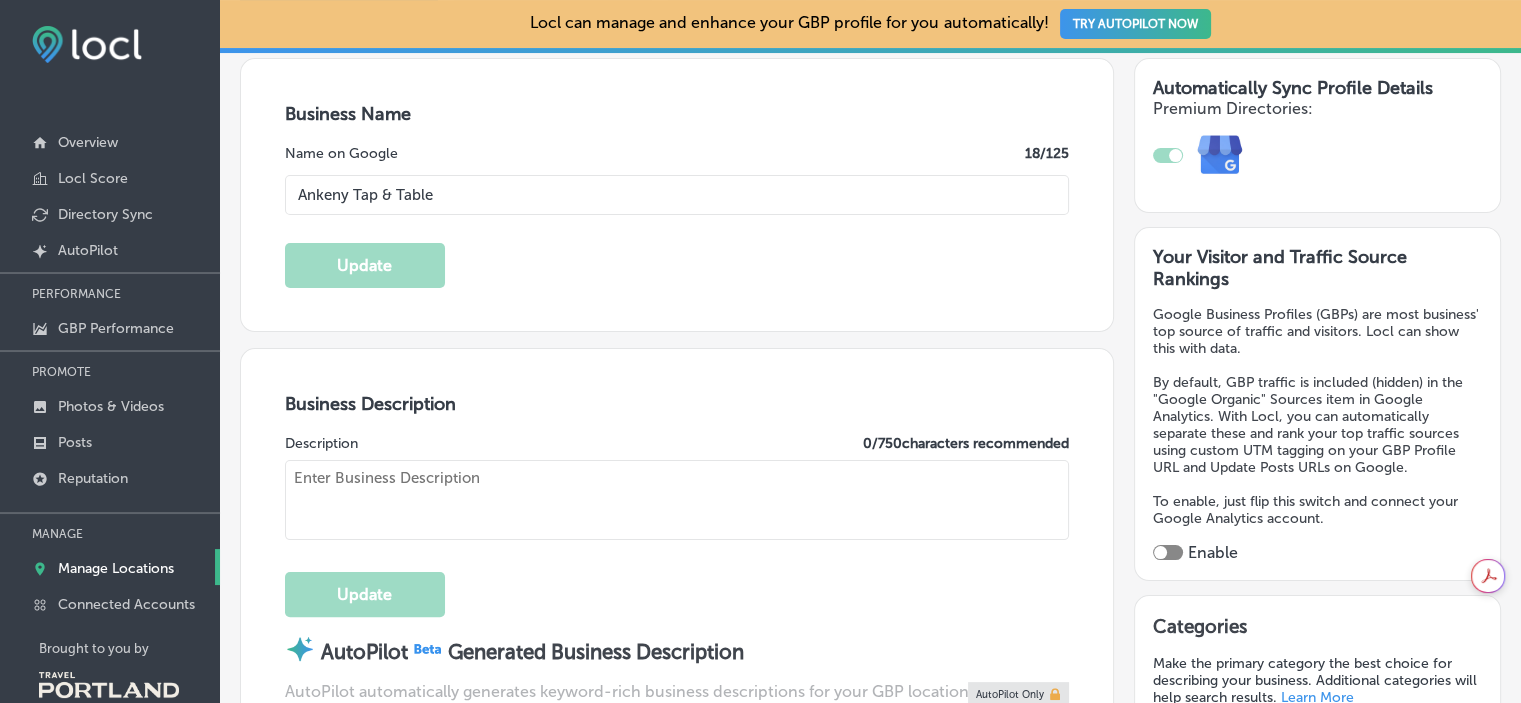 type on "[STREET_ADDRESS]" 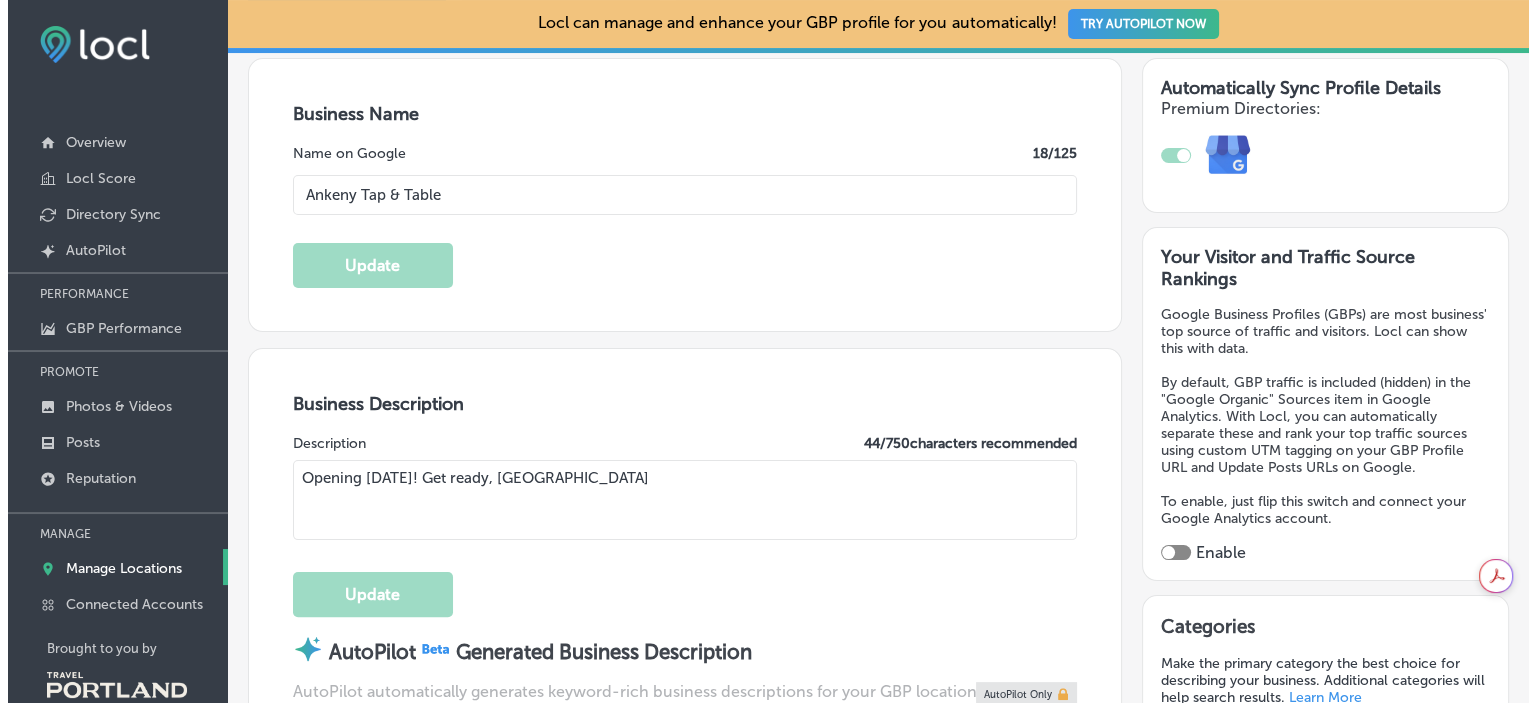 scroll, scrollTop: 0, scrollLeft: 0, axis: both 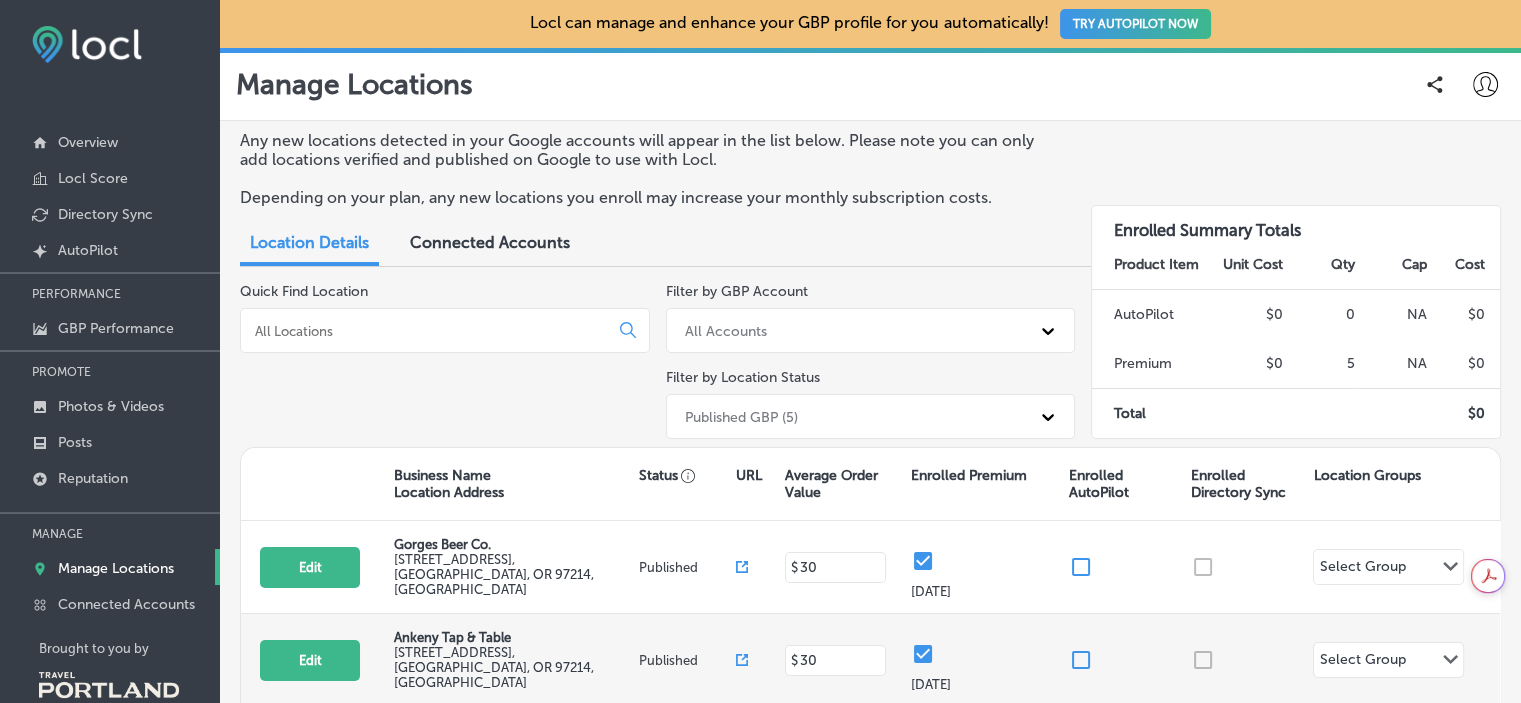 click at bounding box center [923, 654] 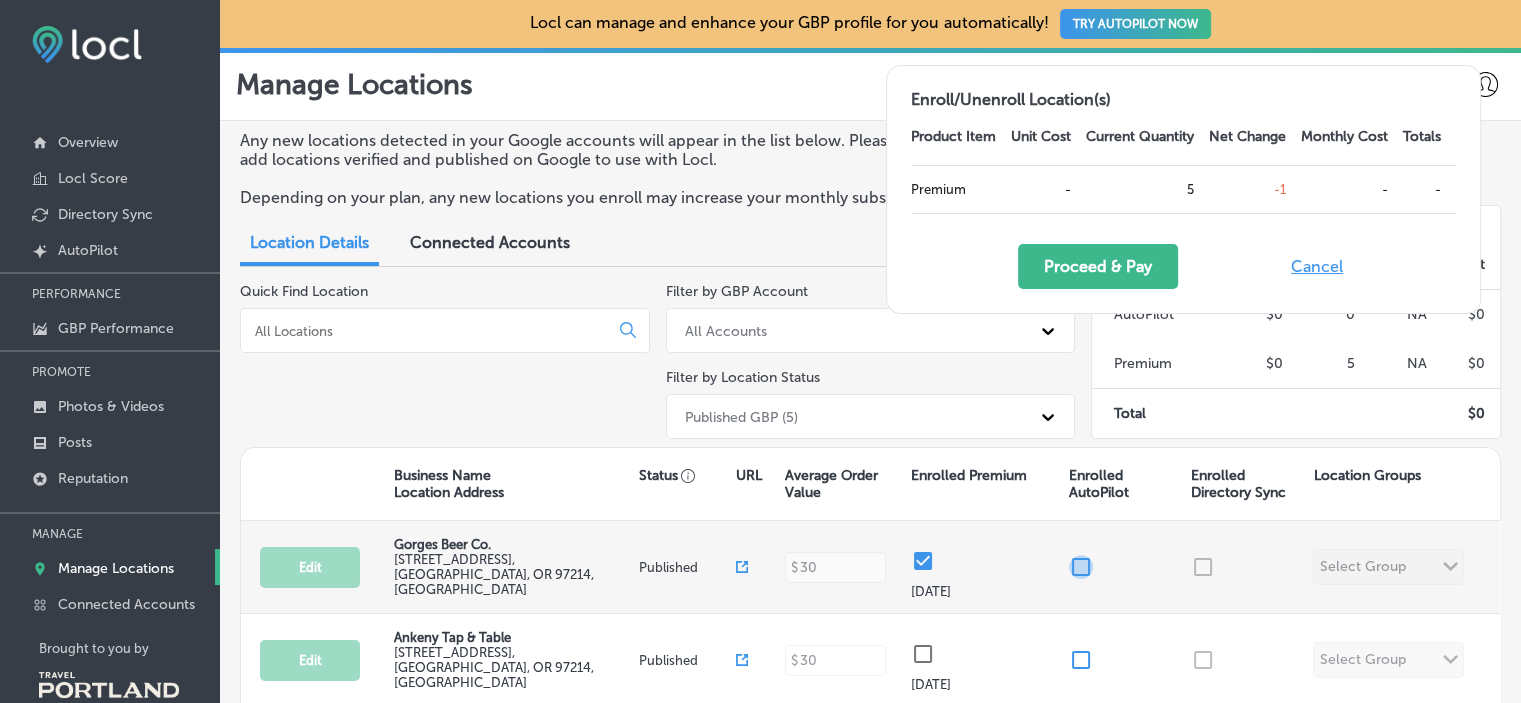click at bounding box center [1081, 567] 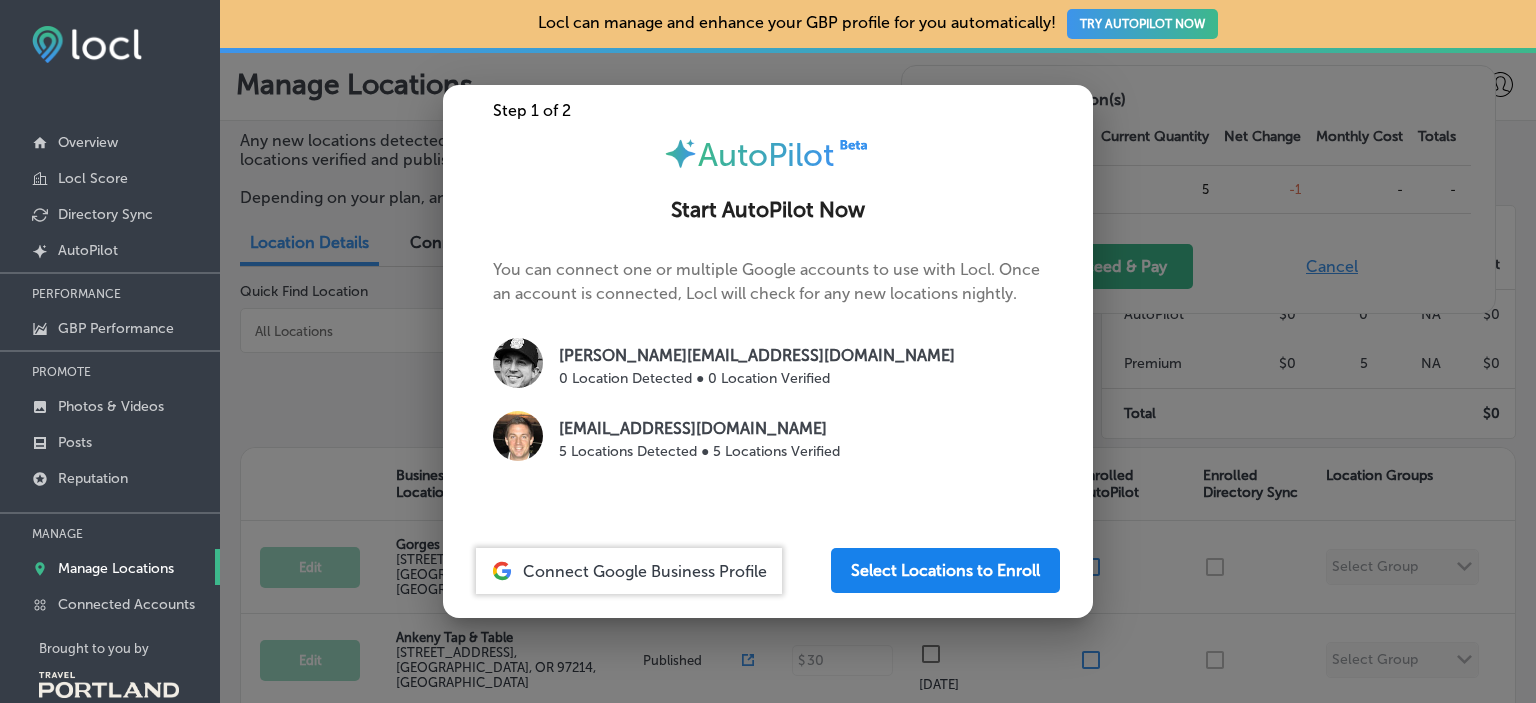 click on "Select Locations to Enroll" at bounding box center (945, 570) 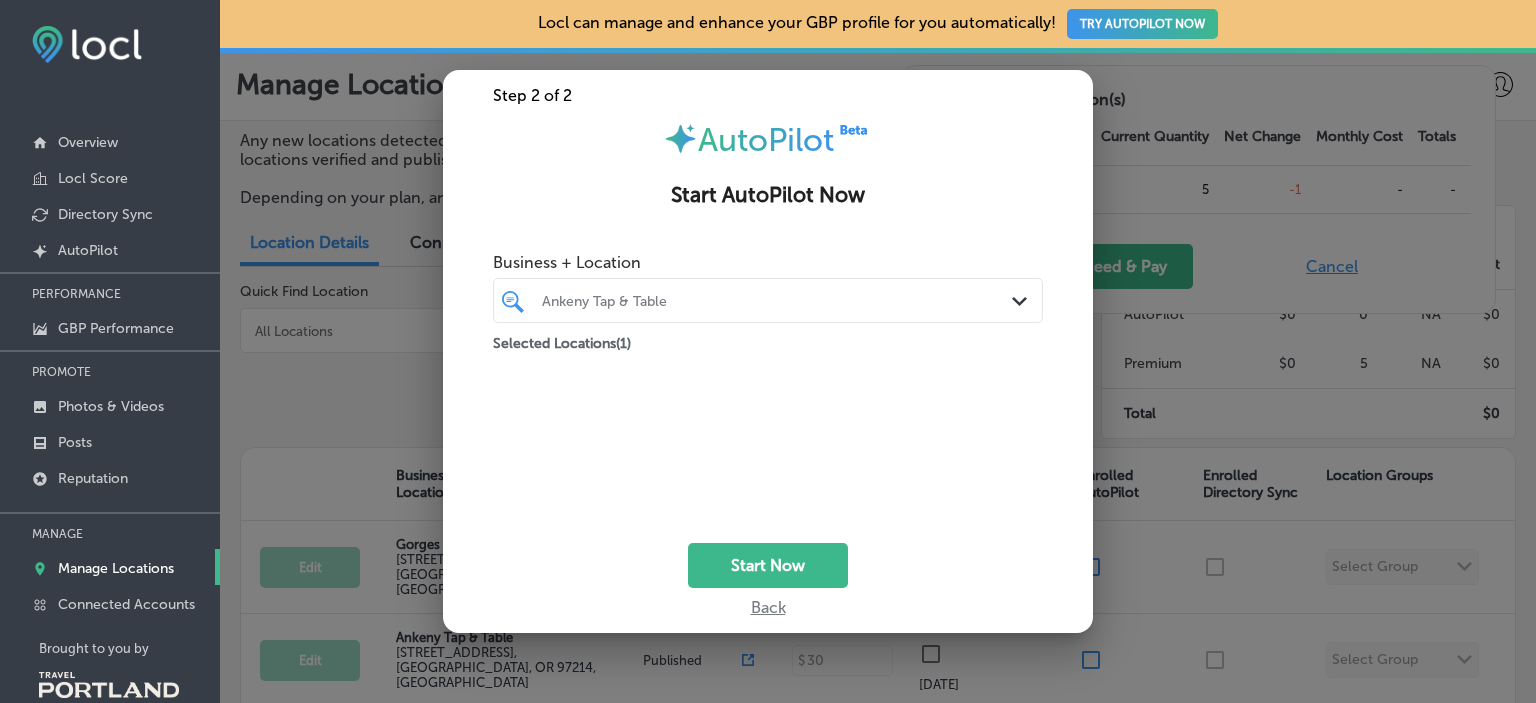 click on "Ankeny Tap & Table" at bounding box center [778, 300] 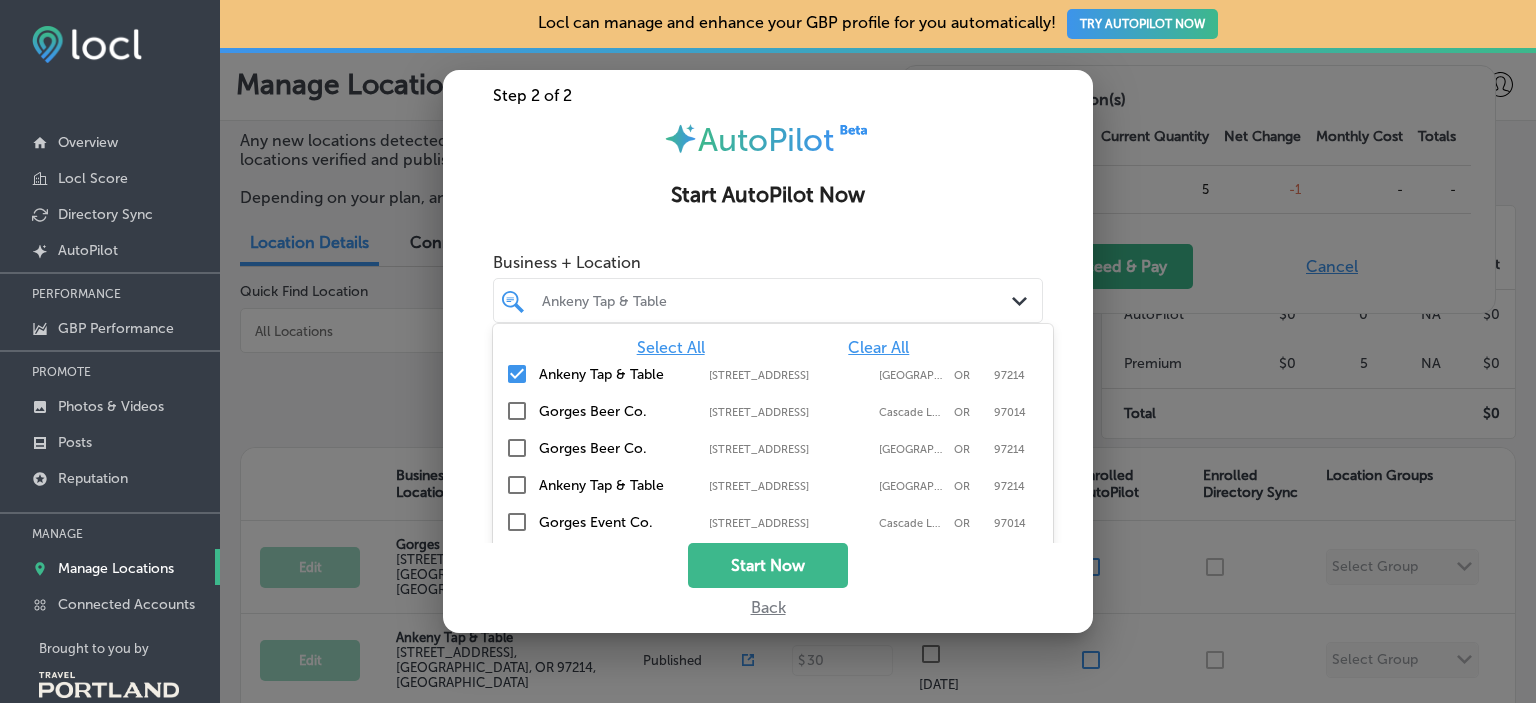 click at bounding box center [517, 411] 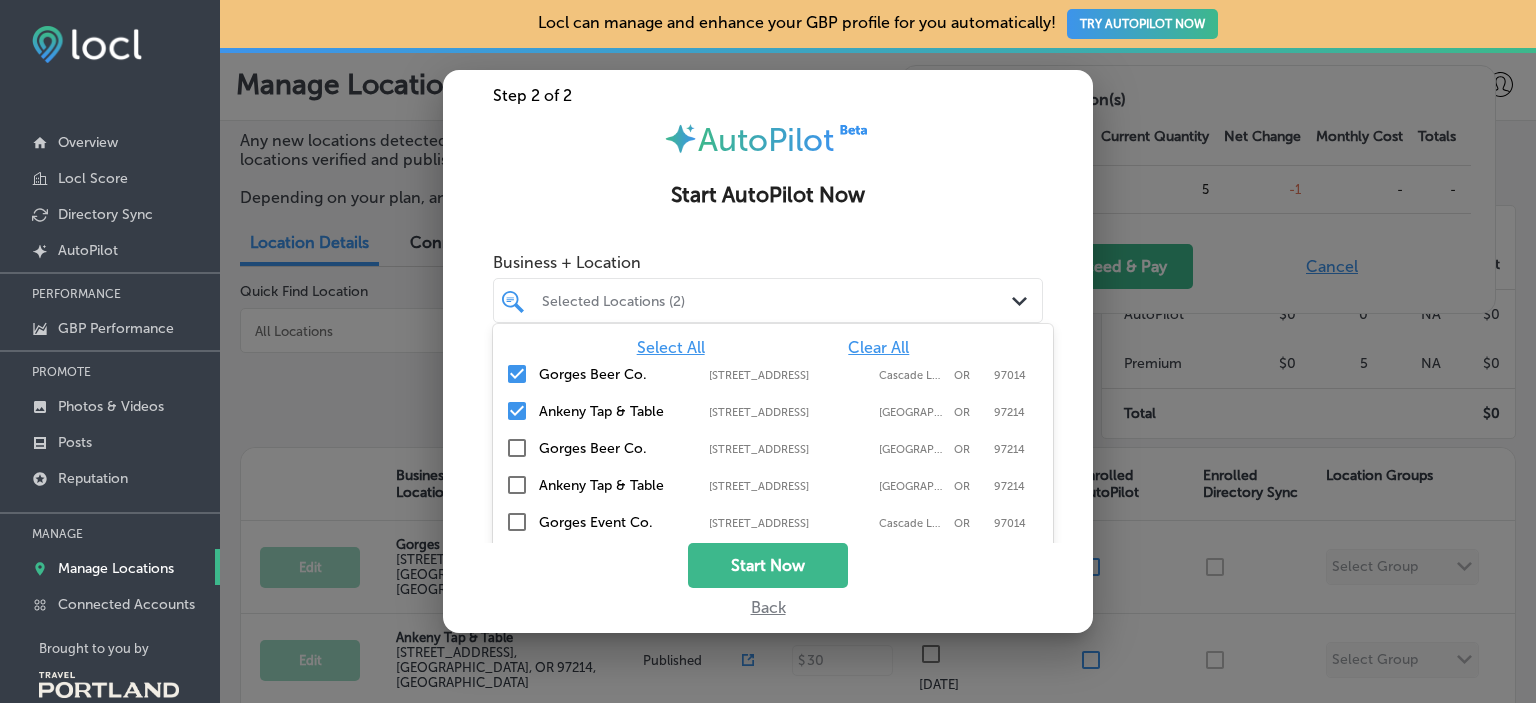 click at bounding box center (517, 411) 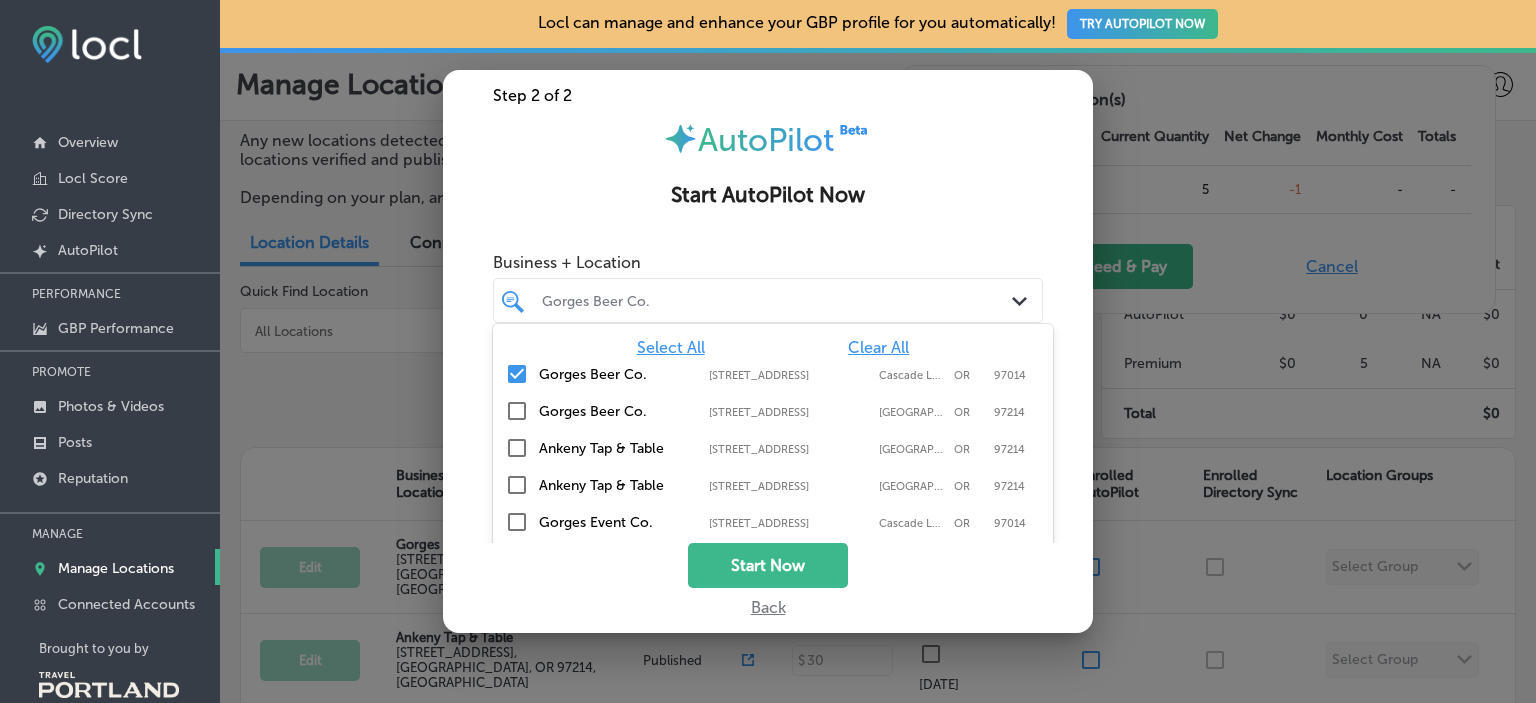 click at bounding box center [517, 411] 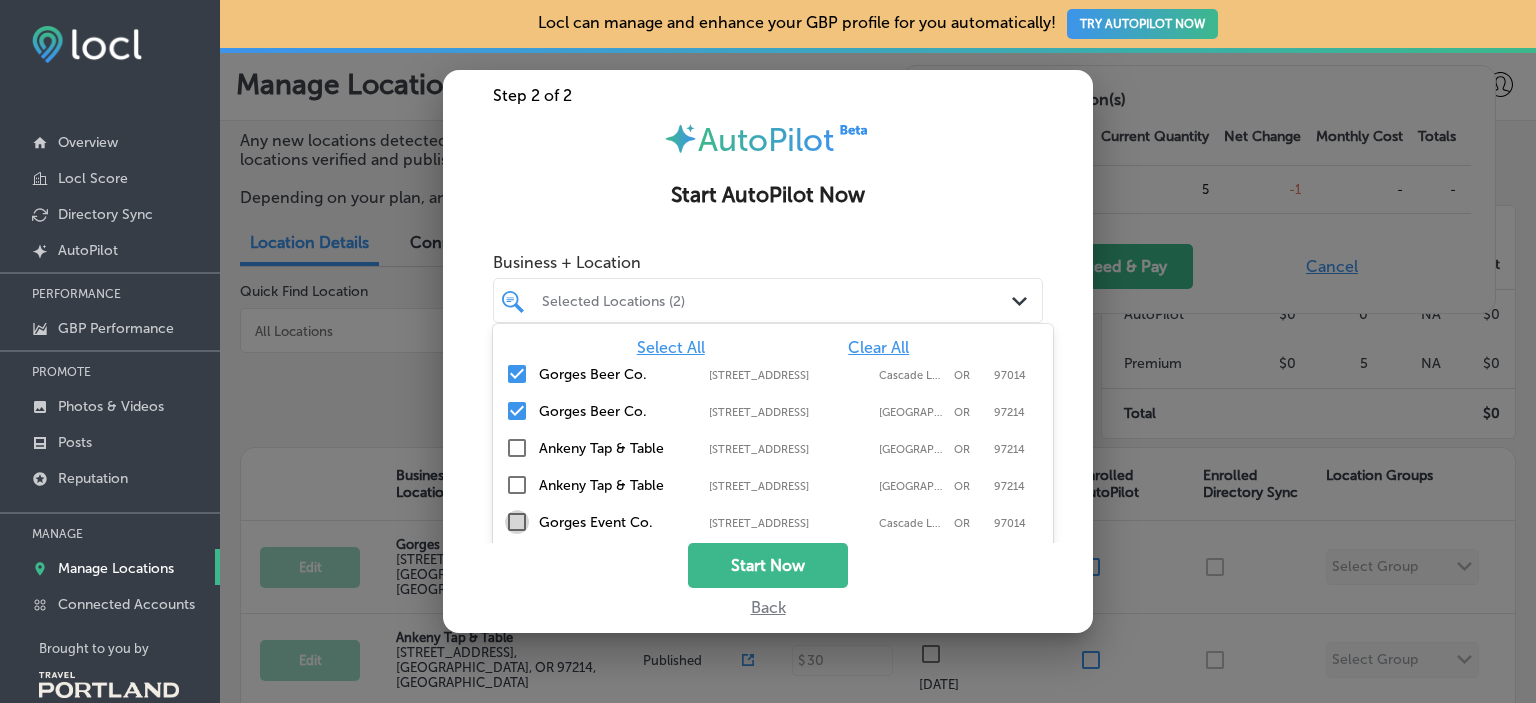 click at bounding box center [517, 522] 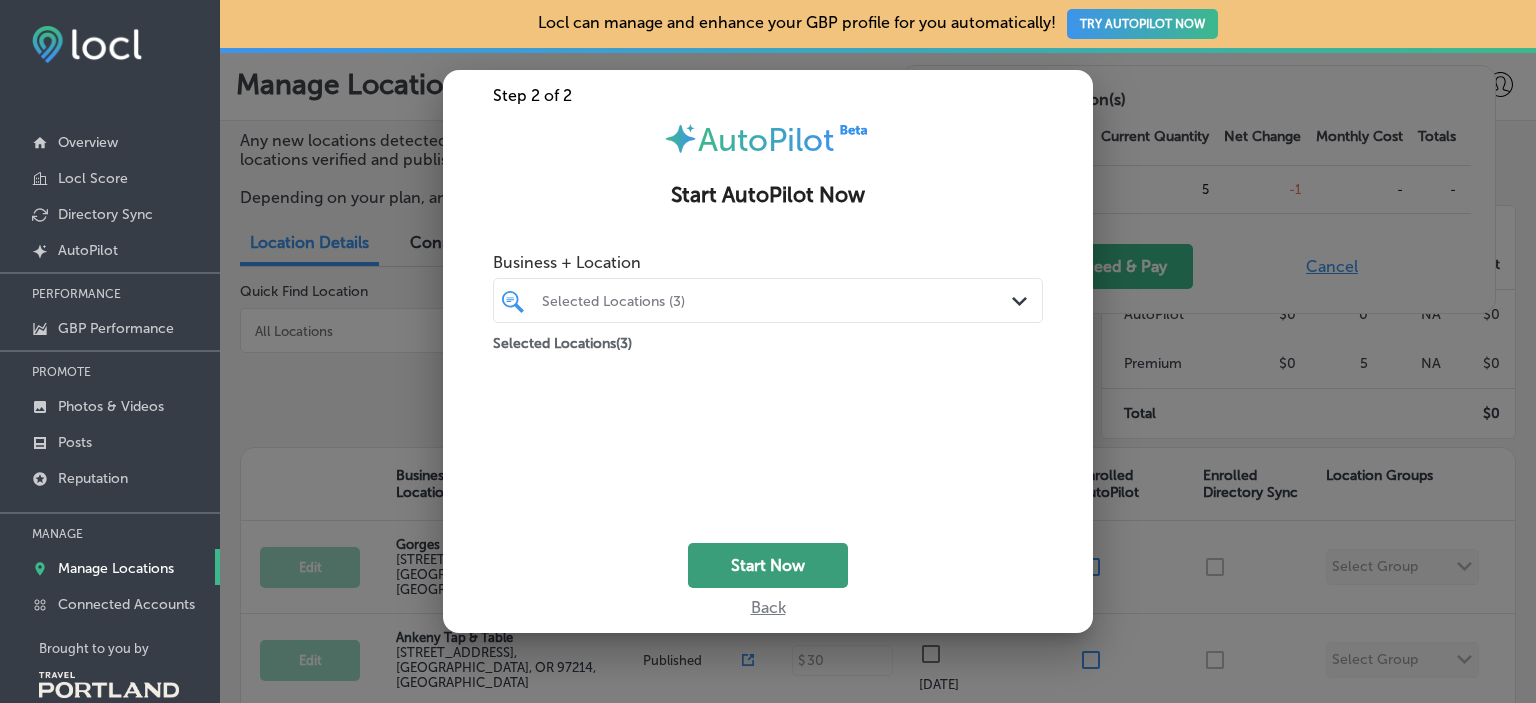 click on "Start Now" at bounding box center (768, 565) 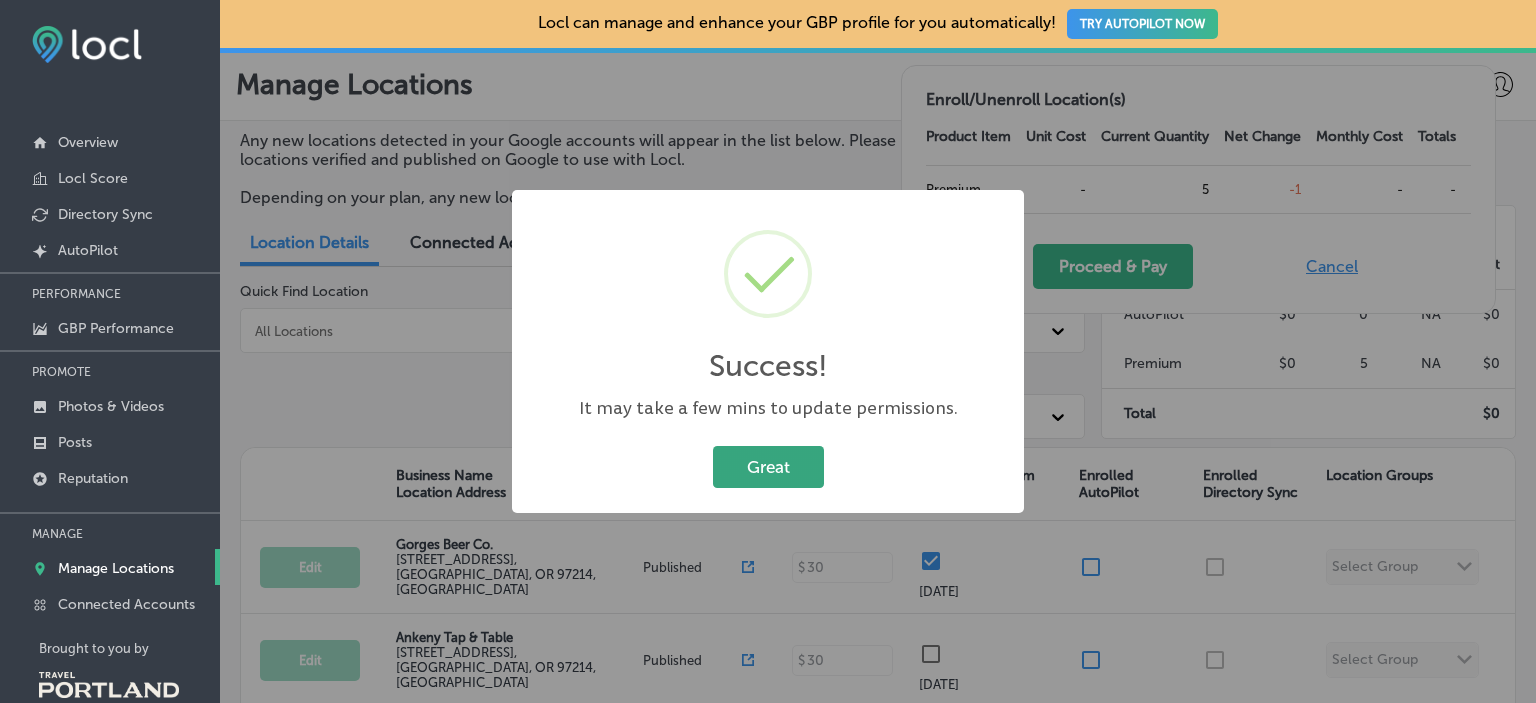 click on "Great" at bounding box center (768, 466) 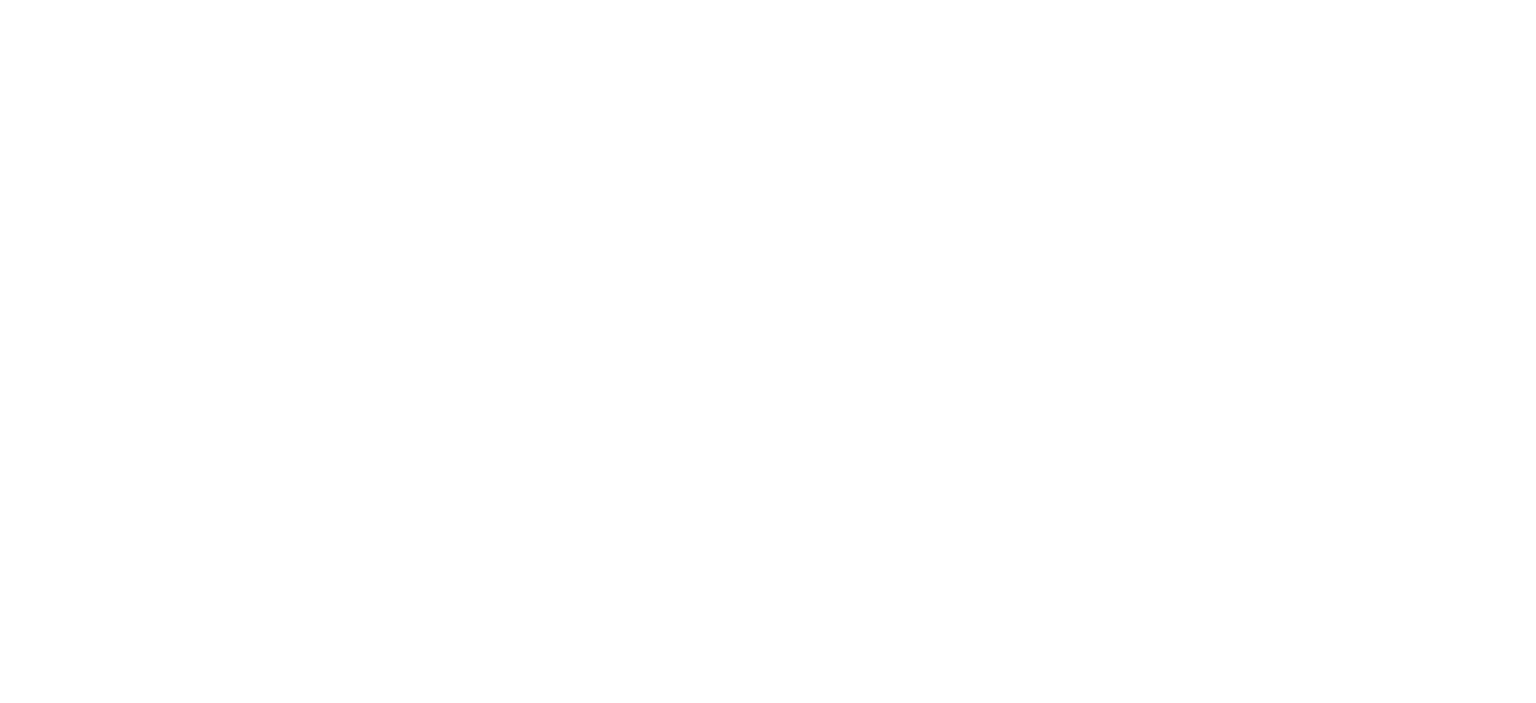 scroll, scrollTop: 0, scrollLeft: 0, axis: both 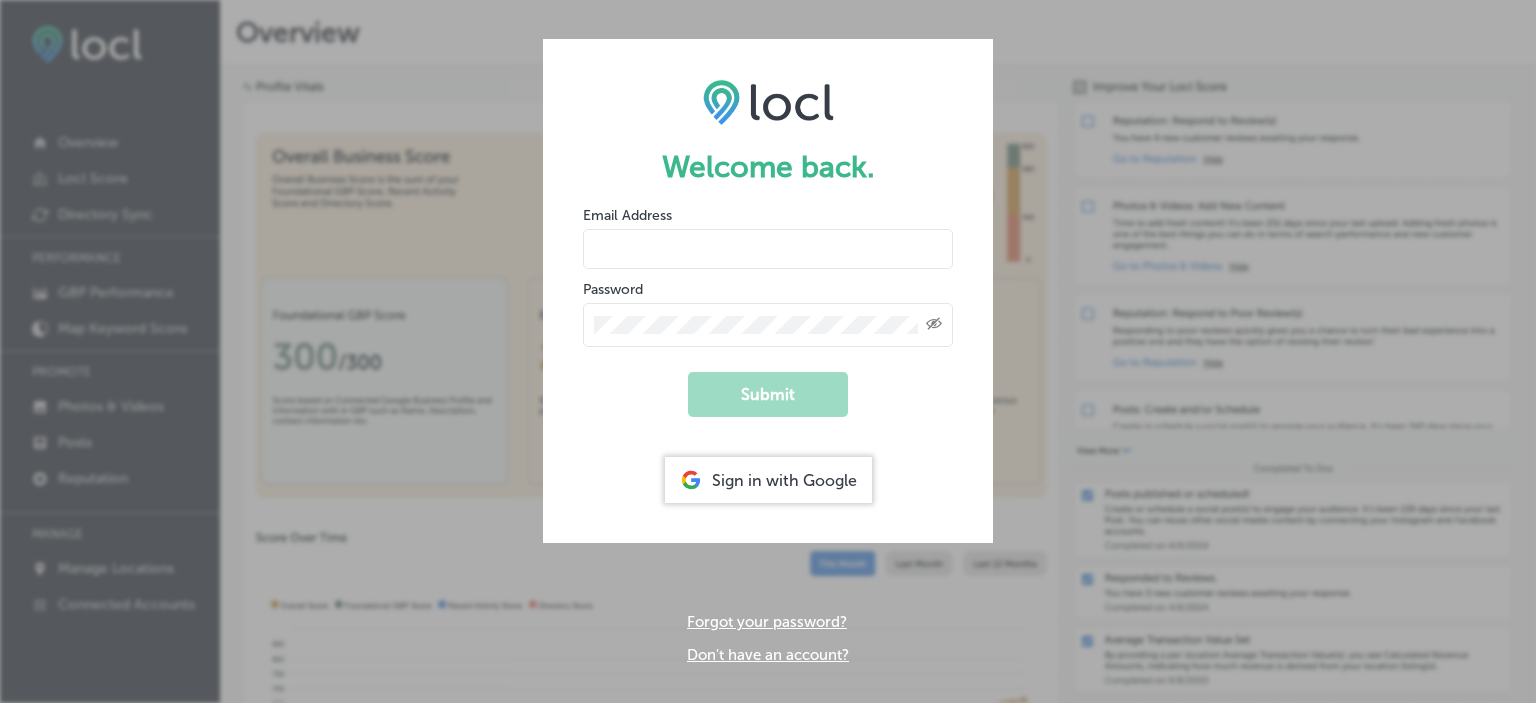 click at bounding box center (768, 249) 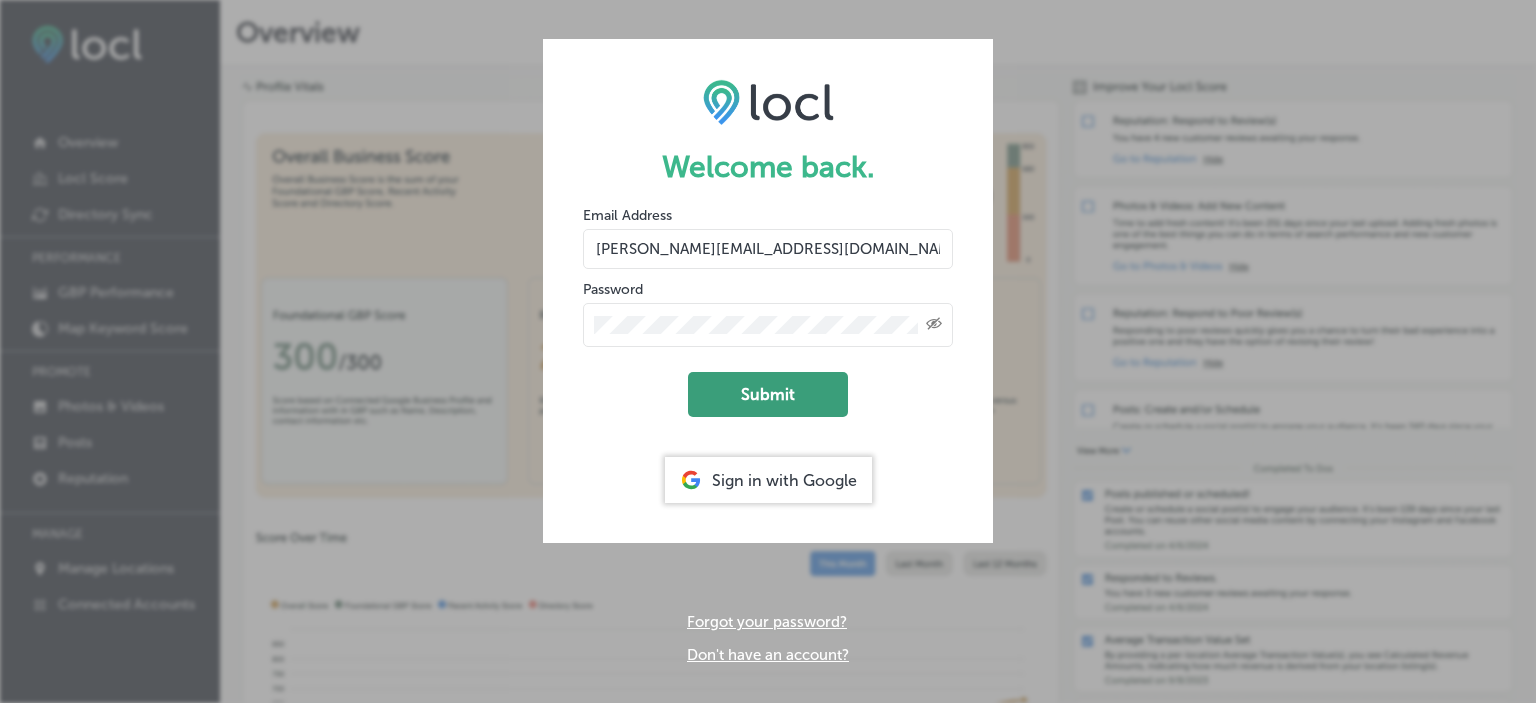 click on "Submit" 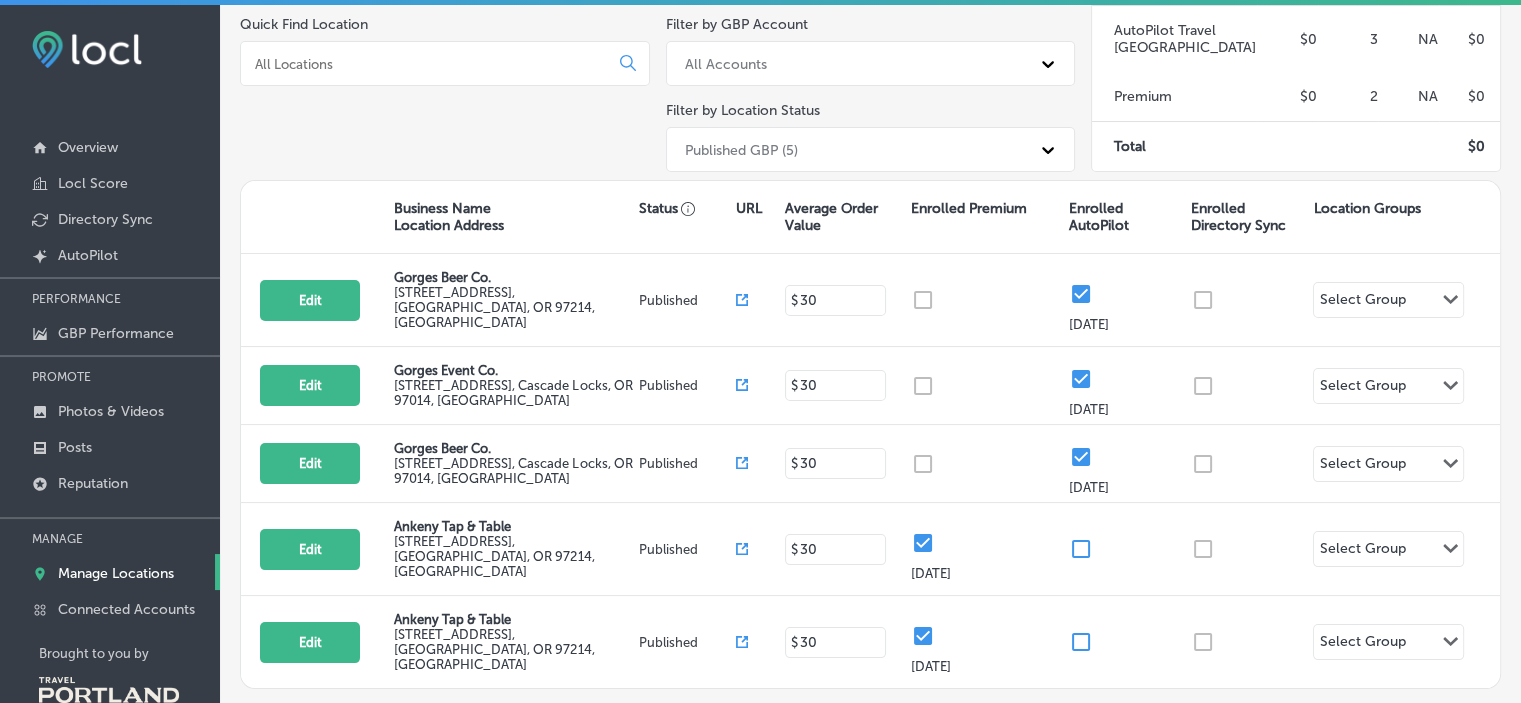 scroll, scrollTop: 240, scrollLeft: 0, axis: vertical 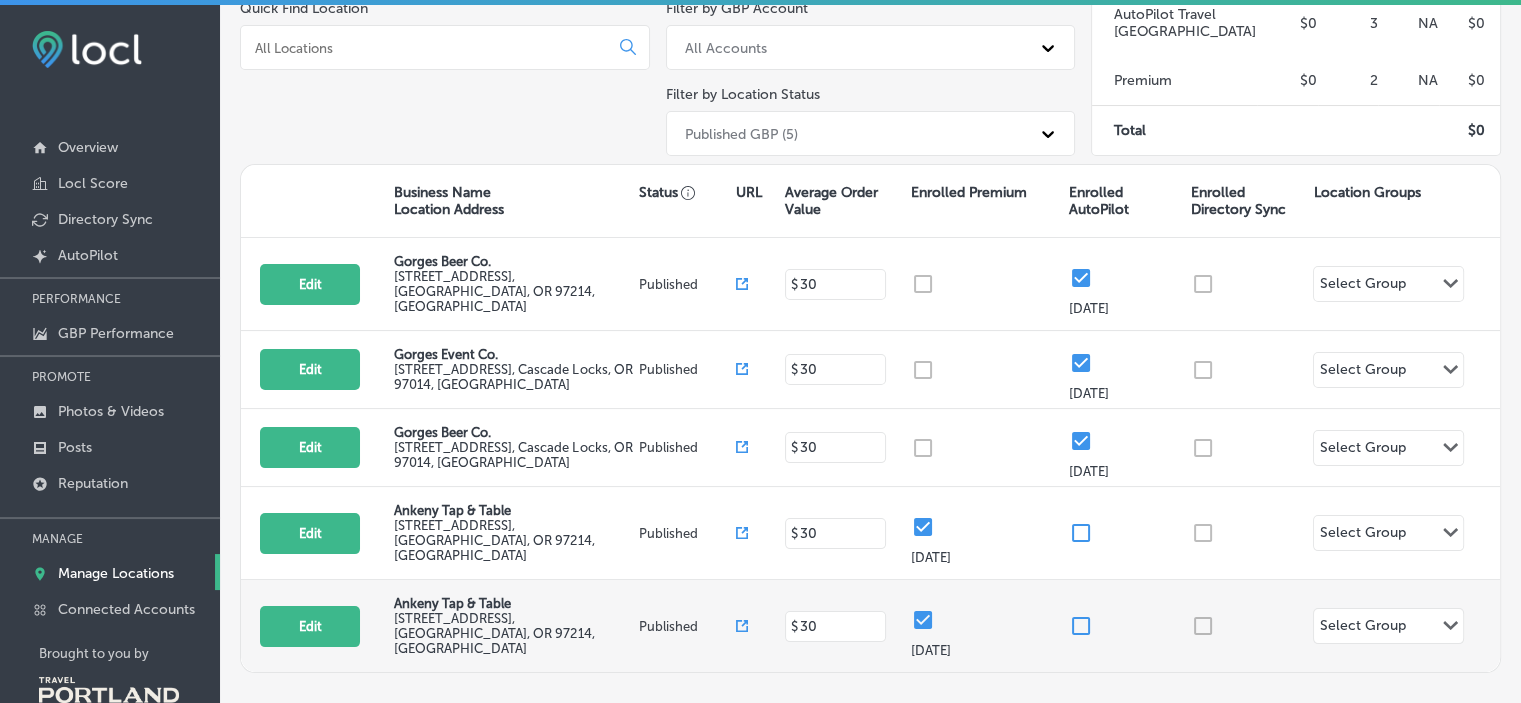 click on "Path
Created with Sketch." 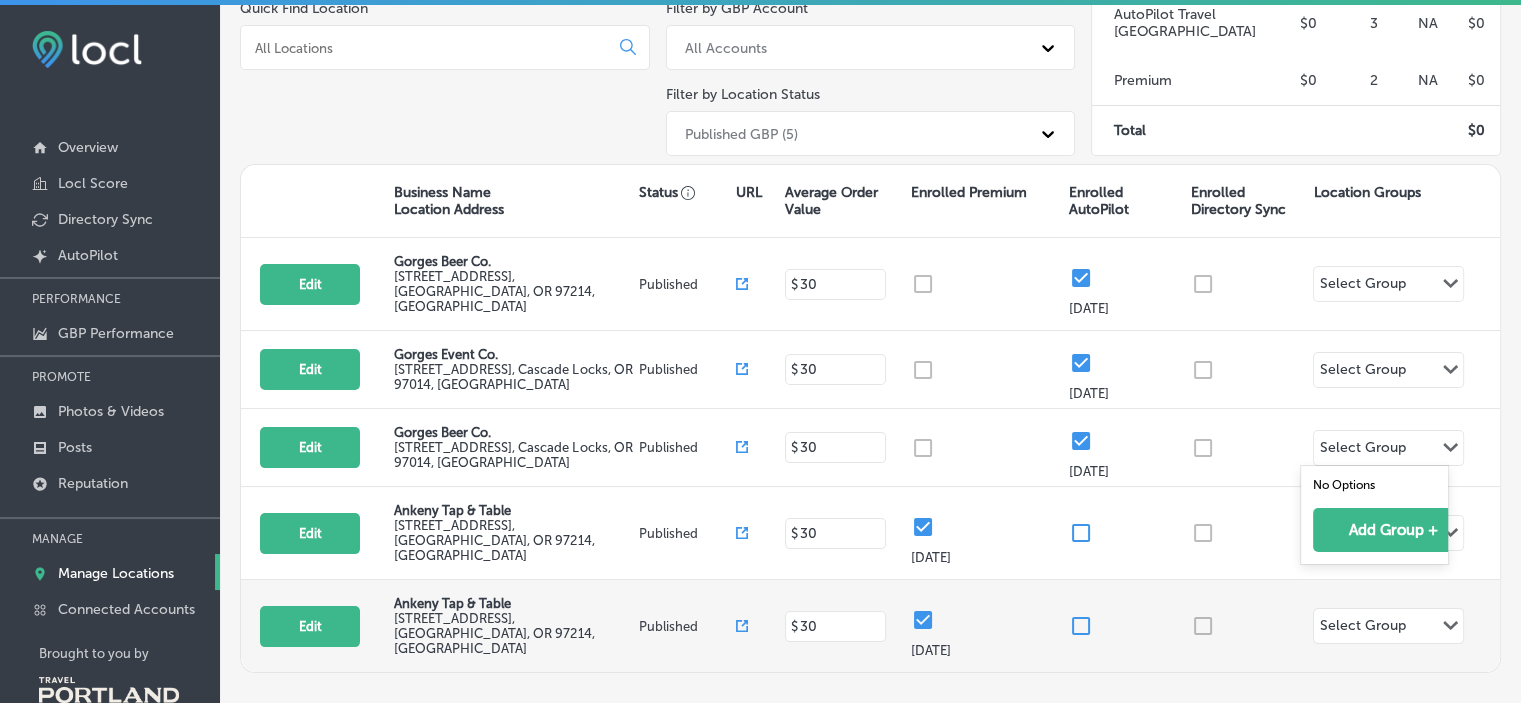 click on "Path
Created with Sketch." 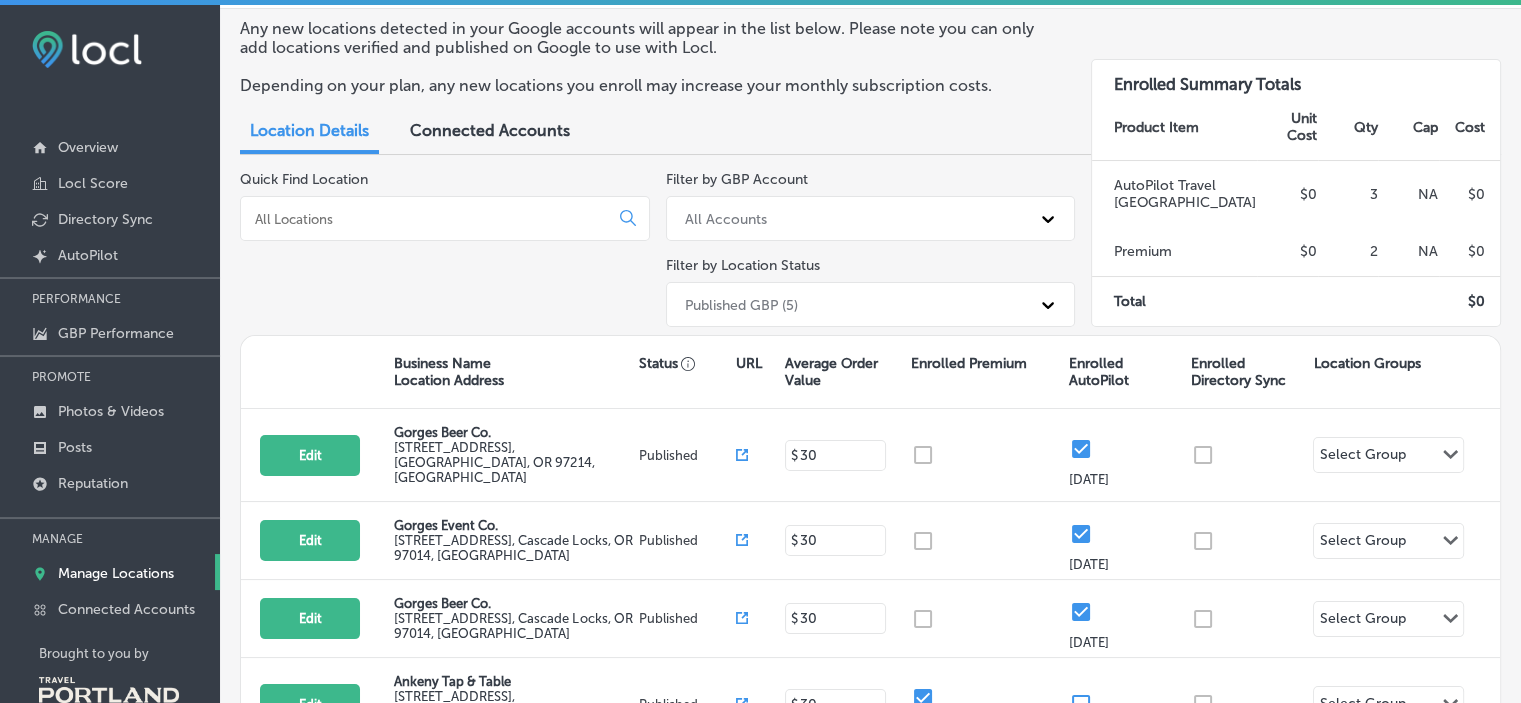 scroll, scrollTop: 64, scrollLeft: 0, axis: vertical 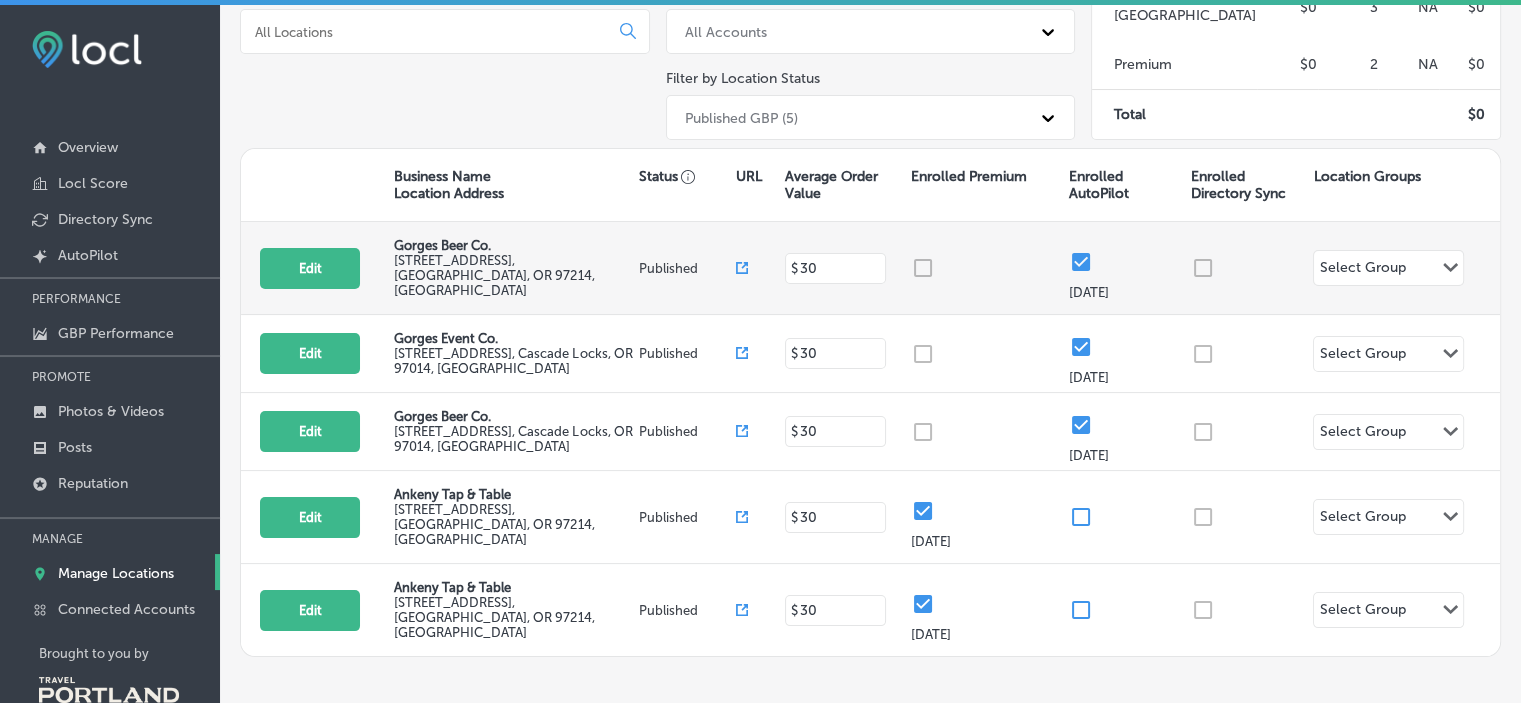 click at bounding box center (990, 268) 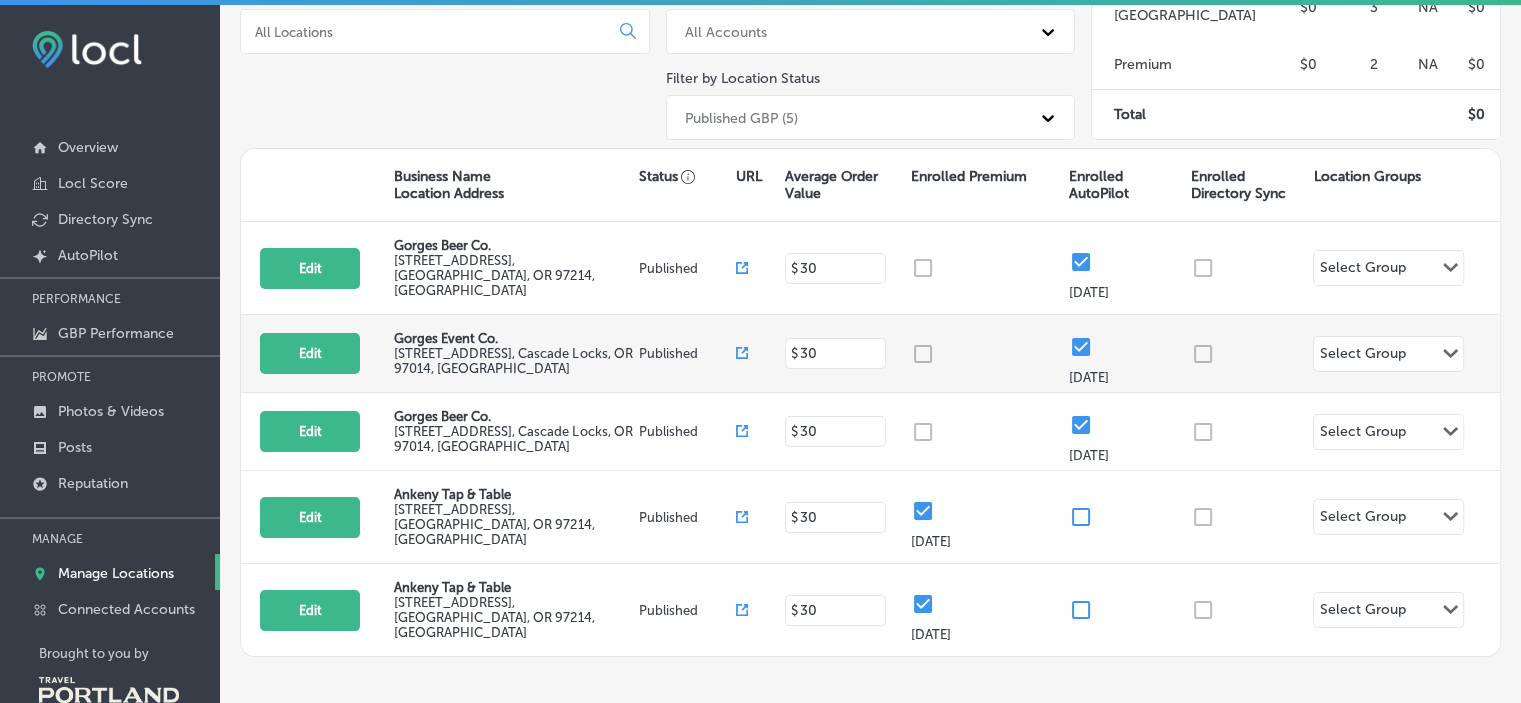 type 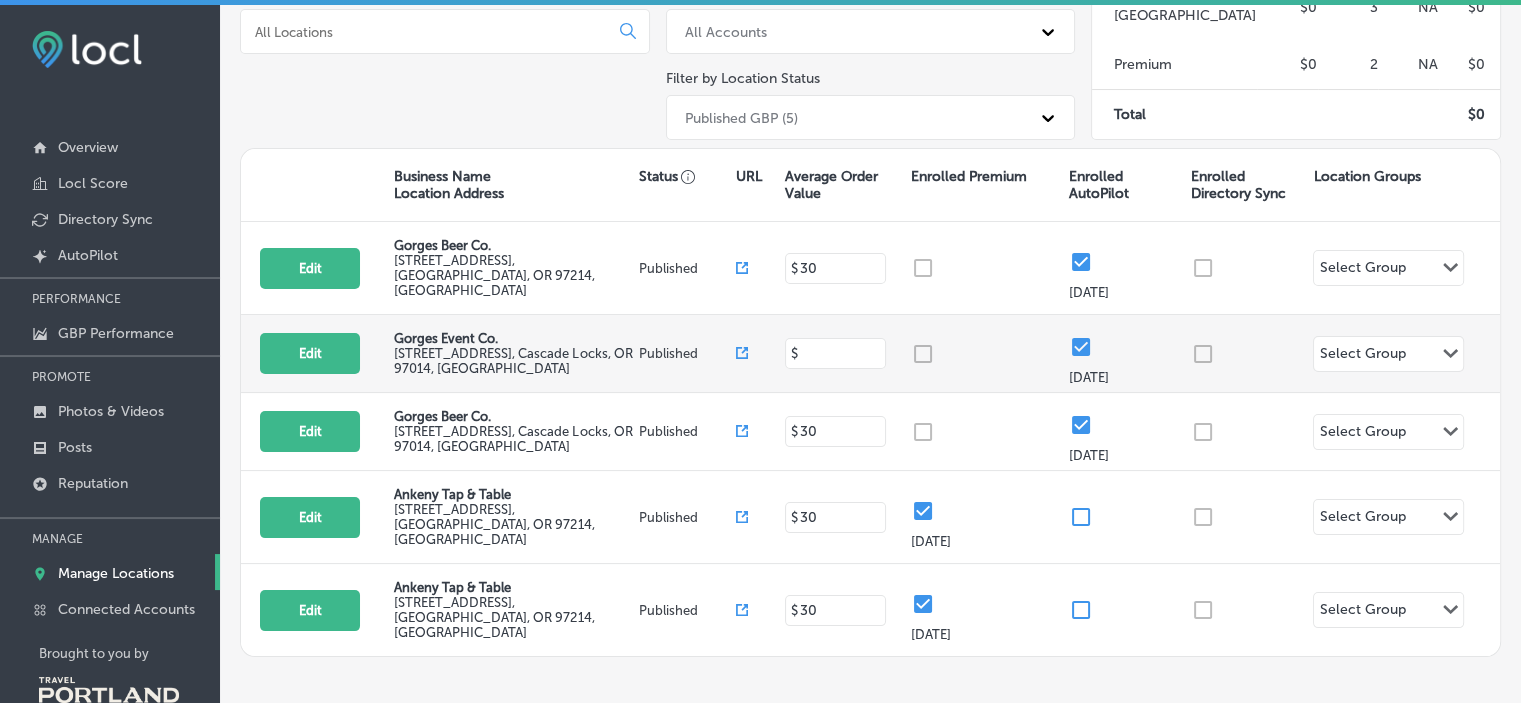 drag, startPoint x: 852, startPoint y: 338, endPoint x: 754, endPoint y: 337, distance: 98.005104 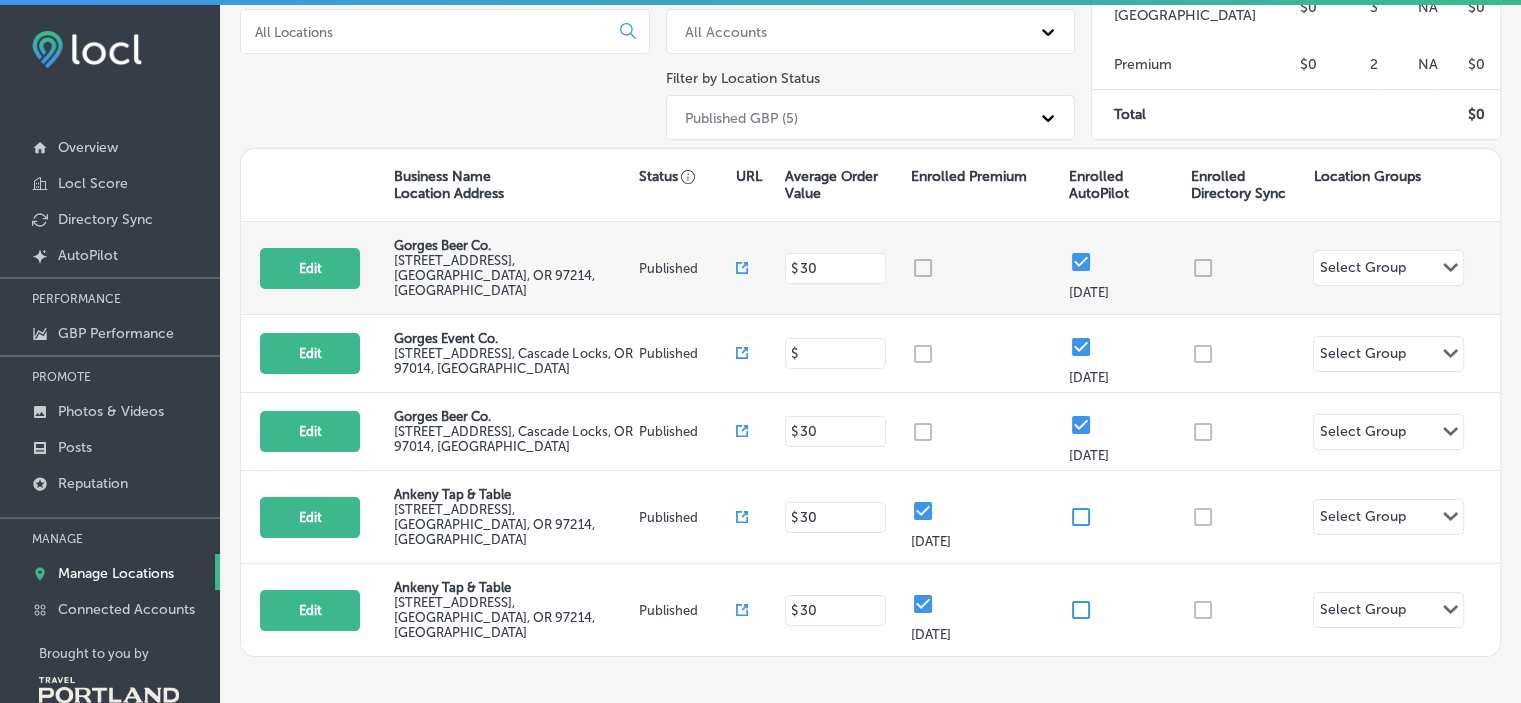 type 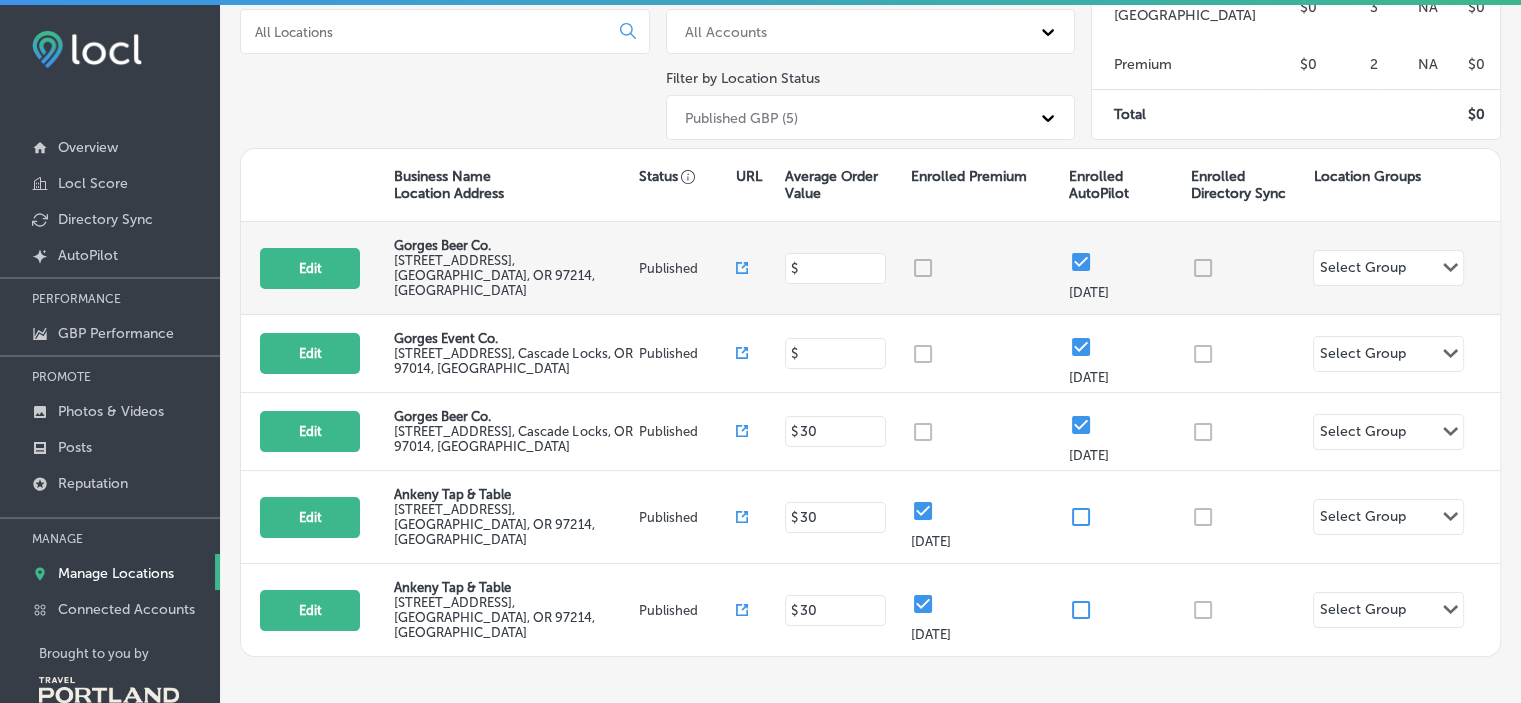 type on "30" 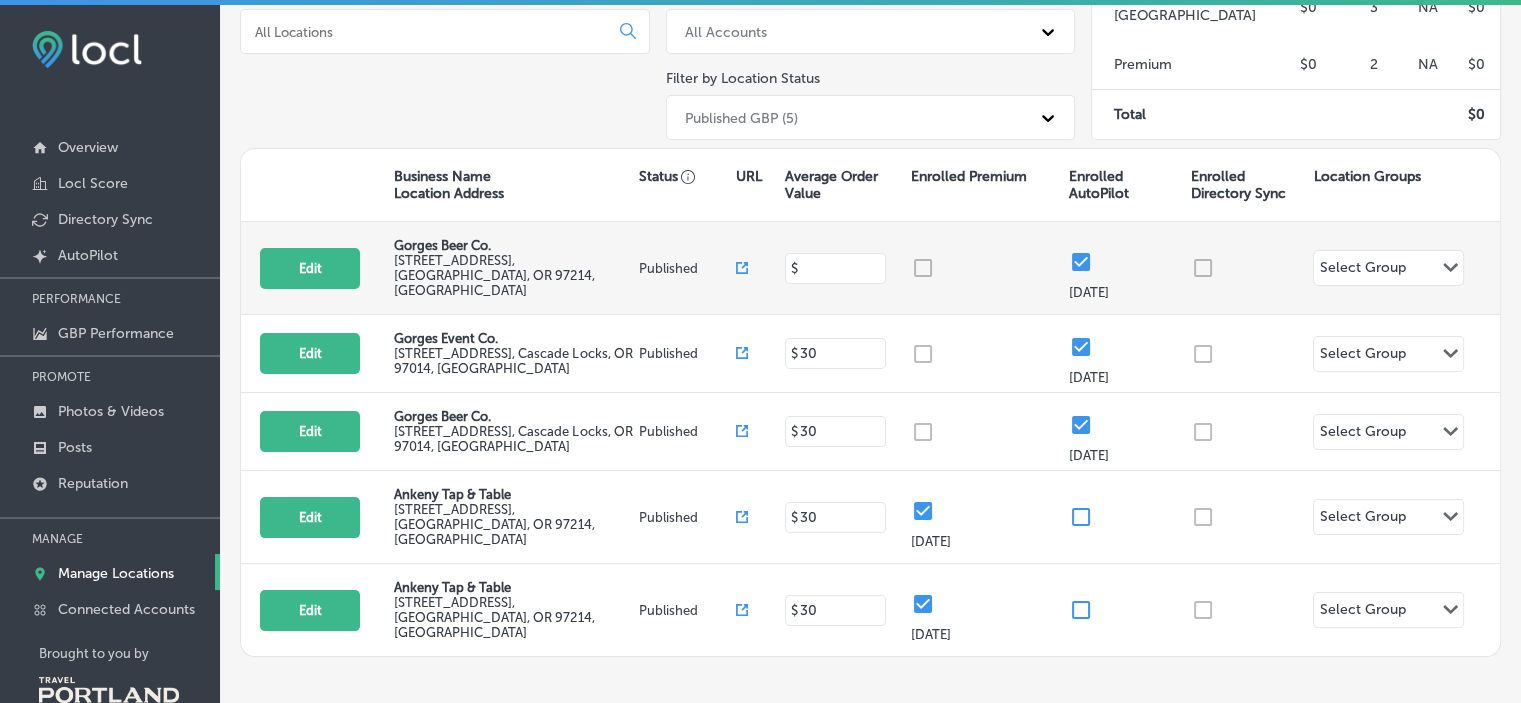 click at bounding box center (838, 268) 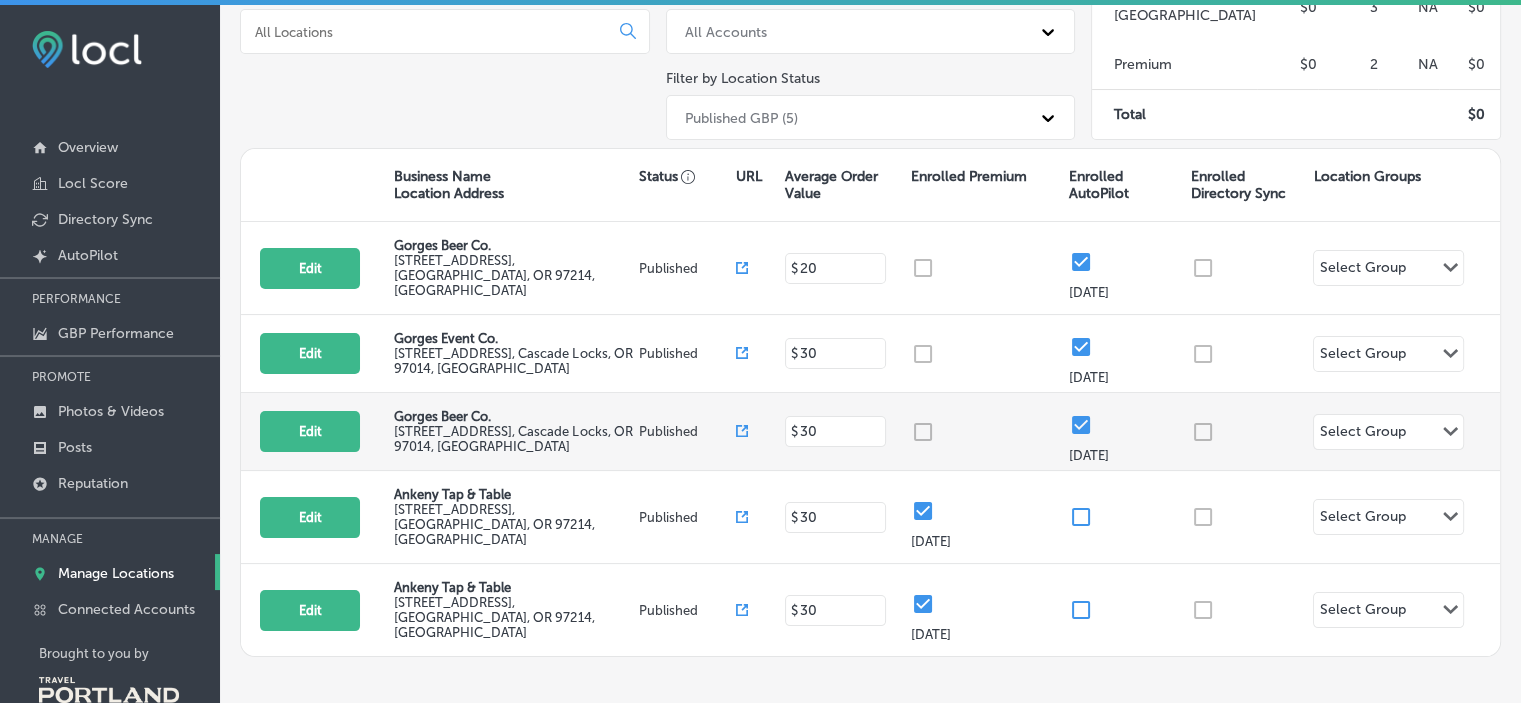 type on "20" 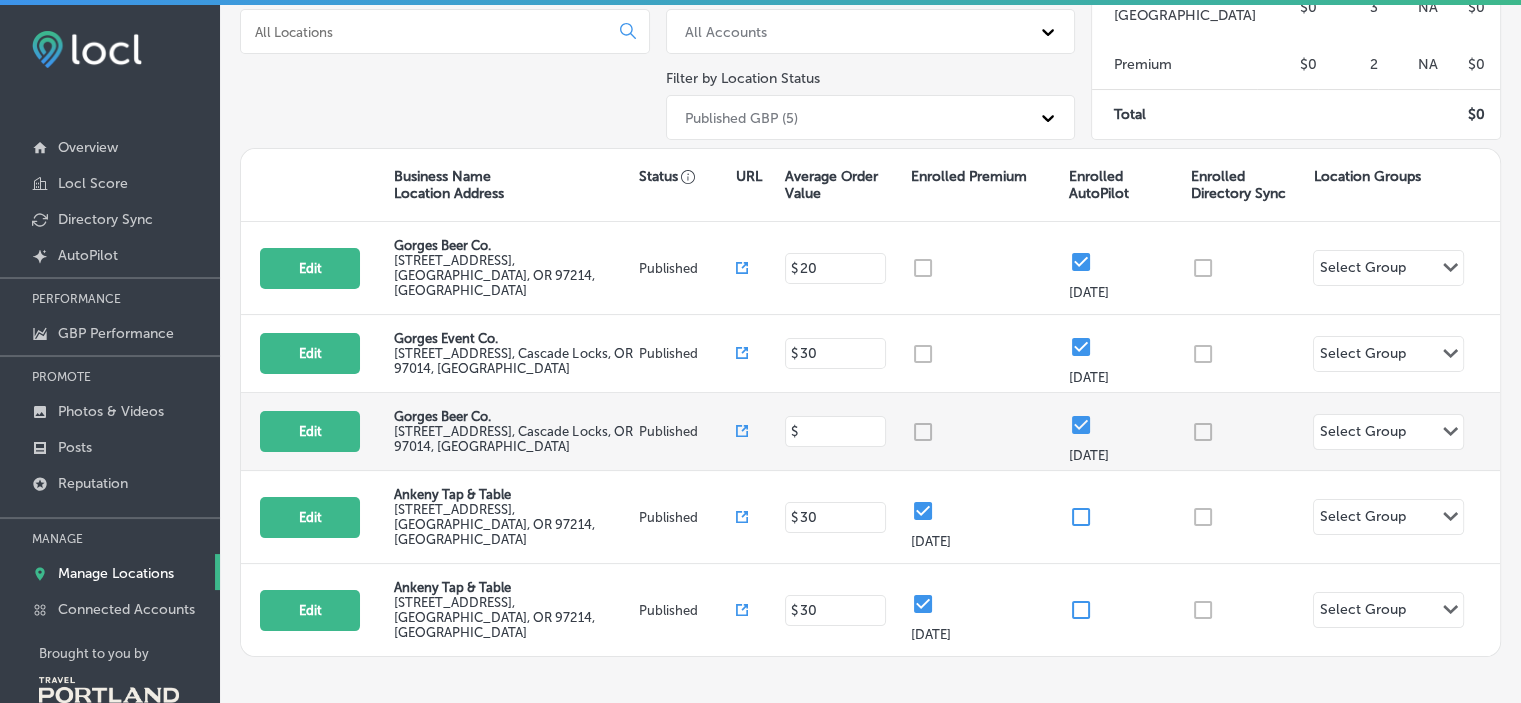 click at bounding box center [838, 431] 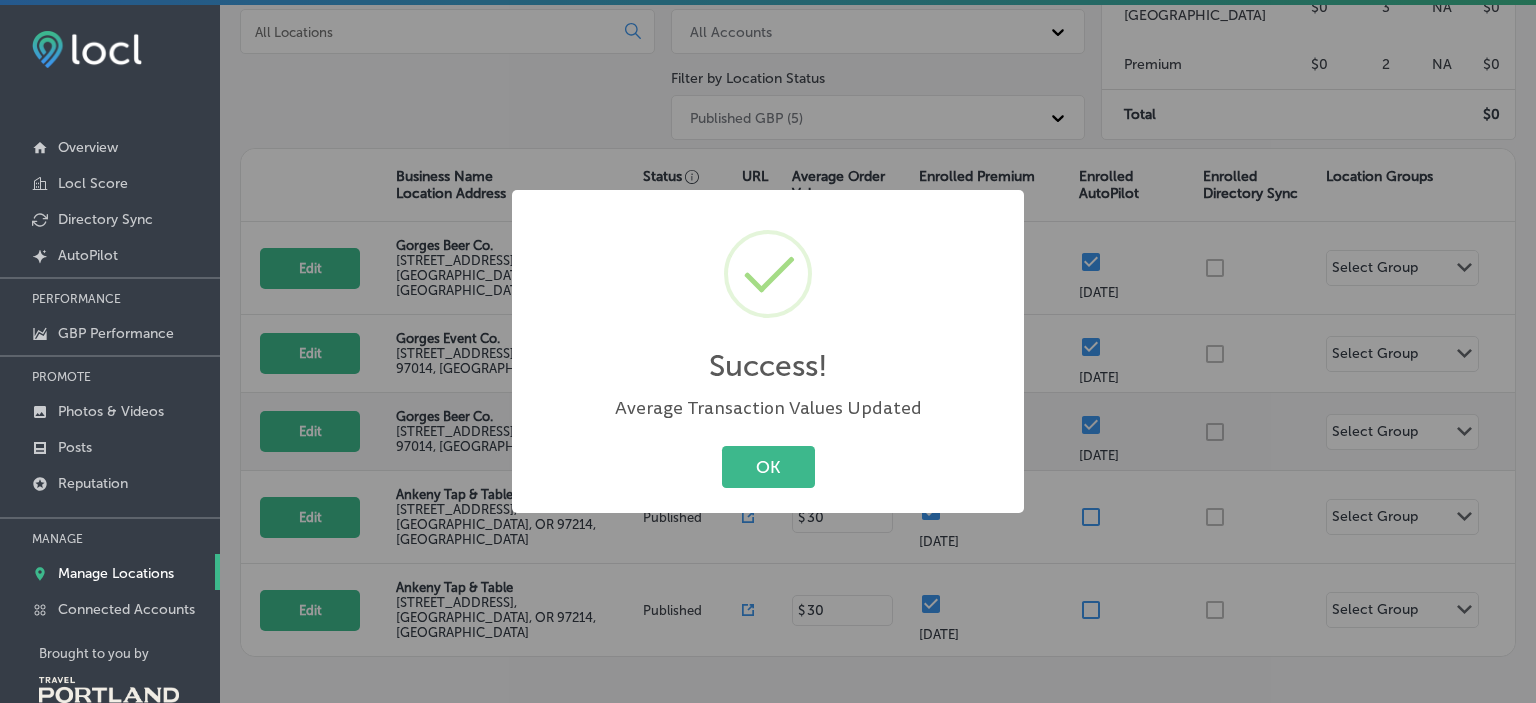 type 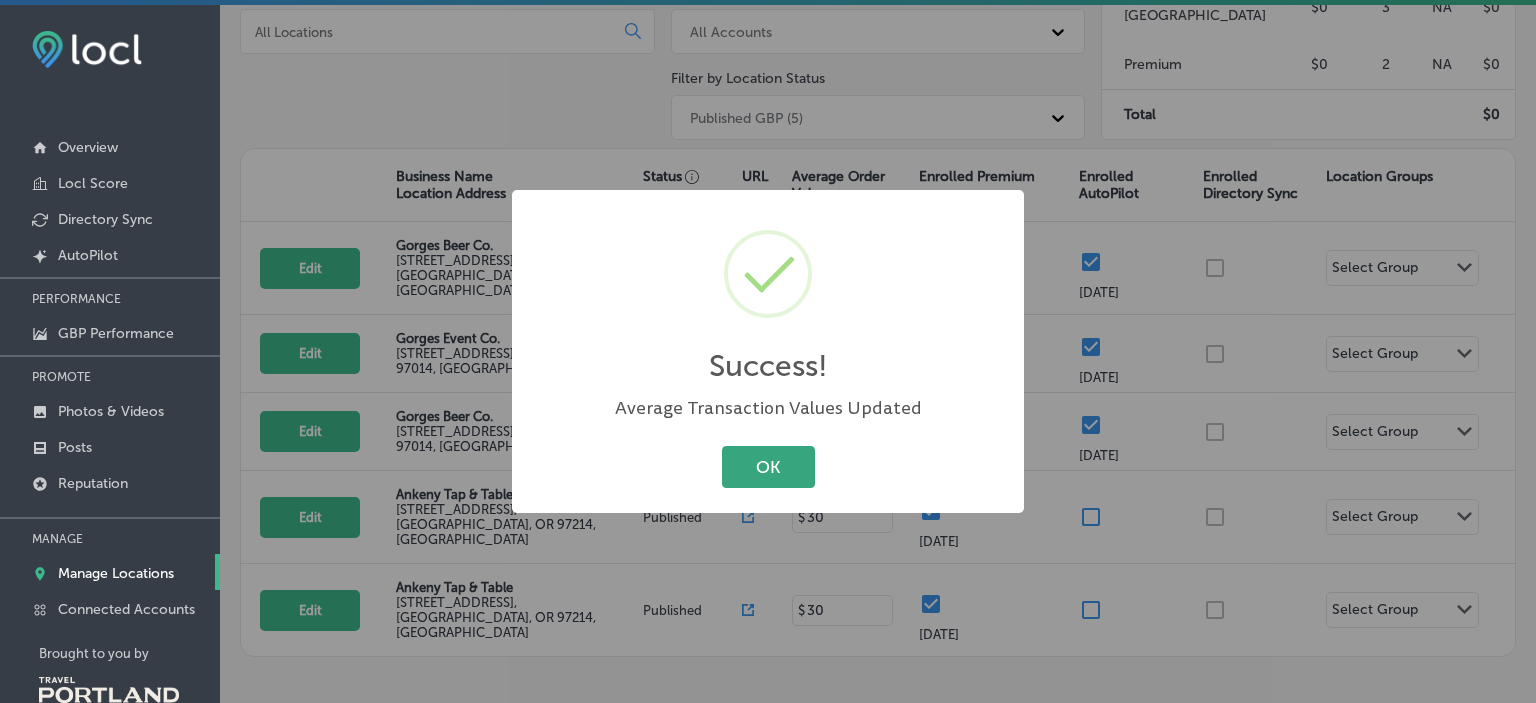 click on "OK" at bounding box center [768, 466] 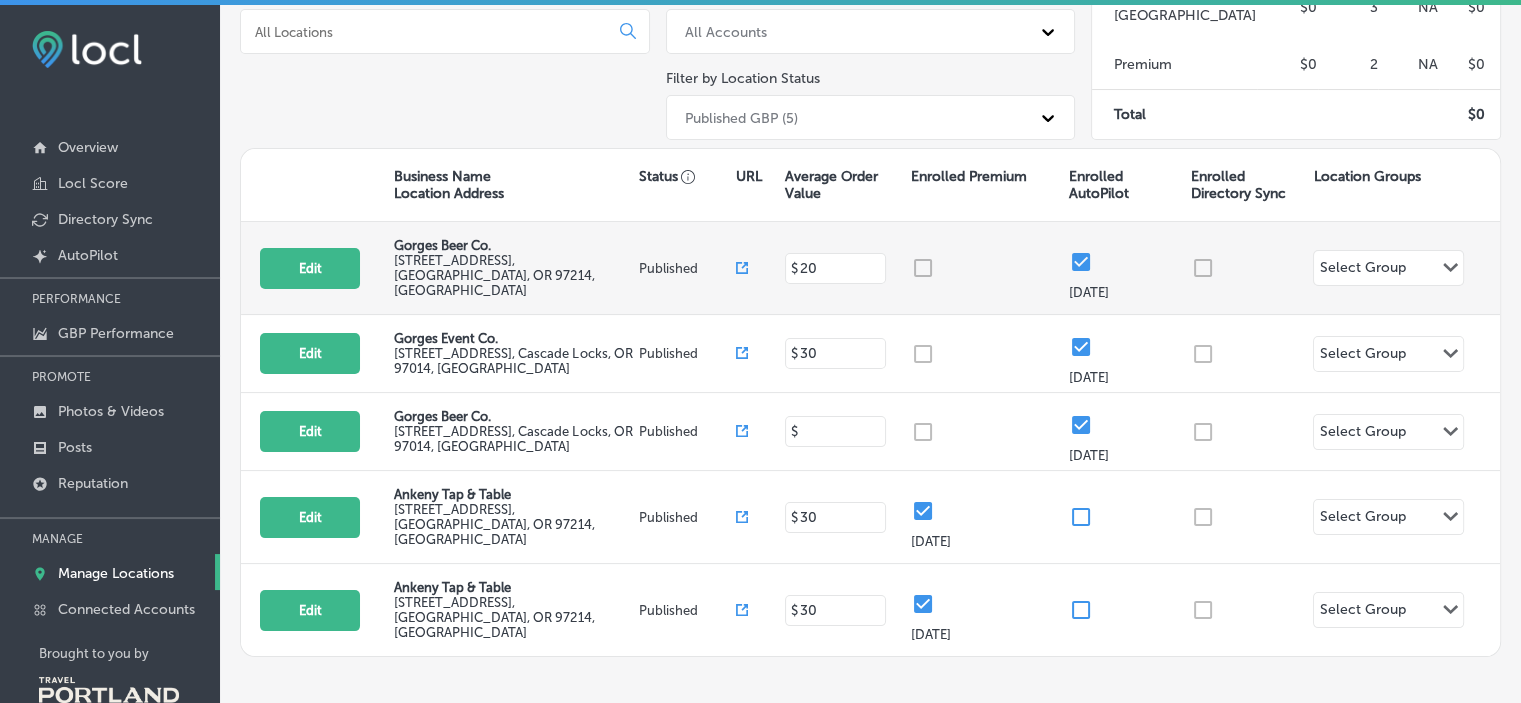 type on "3" 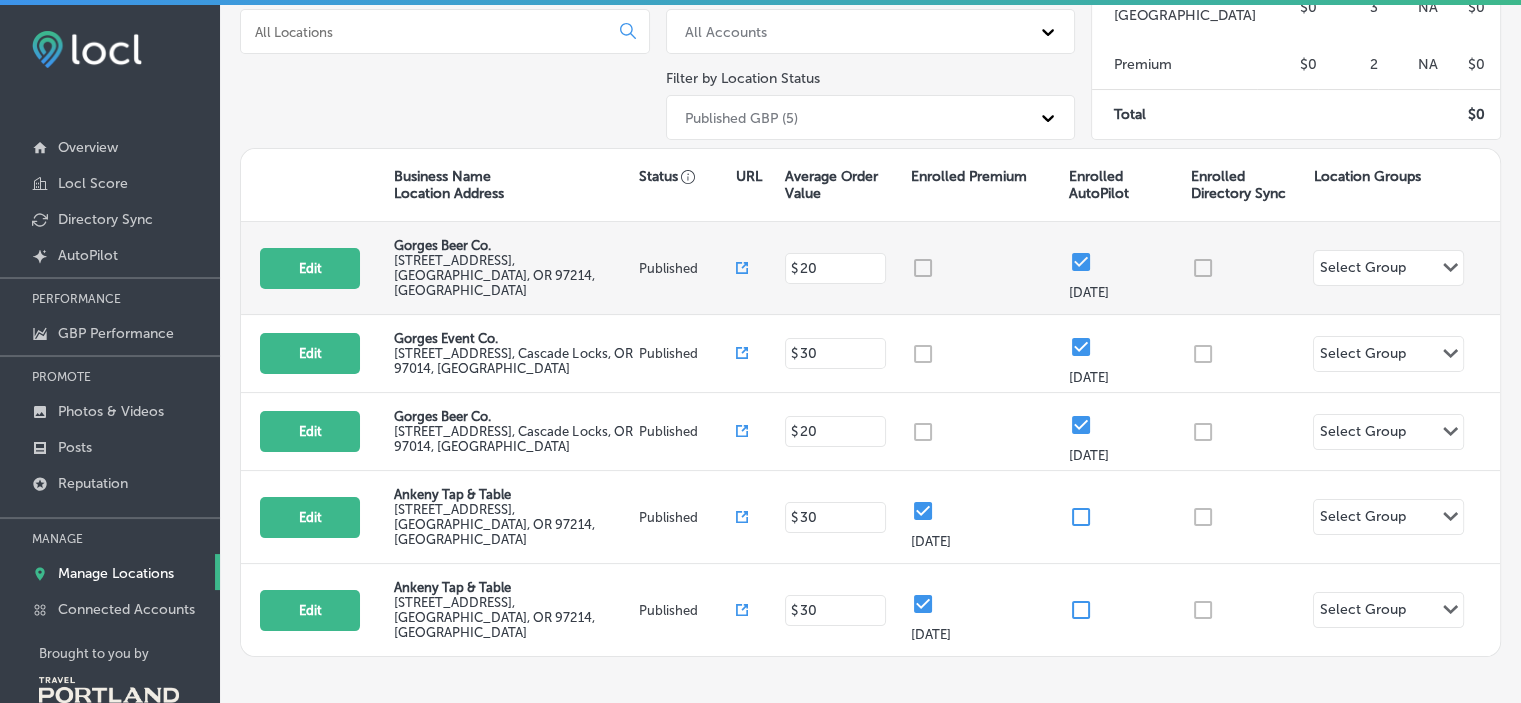 type on "20" 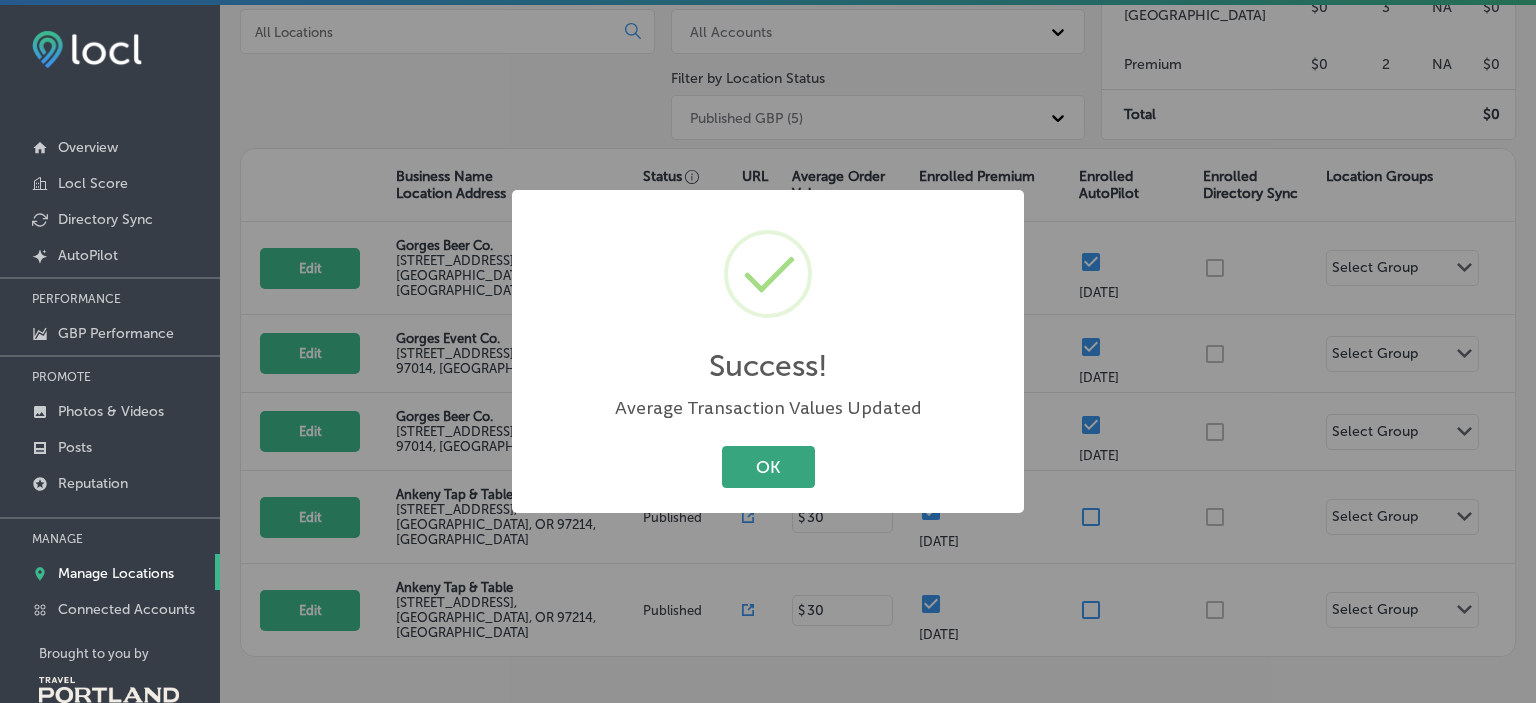 click on "OK" at bounding box center (768, 466) 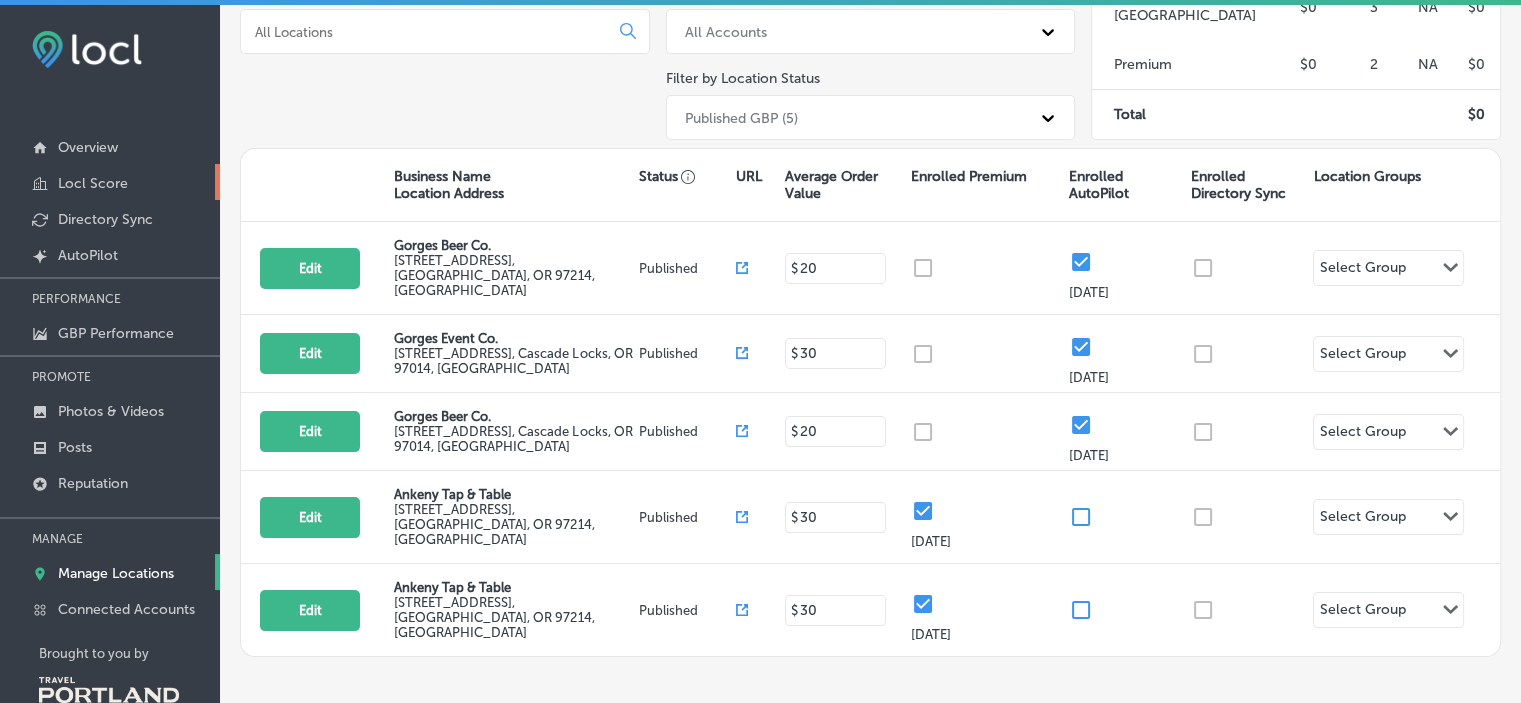click on "Locl Score" at bounding box center (93, 183) 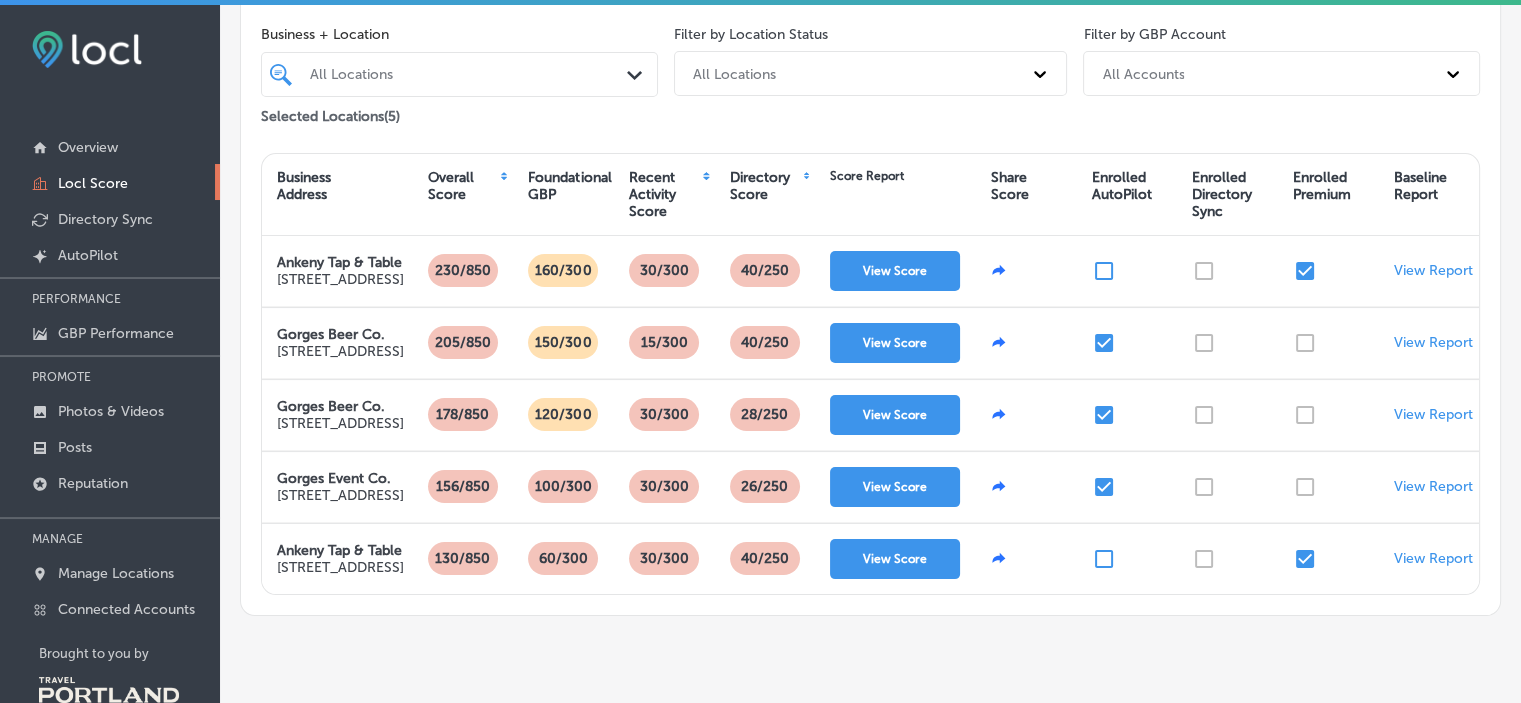 scroll, scrollTop: 350, scrollLeft: 0, axis: vertical 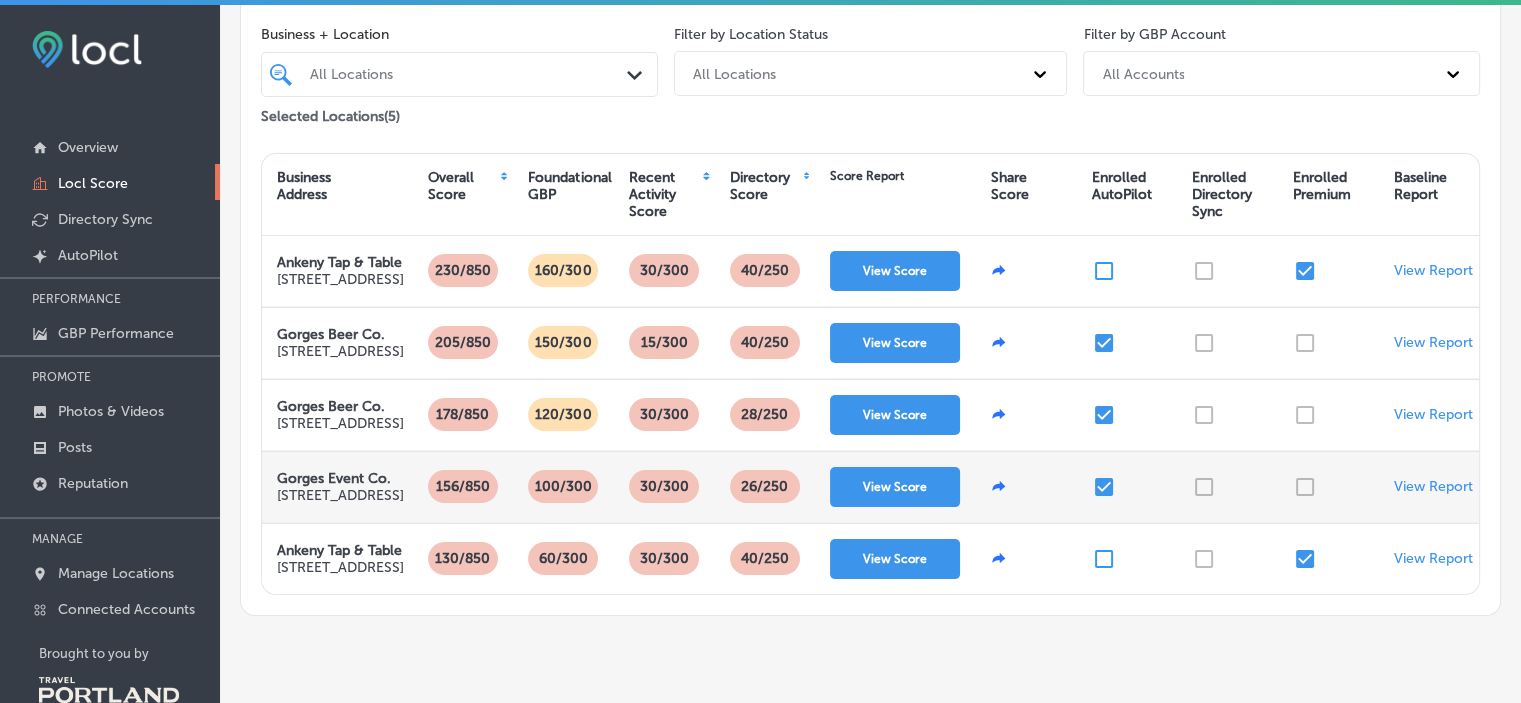 click on "26 /250" at bounding box center (764, 486) 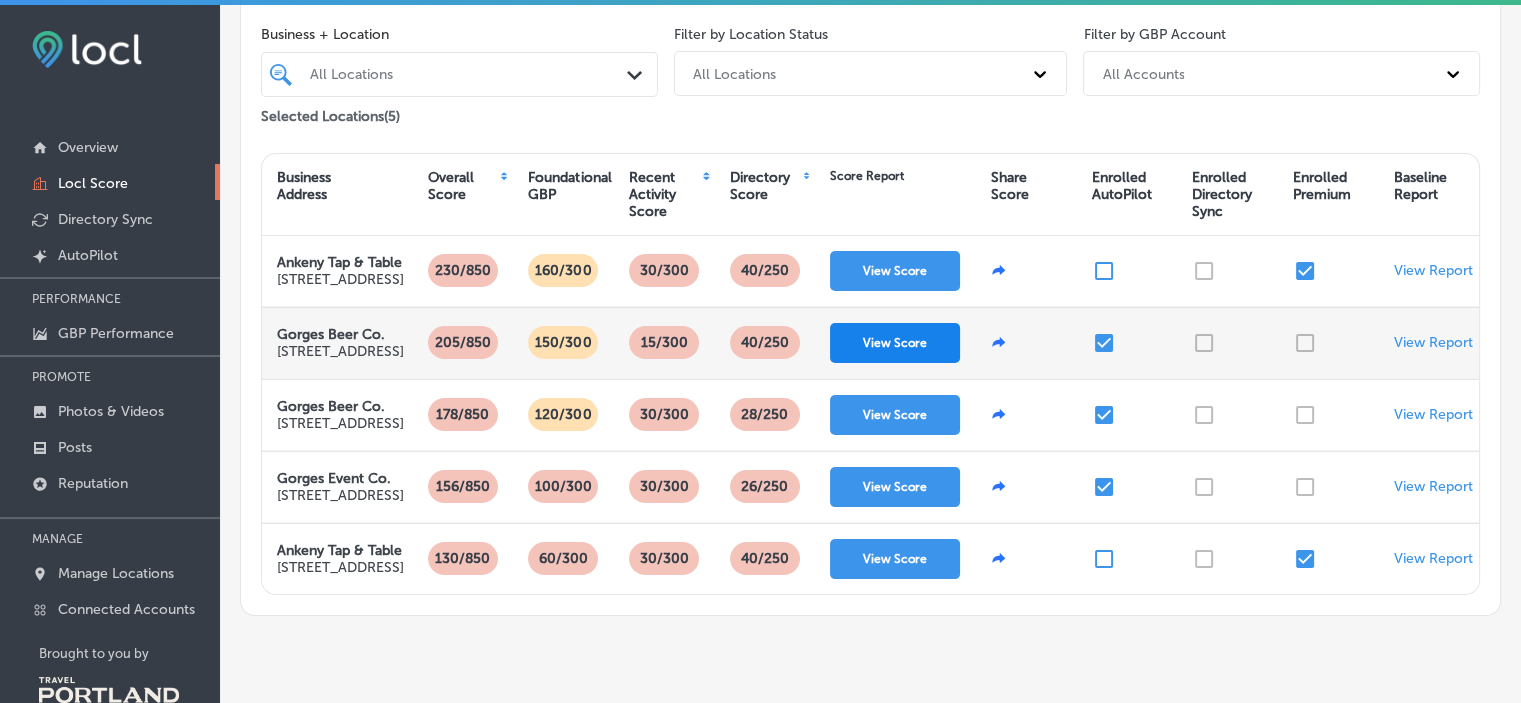 click on "View Score" at bounding box center (895, 343) 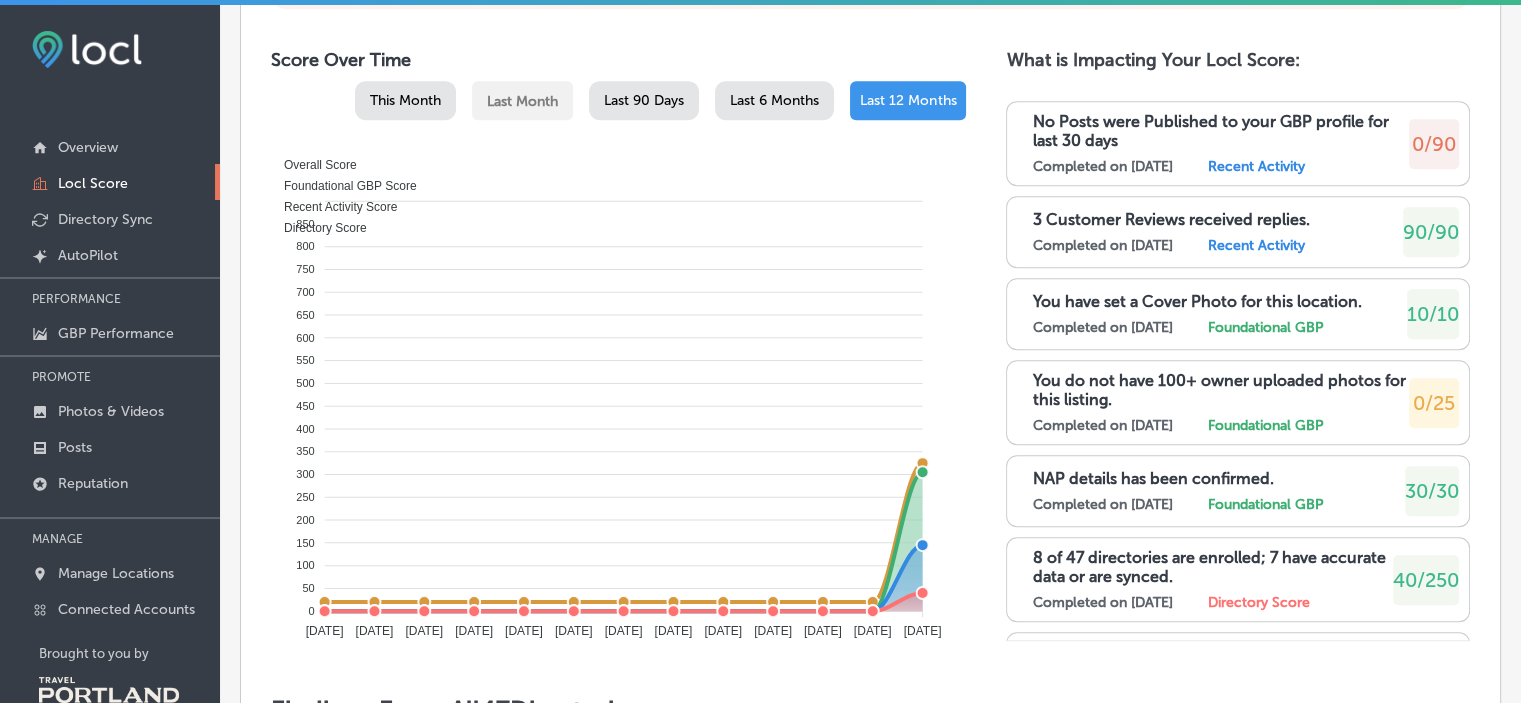 scroll, scrollTop: 1016, scrollLeft: 0, axis: vertical 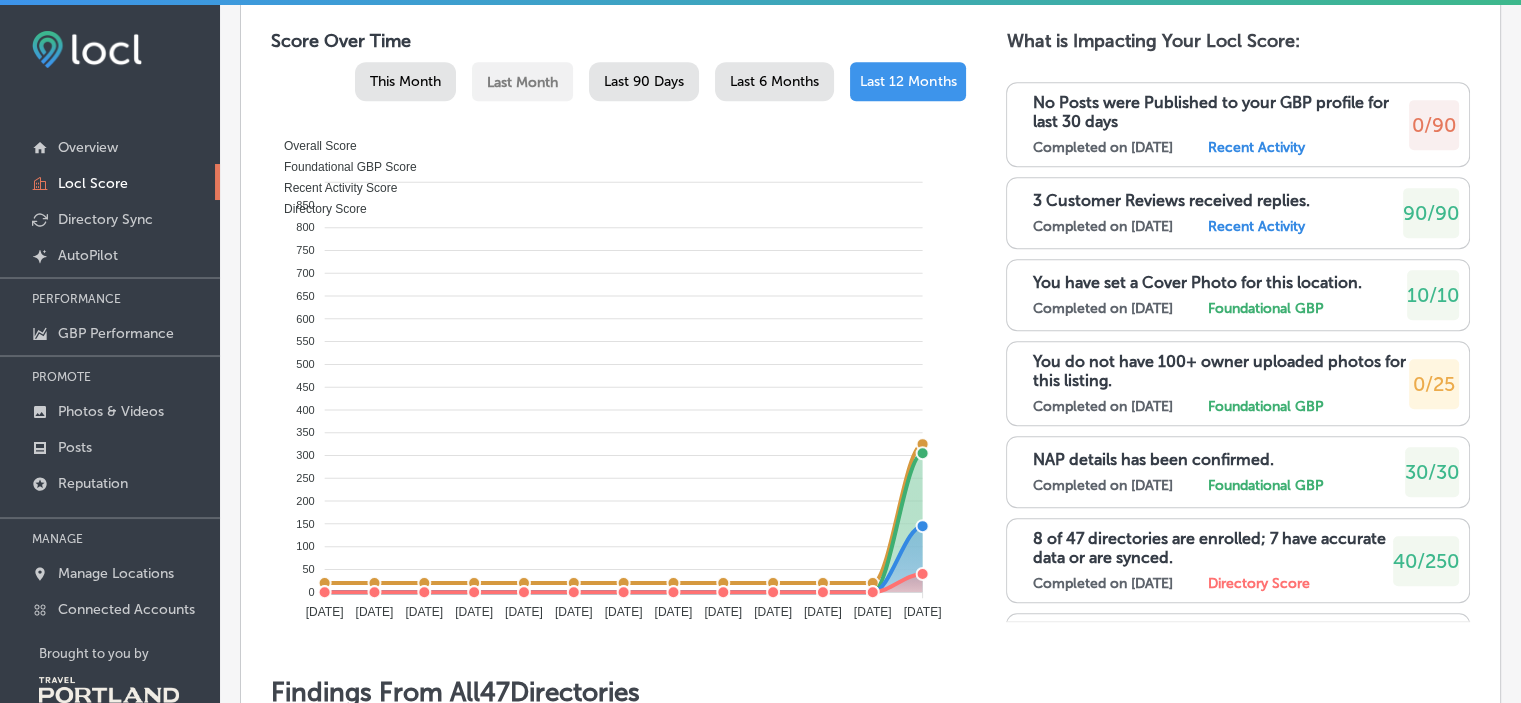 click on "This Month" at bounding box center [405, 81] 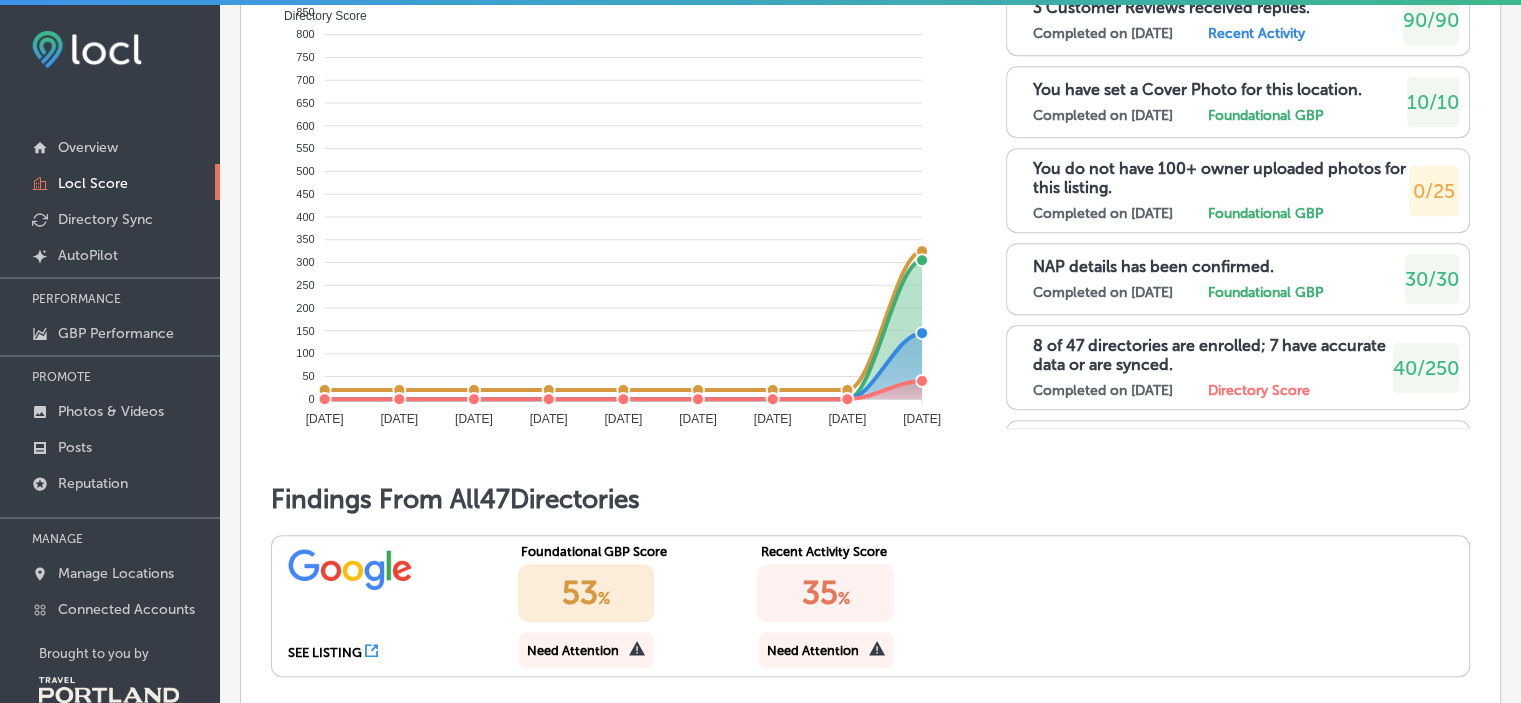 scroll, scrollTop: 1413, scrollLeft: 0, axis: vertical 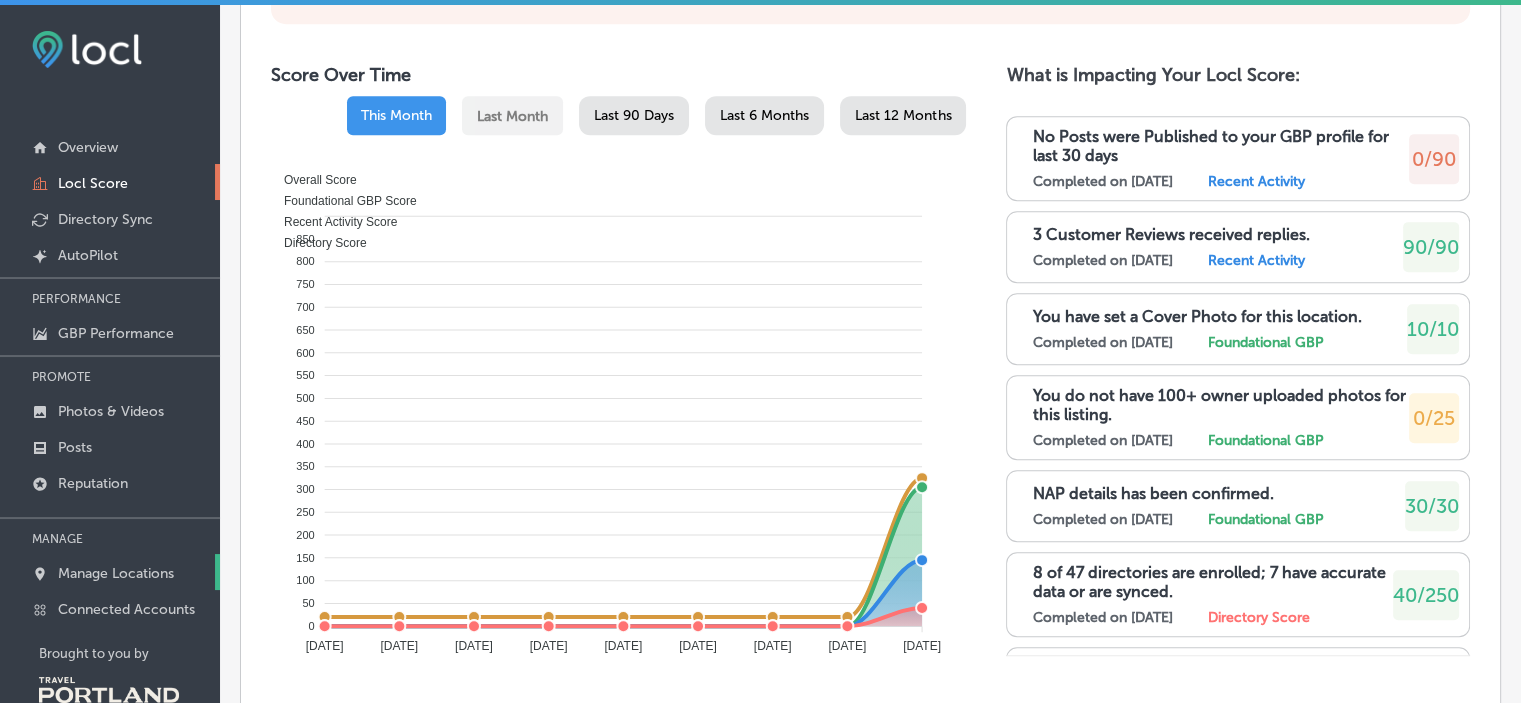 click on "Manage Locations" at bounding box center (110, 572) 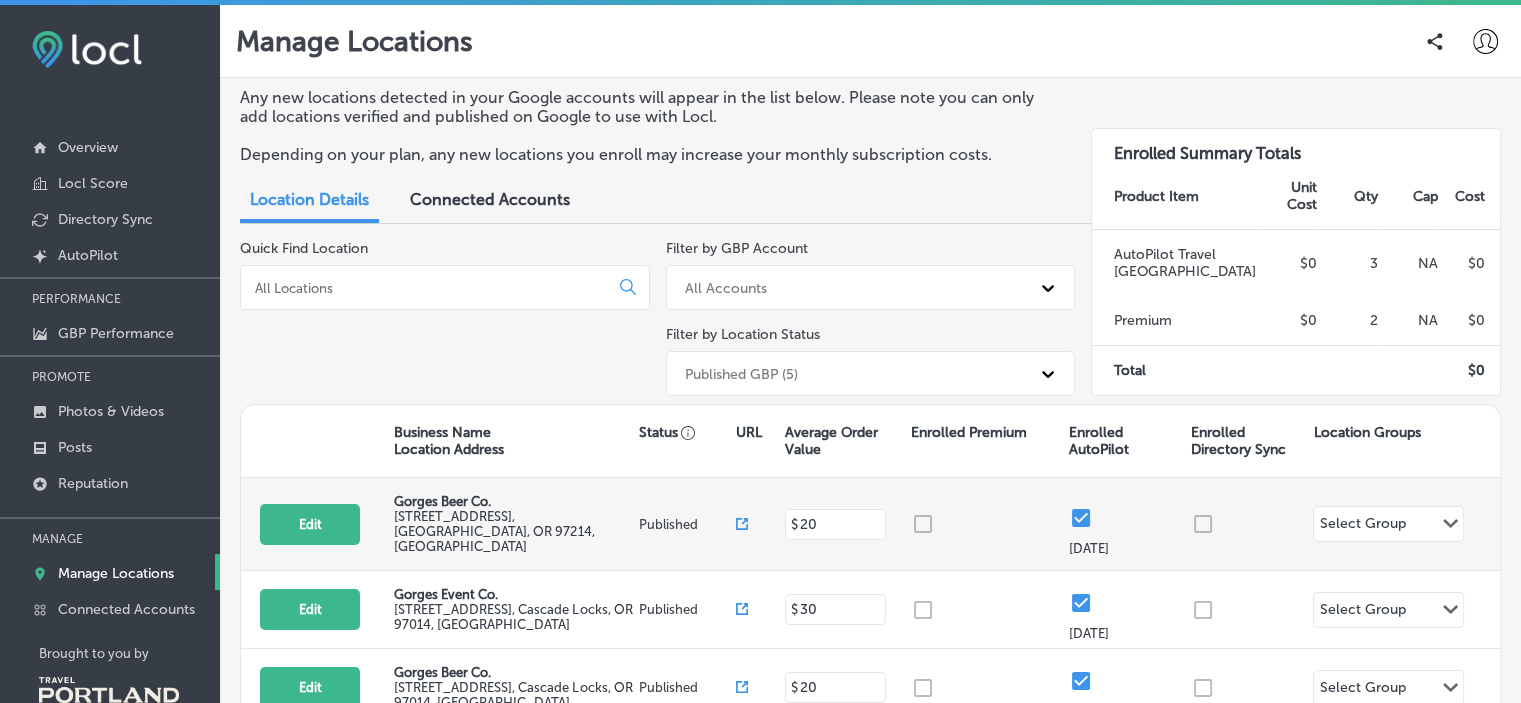 click on "[STREET_ADDRESS]" at bounding box center [513, 531] 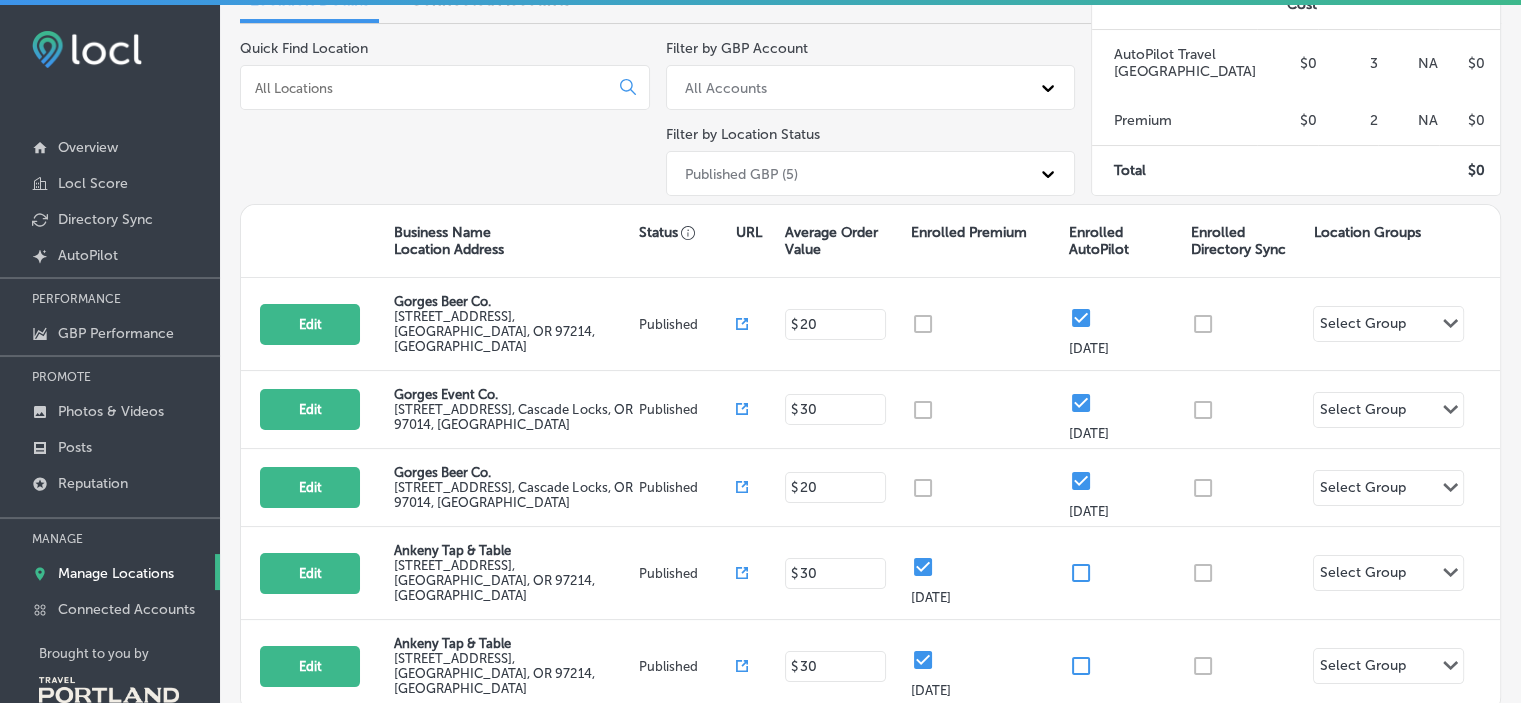 scroll, scrollTop: 256, scrollLeft: 0, axis: vertical 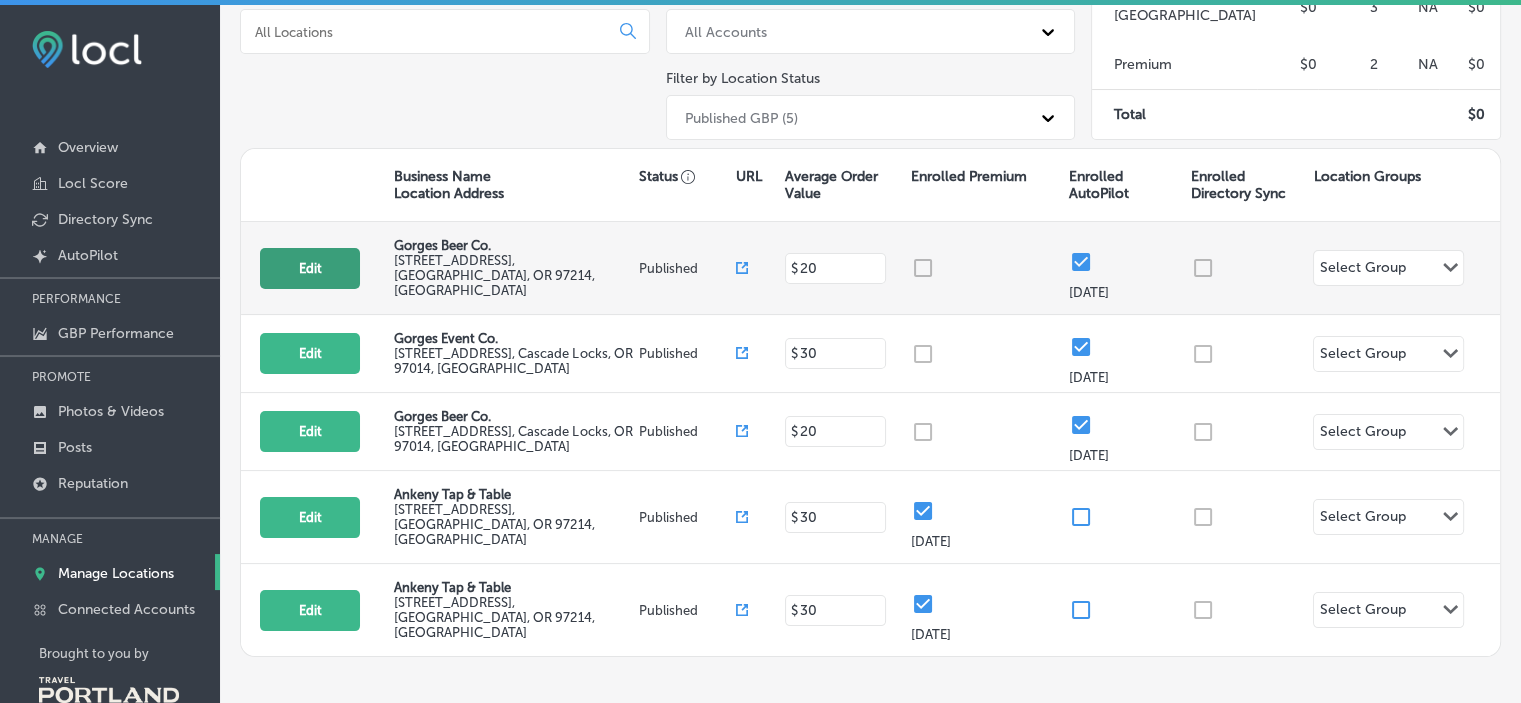 click on "Edit" at bounding box center [310, 268] 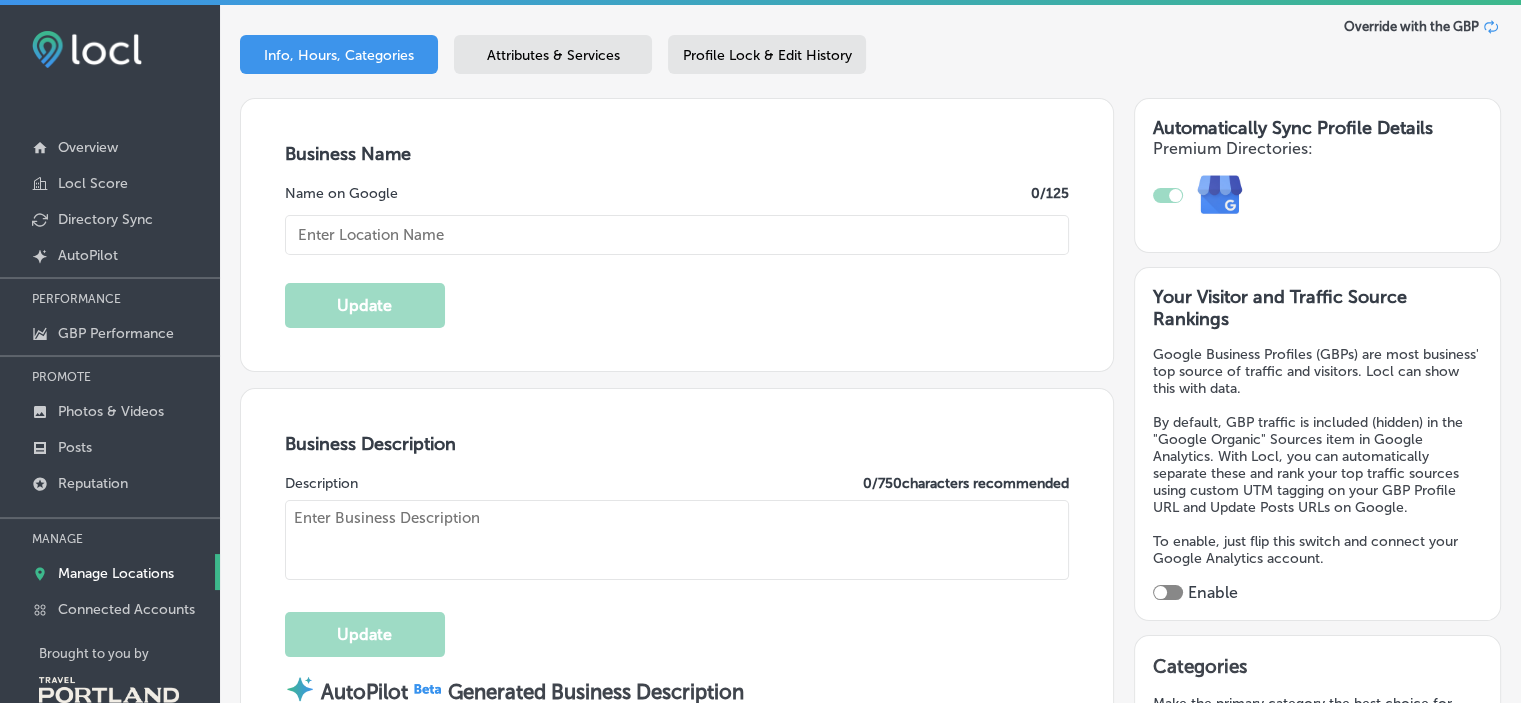 scroll, scrollTop: 291, scrollLeft: 0, axis: vertical 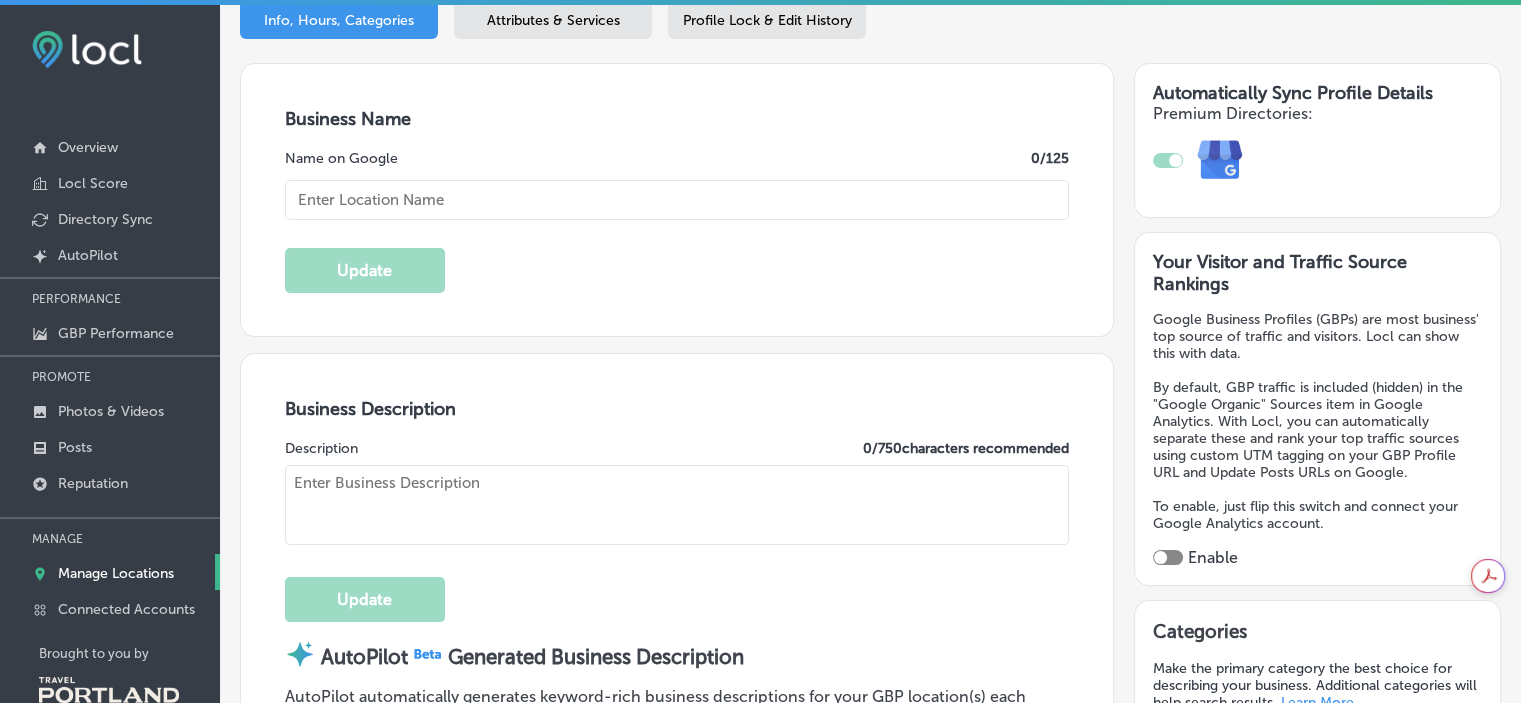 type on "Gorges Beer Co." 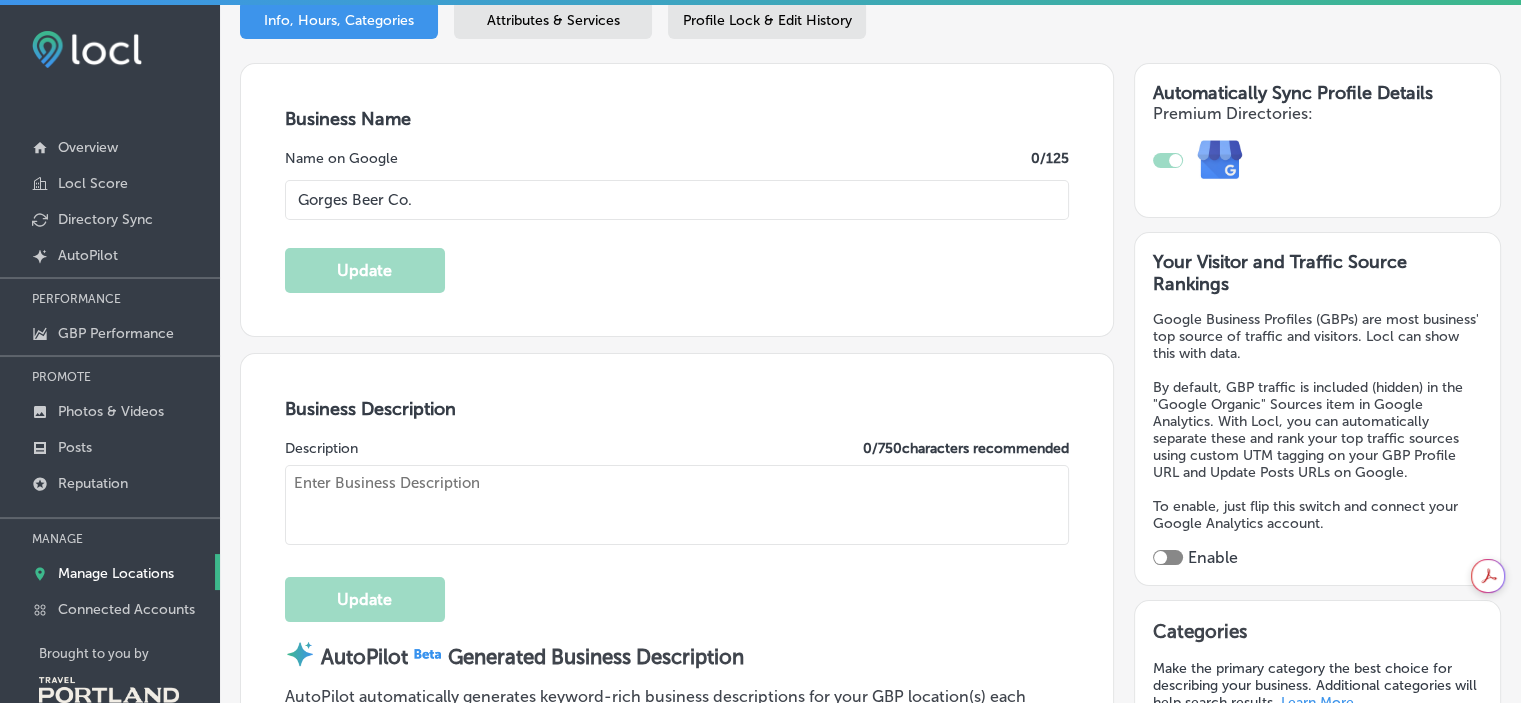 type on "Welcome to Gorges Beer Co., your neighborhood brewery where craft beer meets community. Enjoy our cozy, intimate taproom, perfect for savoring unique brews. Step outside to our vibrant street promenade, featuring ample heated tent and patio seating for year-round enjoyment. Join us for a refreshing experience that celebrates local flavors and fosters connections. Cheers!" 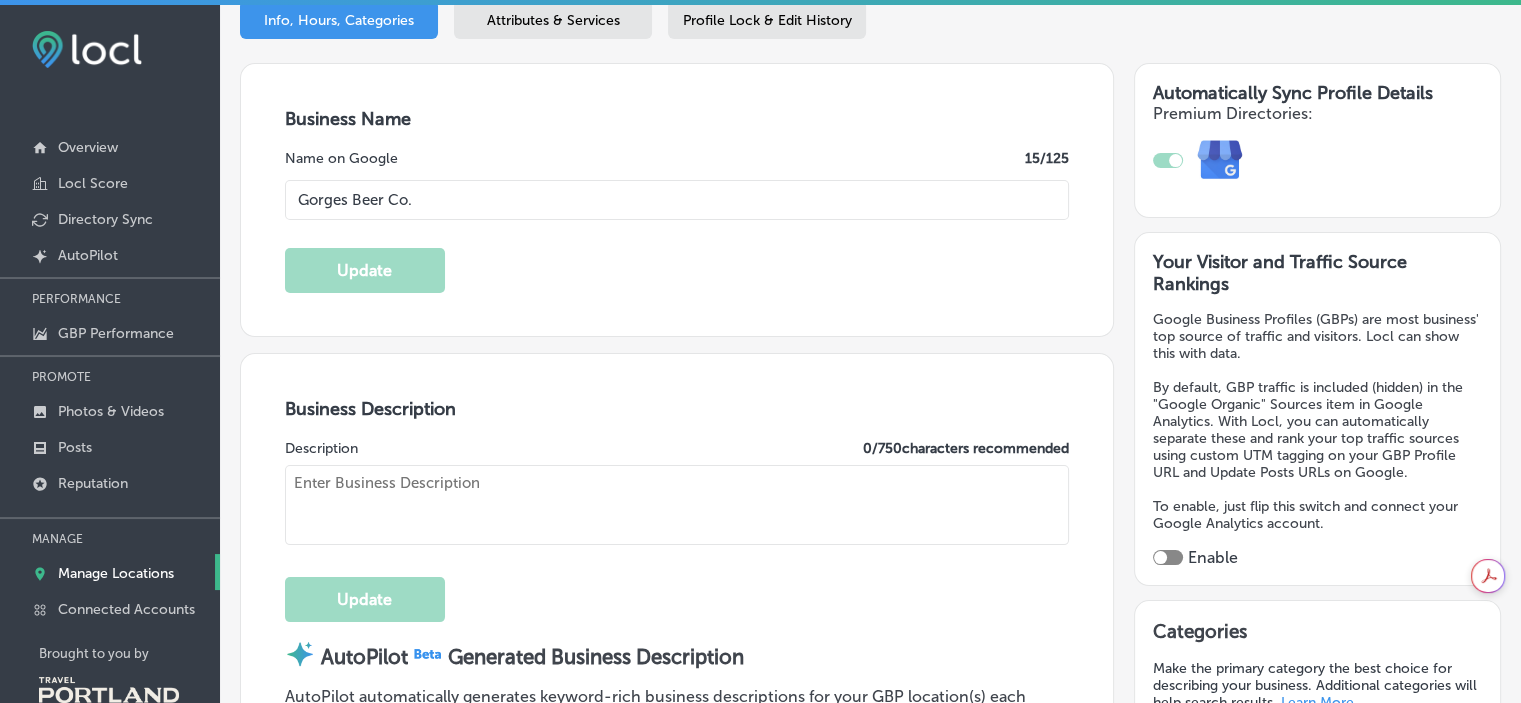 type on "Neighborhood brewery with cozy, intimate taproom and plentiful street promenade and heated tent/patio seating!" 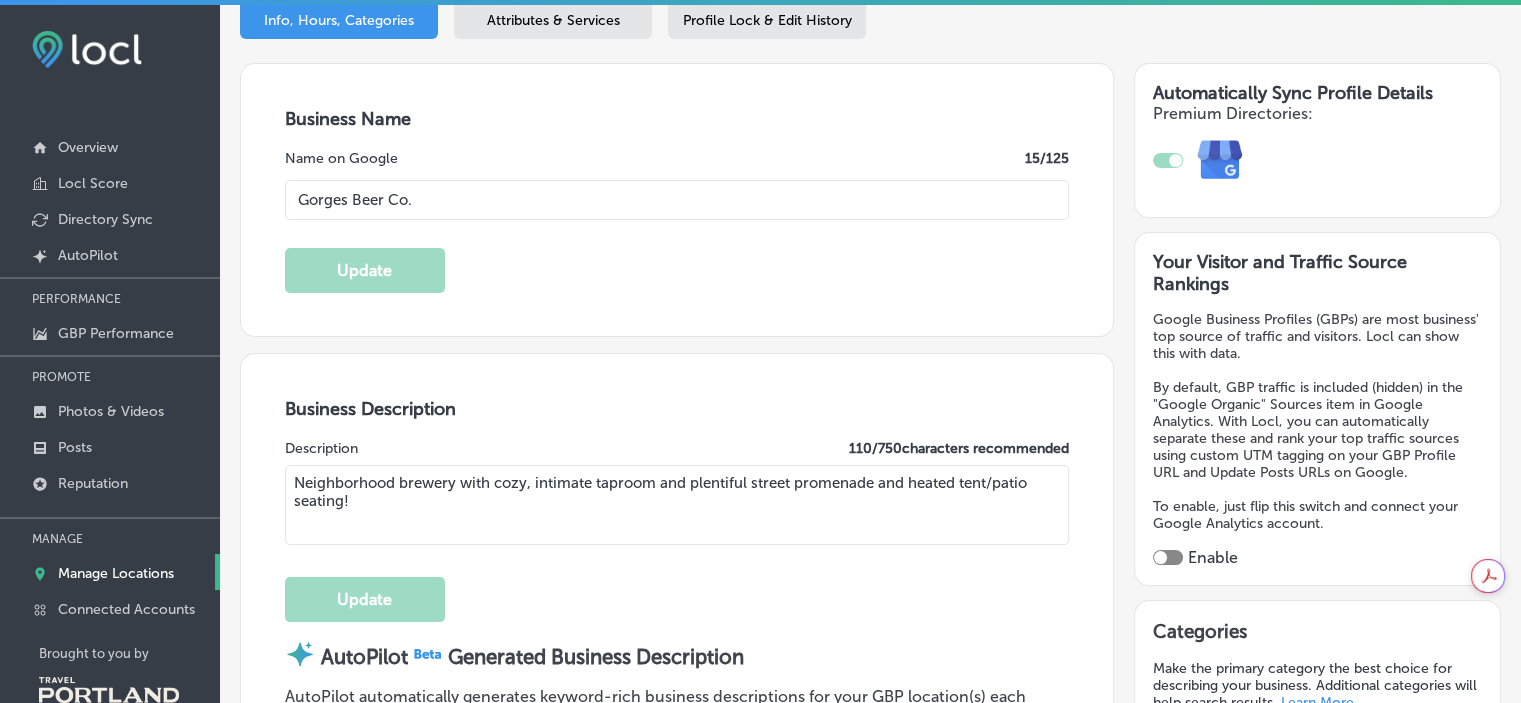 type on "[PHONE_NUMBER]" 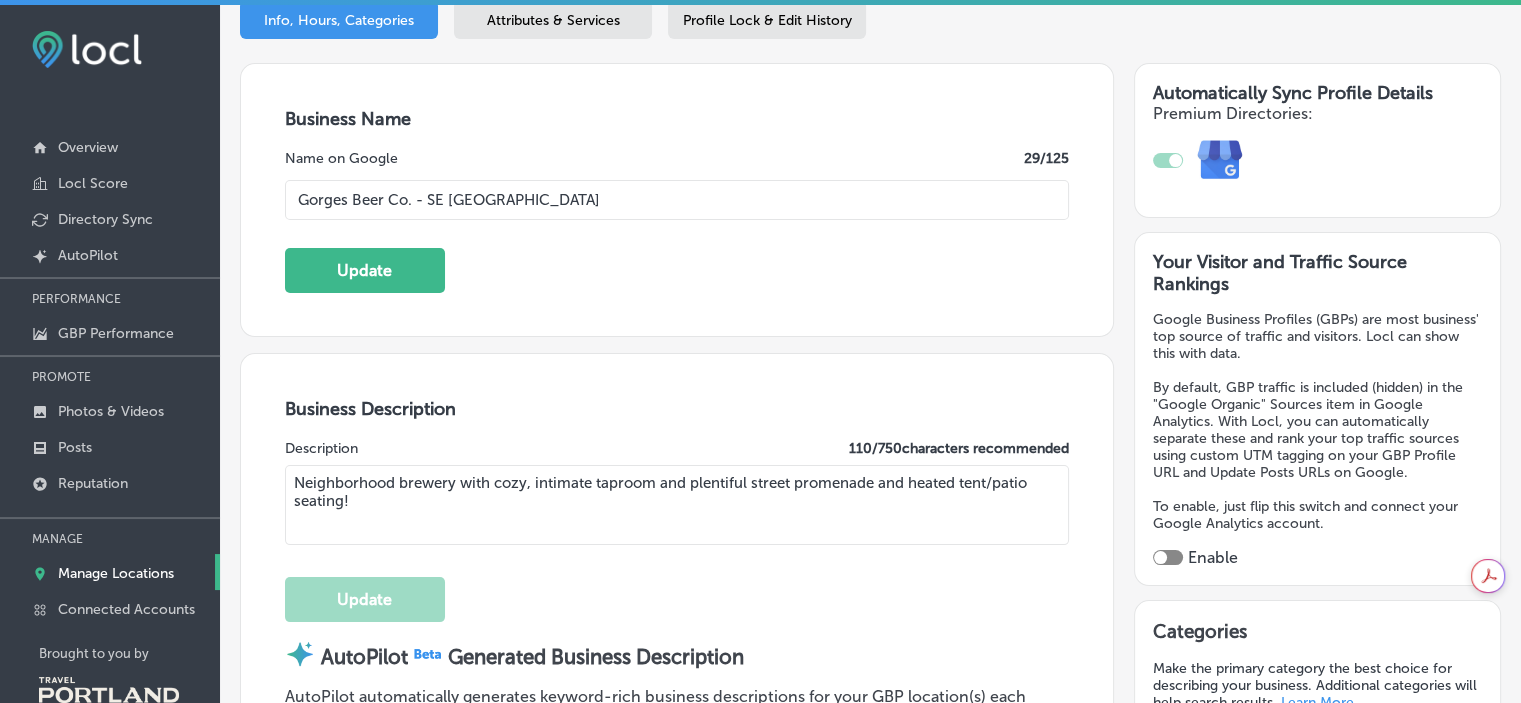type on "Gorges Beer Co. - SE [GEOGRAPHIC_DATA]" 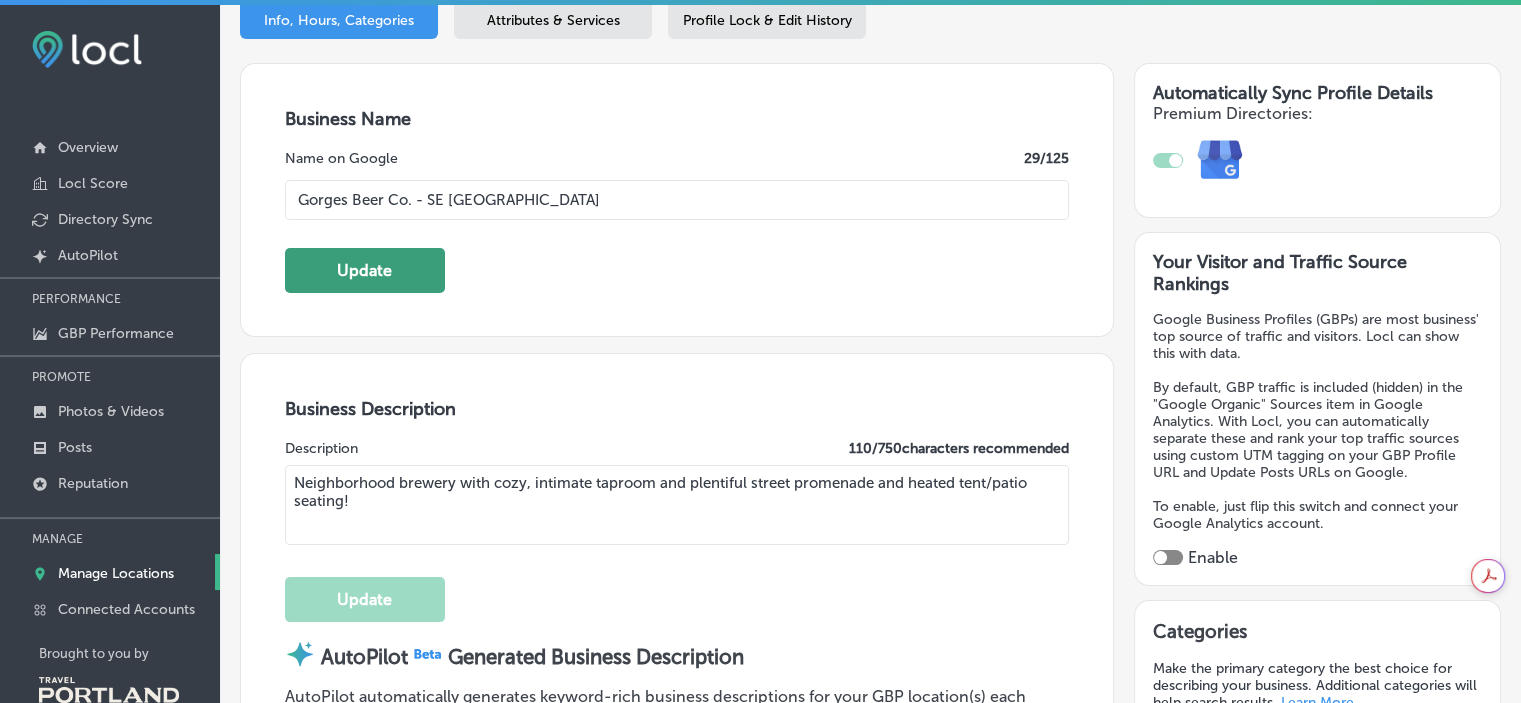 click on "Update" 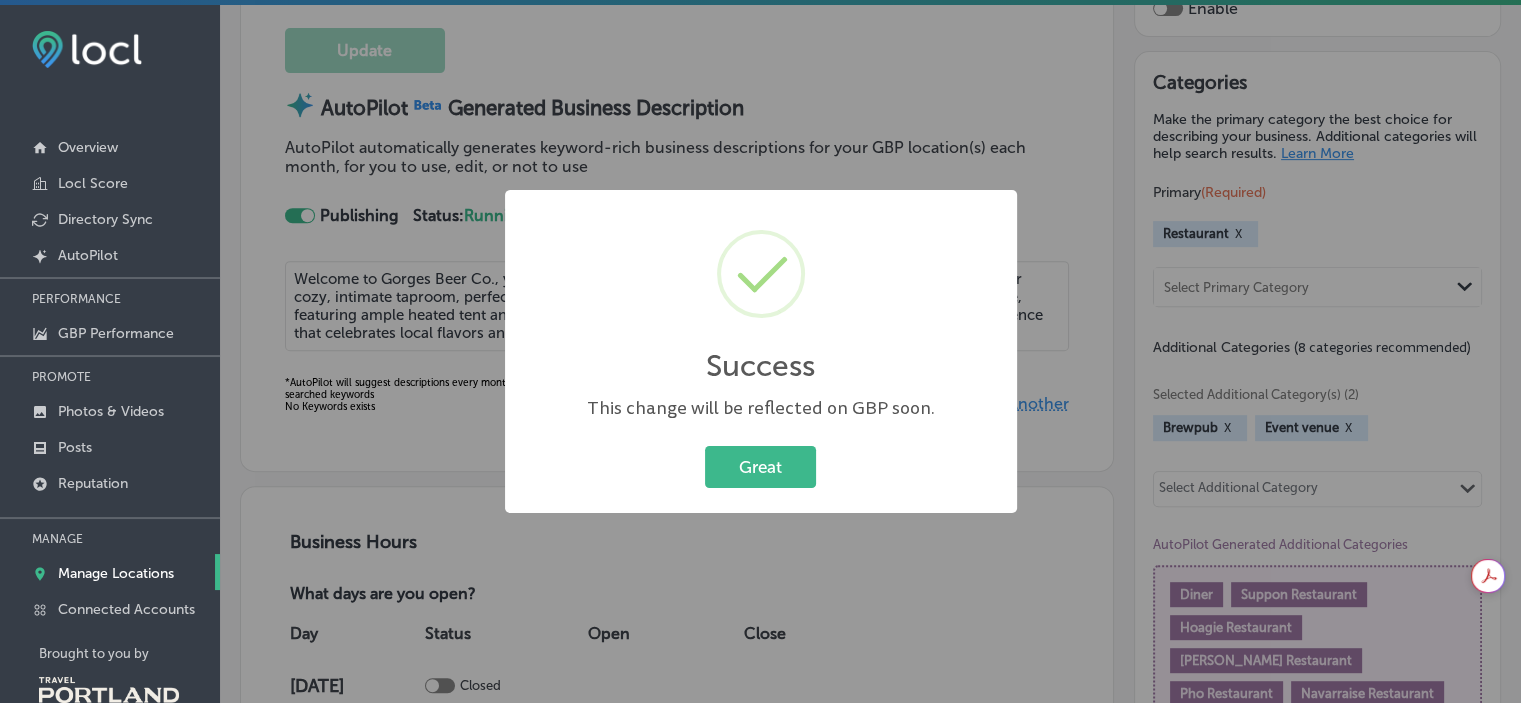 scroll, scrollTop: 826, scrollLeft: 0, axis: vertical 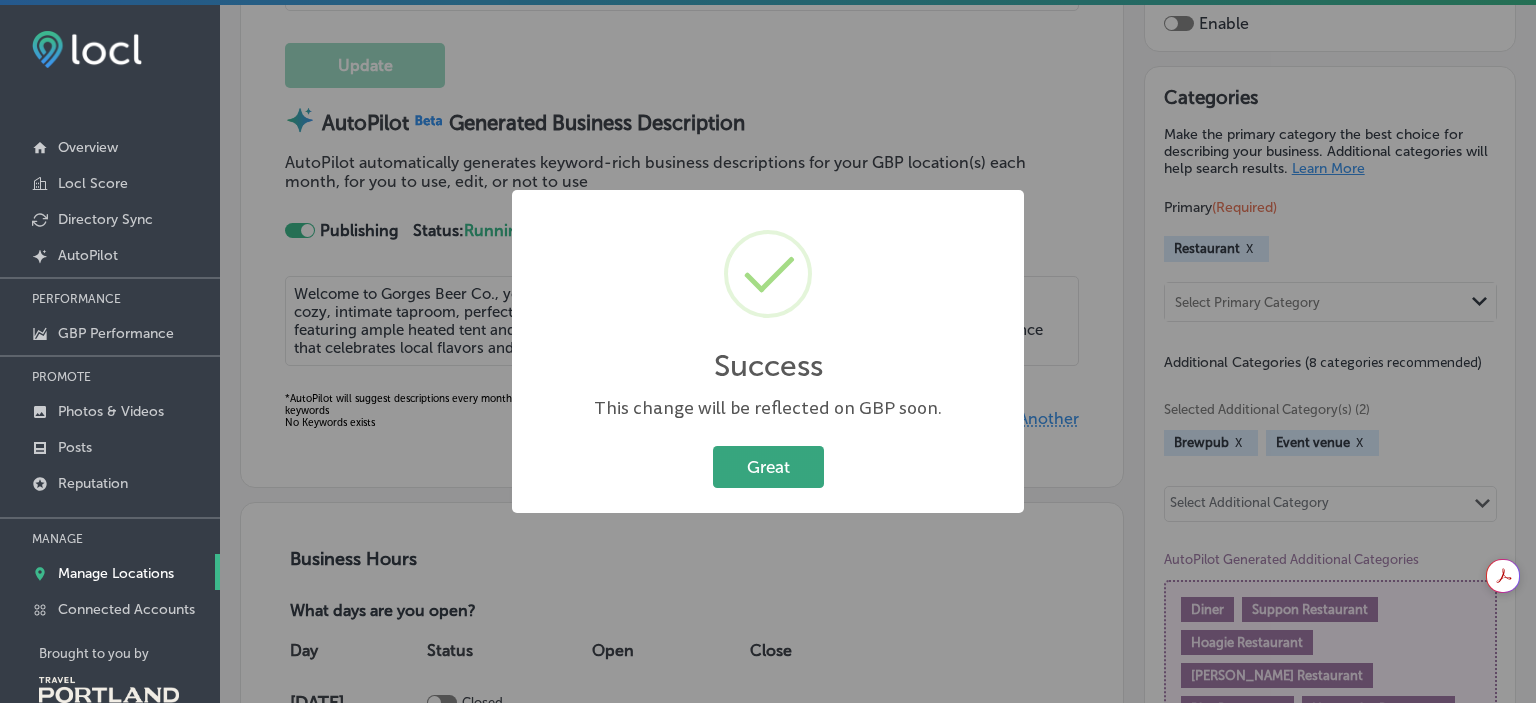 click on "Great" at bounding box center (768, 466) 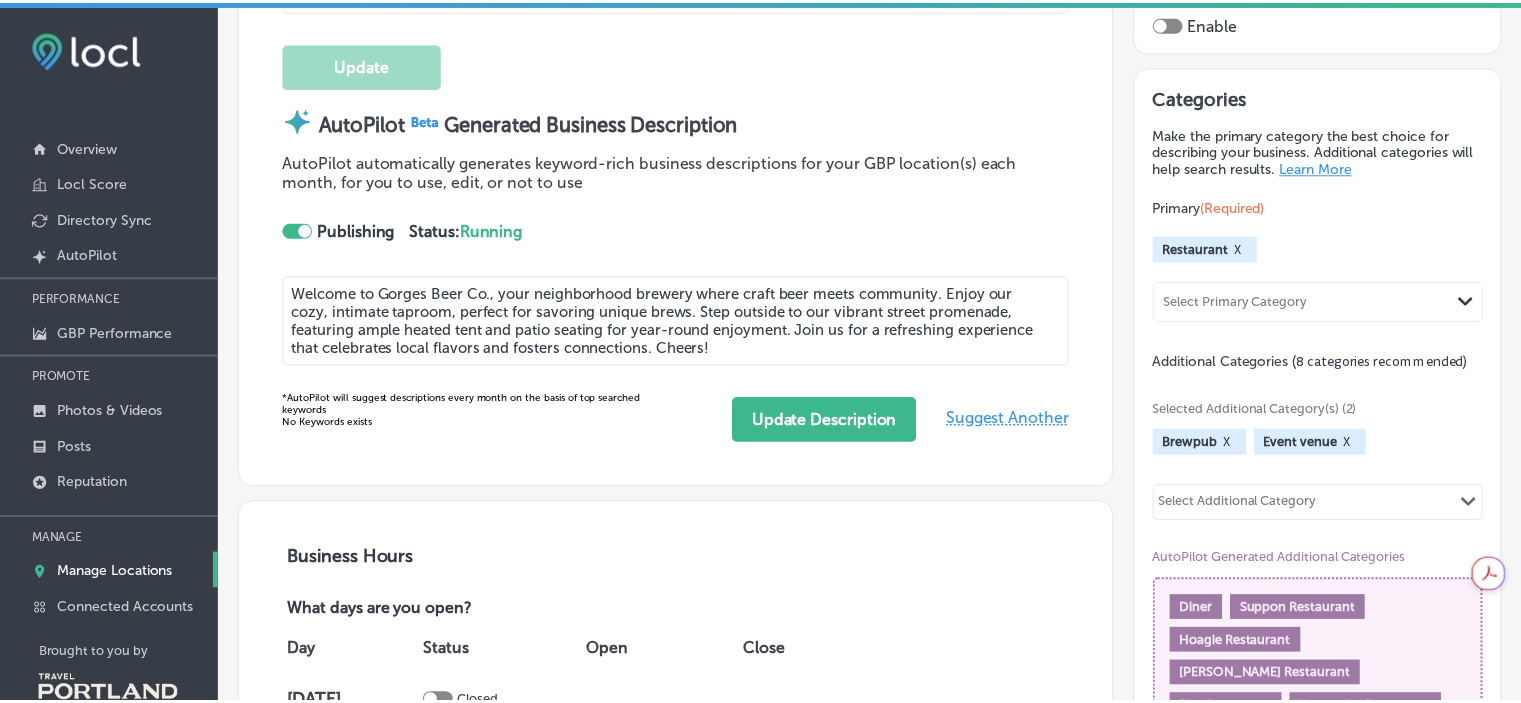 scroll, scrollTop: 824, scrollLeft: 0, axis: vertical 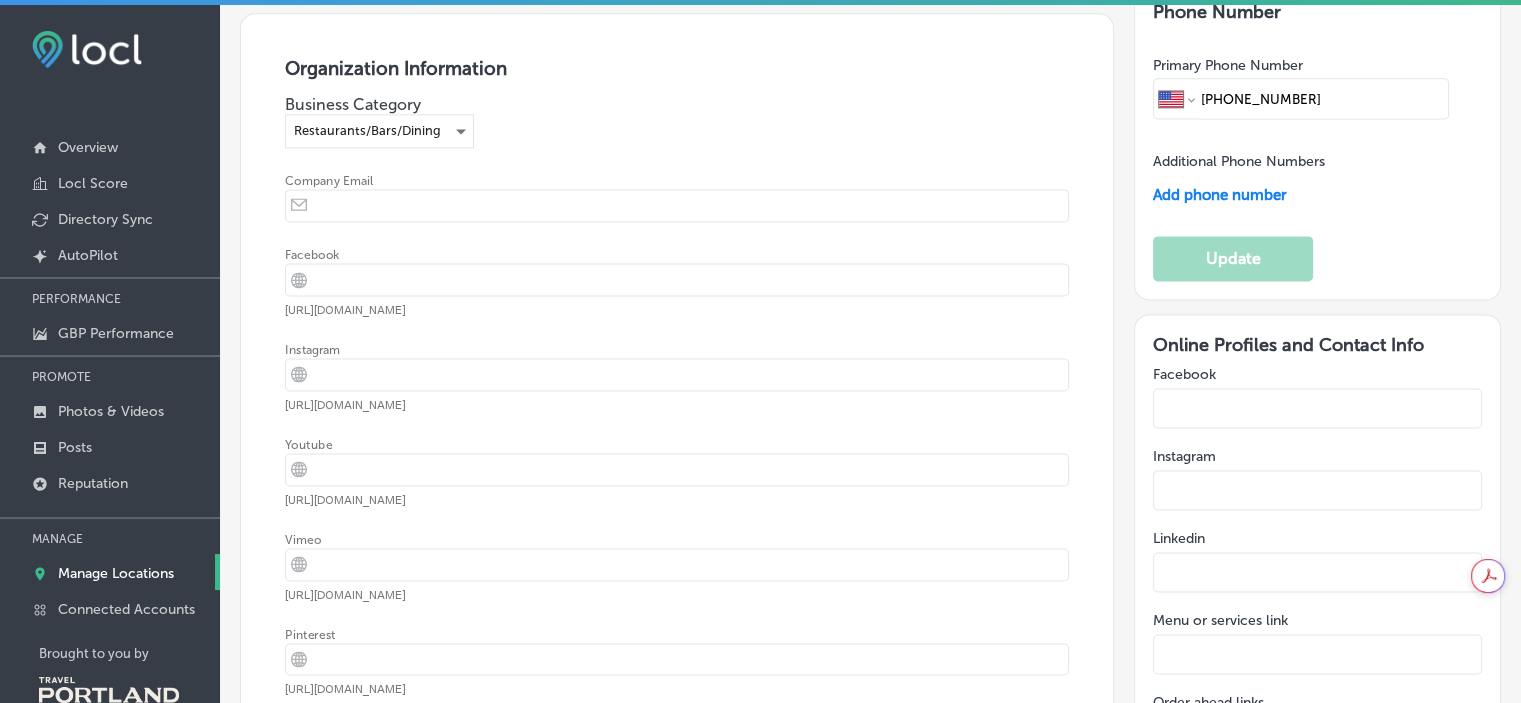 click at bounding box center [693, 205] 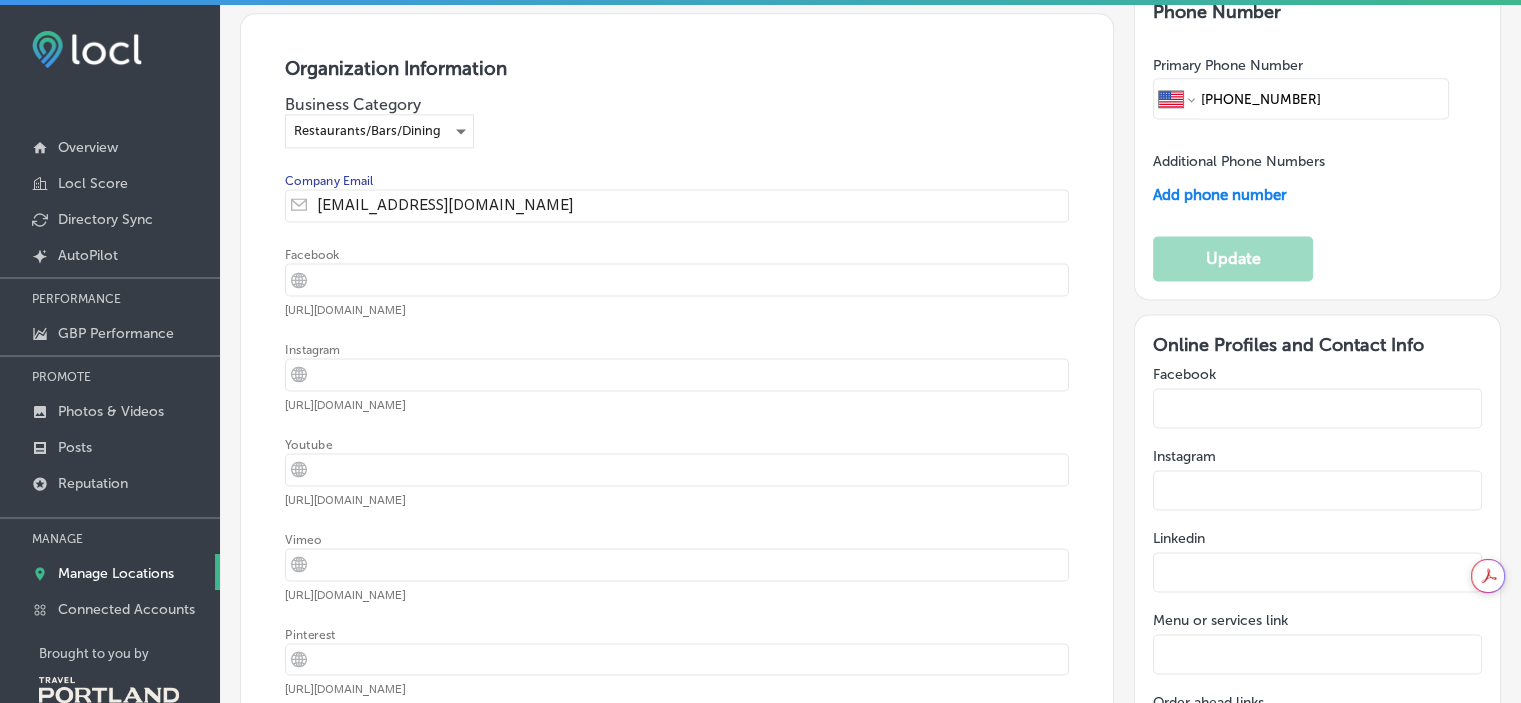 type on "[EMAIL_ADDRESS][DOMAIN_NAME]" 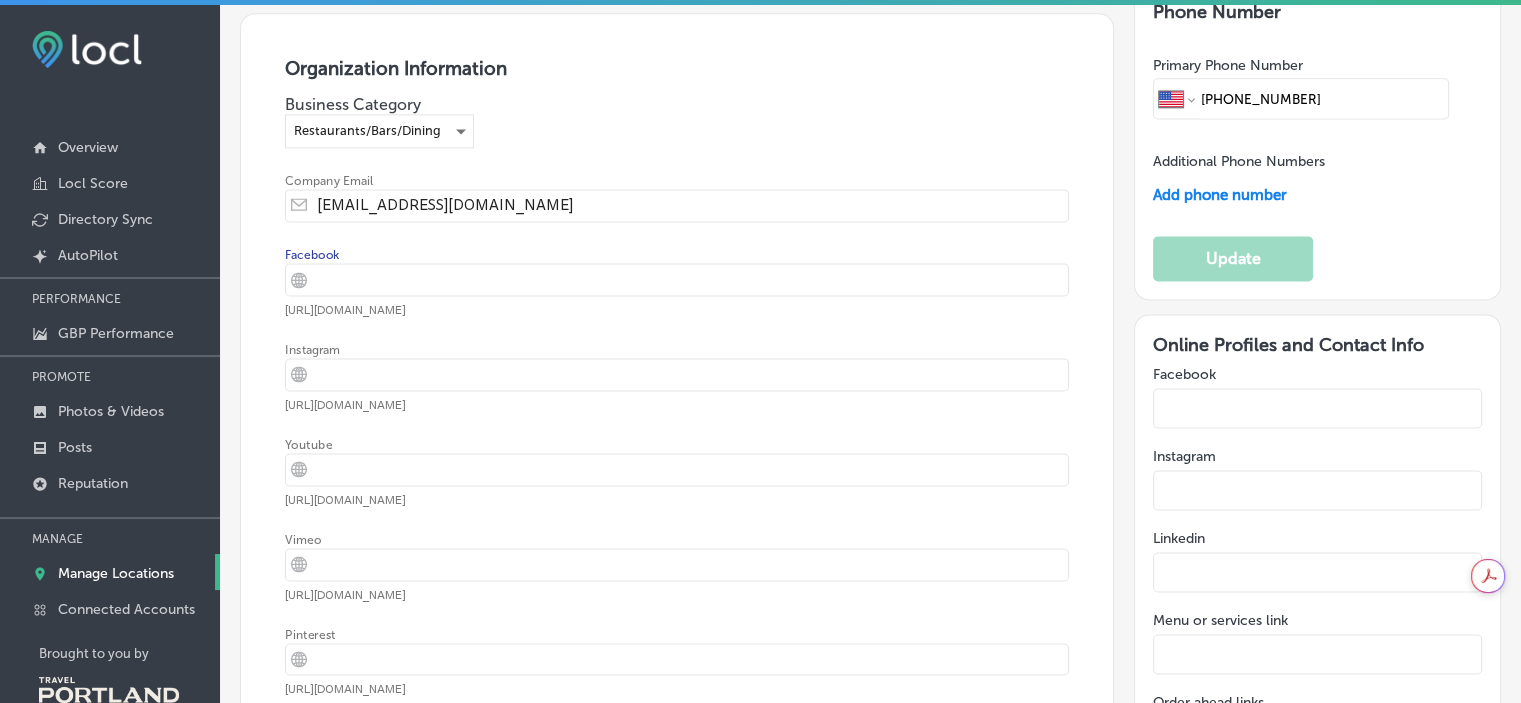 click at bounding box center [693, 279] 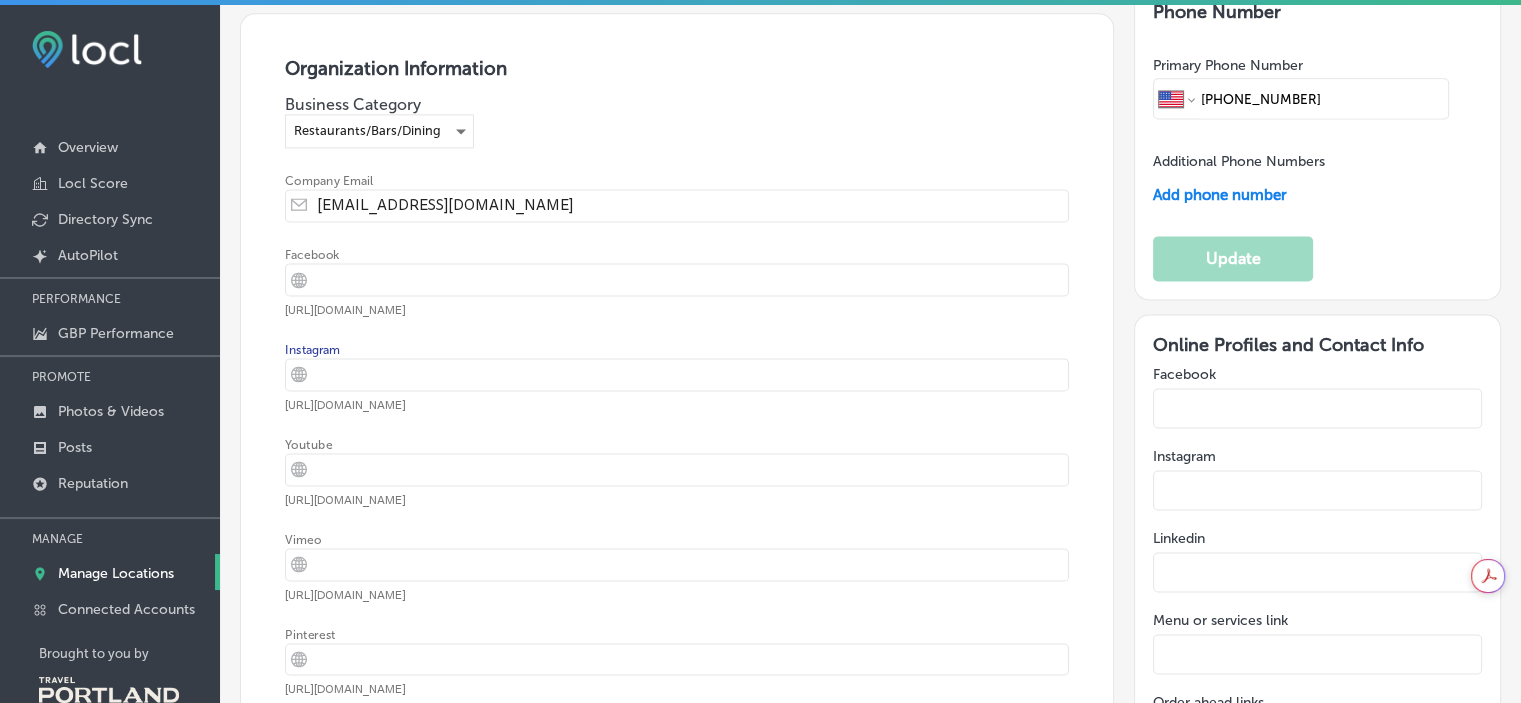 type on "[URL][DOMAIN_NAME]" 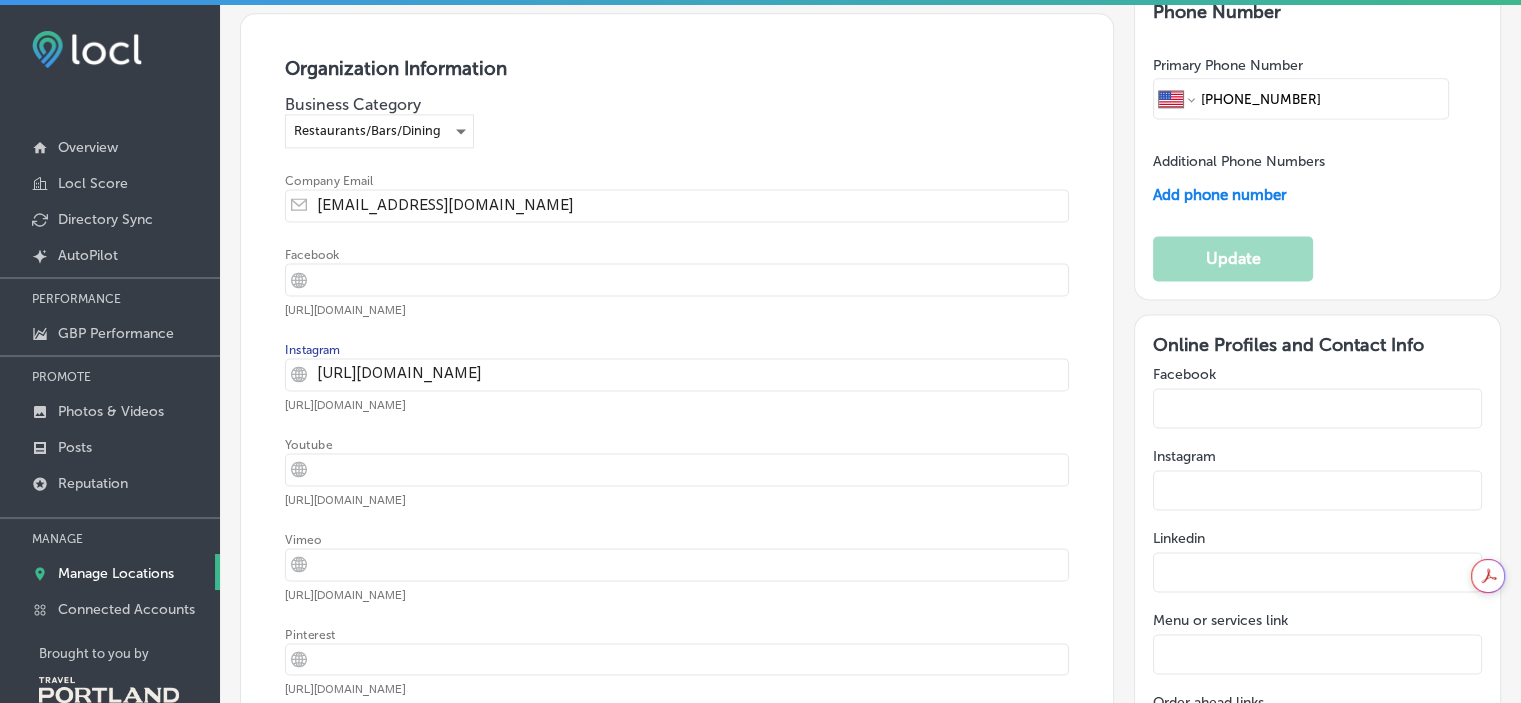 click at bounding box center (693, 279) 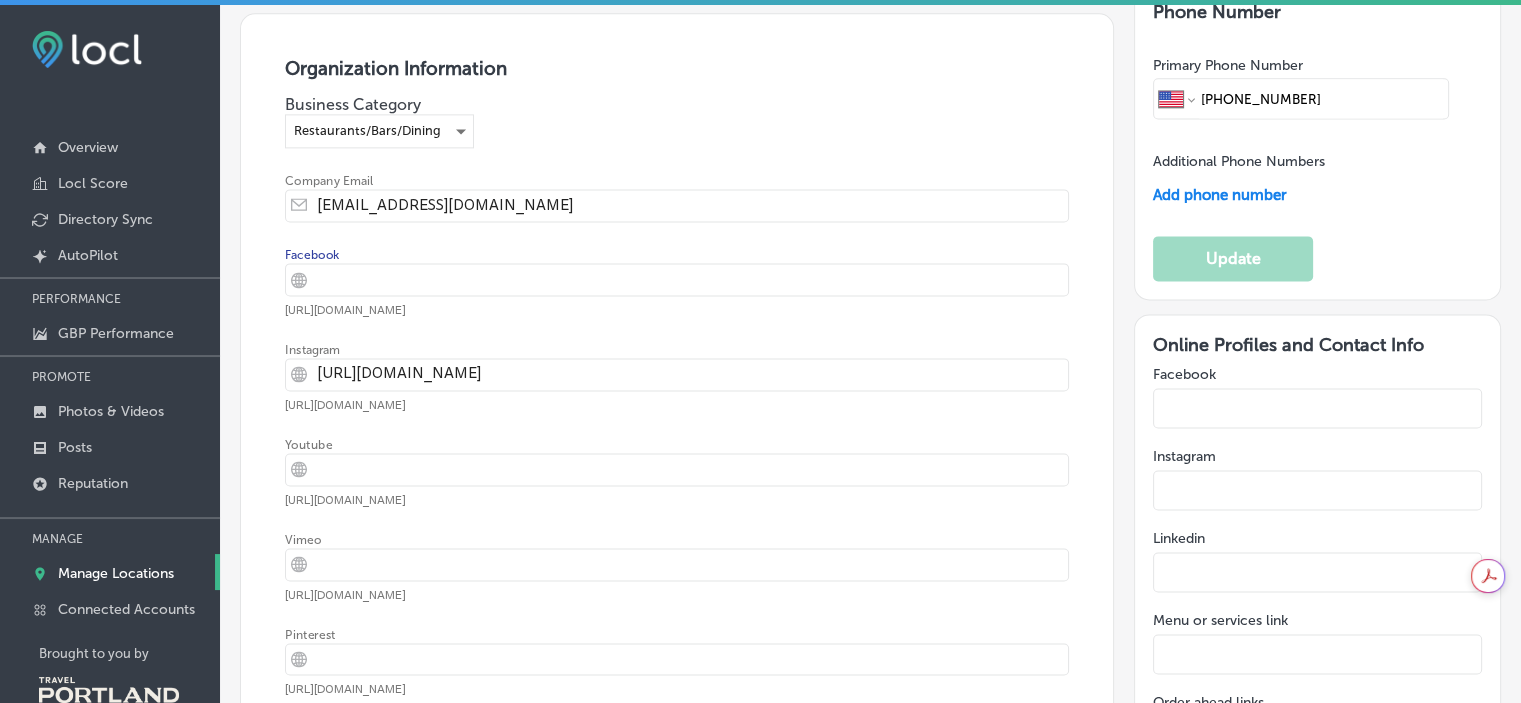 type on "f" 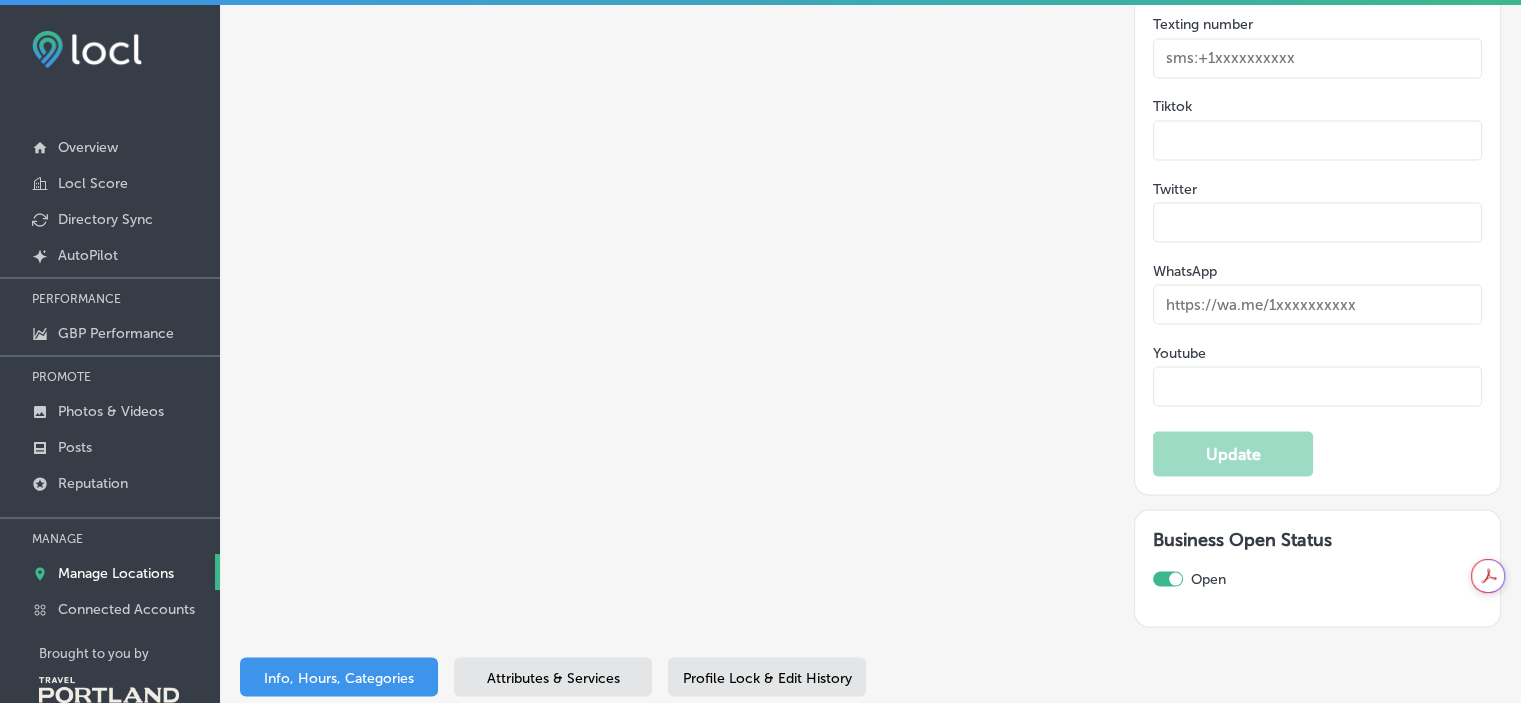 scroll, scrollTop: 3716, scrollLeft: 0, axis: vertical 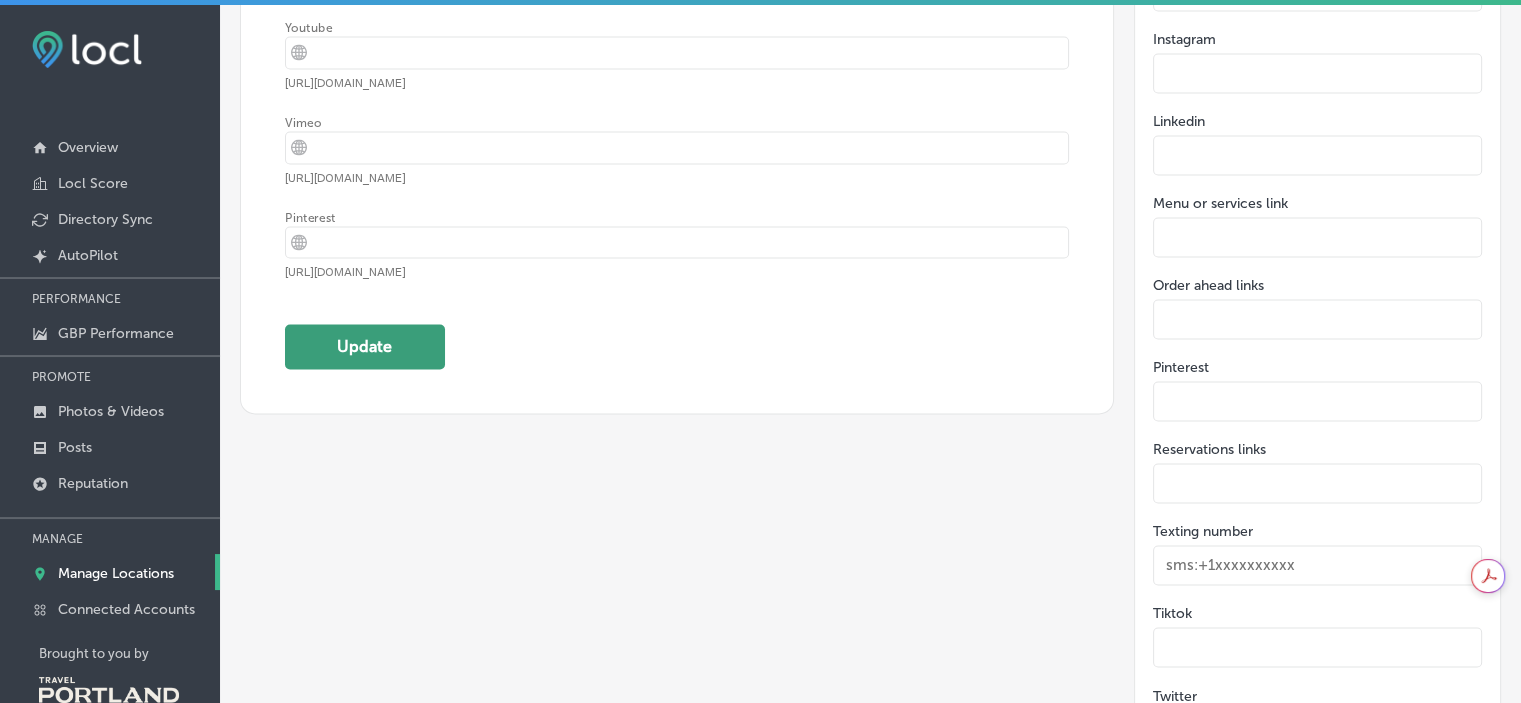 type on "[URL][DOMAIN_NAME]" 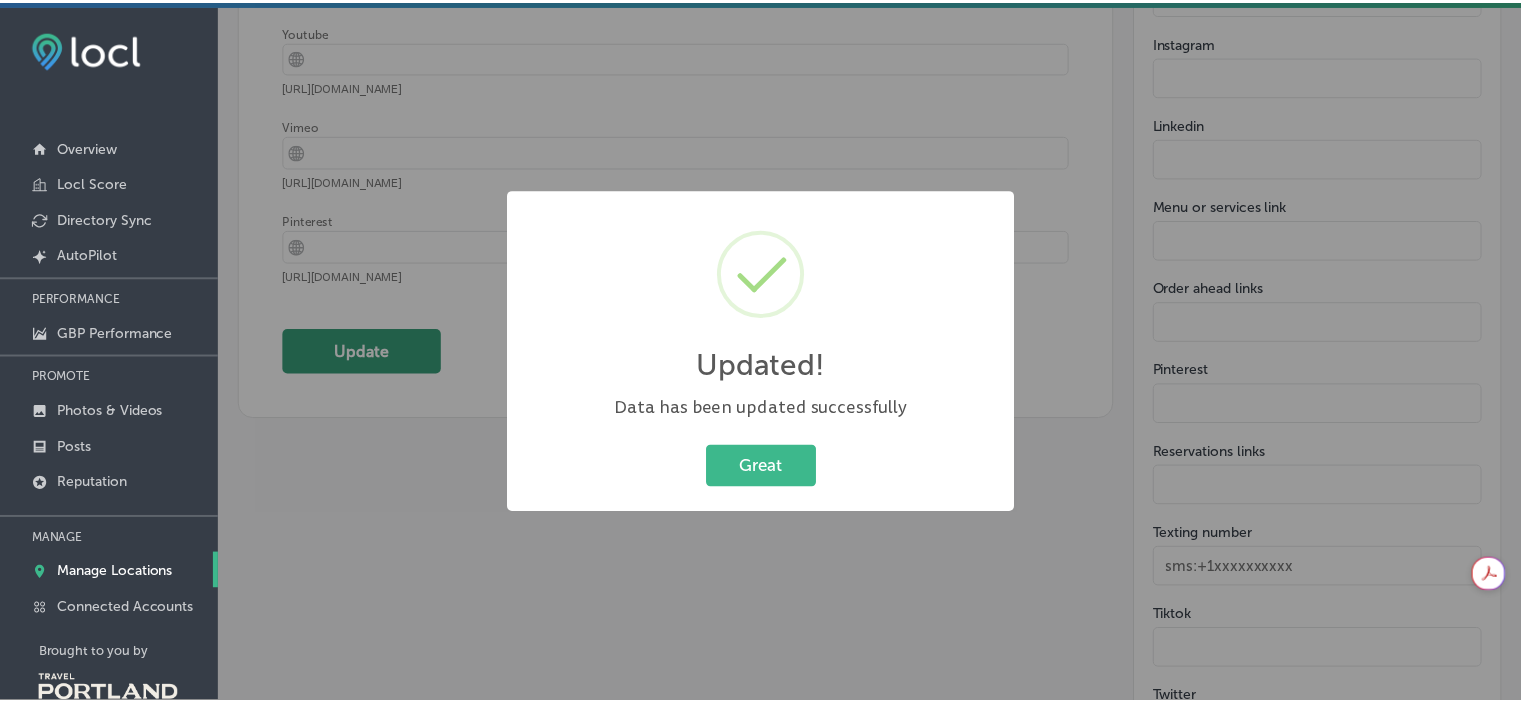 scroll, scrollTop: 3170, scrollLeft: 0, axis: vertical 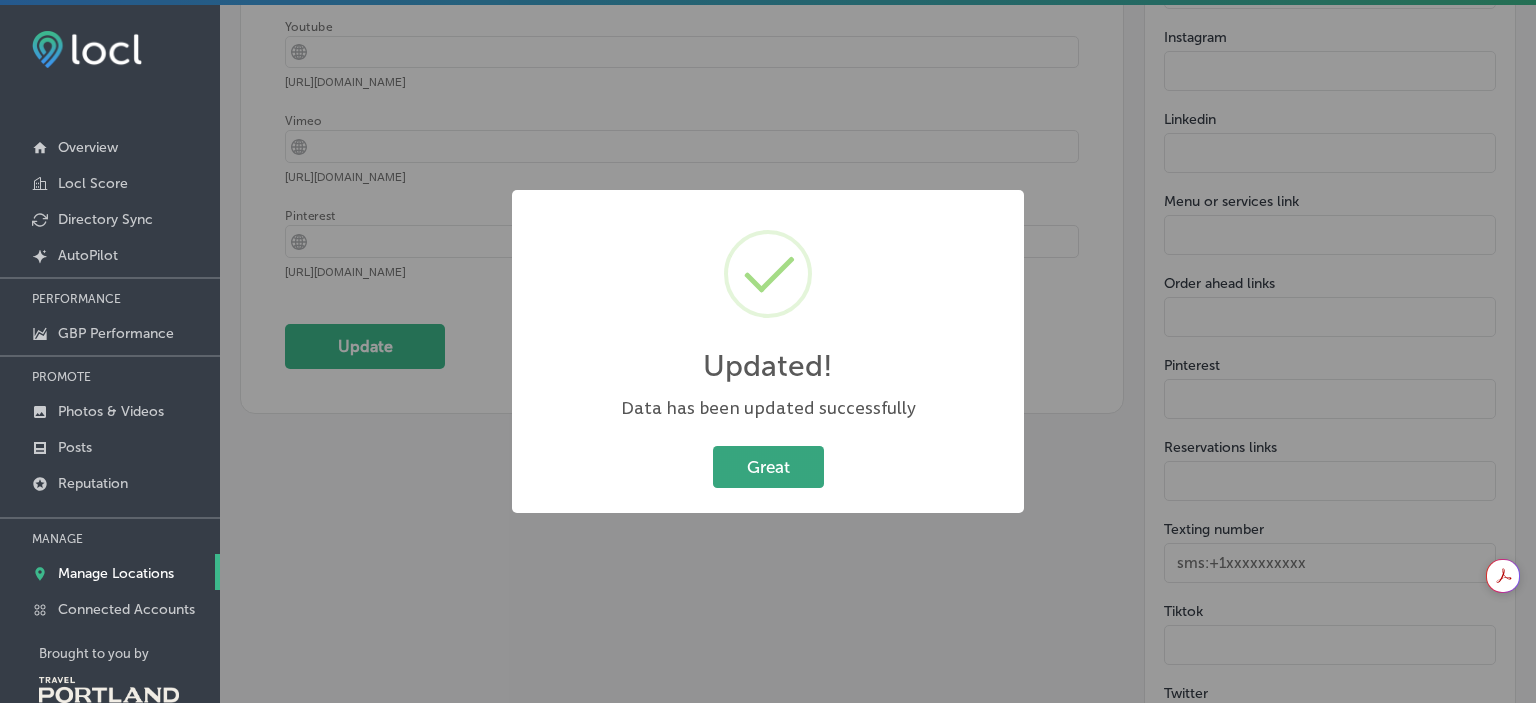 click on "Great" at bounding box center (768, 466) 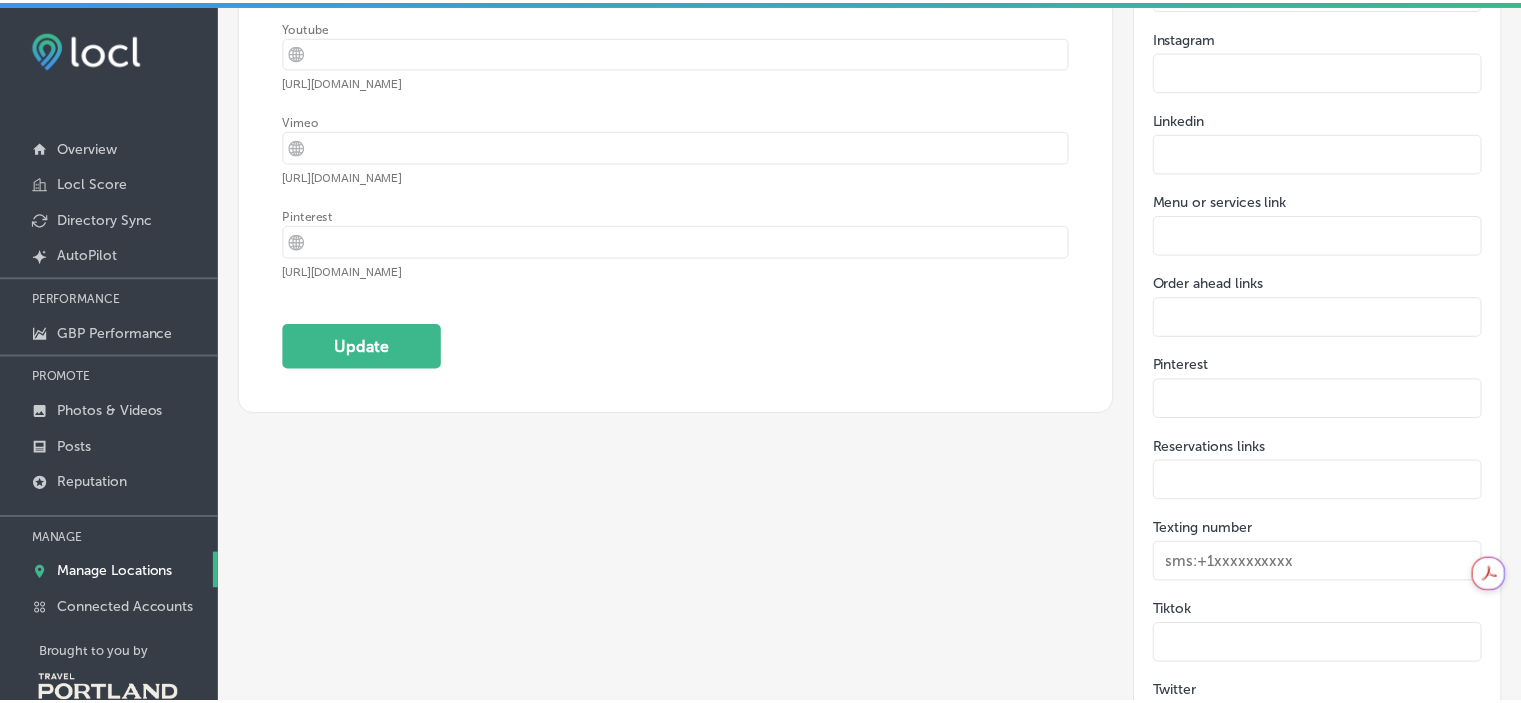 scroll, scrollTop: 3165, scrollLeft: 0, axis: vertical 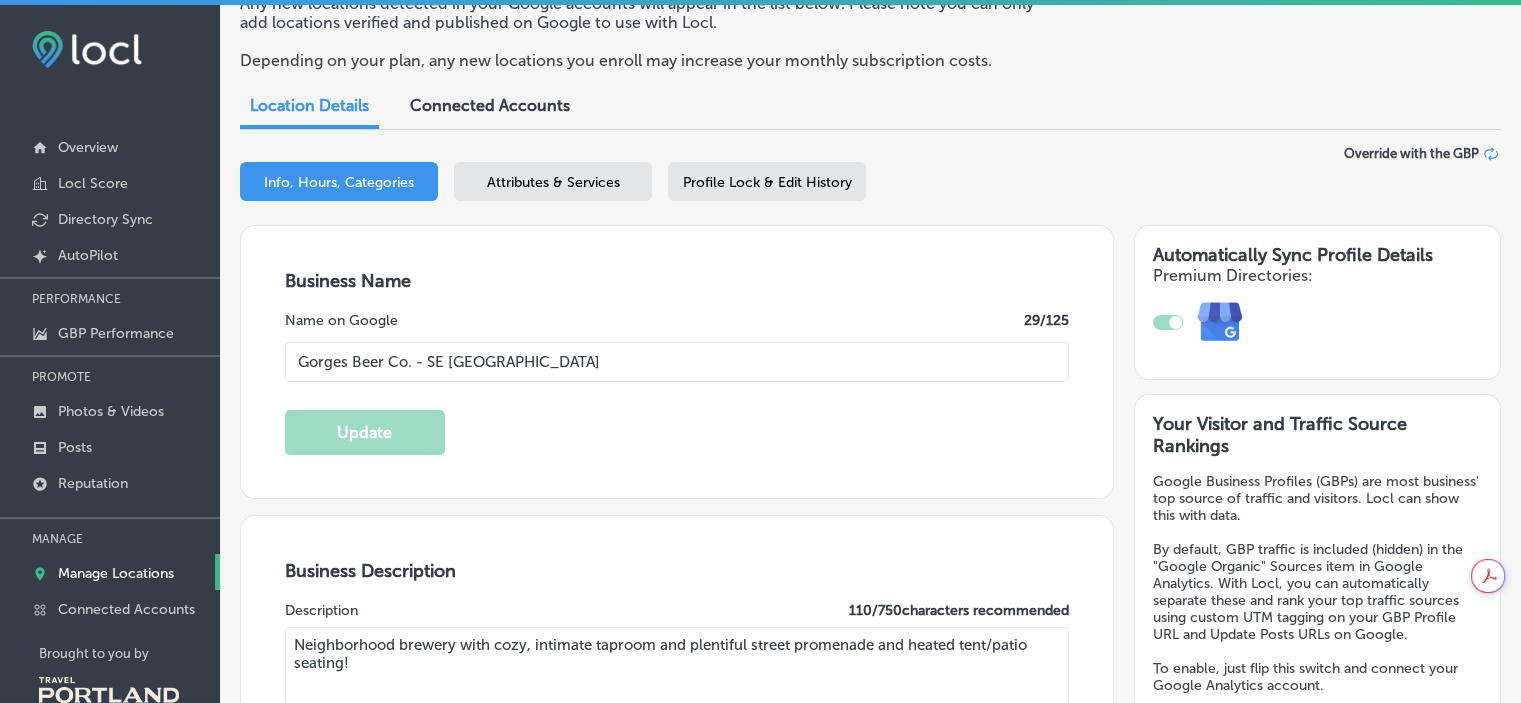 click on "Attributes & Services" at bounding box center (553, 182) 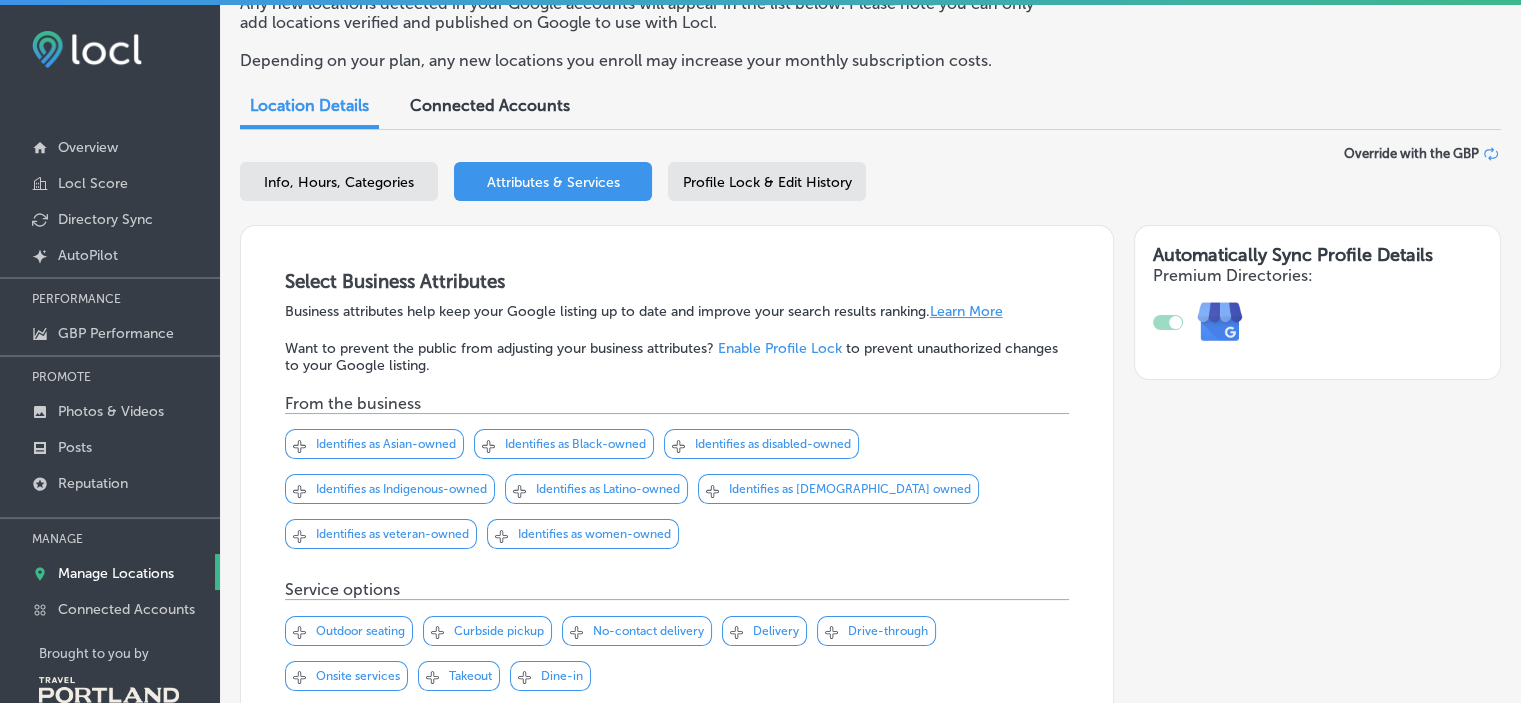 click on "Identifies as women-owned" at bounding box center (594, 534) 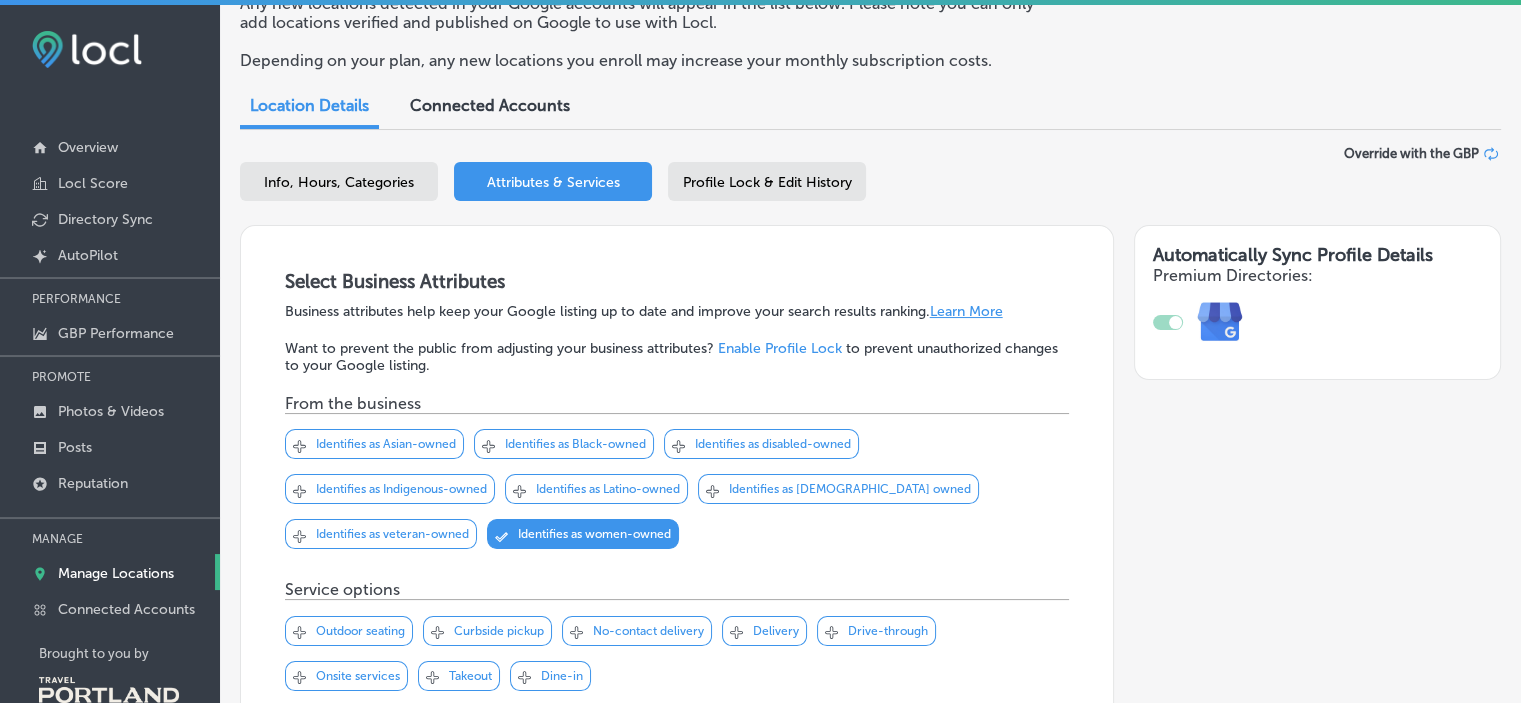 click on "Identifies as Latino-owned" at bounding box center (608, 489) 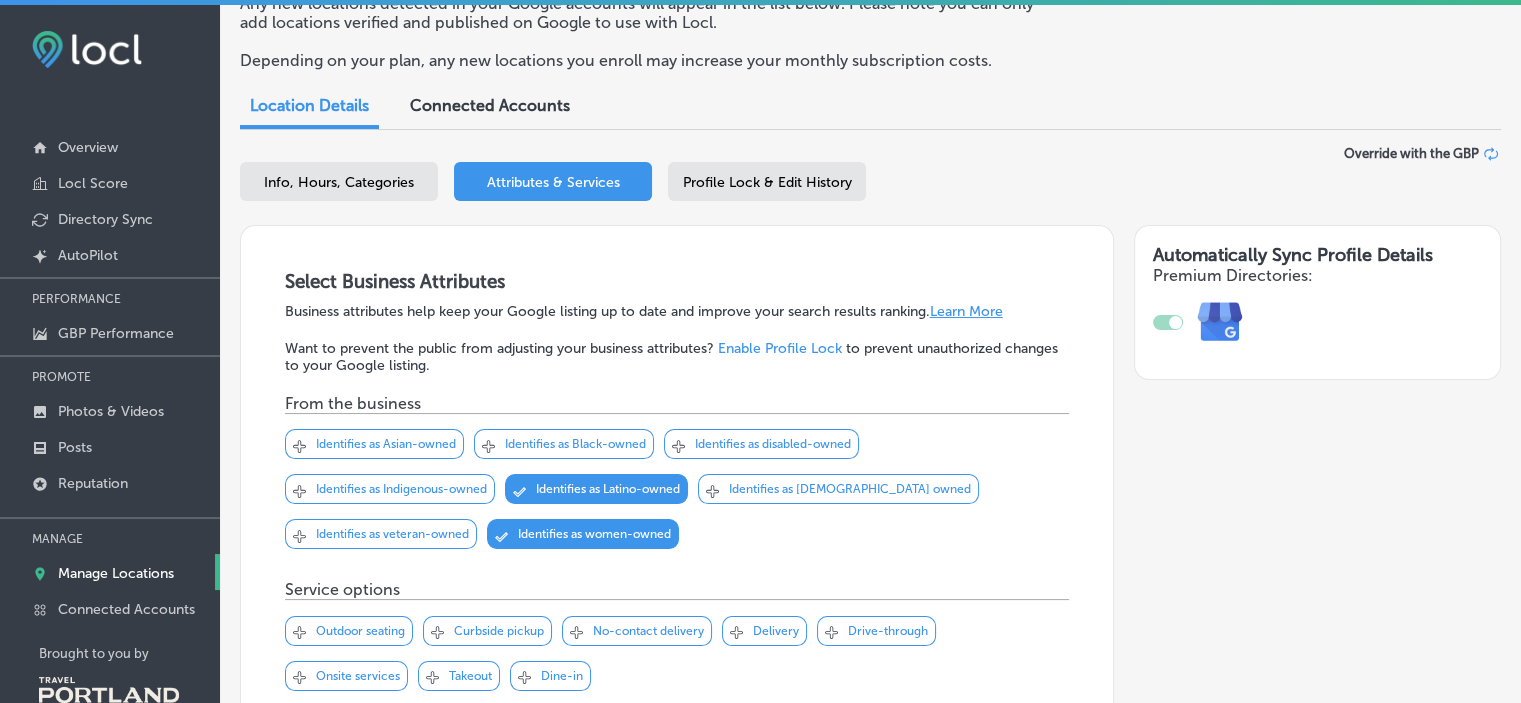 click on "Outdoor seating" at bounding box center [360, 631] 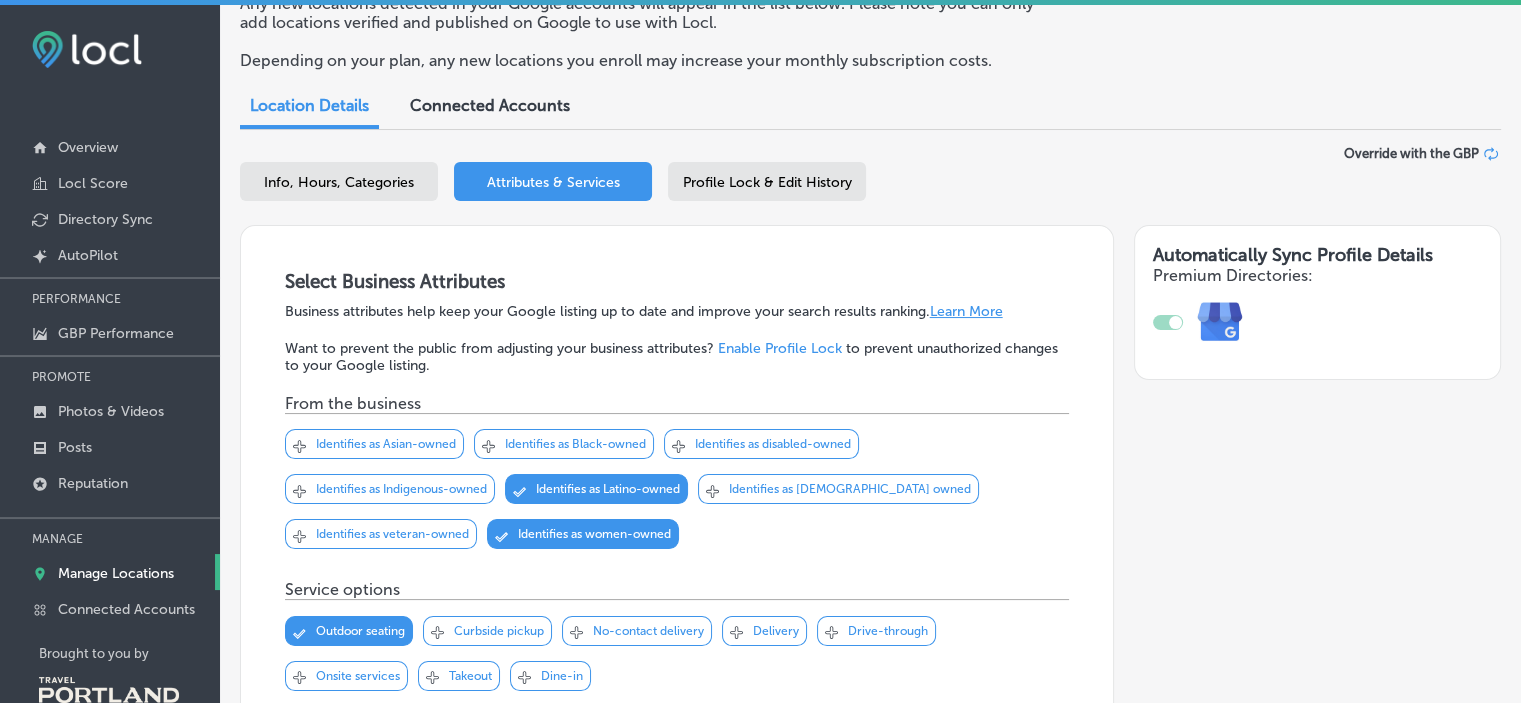 click on "Curbside pickup" at bounding box center (499, 631) 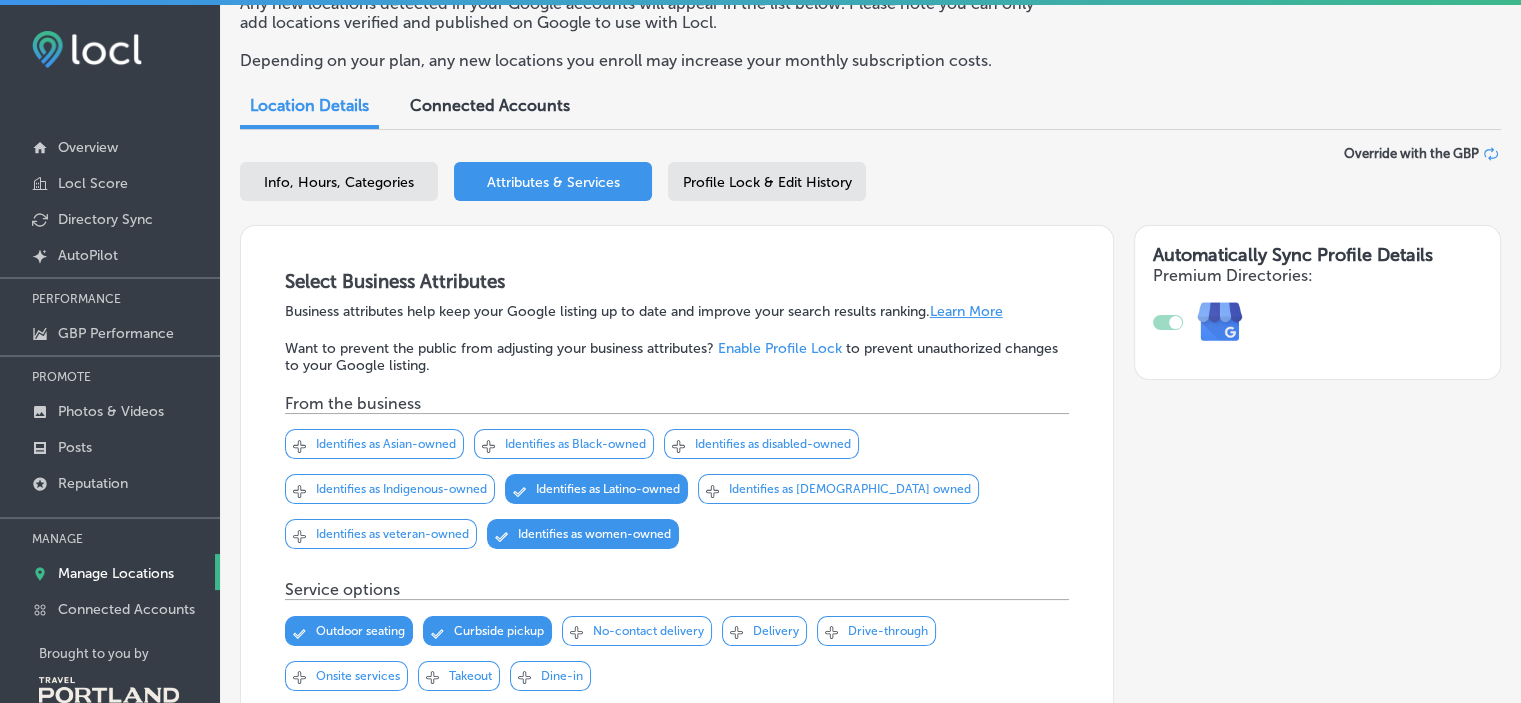 click on "Dine-in" at bounding box center (562, 676) 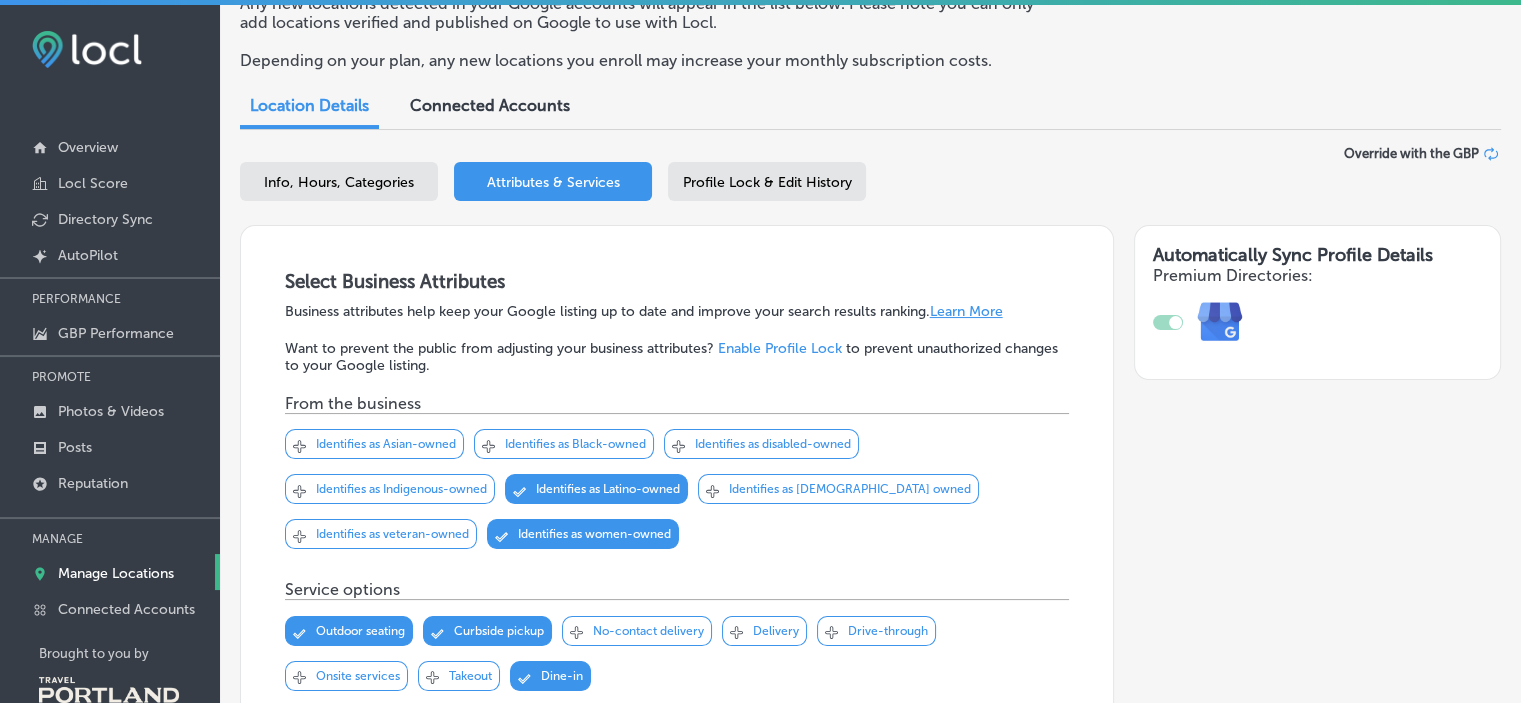 click on "Takeout" at bounding box center (470, 676) 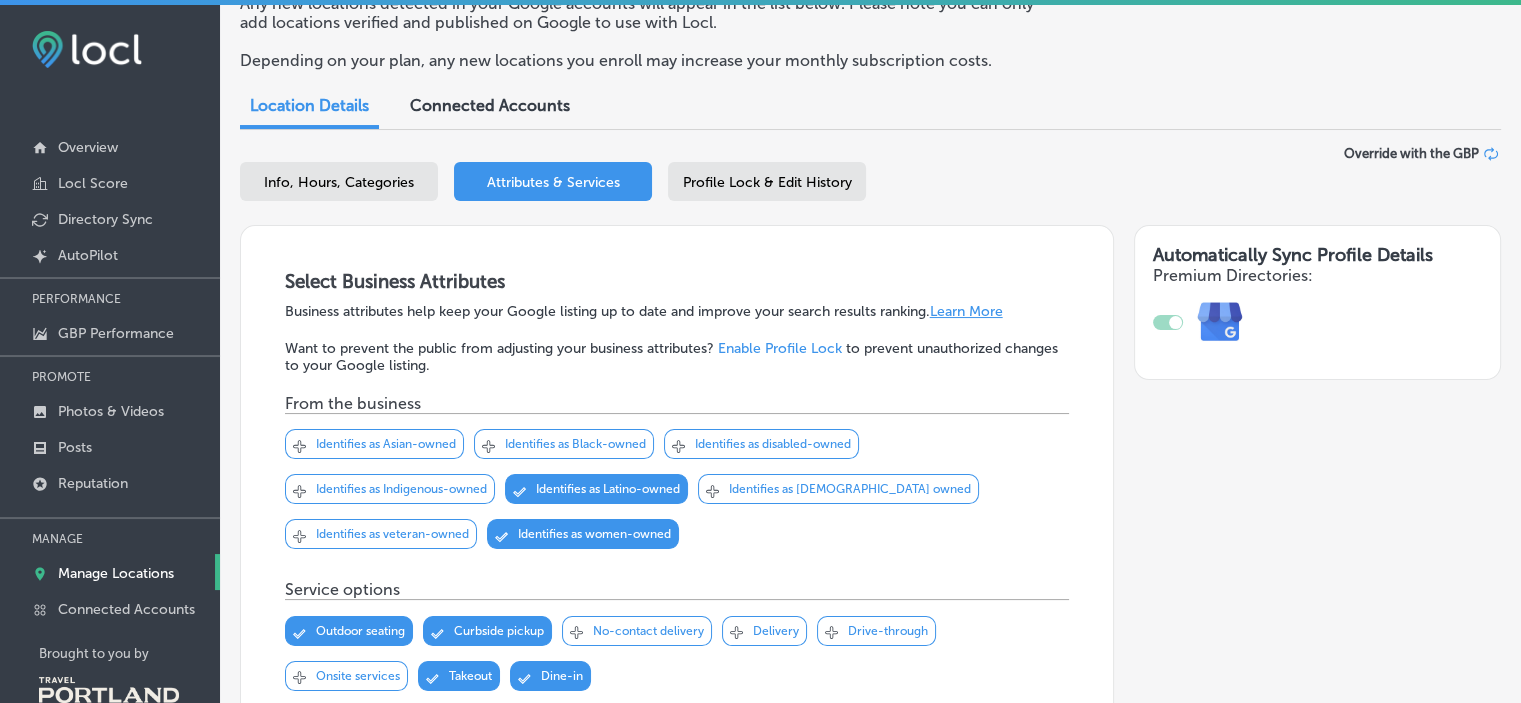 click on "Svg Vector Icons : [URL][DOMAIN_NAME]
Checked
Created with Sketch.
close
Created with Sketch.
Onsite services" at bounding box center (346, 676) 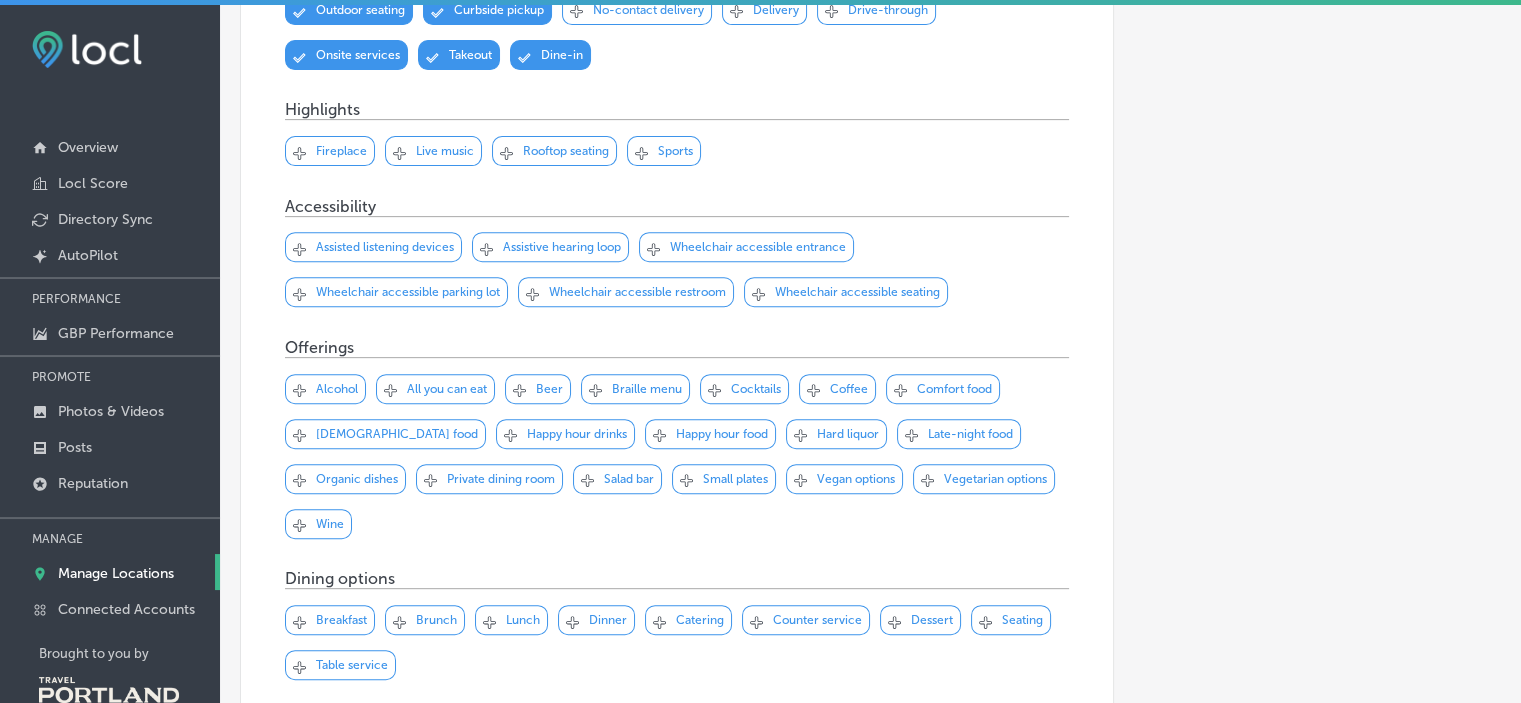 scroll, scrollTop: 772, scrollLeft: 0, axis: vertical 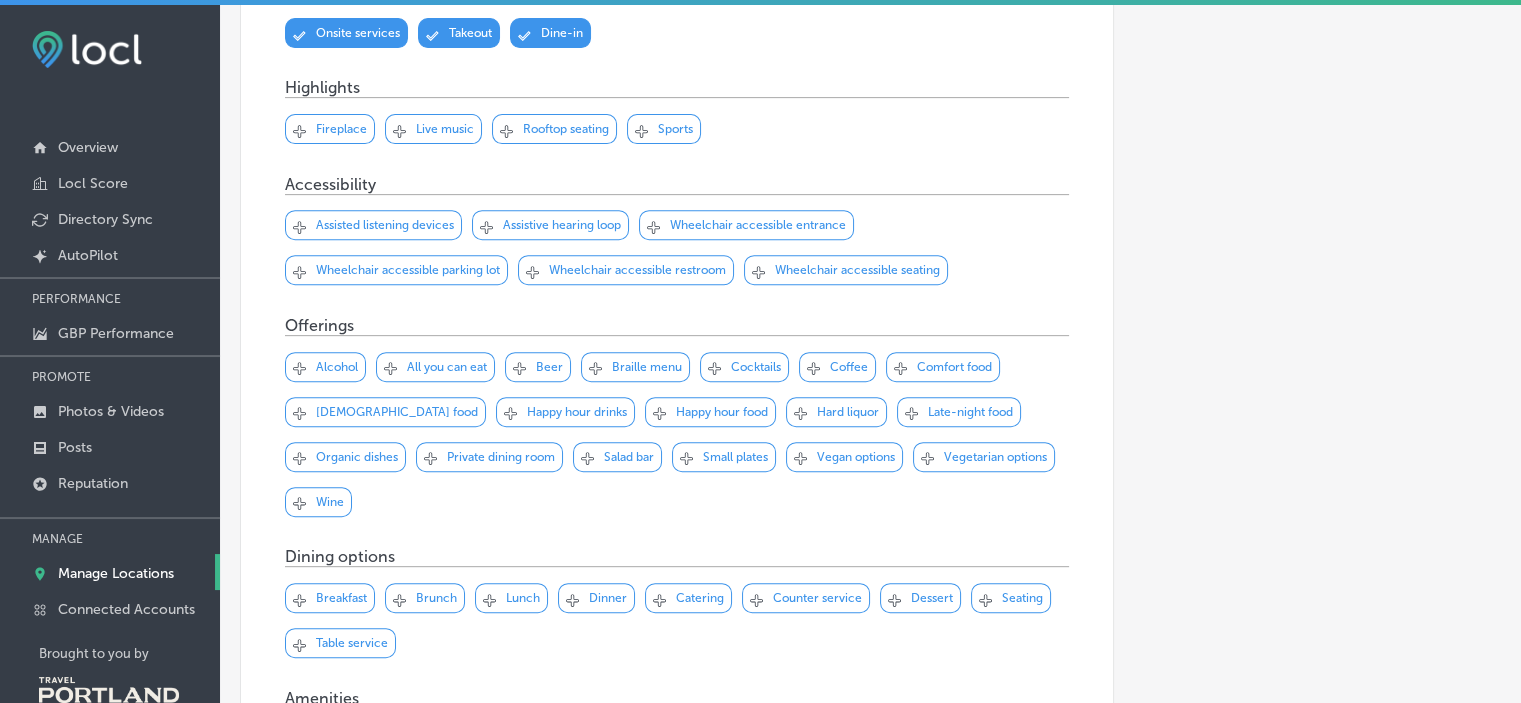 click on "Live music" at bounding box center (445, 129) 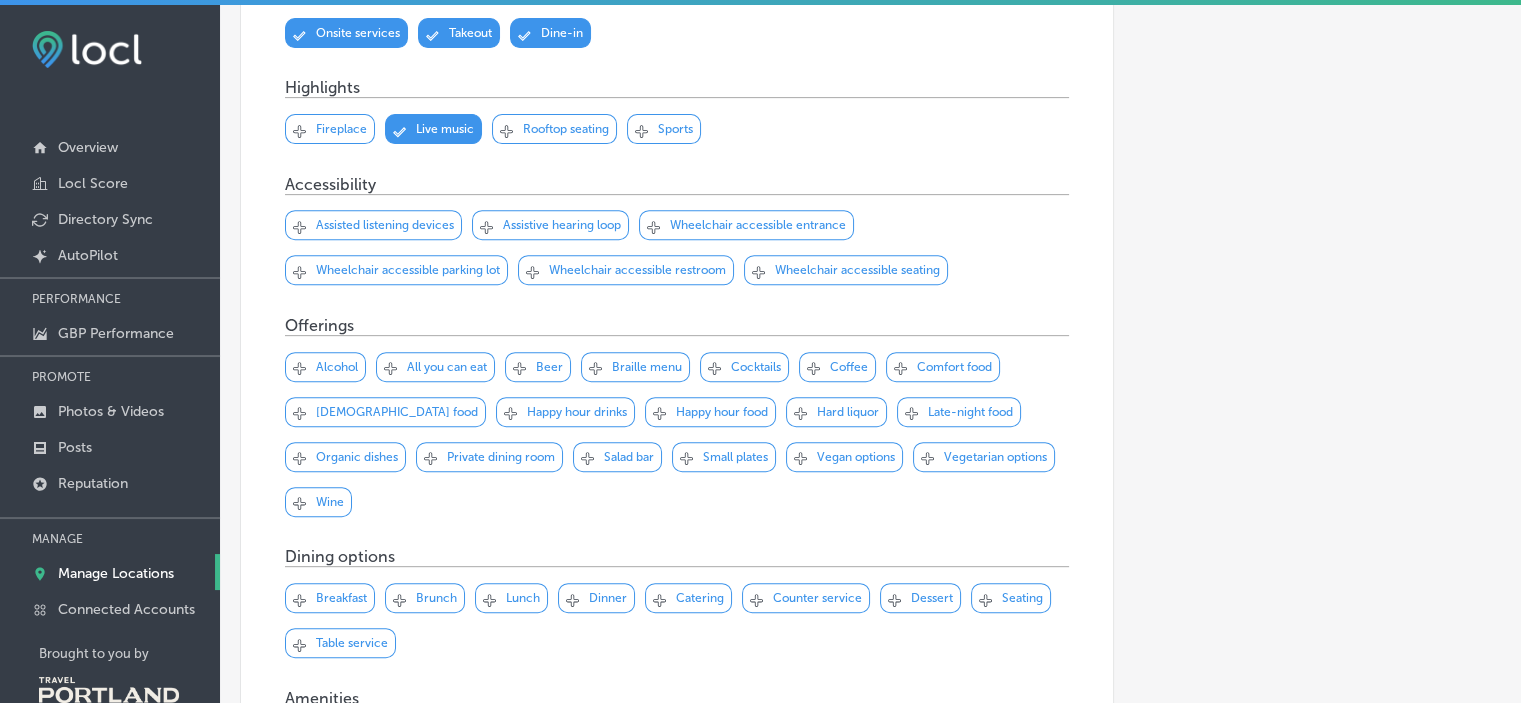 click on "Wheelchair accessible entrance" at bounding box center (758, 225) 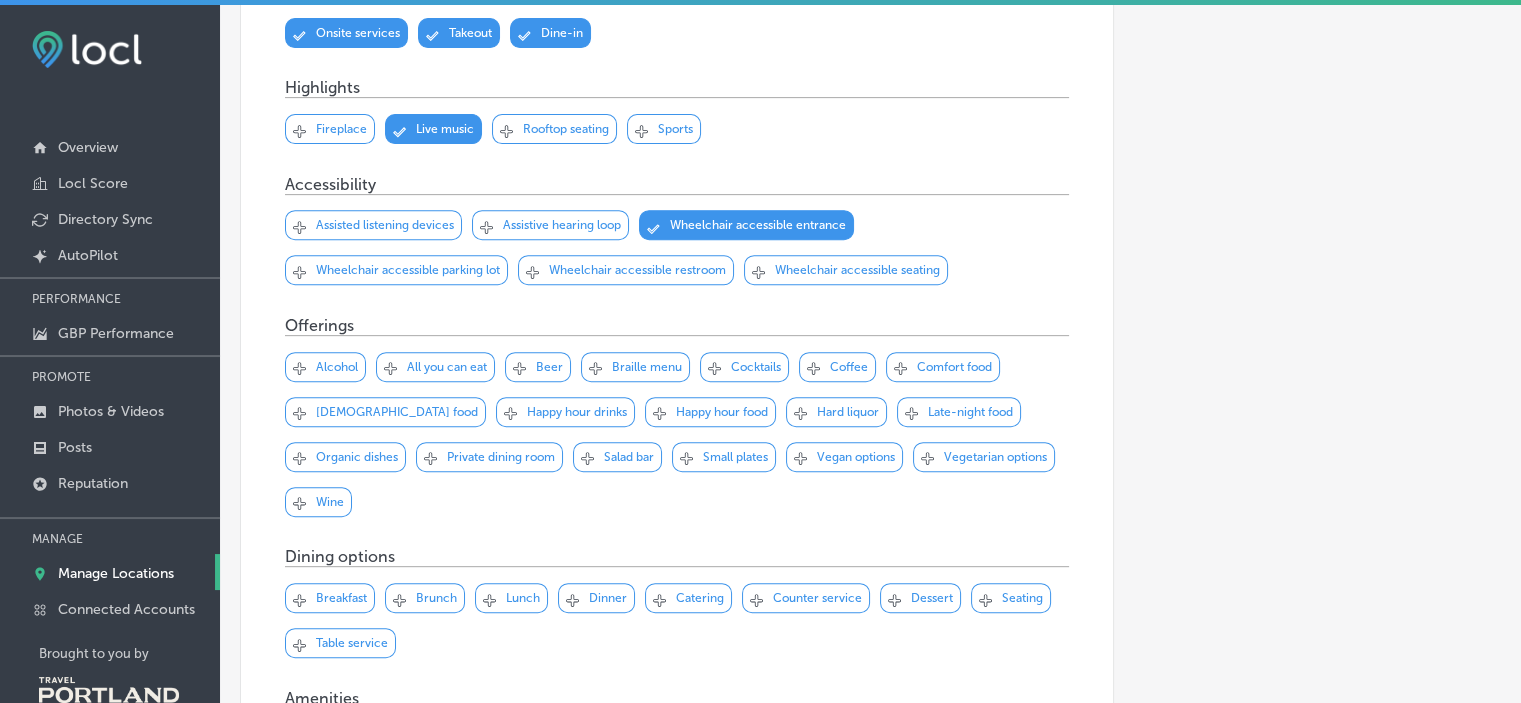 click on "Wheelchair accessible parking lot" at bounding box center (408, 270) 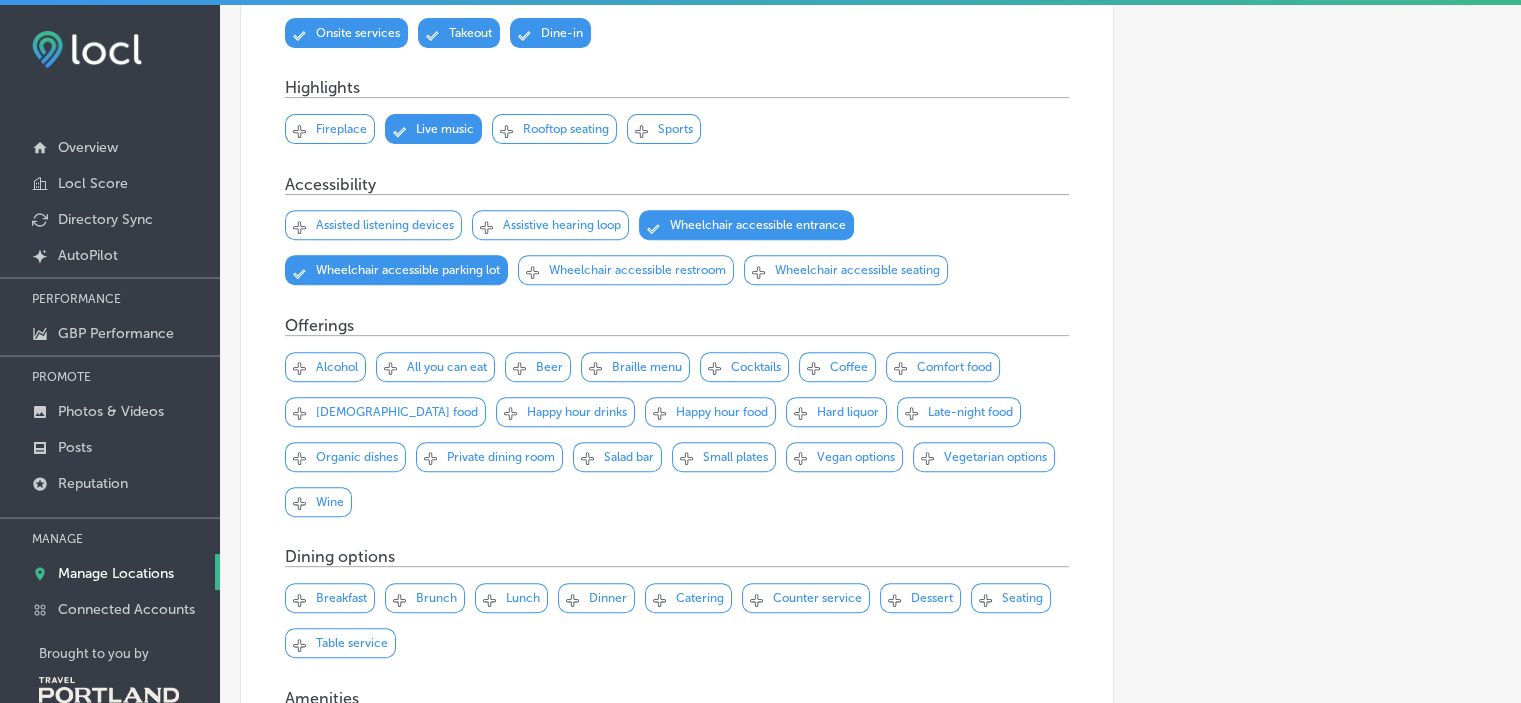 click on "Wheelchair accessible restroom" at bounding box center [637, 270] 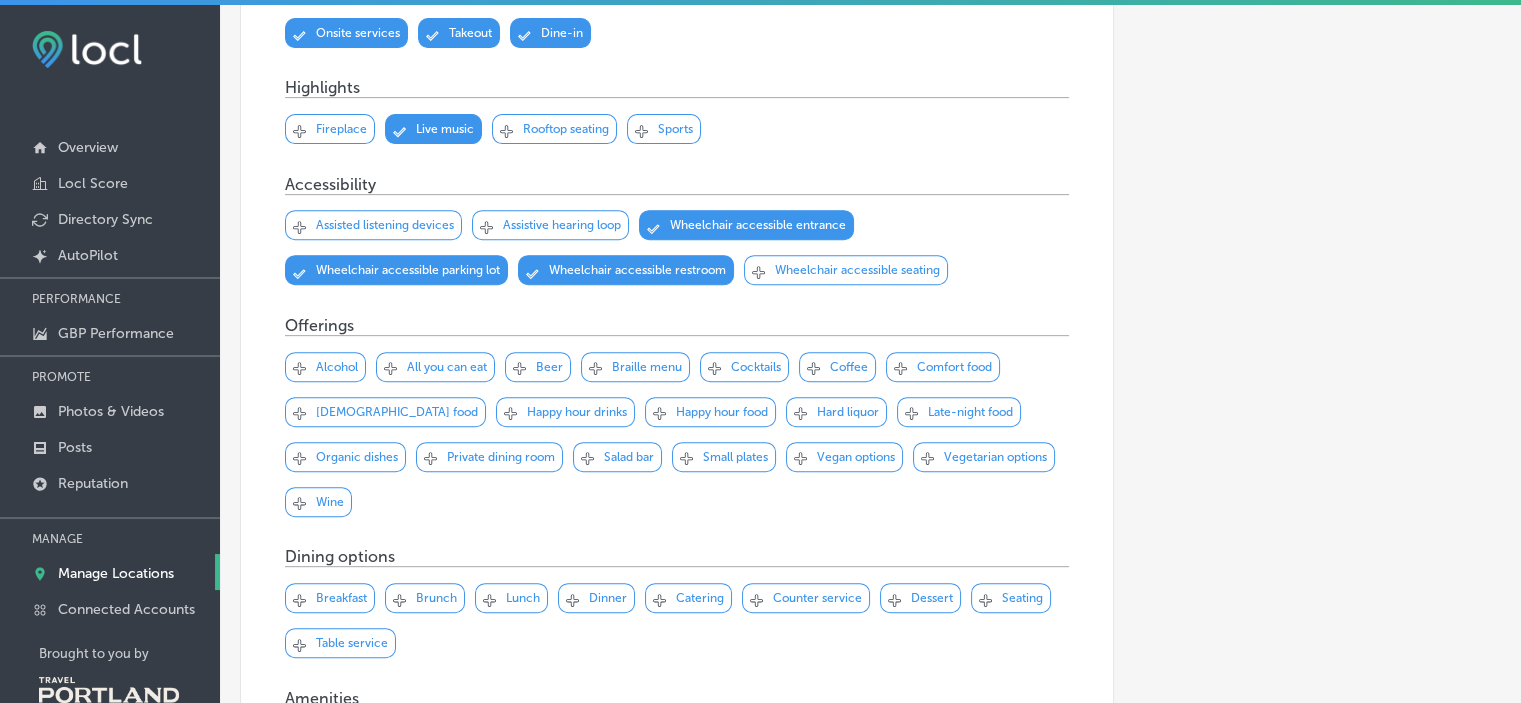 click on "Svg Vector Icons : [URL][DOMAIN_NAME]
Checked
Created with Sketch.
close
Created with Sketch.
Wheelchair accessible seating" at bounding box center [846, 270] 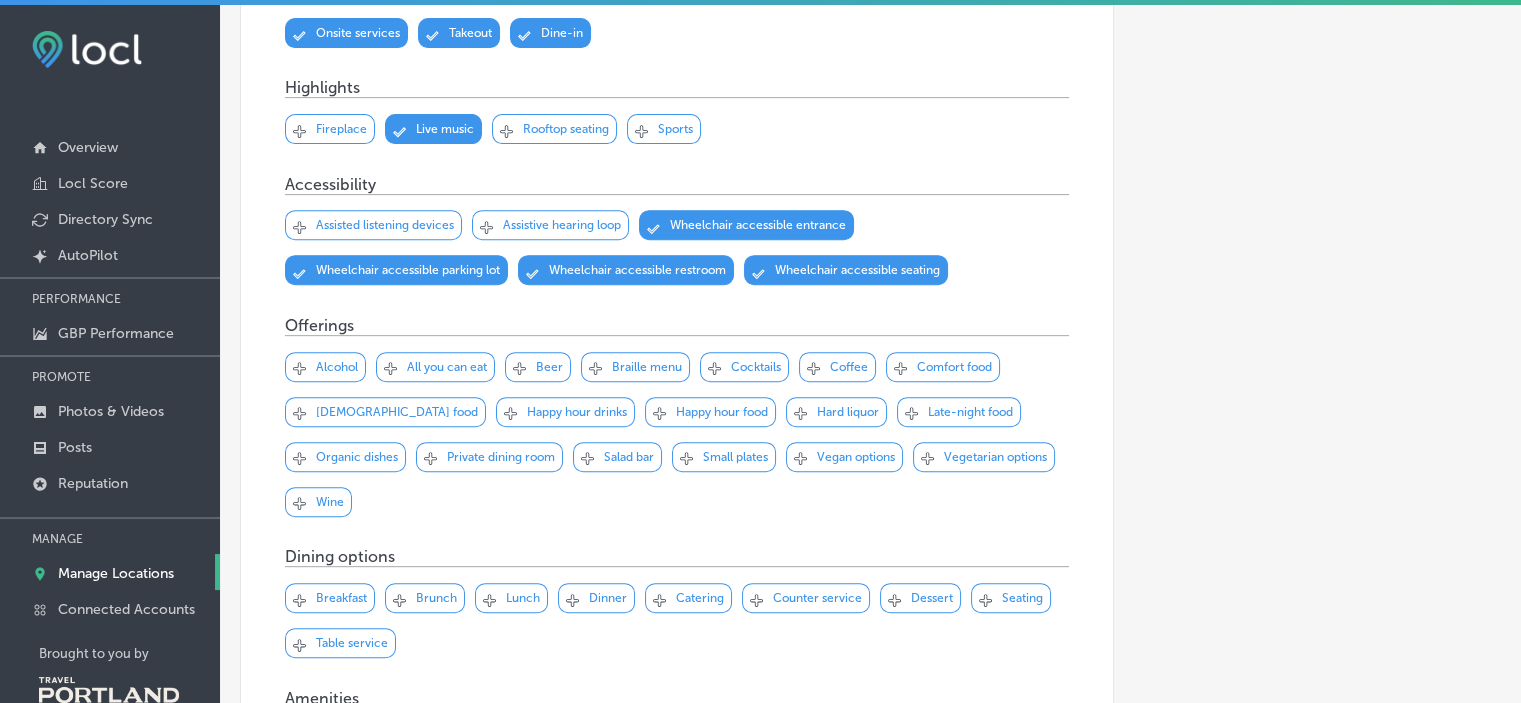 click on "Alcohol" at bounding box center (337, 367) 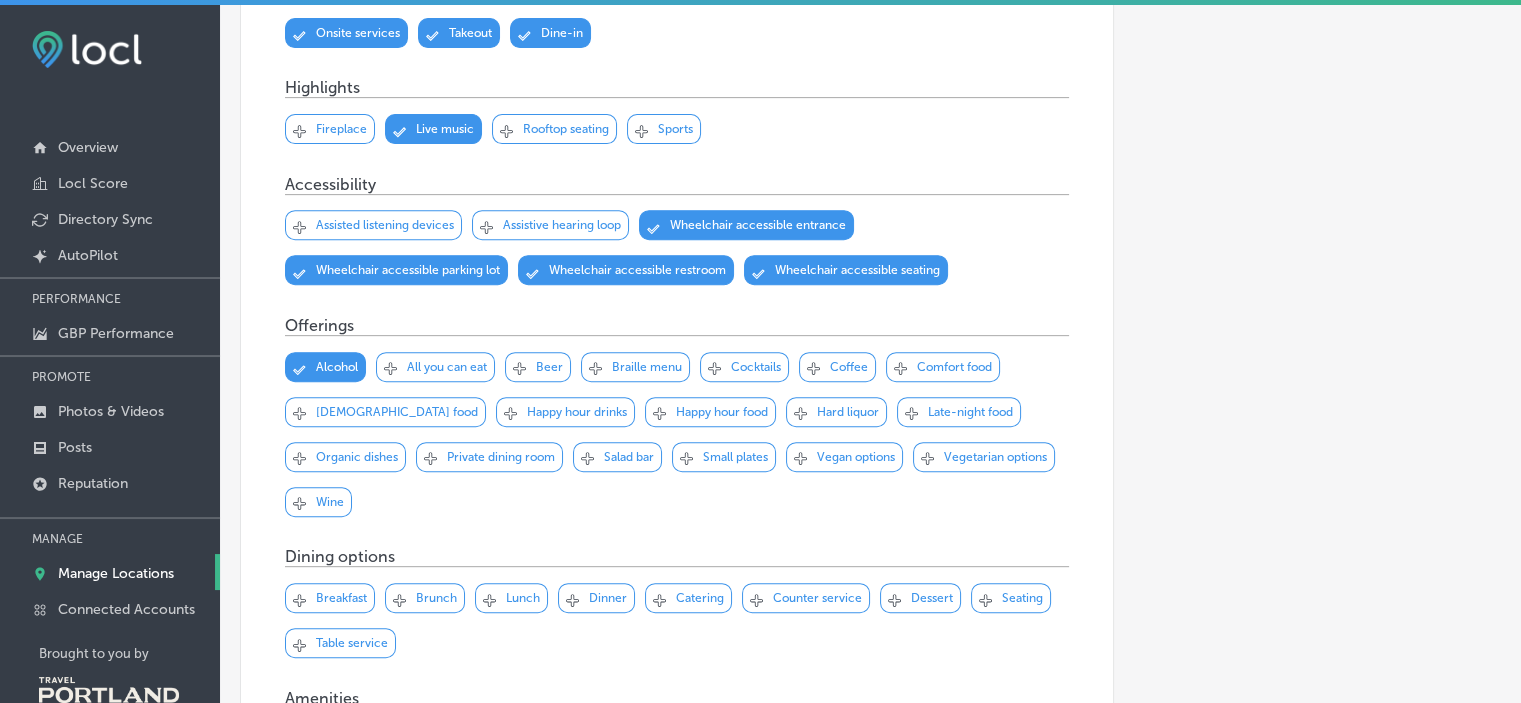 click on "Beer" at bounding box center [549, 367] 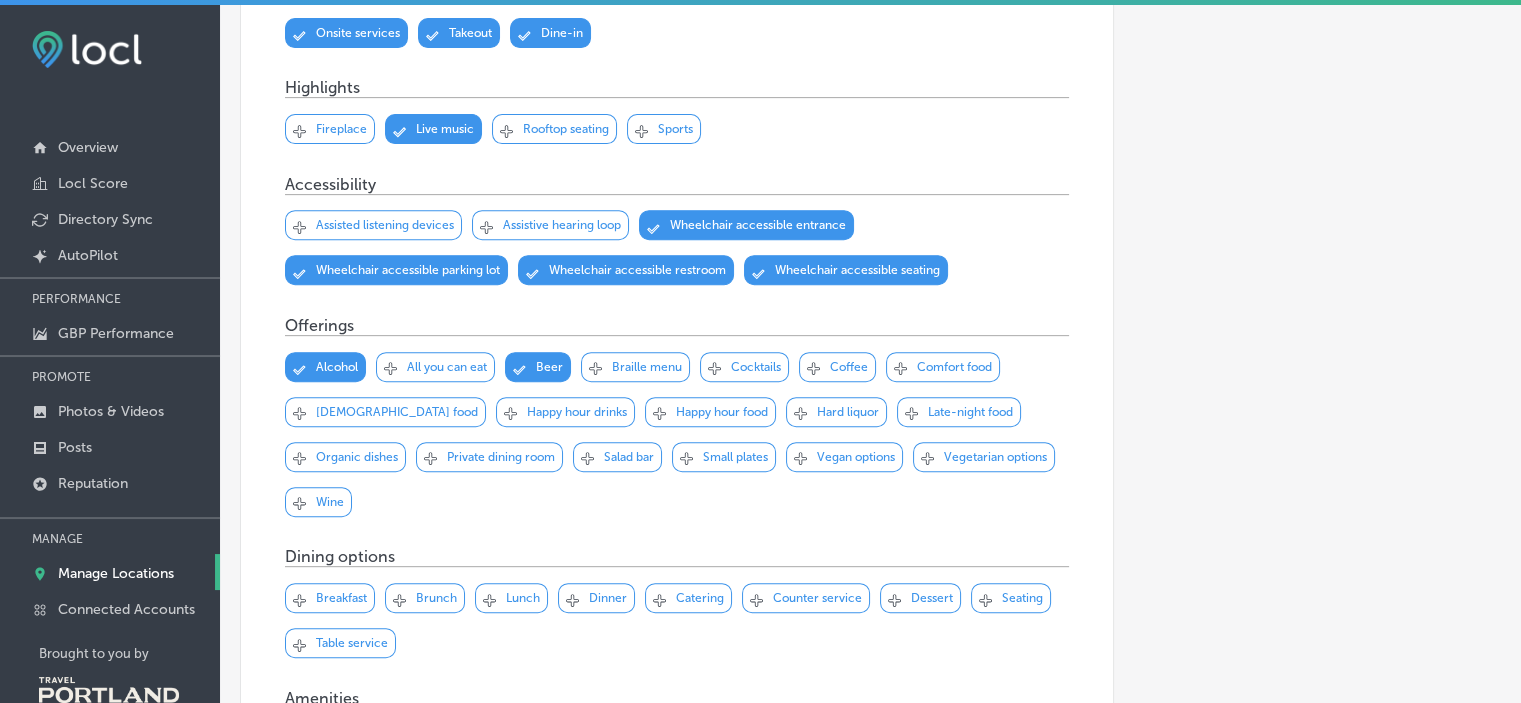 click on "Svg Vector Icons : [URL][DOMAIN_NAME]
Checked
Created with Sketch.
close
Created with Sketch.
Cocktails" at bounding box center (744, 367) 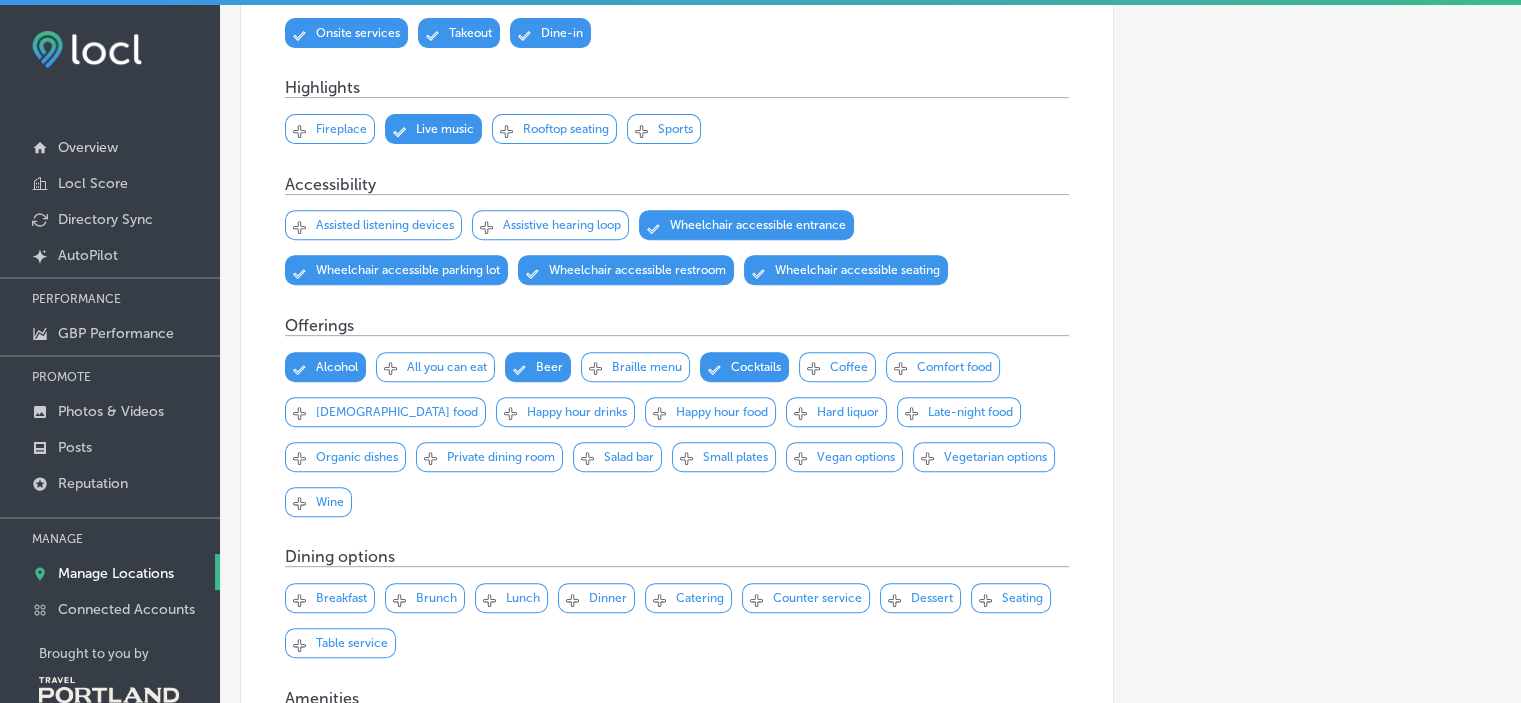 drag, startPoint x: 860, startPoint y: 370, endPoint x: 834, endPoint y: 367, distance: 26.172504 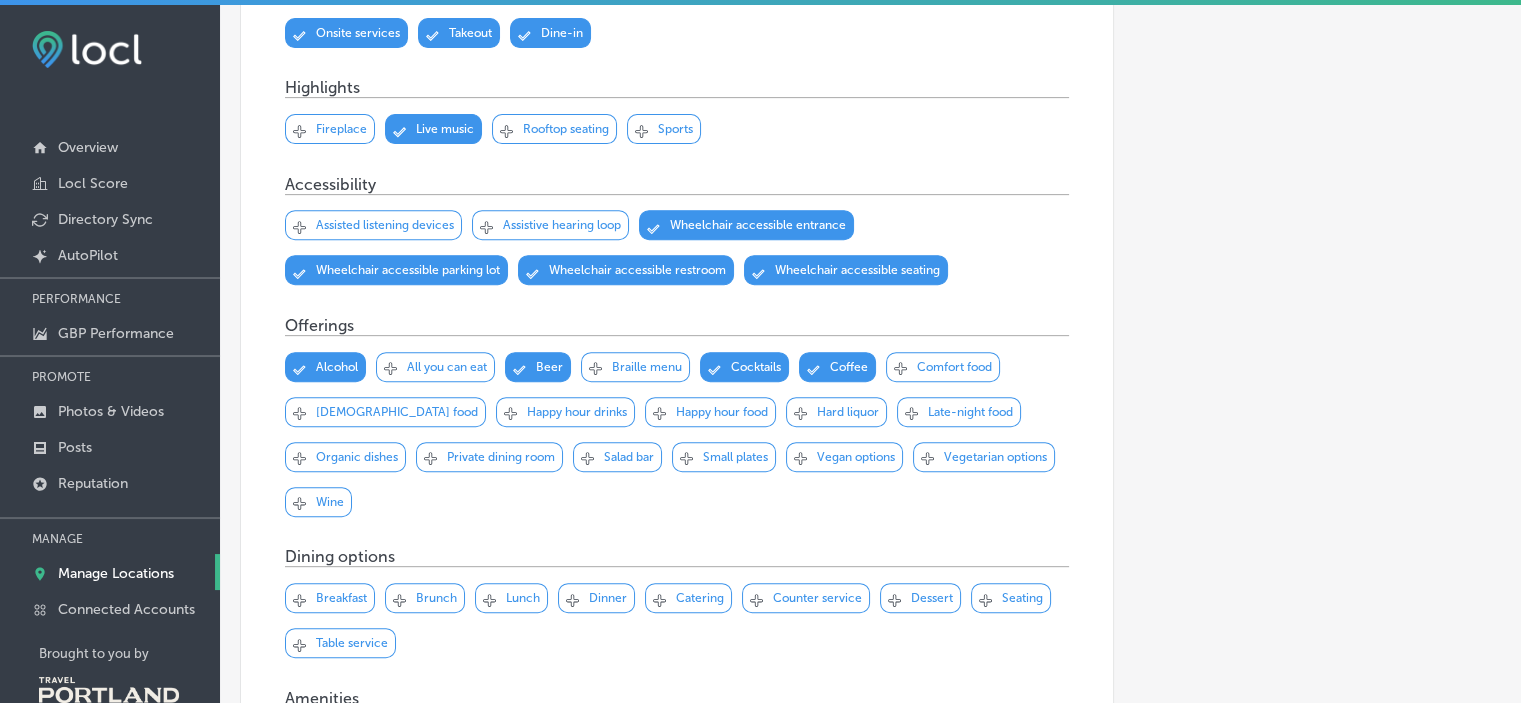 click on "Happy hour drinks" at bounding box center (577, 412) 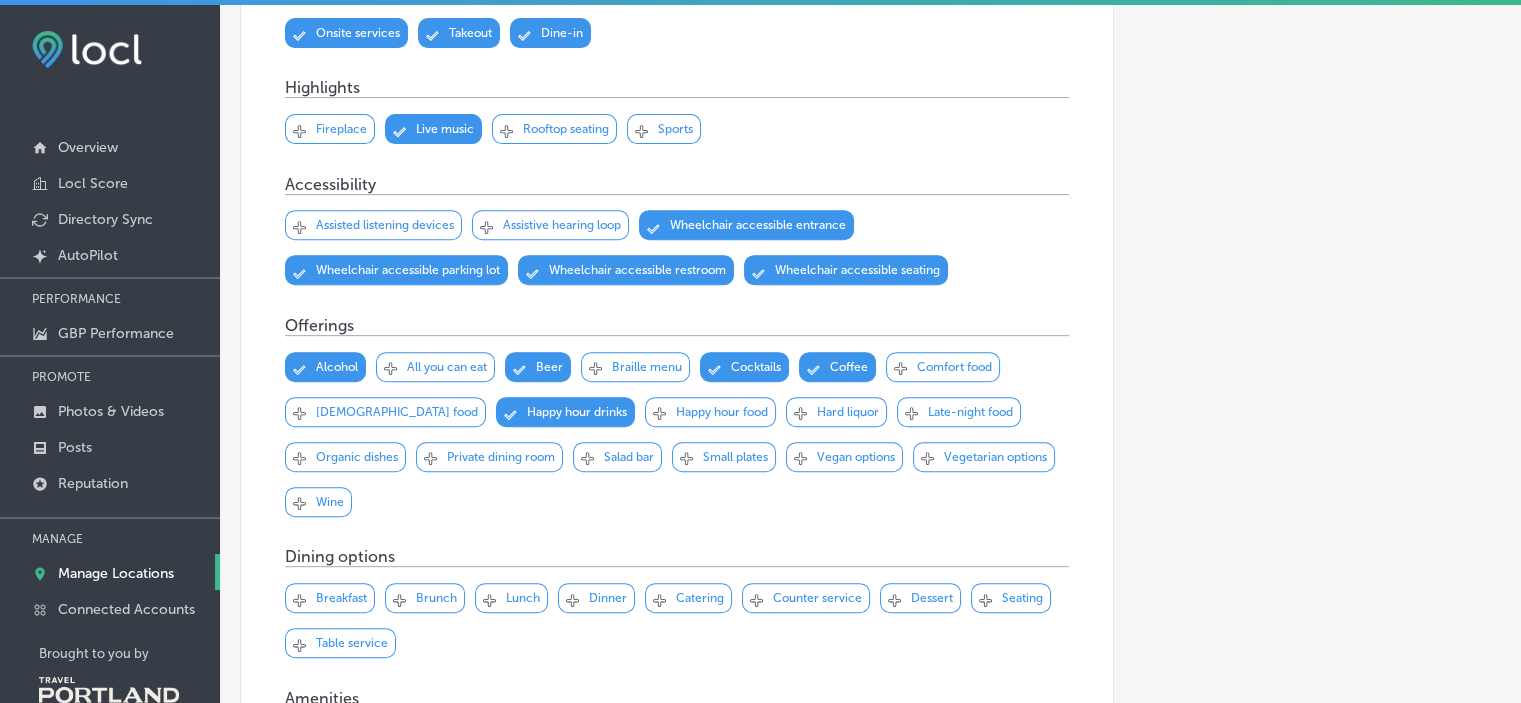 click on "Happy hour food" at bounding box center (722, 412) 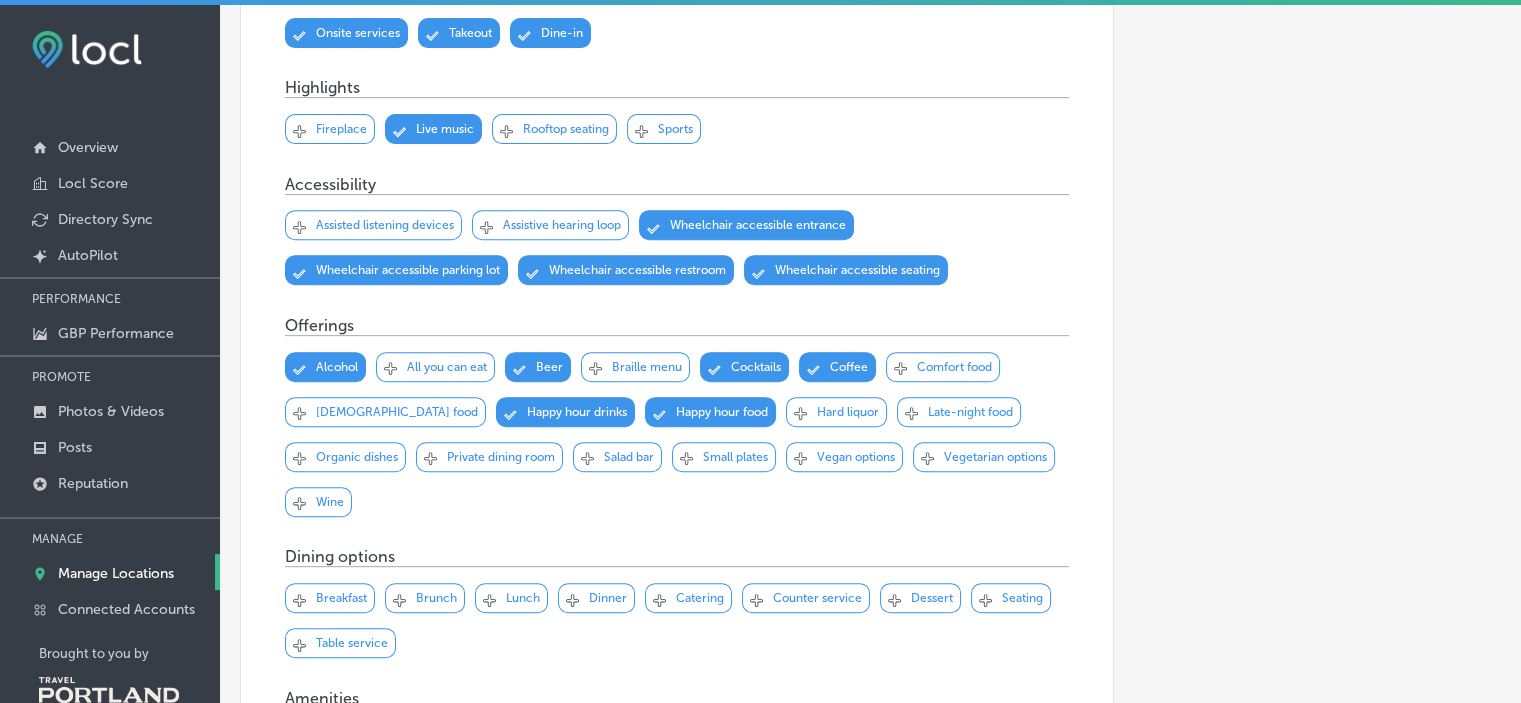 click on "Hard liquor" at bounding box center (848, 412) 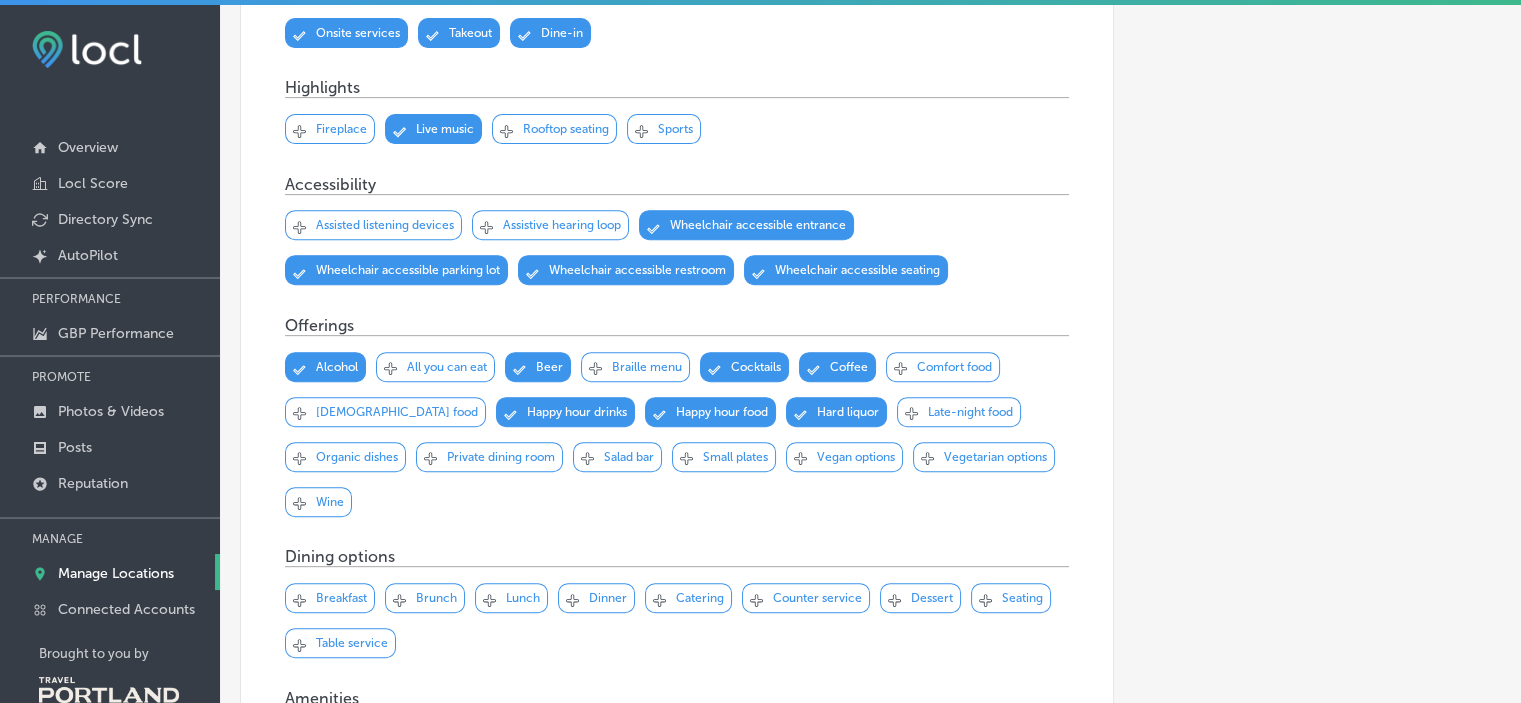 click on "Comfort food" at bounding box center (954, 367) 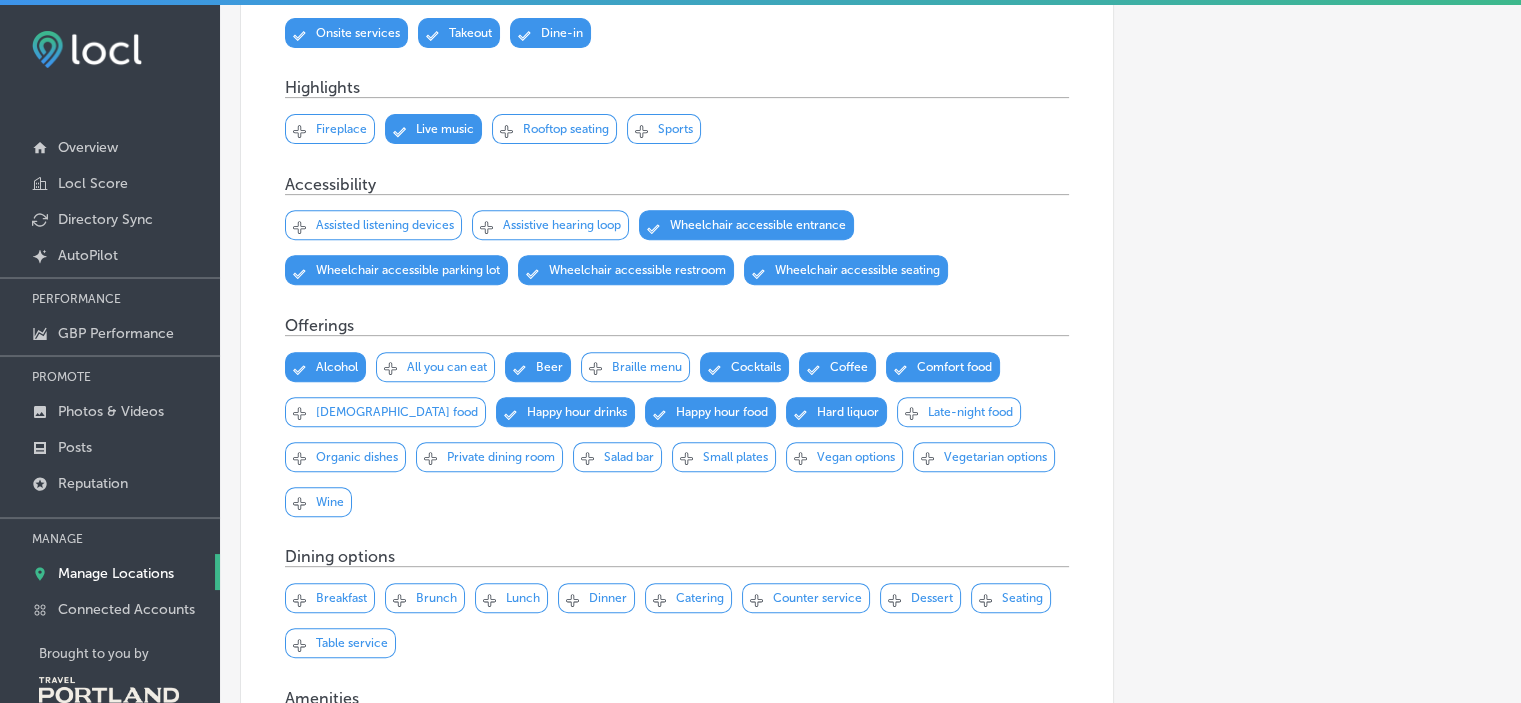 click on "Small plates" at bounding box center [735, 457] 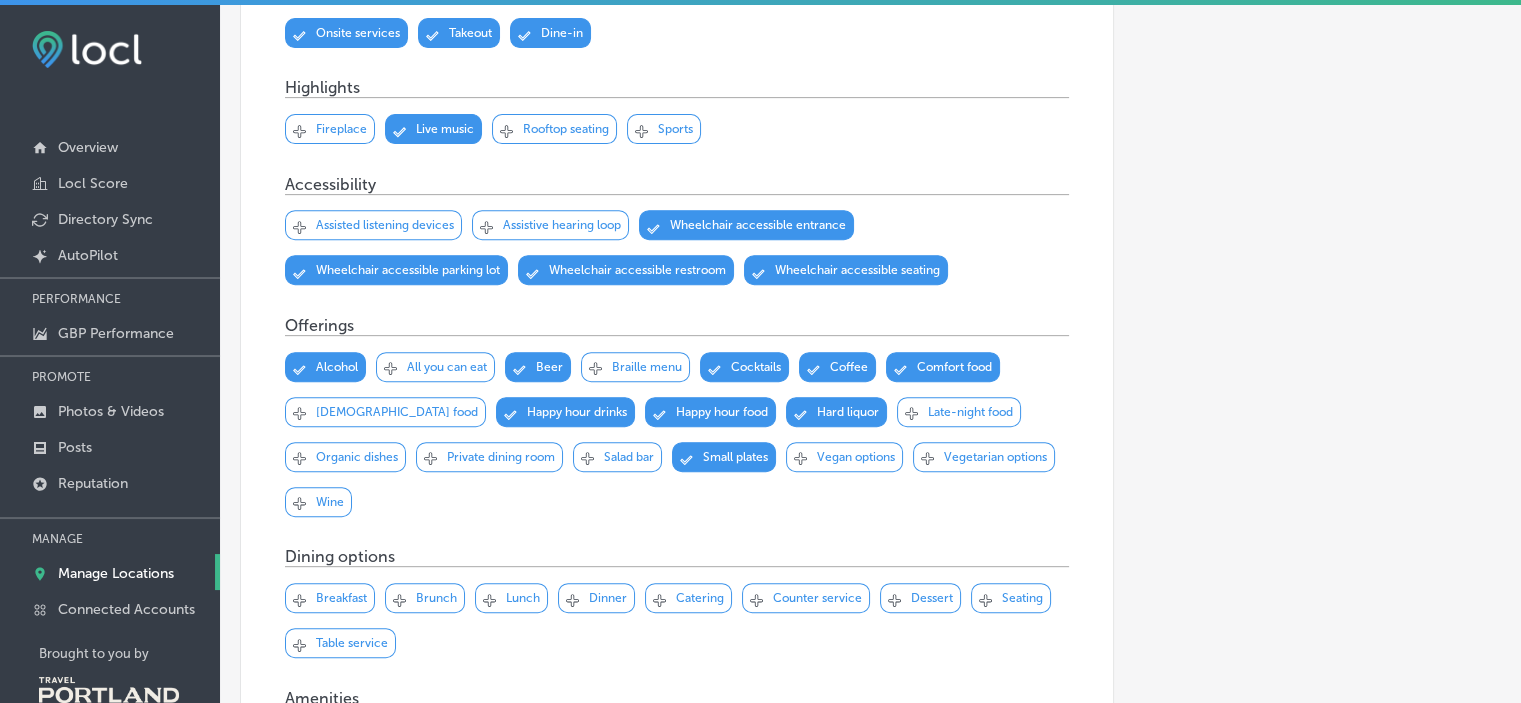 drag, startPoint x: 876, startPoint y: 454, endPoint x: 830, endPoint y: 453, distance: 46.010868 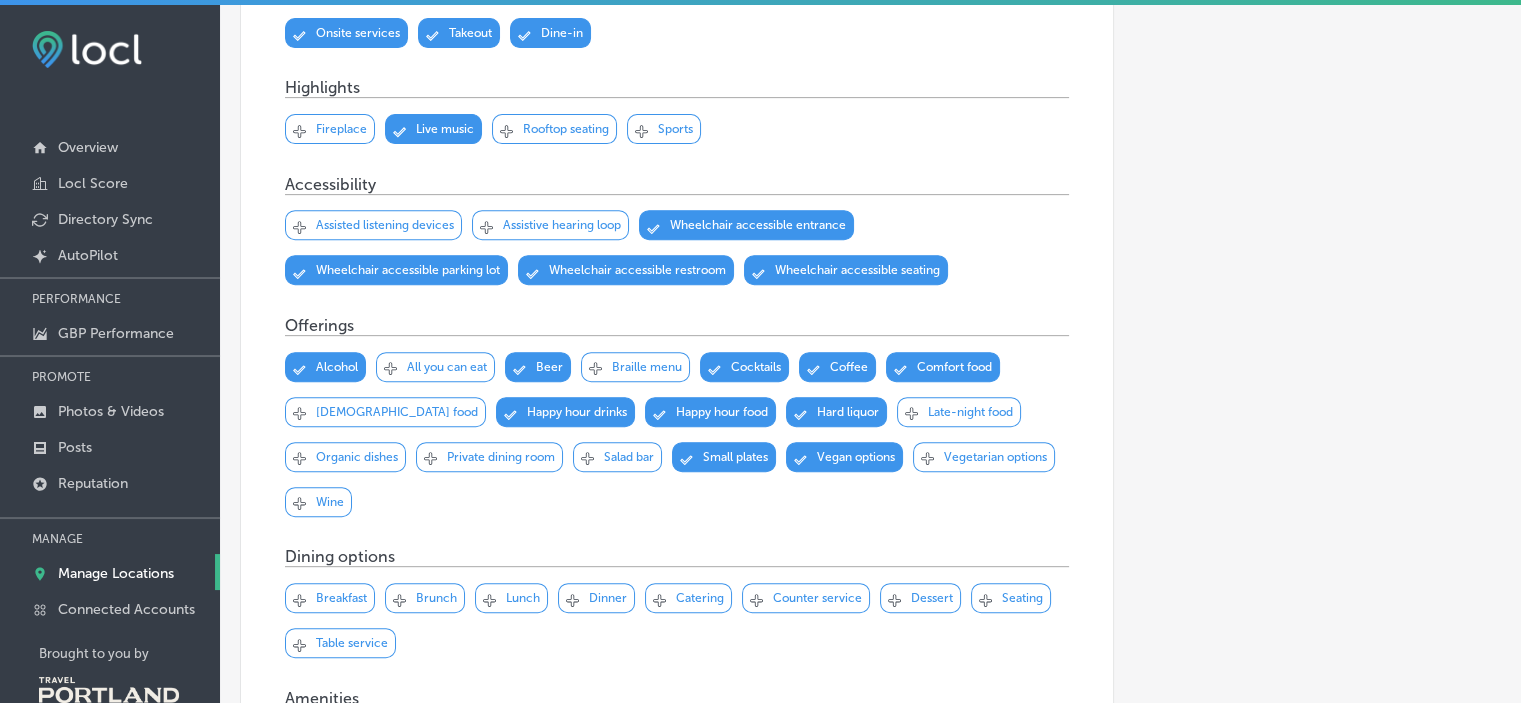 click on "Wine" at bounding box center [330, 502] 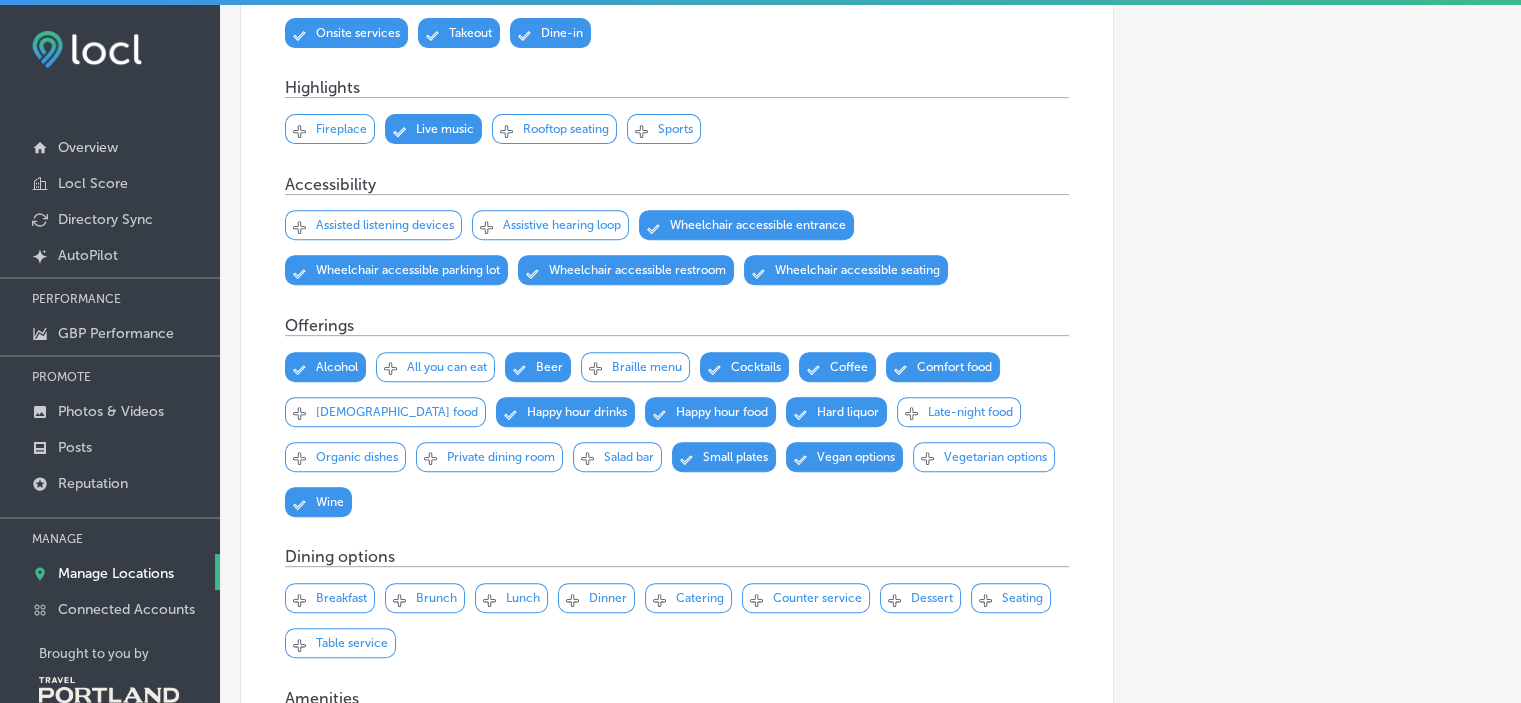 click on "Vegetarian options" at bounding box center [995, 457] 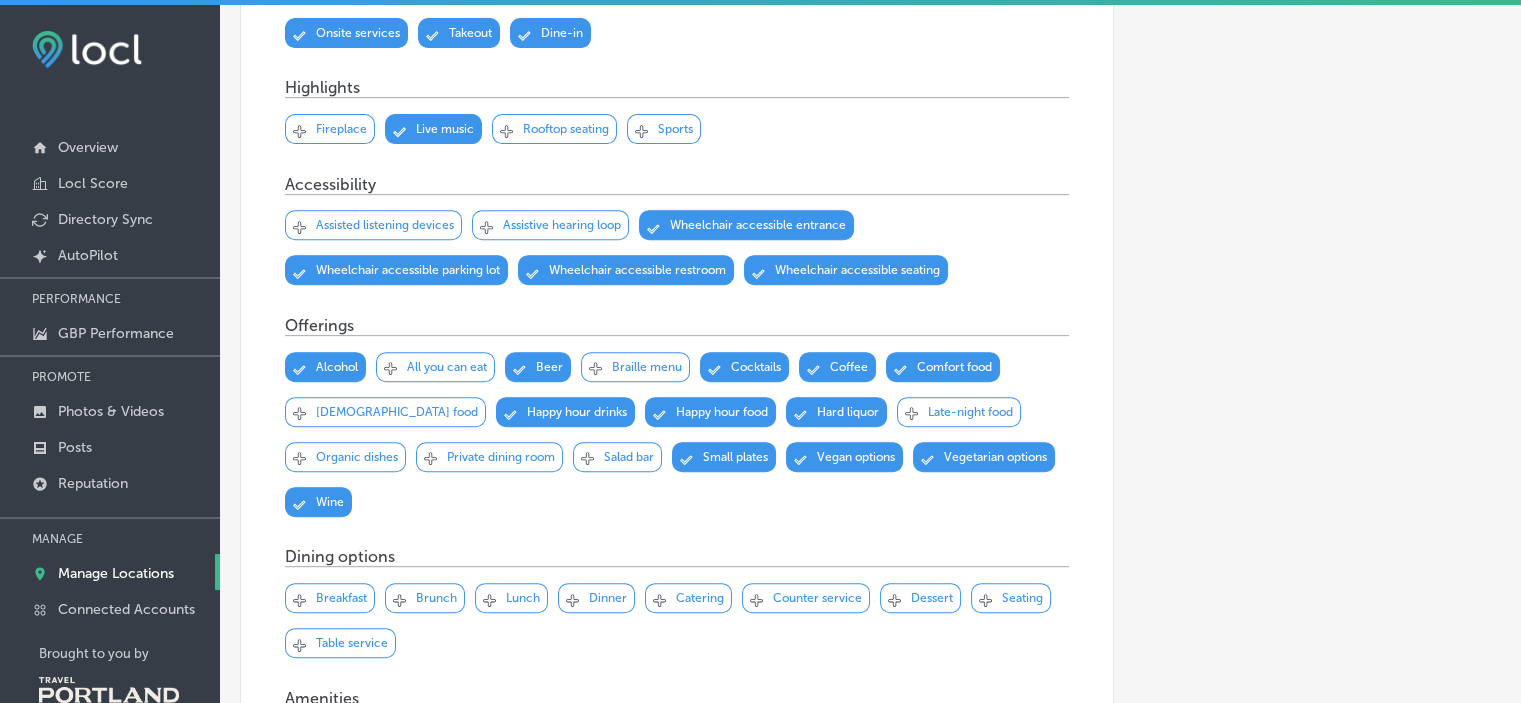 click on "Breakfast" at bounding box center (341, 598) 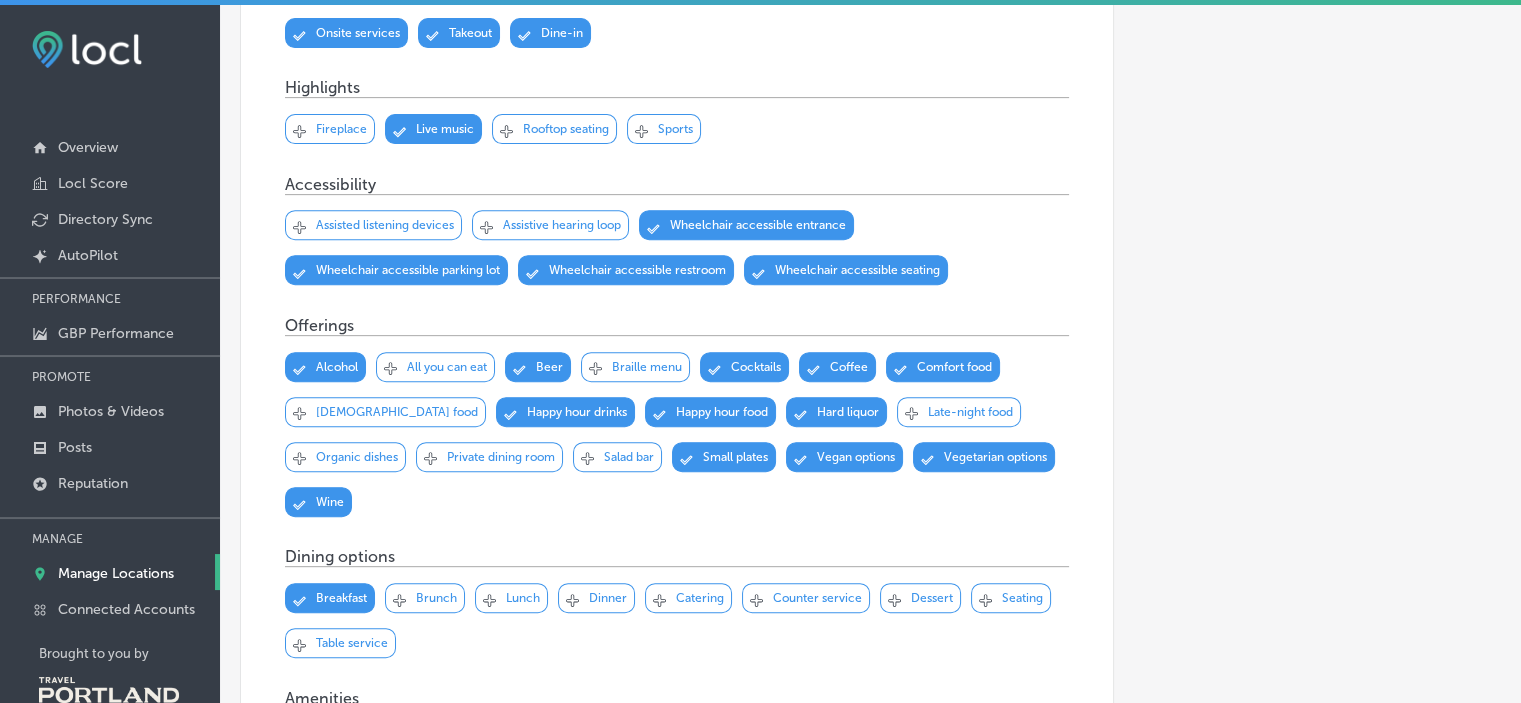 click on "Brunch" at bounding box center [436, 598] 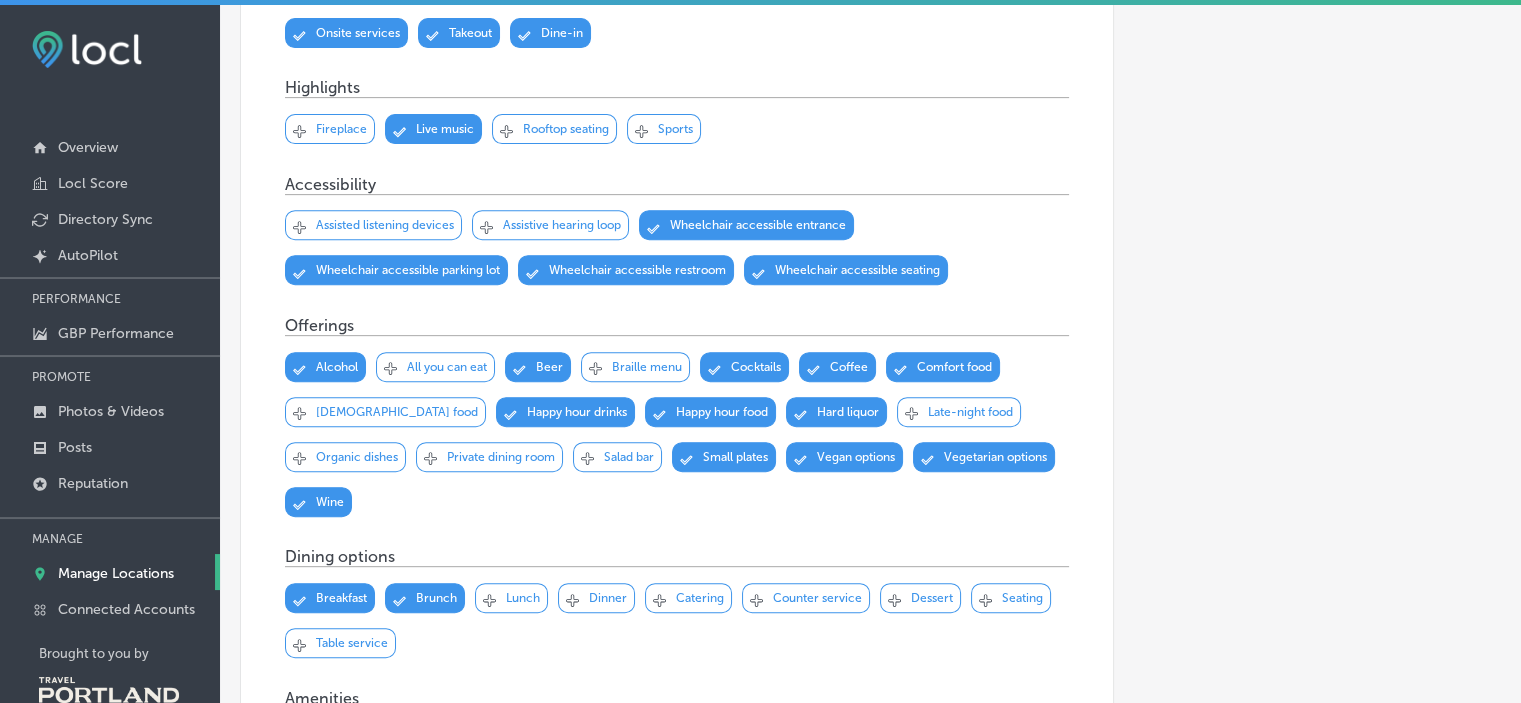 click on "Lunch" at bounding box center (523, 598) 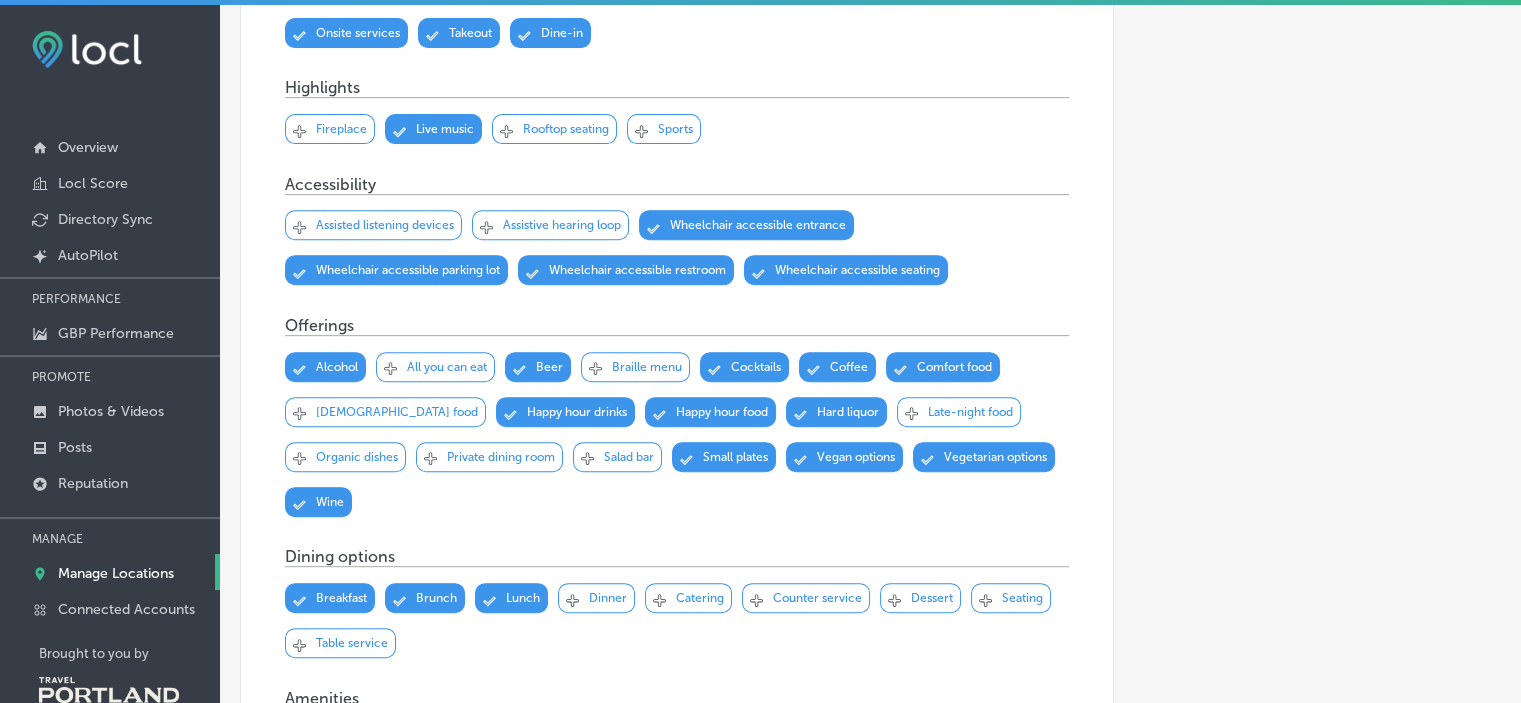 click on "Dinner" at bounding box center [608, 598] 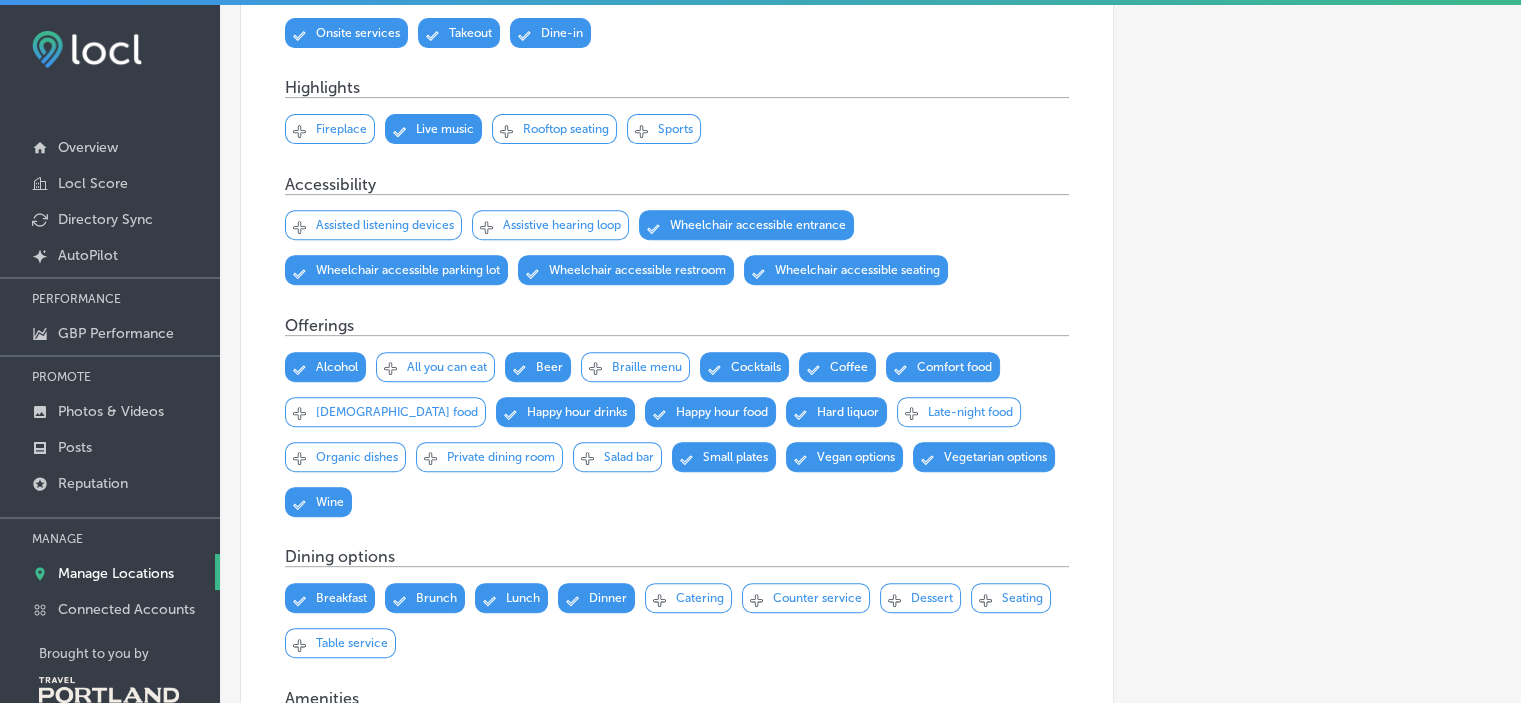 click on "Svg Vector Icons : [URL][DOMAIN_NAME]
Checked
Created with Sketch.
close
Created with Sketch.
Seating" at bounding box center [1011, 598] 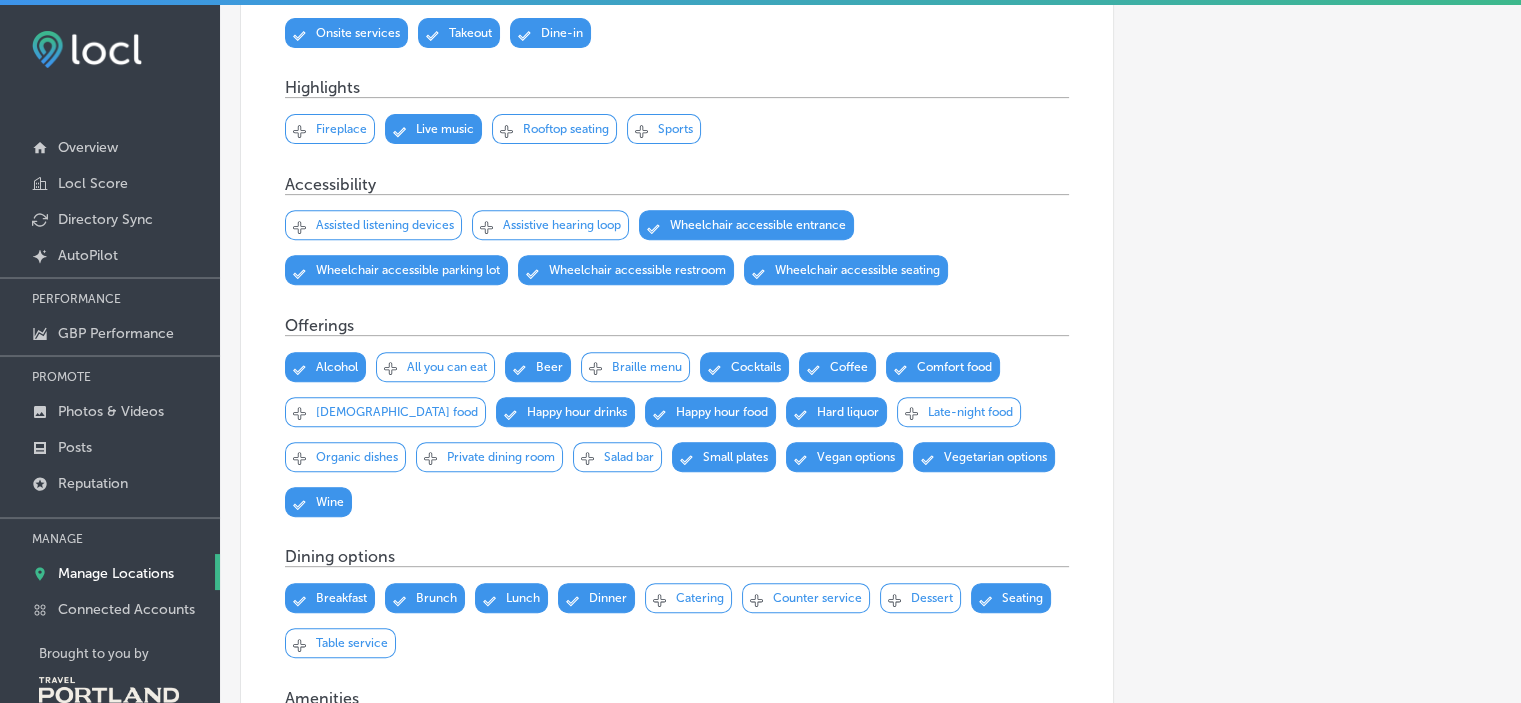 click on "Table service" at bounding box center [352, 643] 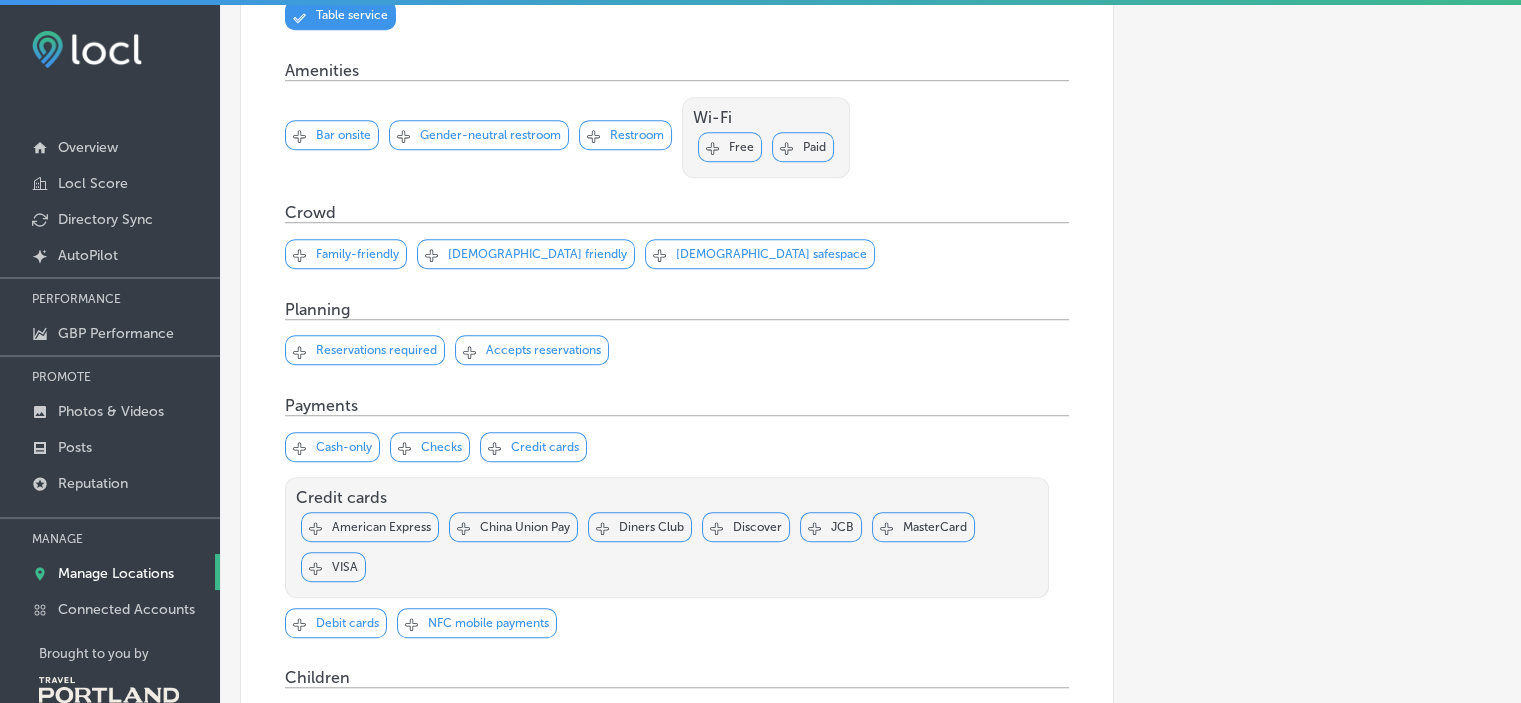 scroll, scrollTop: 1436, scrollLeft: 0, axis: vertical 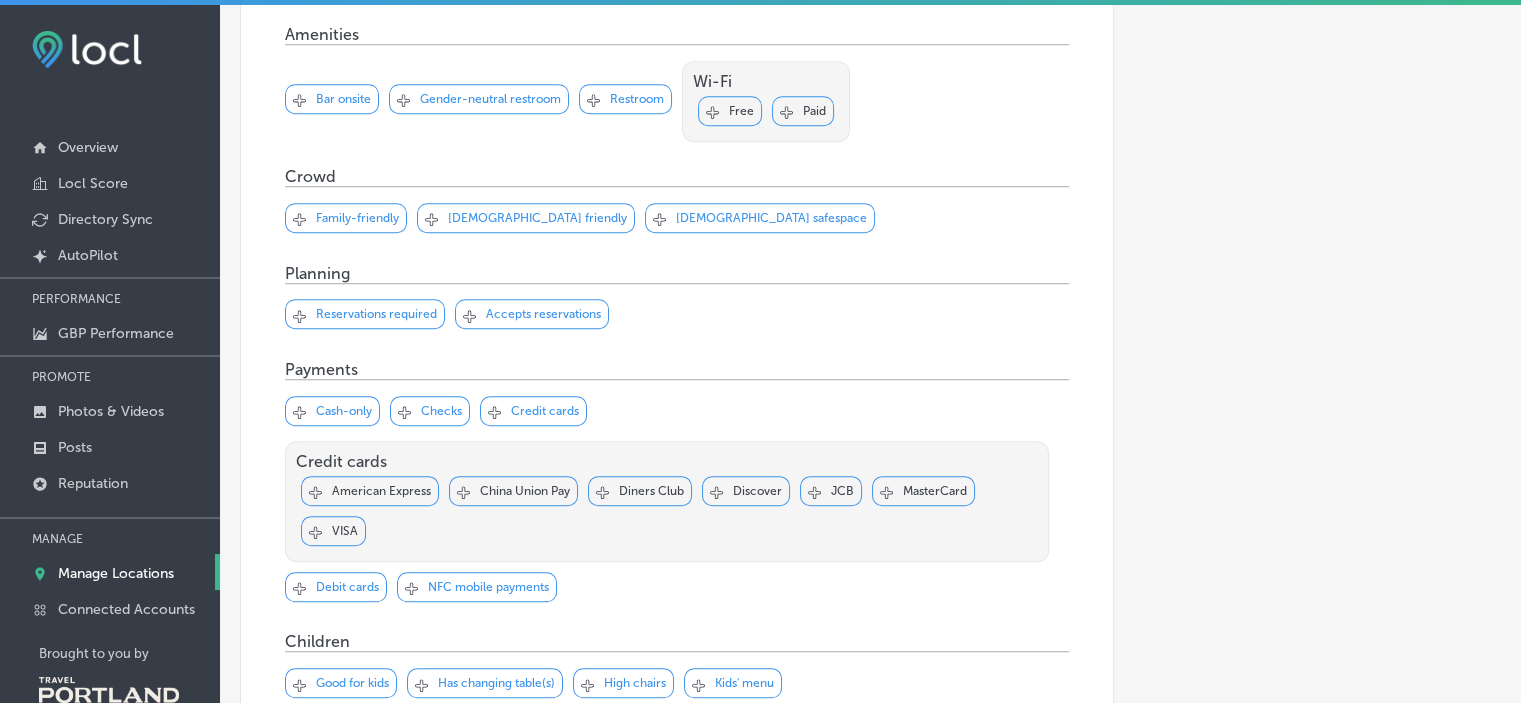 click on "Svg Vector Icons : [URL][DOMAIN_NAME]
Checked
Created with Sketch.
close
Created with Sketch.
Bar onsite" at bounding box center (332, 99) 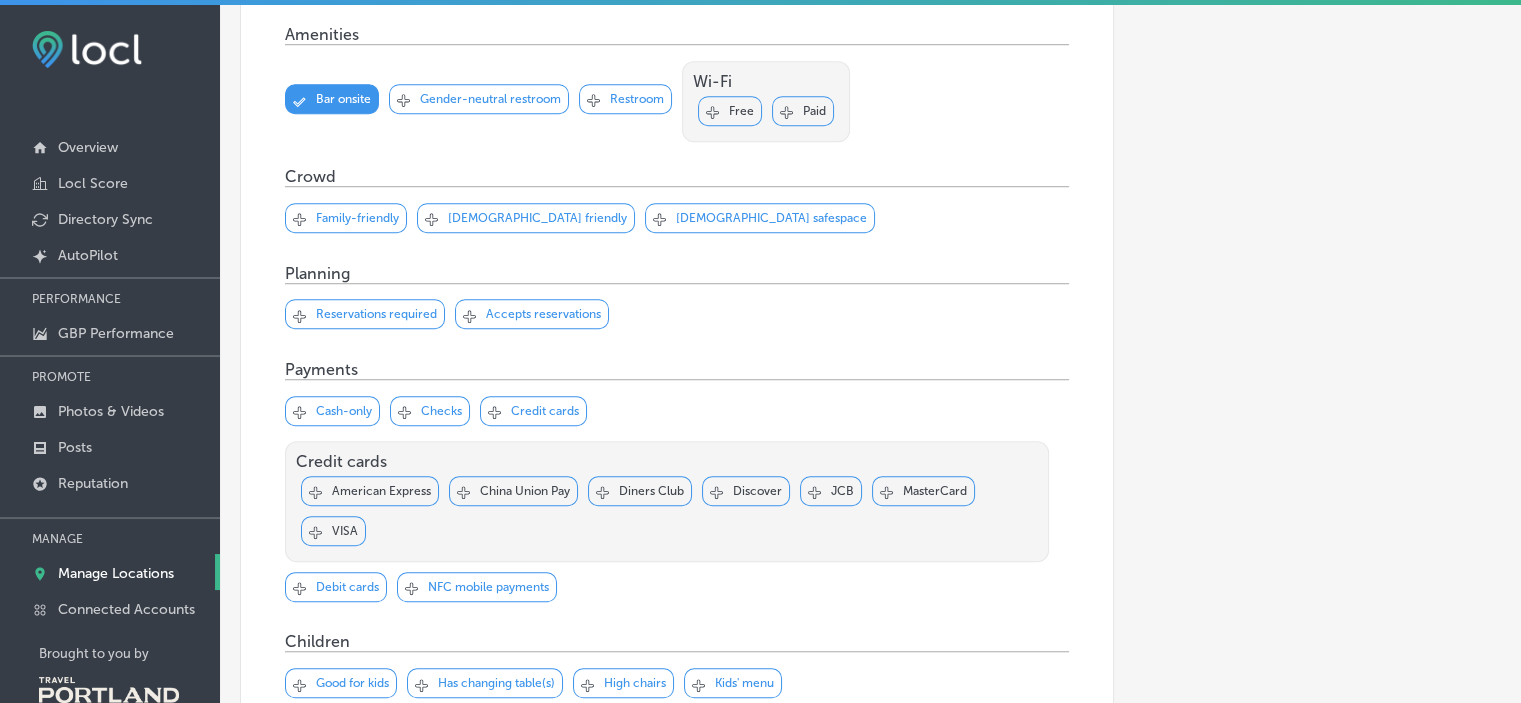 click on "Svg Vector Icons : [URL][DOMAIN_NAME]
Checked
Created with Sketch.
close
Created with Sketch.
Gender-neutral restroom" at bounding box center (479, 99) 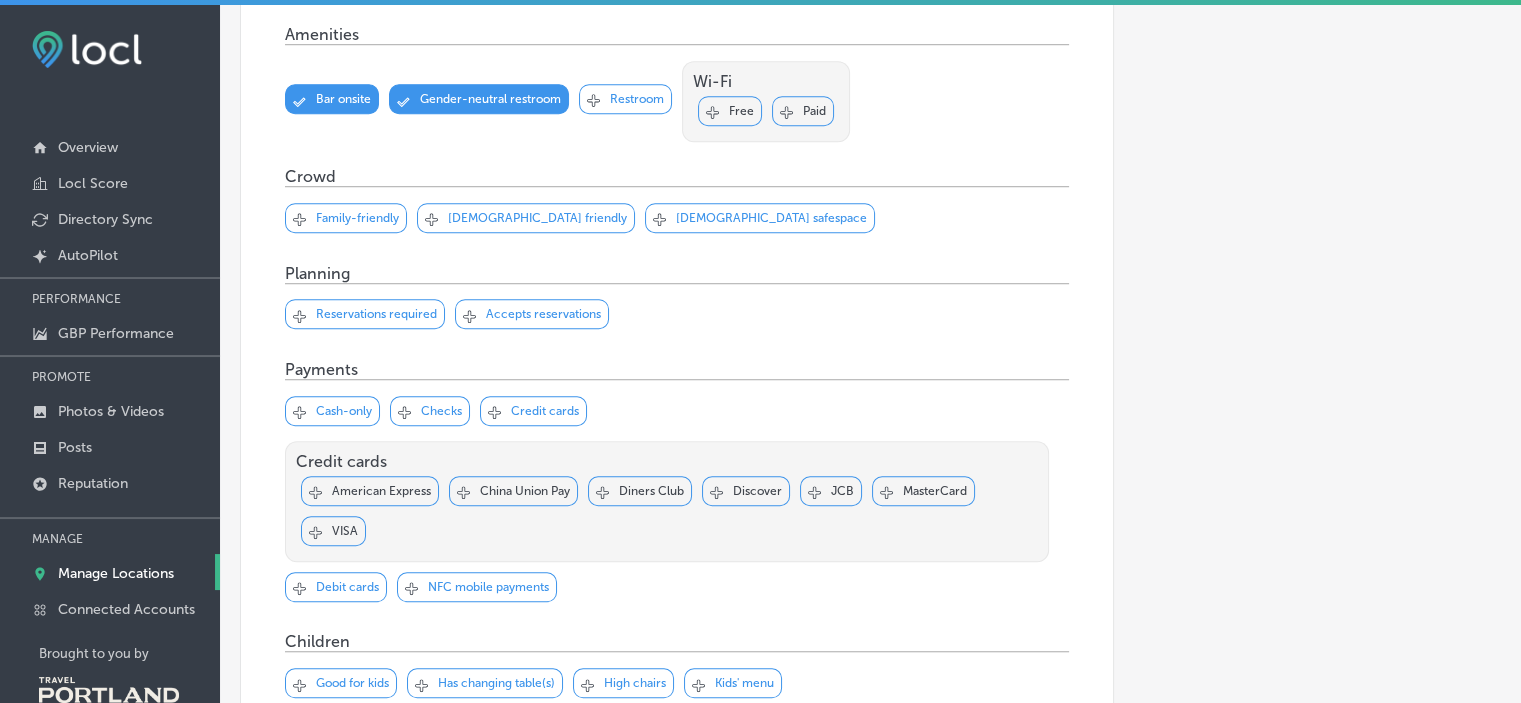 click on "Svg Vector Icons : [URL][DOMAIN_NAME]
Checked
Created with Sketch.
close
Created with Sketch.
Restroom" at bounding box center (625, 99) 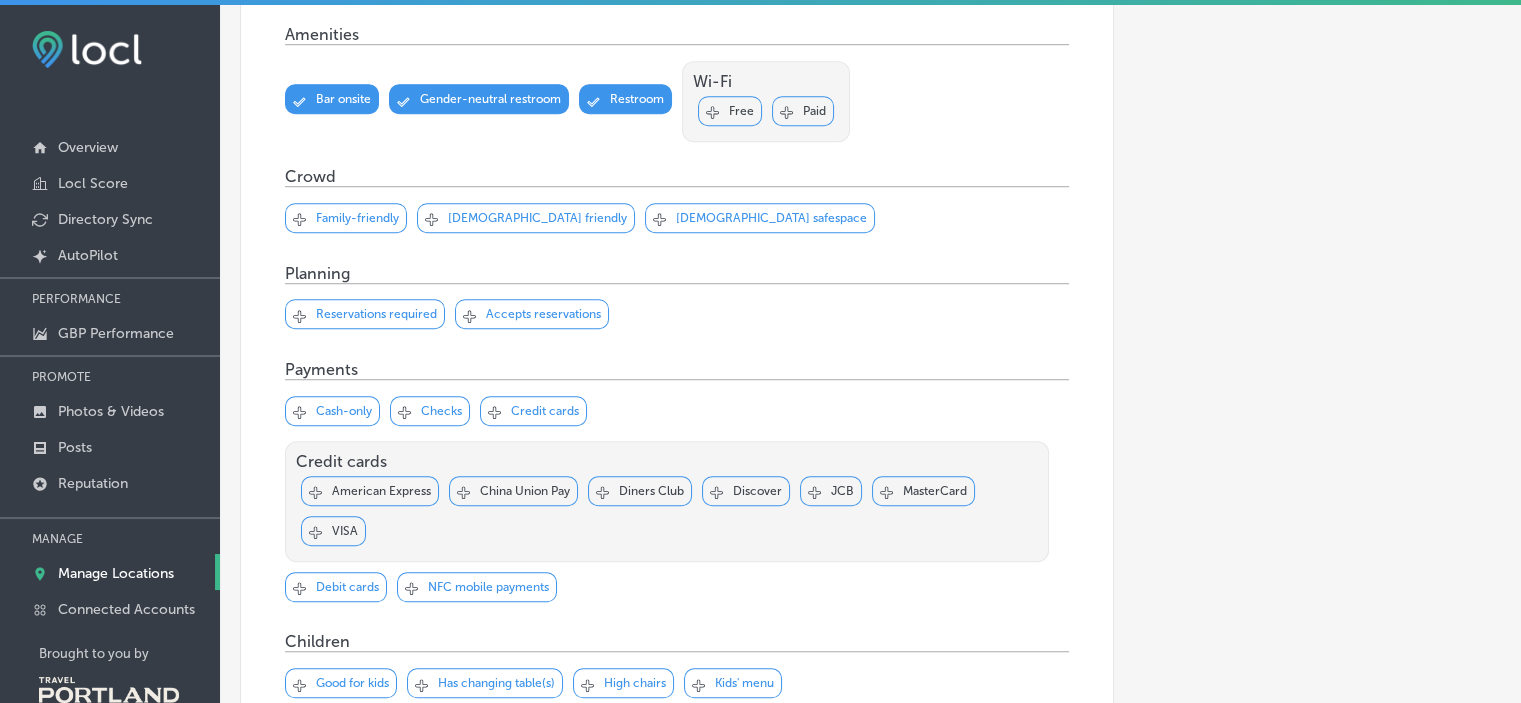 click on "Free" at bounding box center [741, 111] 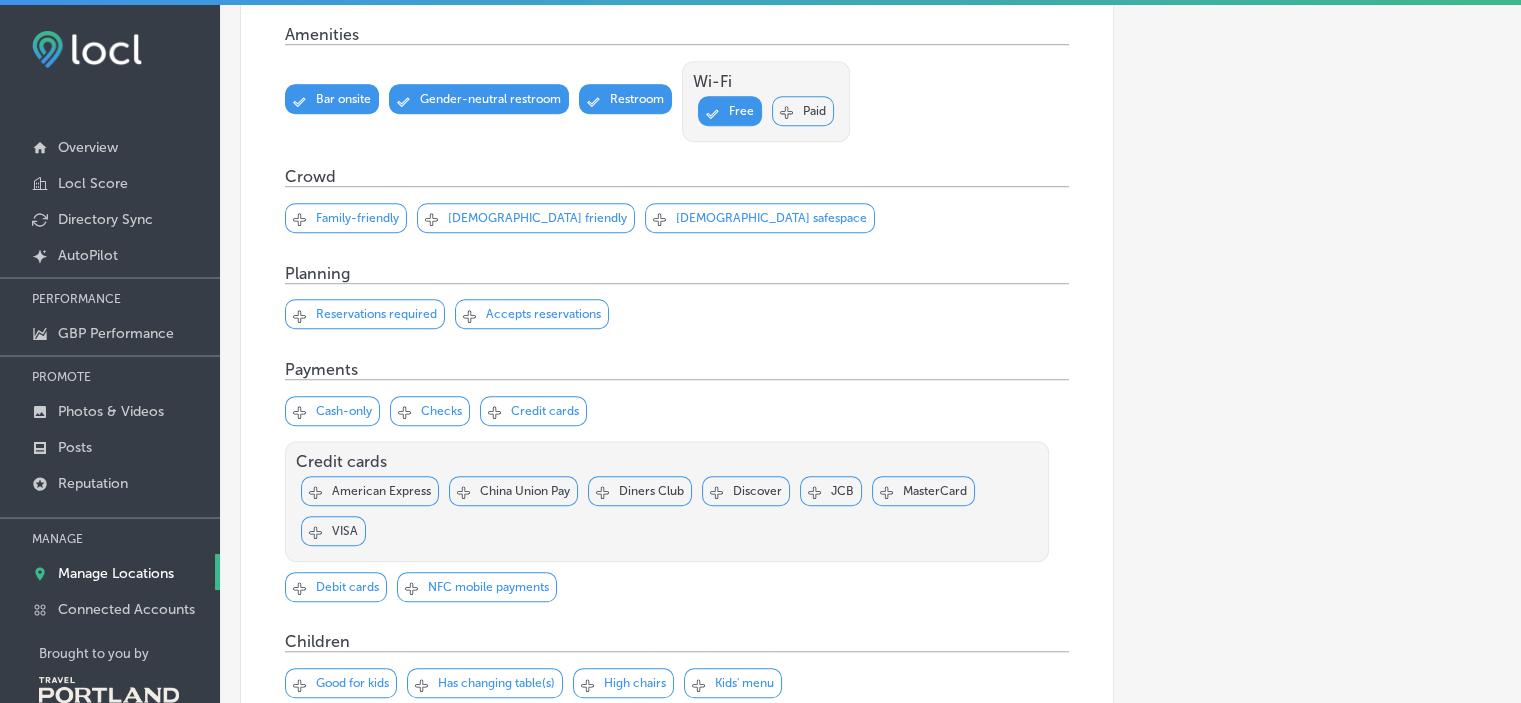 click on "Family-friendly" at bounding box center (357, 218) 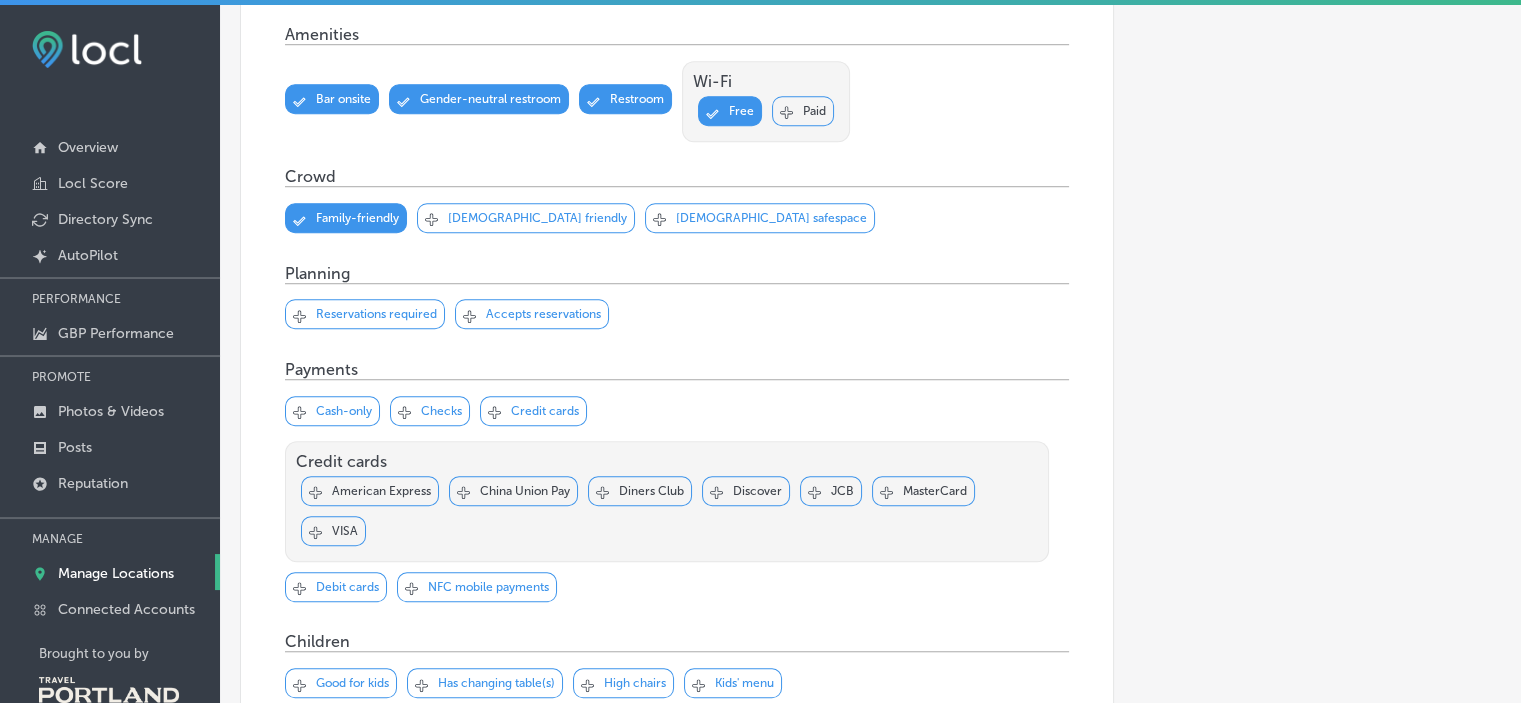 click on "[DEMOGRAPHIC_DATA] friendly" at bounding box center [537, 218] 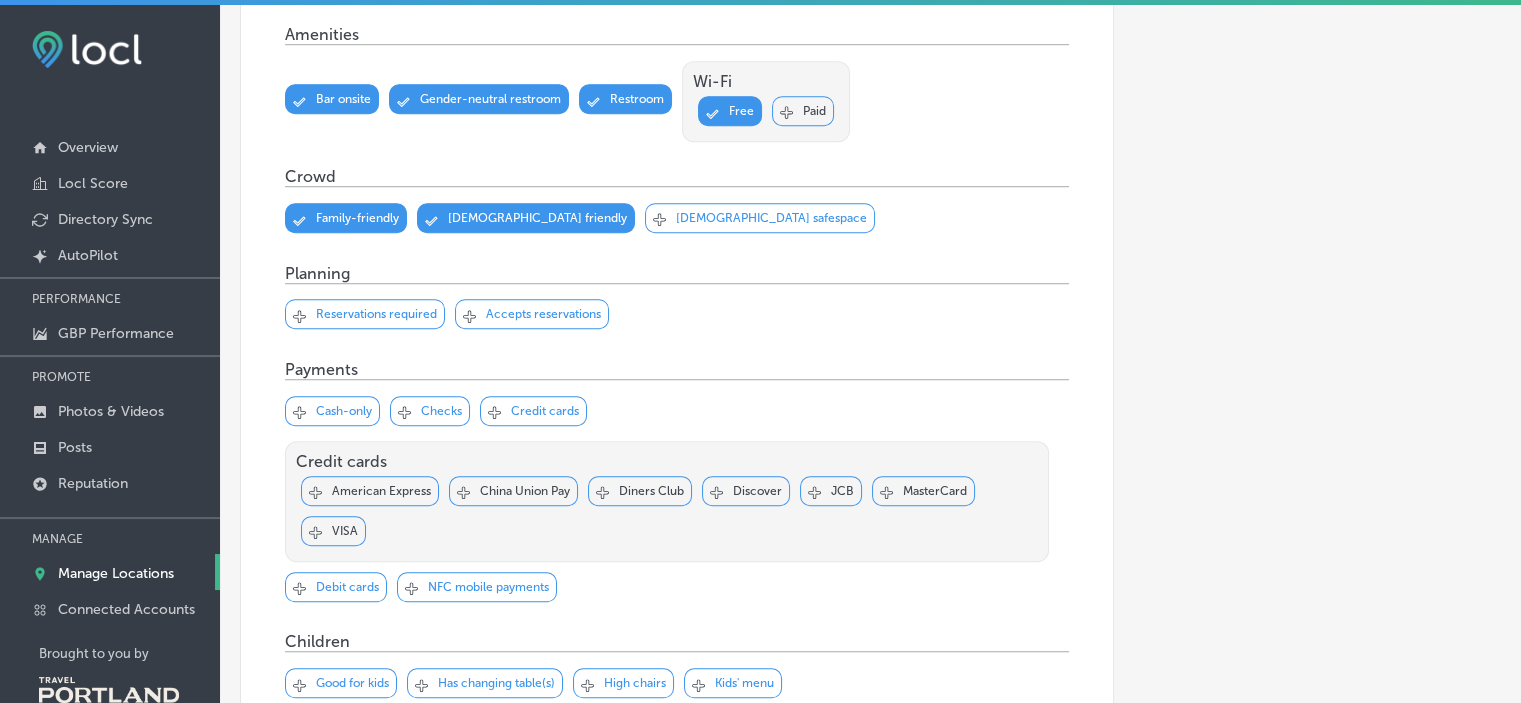 click on "[DEMOGRAPHIC_DATA] safespace" at bounding box center [771, 218] 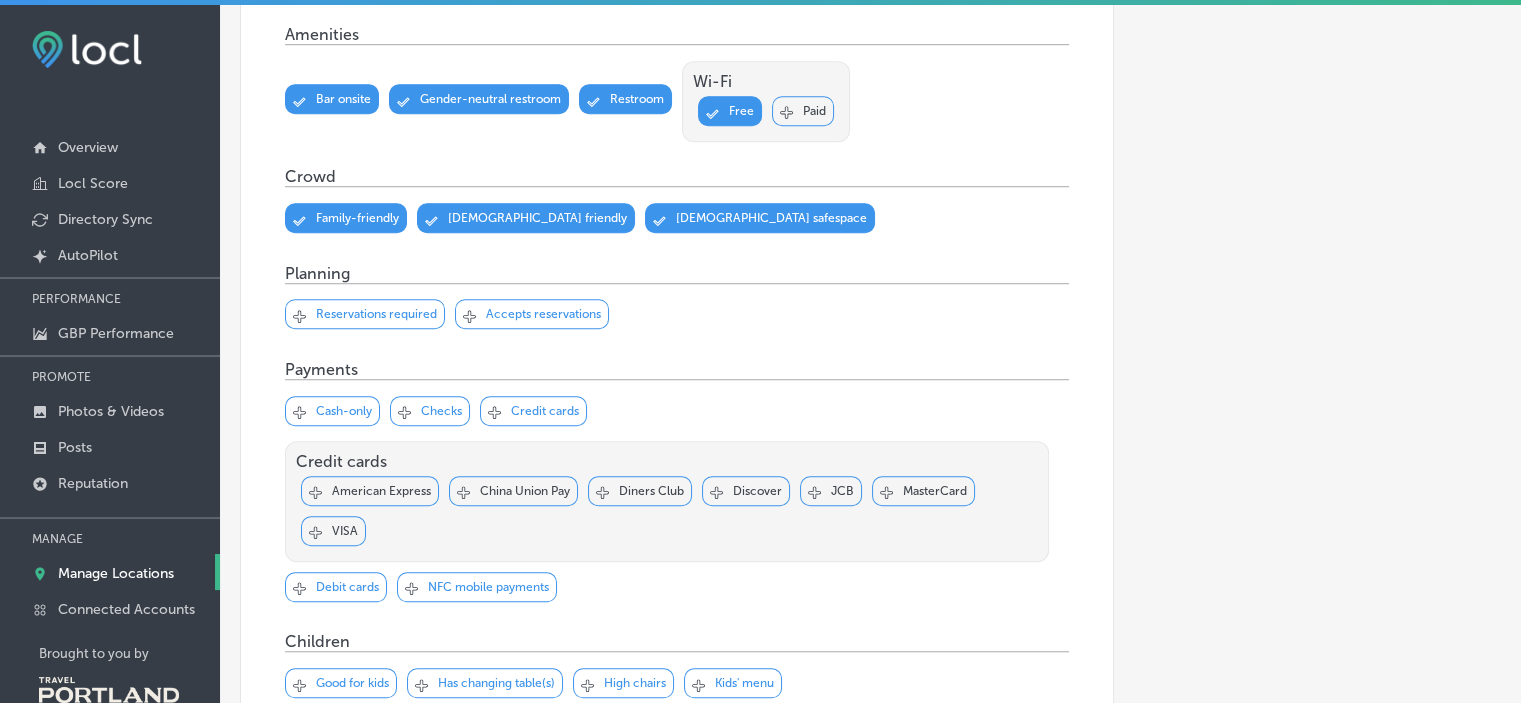 click on "Accepts reservations" at bounding box center [543, 314] 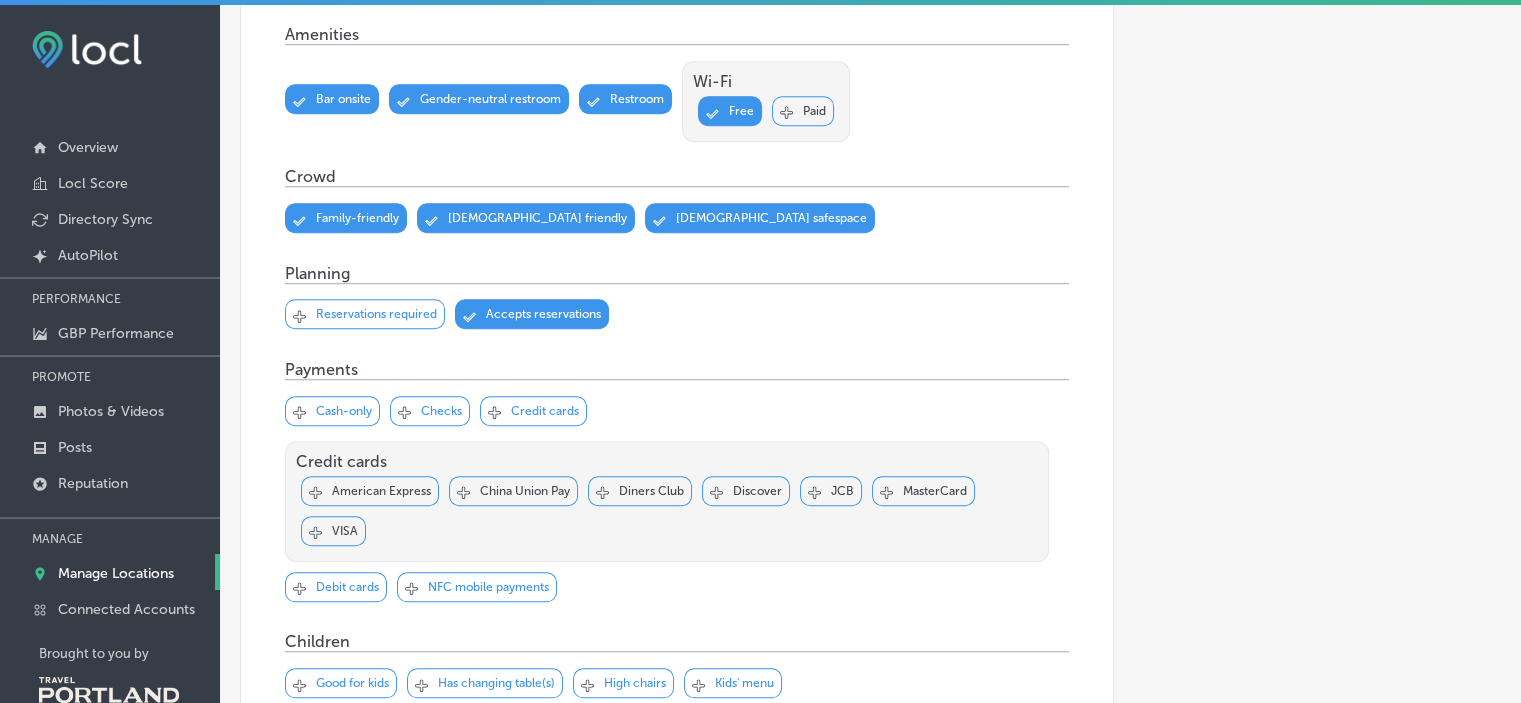 click on "Credit cards" at bounding box center (545, 411) 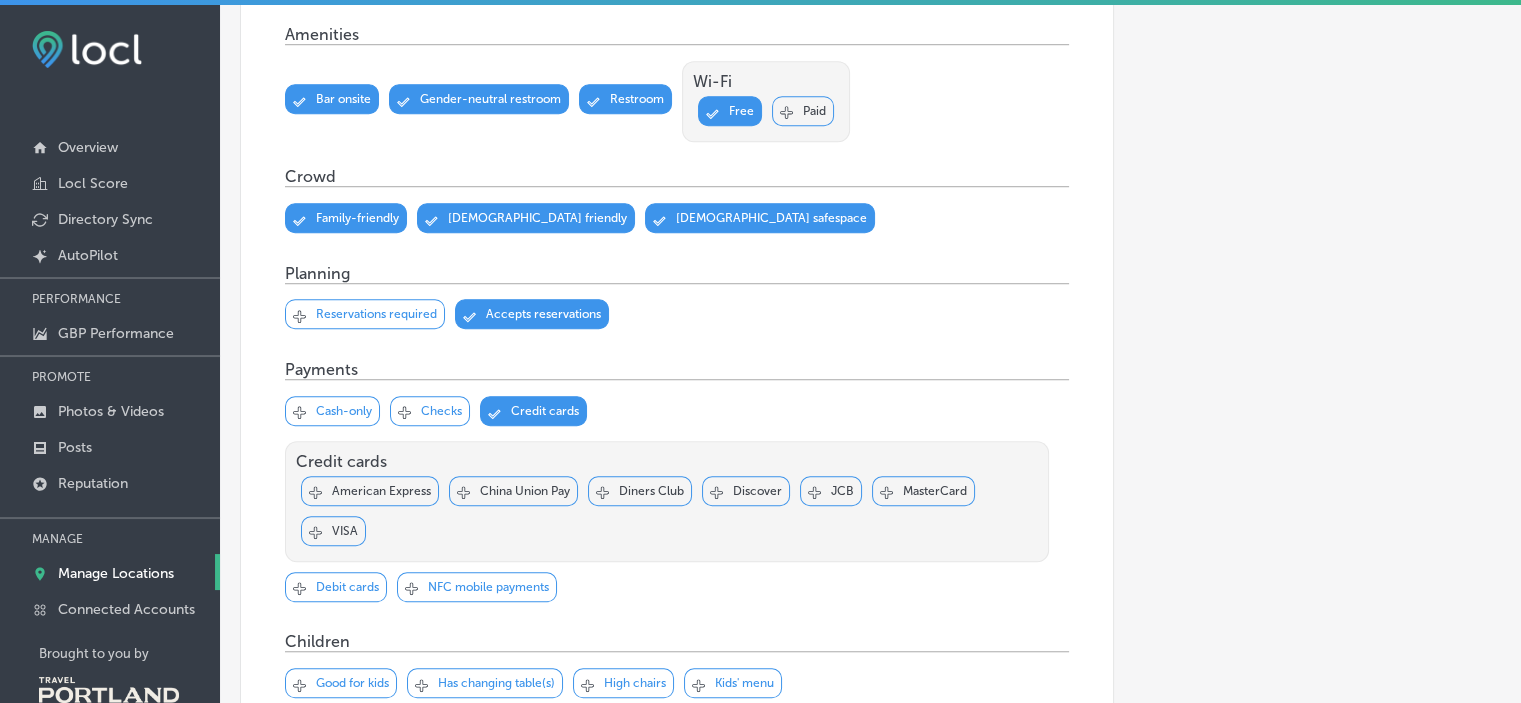 click on "American Express" at bounding box center (381, 491) 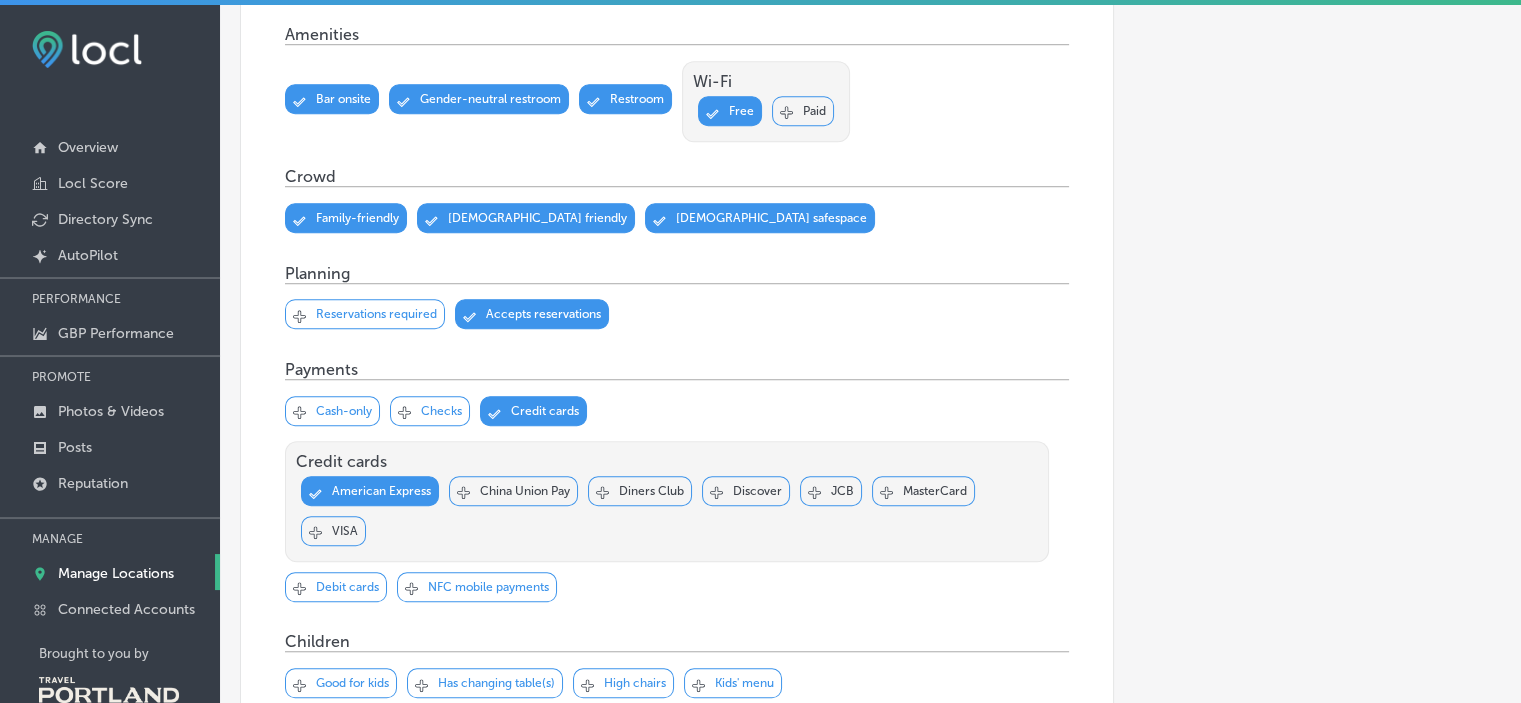 click on "VISA" at bounding box center (345, 531) 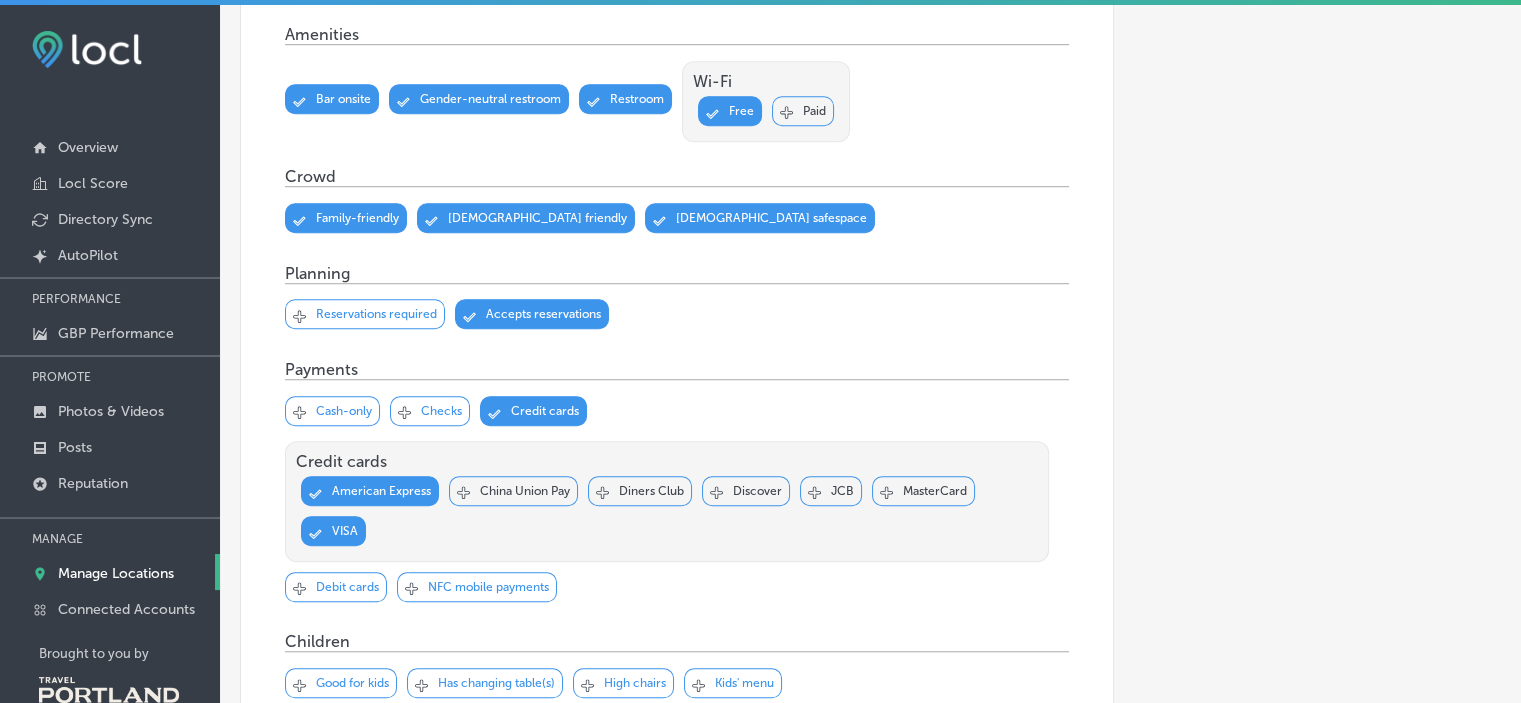 click on "MasterCard" at bounding box center [935, 491] 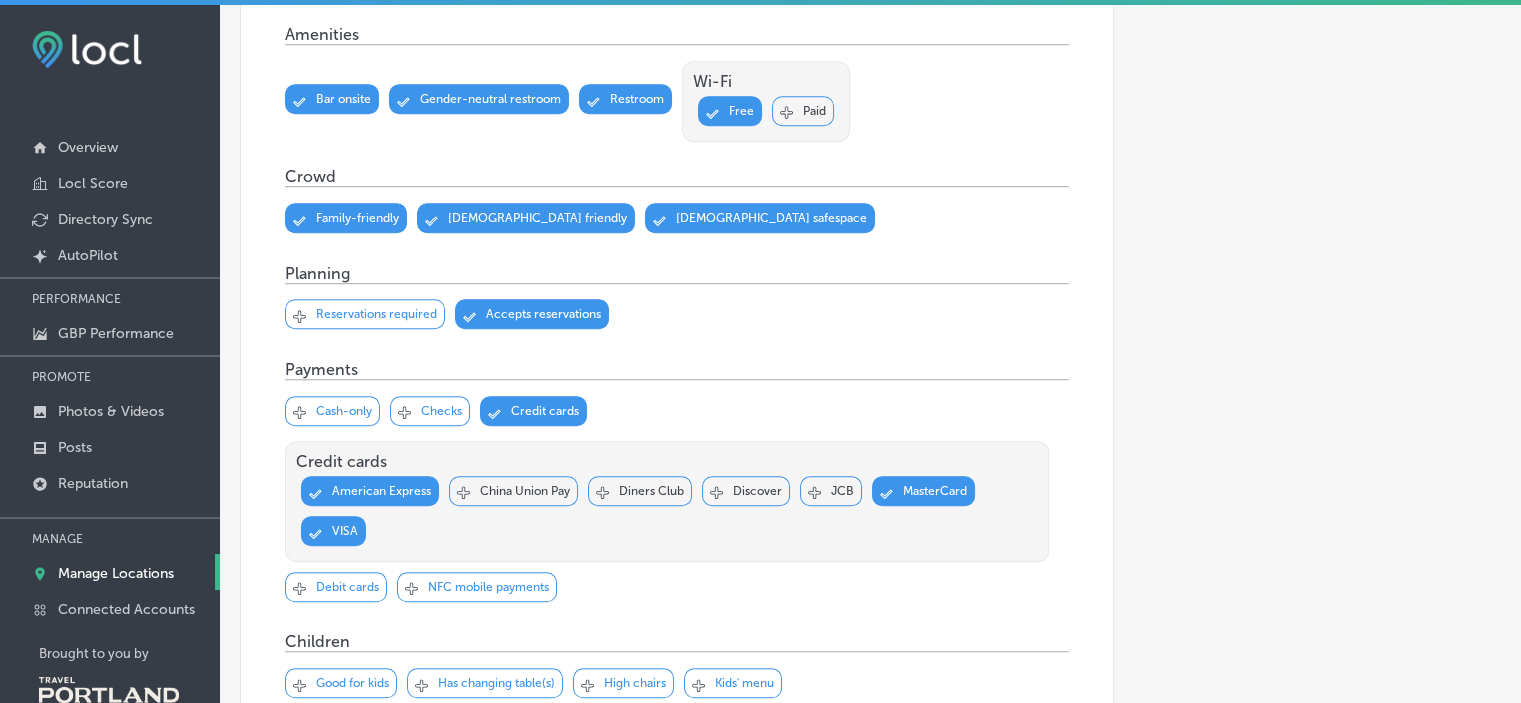 click on "Discover" at bounding box center (757, 491) 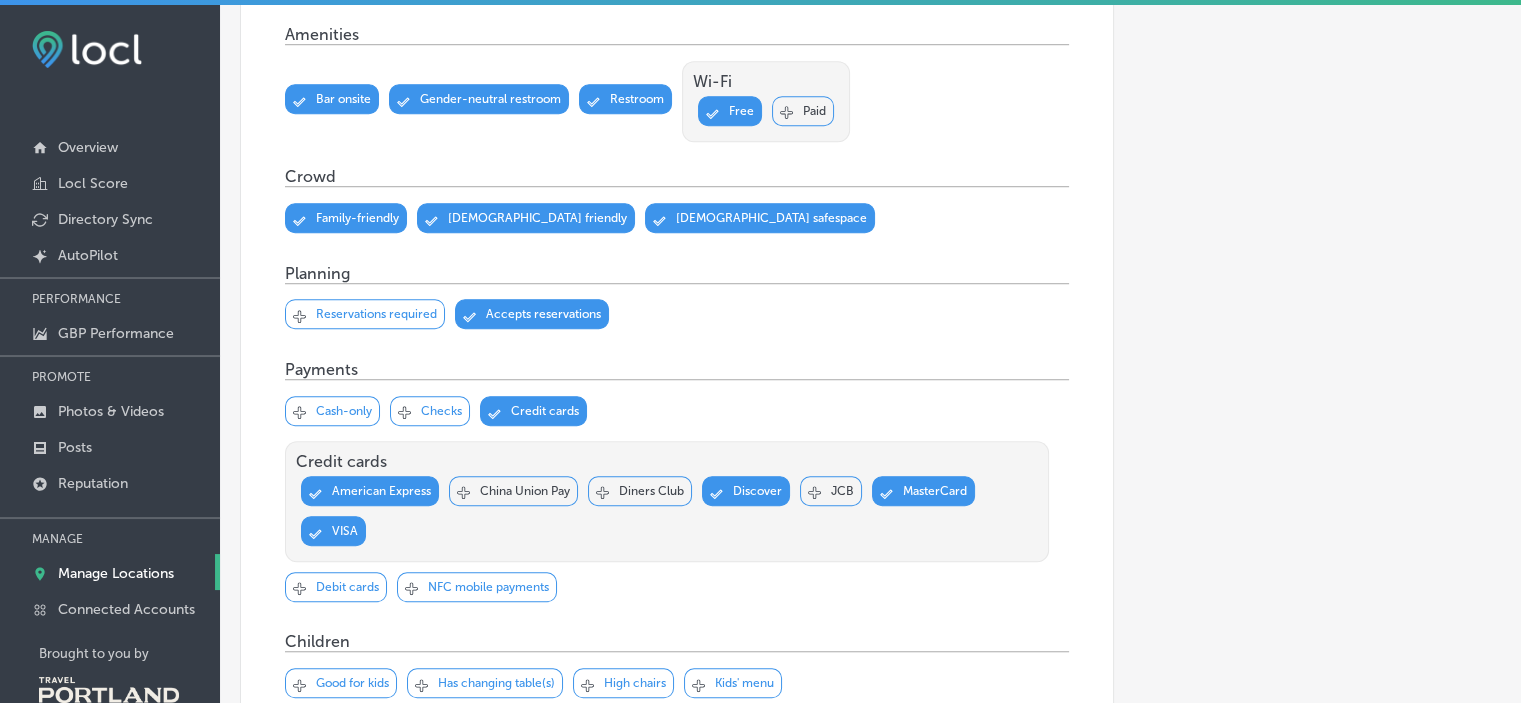 click on "Svg Vector Icons : [URL][DOMAIN_NAME]
Checked
Created with Sketch.
close
Created with Sketch.
Debit cards" at bounding box center [336, 587] 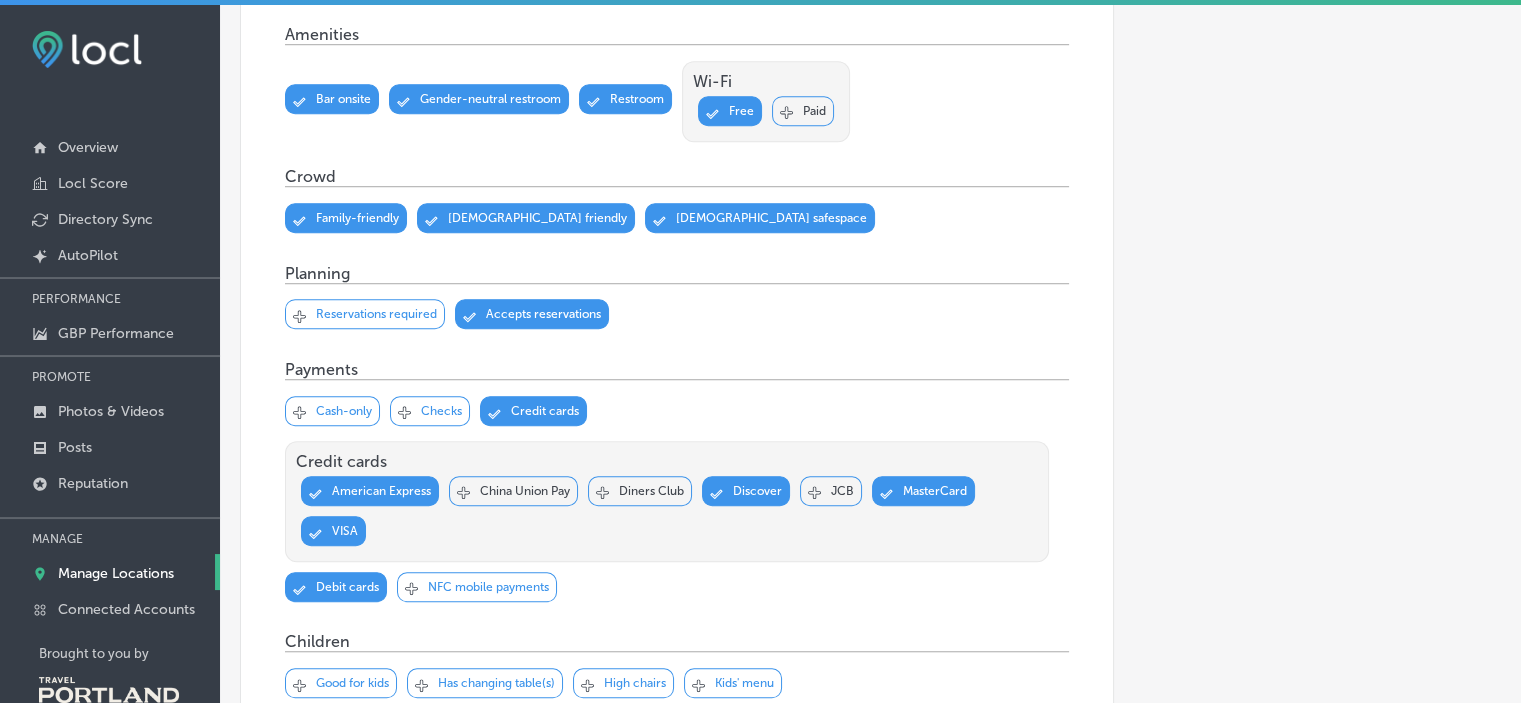 click on "Checks" at bounding box center (441, 411) 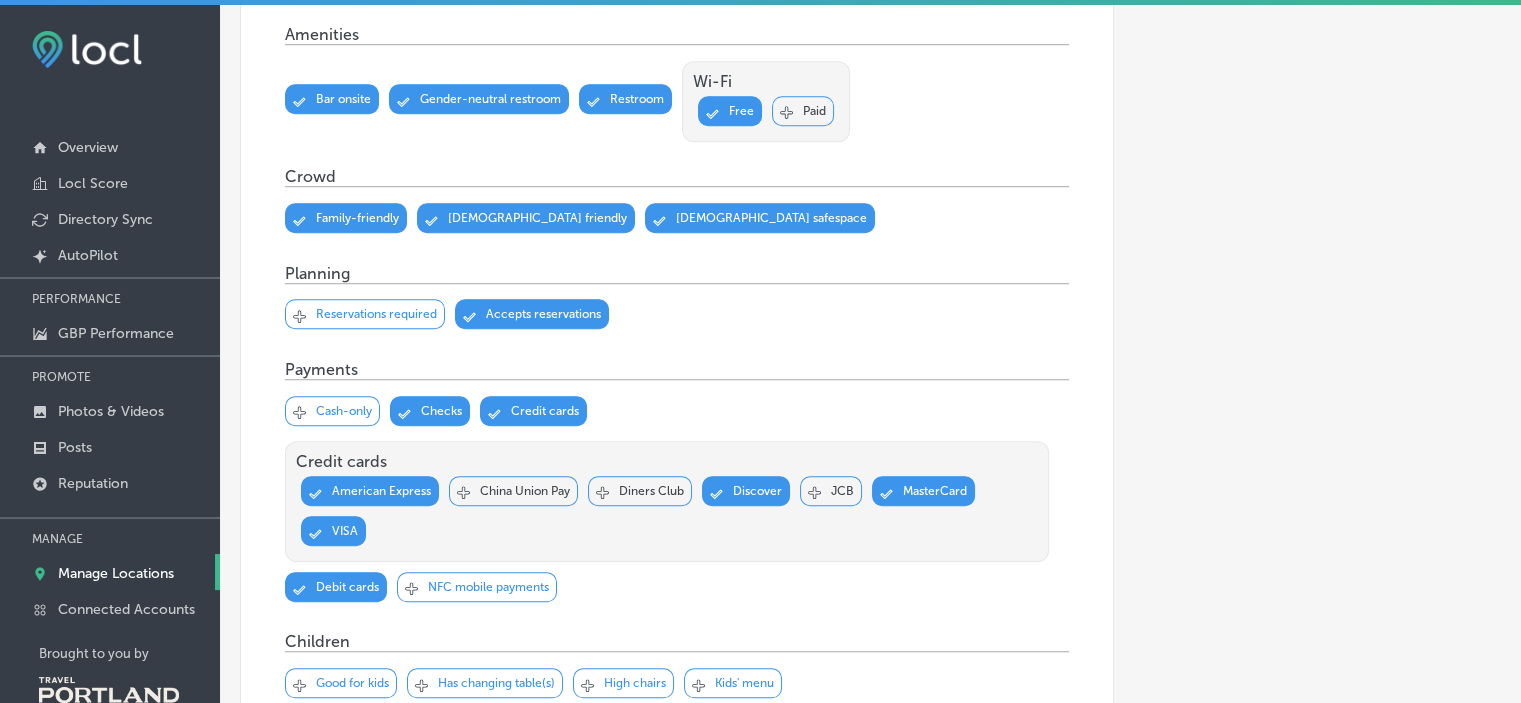 click on "Checks" at bounding box center [441, 411] 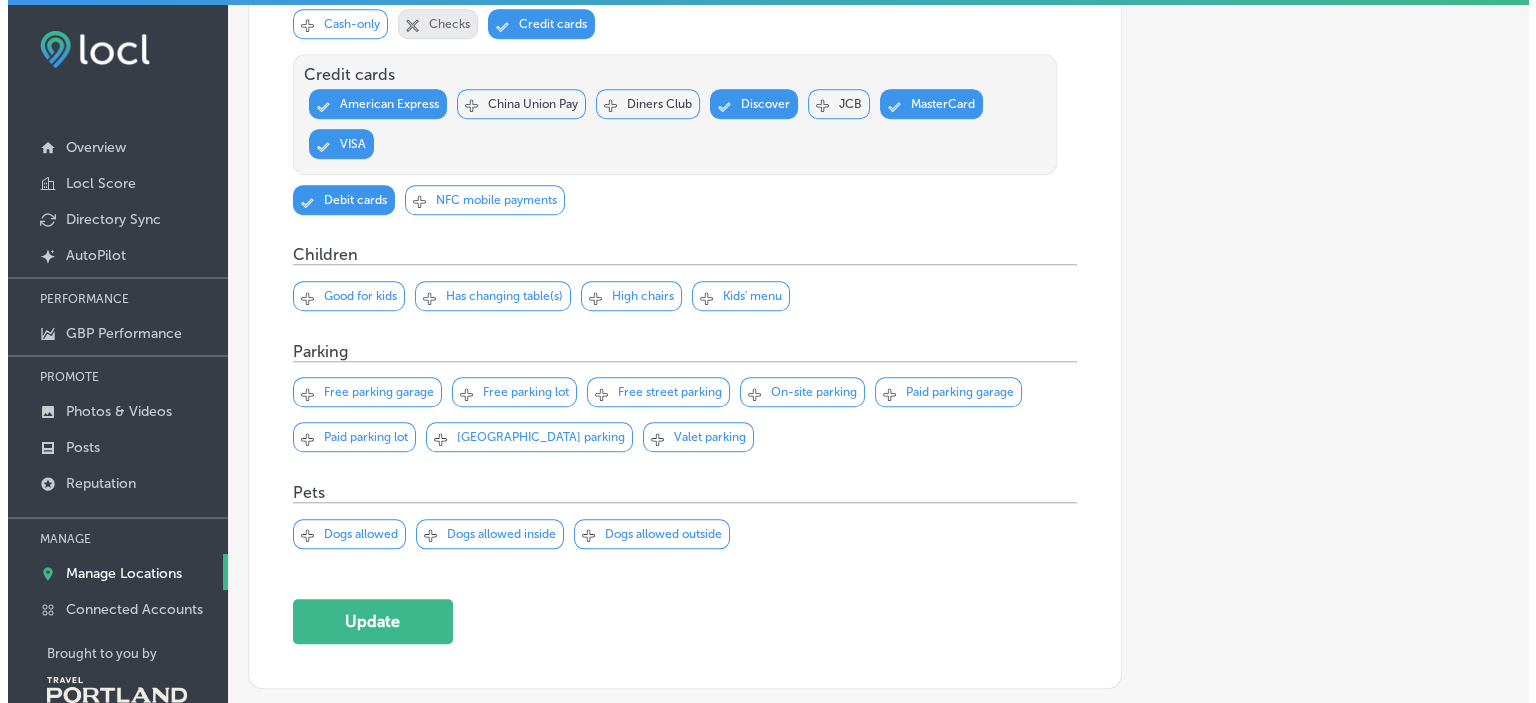 scroll, scrollTop: 1826, scrollLeft: 0, axis: vertical 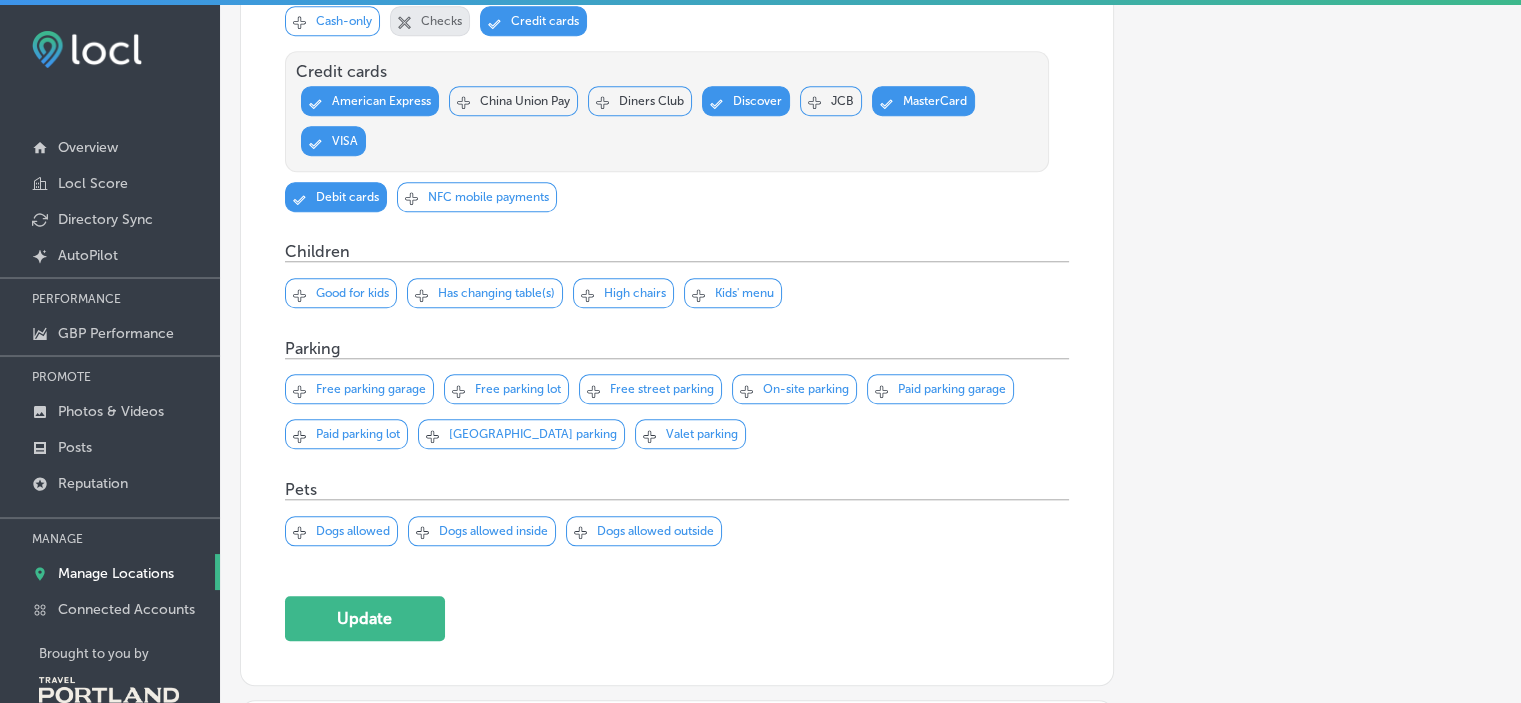 click on "Svg Vector Icons : [URL][DOMAIN_NAME]
Checked
Created with Sketch.
close
Created with Sketch.
Good for kids" at bounding box center [341, 293] 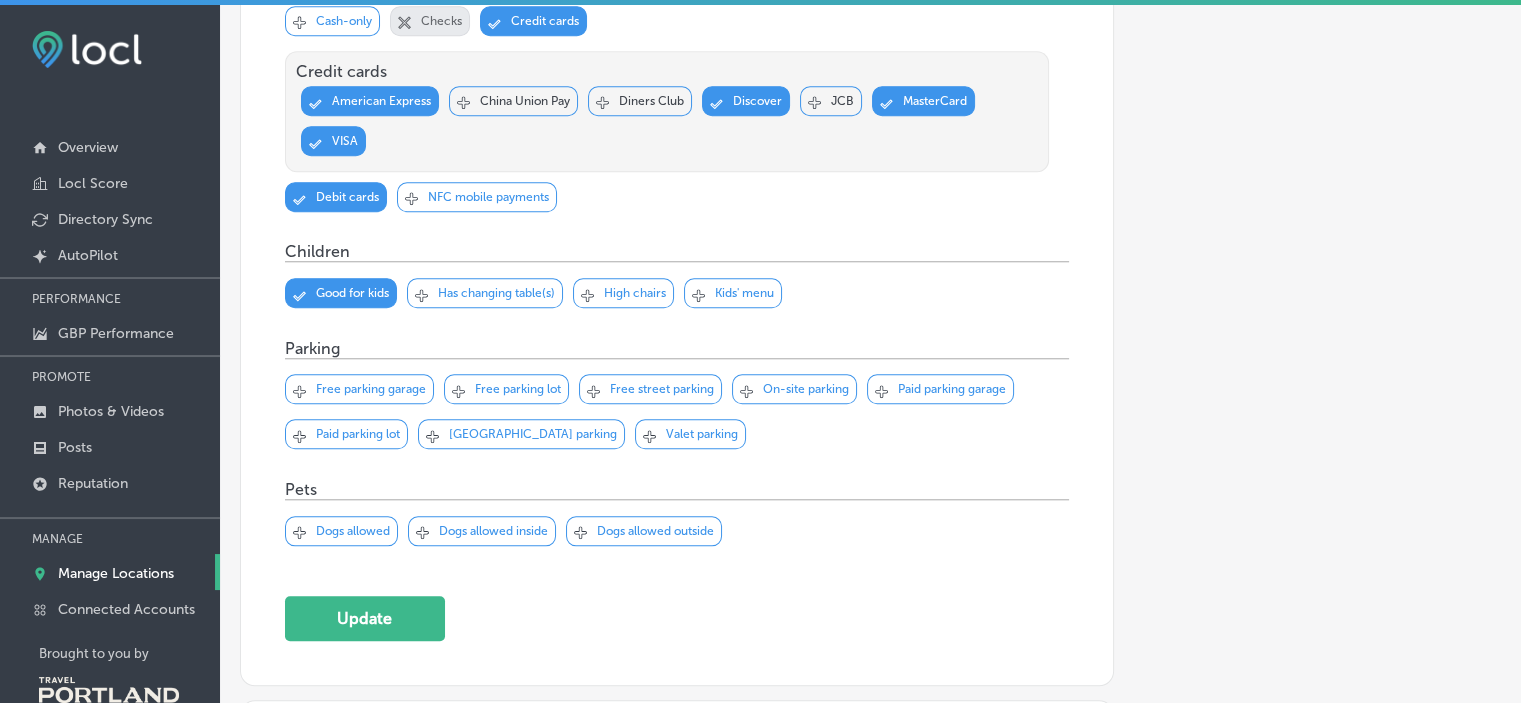 click on "High chairs" at bounding box center [635, 293] 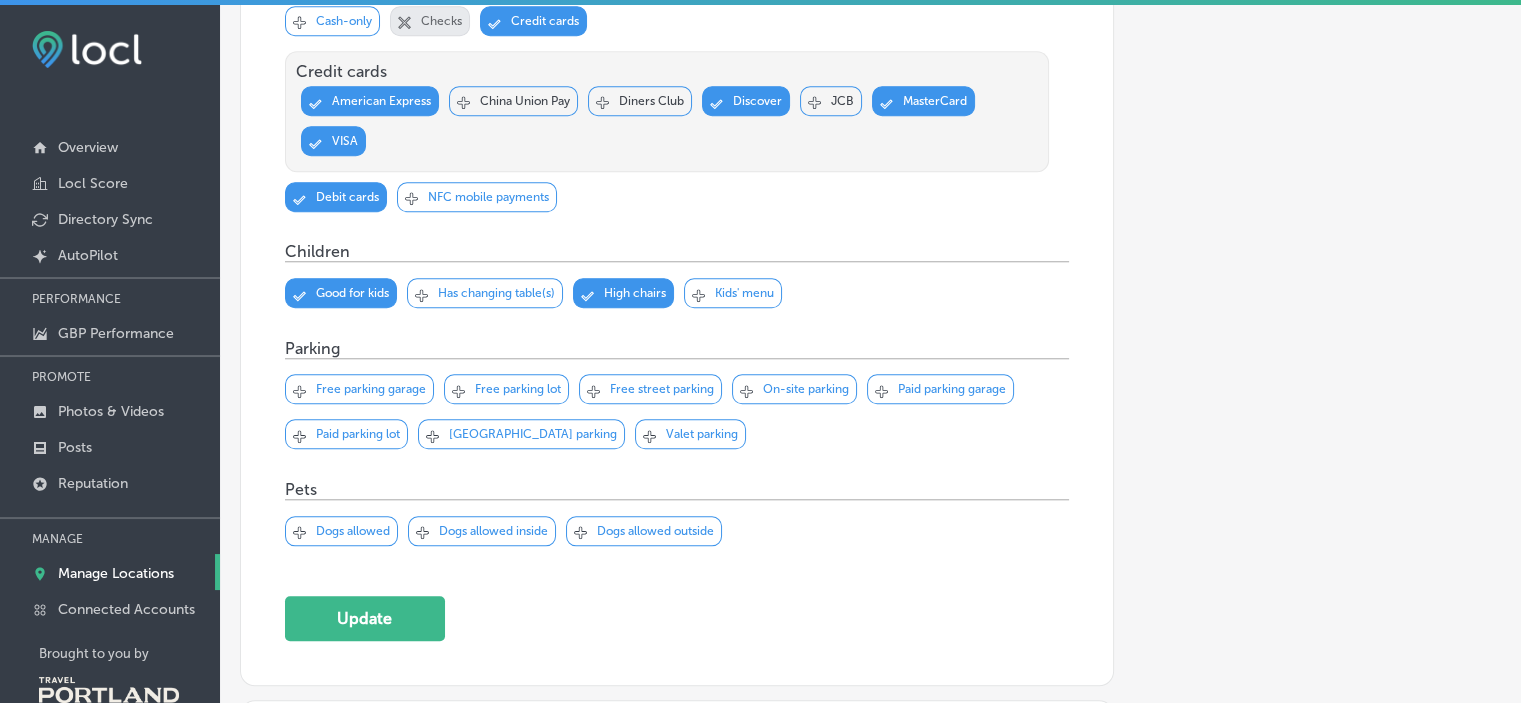 click on "Kids' menu" at bounding box center (744, 293) 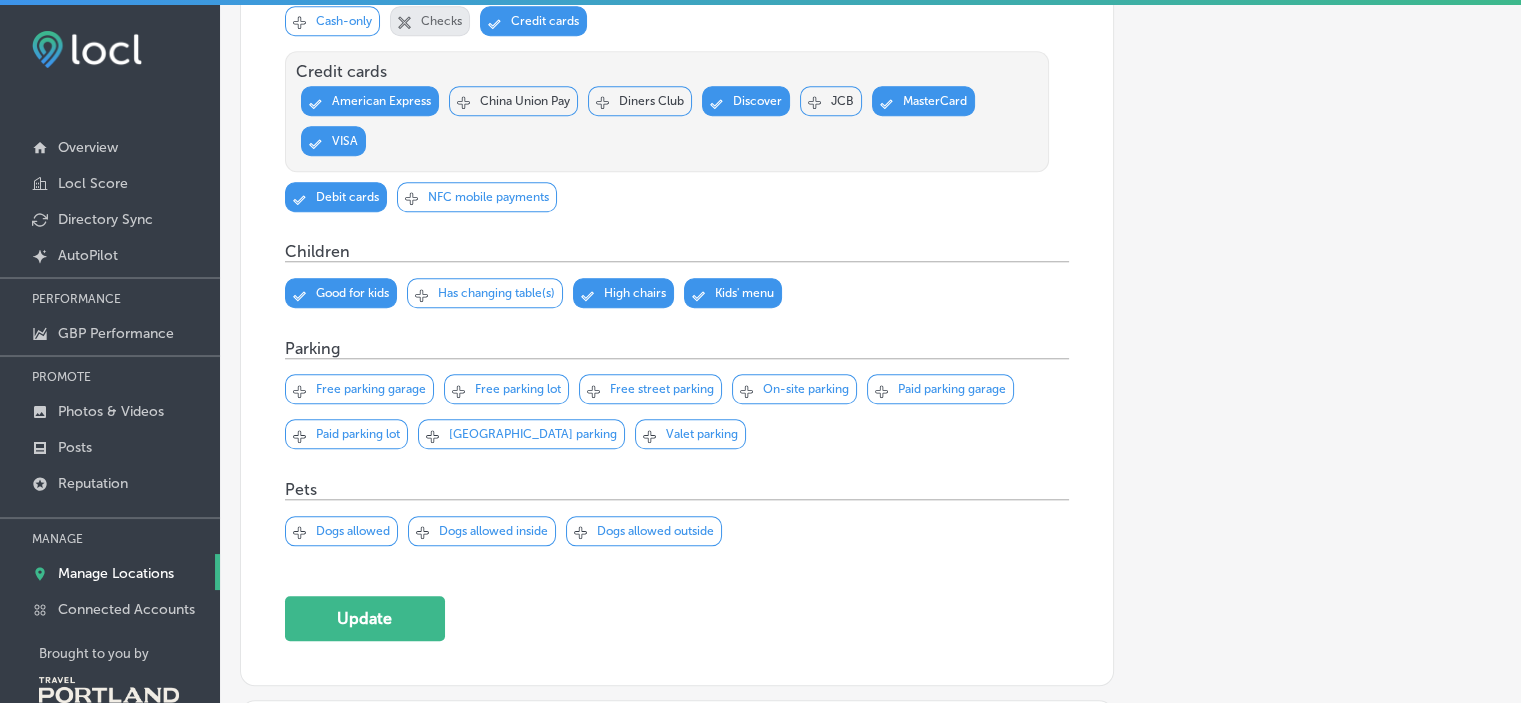 click on "Dogs allowed" at bounding box center (353, 531) 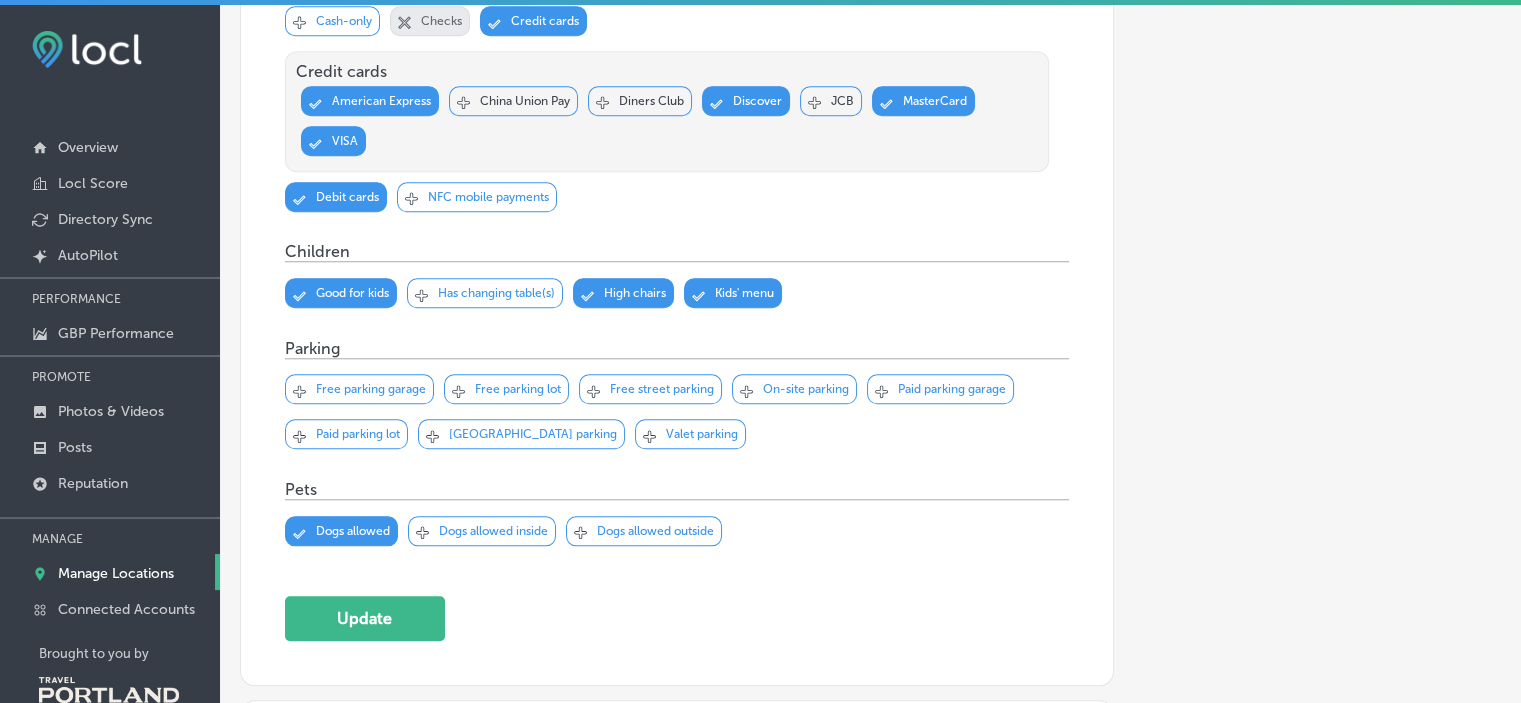 click on "Svg Vector Icons : [URL][DOMAIN_NAME]
Checked
Created with Sketch.
close
Created with Sketch.
Dogs allowed outside" at bounding box center (644, 531) 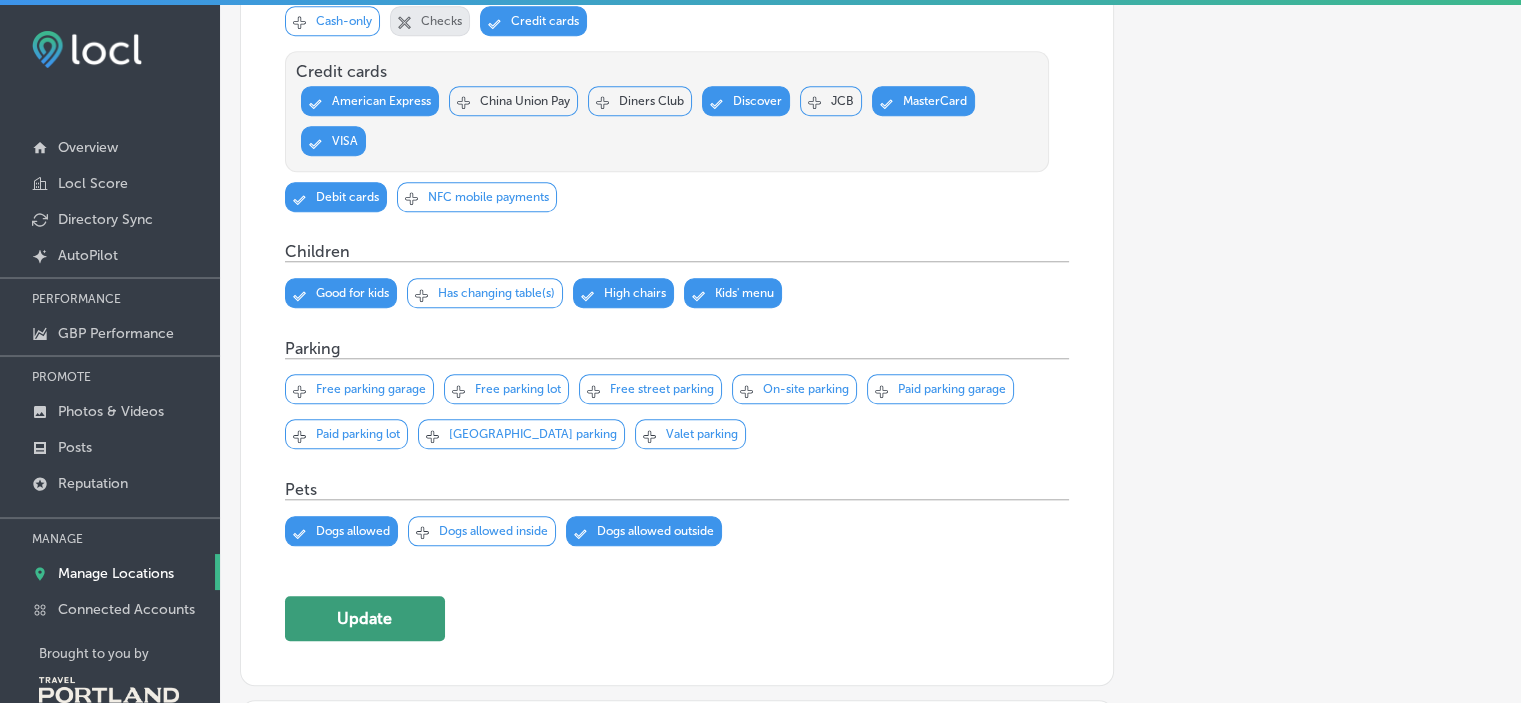 click on "Update" at bounding box center (365, 618) 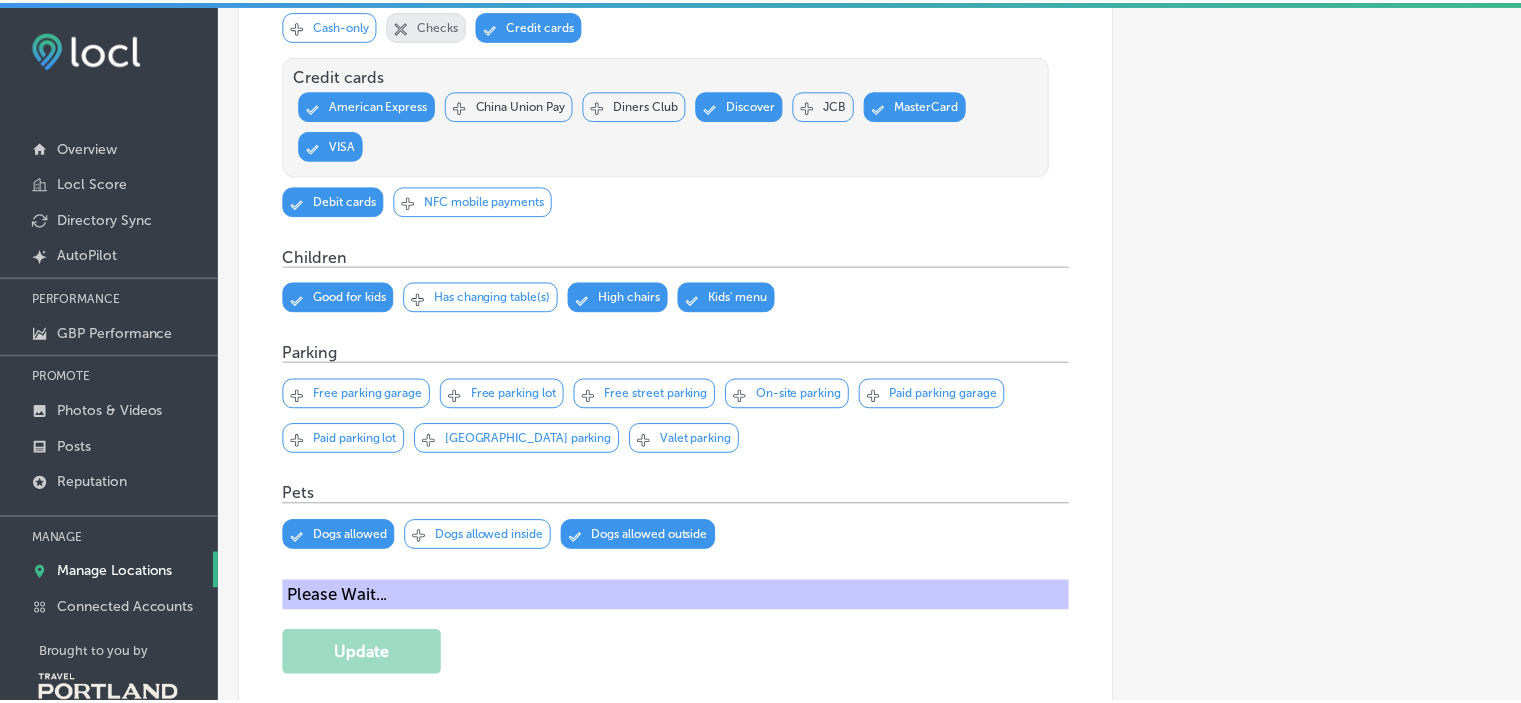 scroll, scrollTop: 1785, scrollLeft: 0, axis: vertical 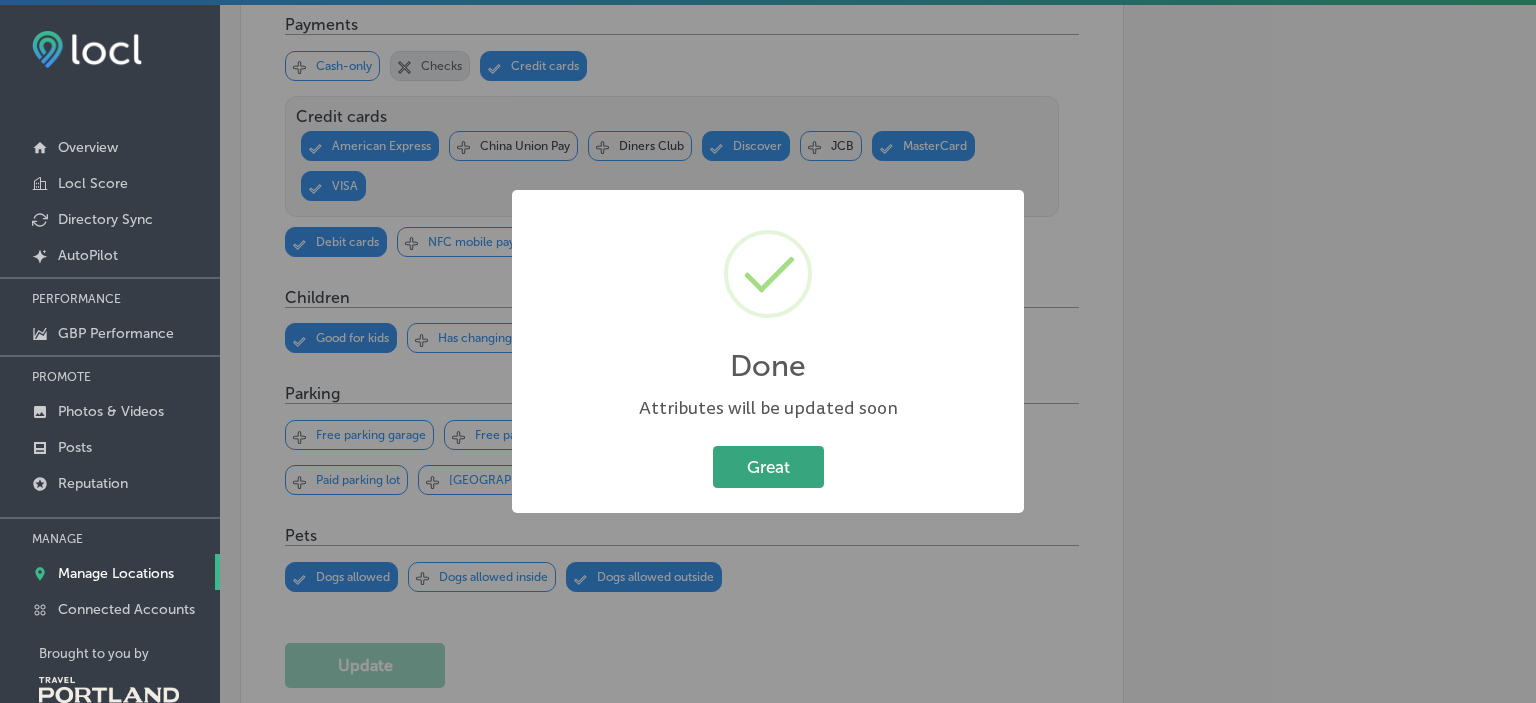 click on "Great" at bounding box center [768, 466] 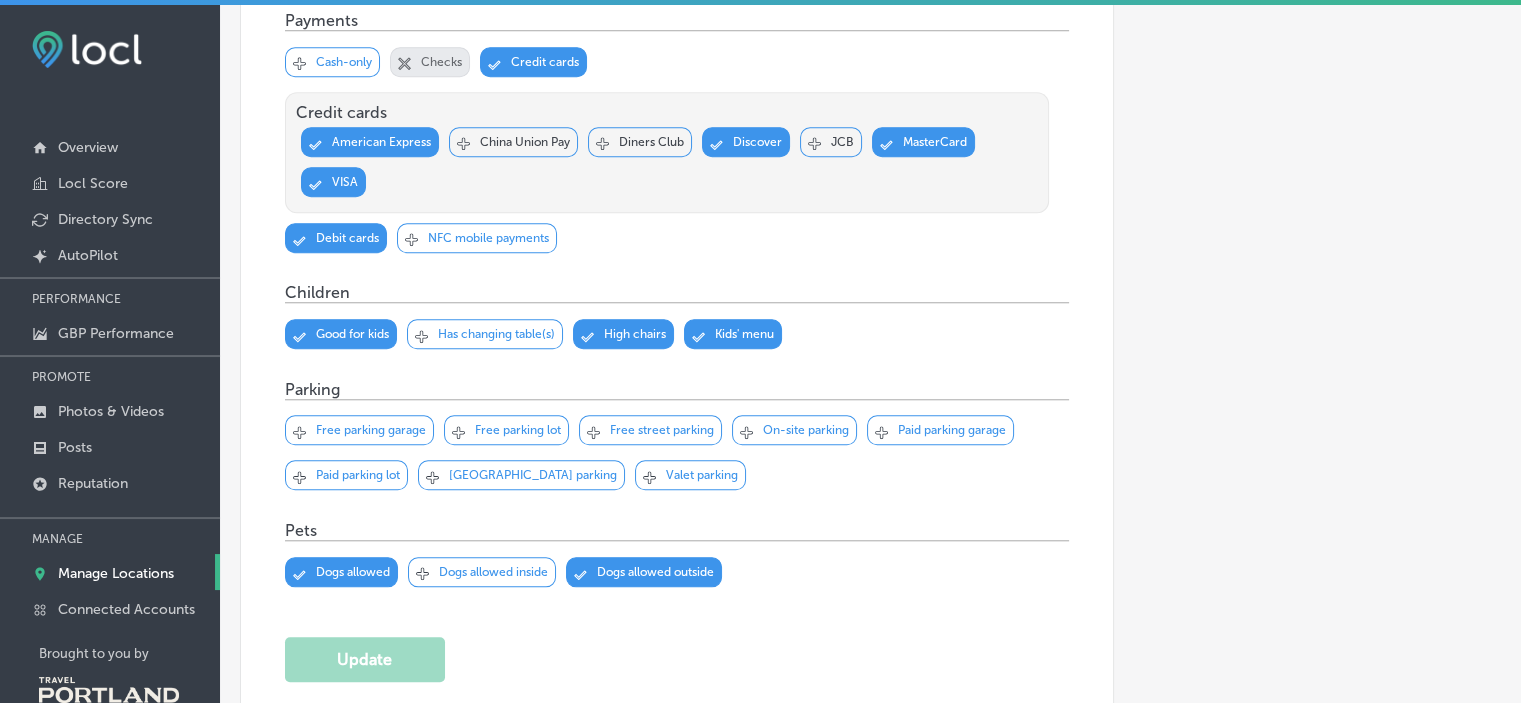 scroll, scrollTop: 1826, scrollLeft: 0, axis: vertical 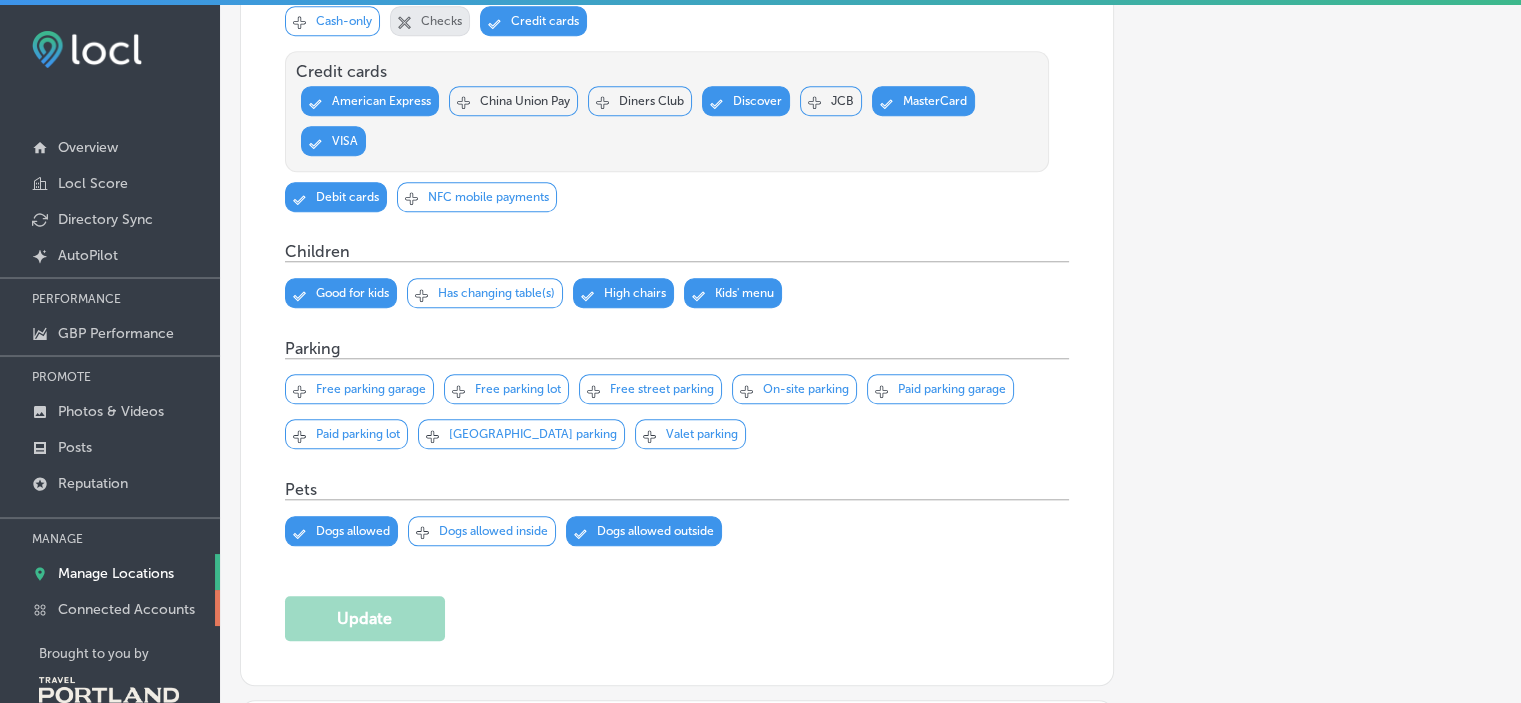 click on "Connected Accounts" at bounding box center [110, 608] 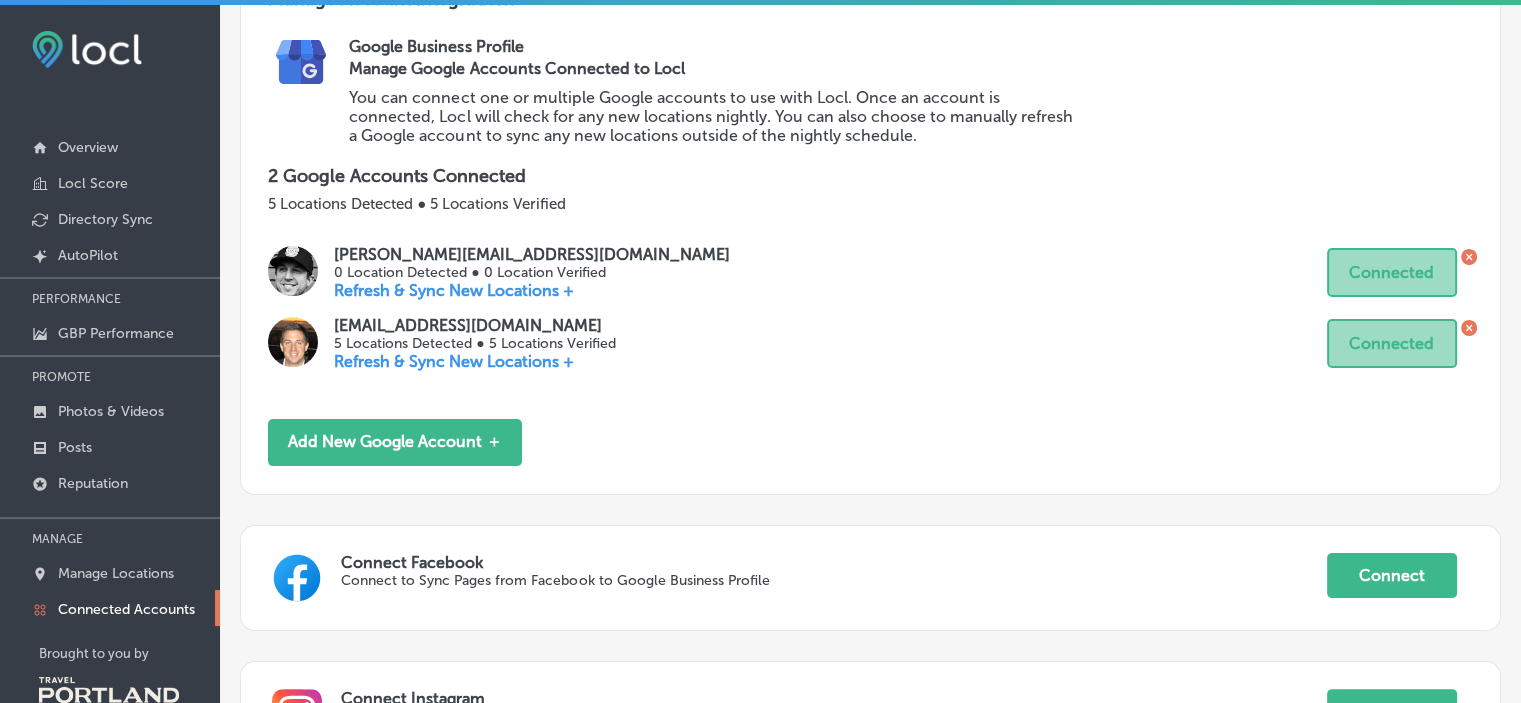 scroll, scrollTop: 295, scrollLeft: 0, axis: vertical 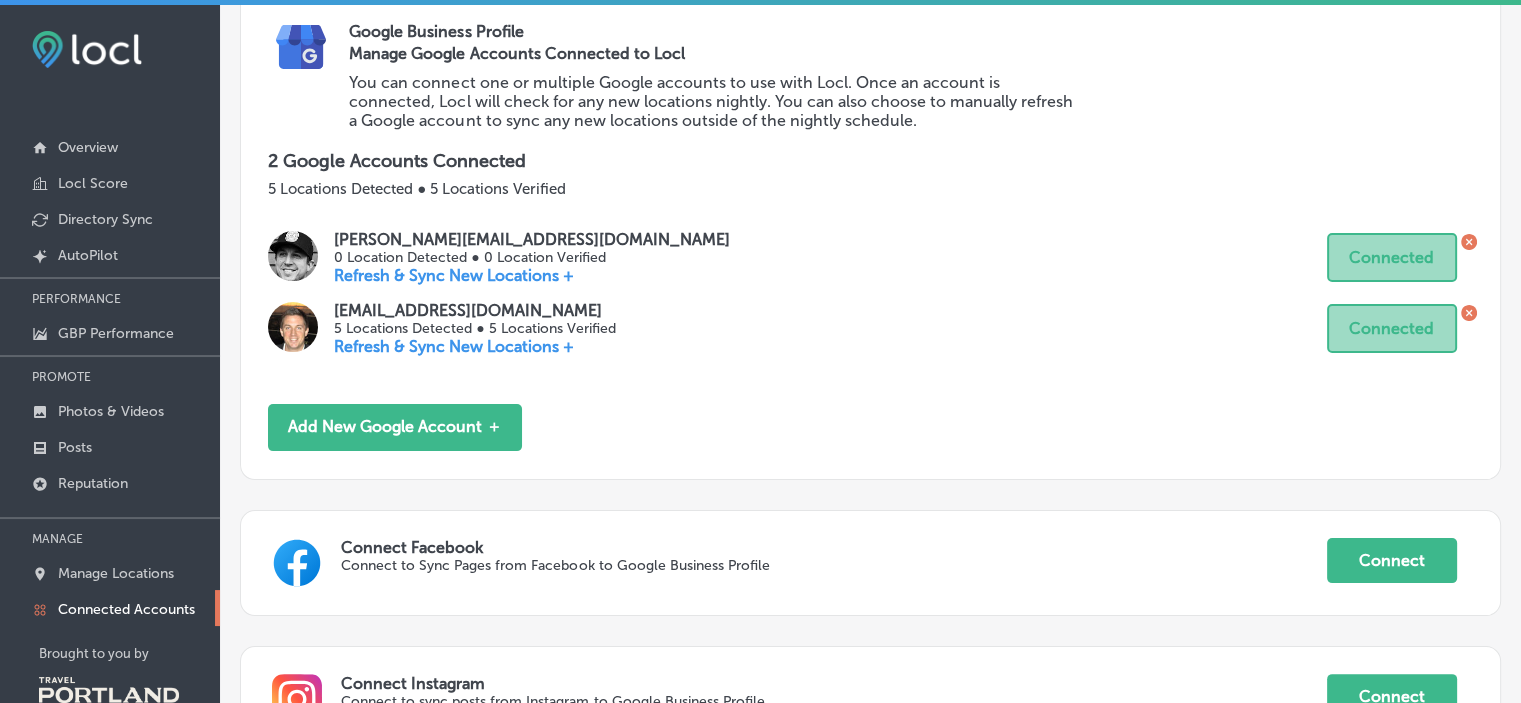 click on "Brought to you by" at bounding box center [113, 691] 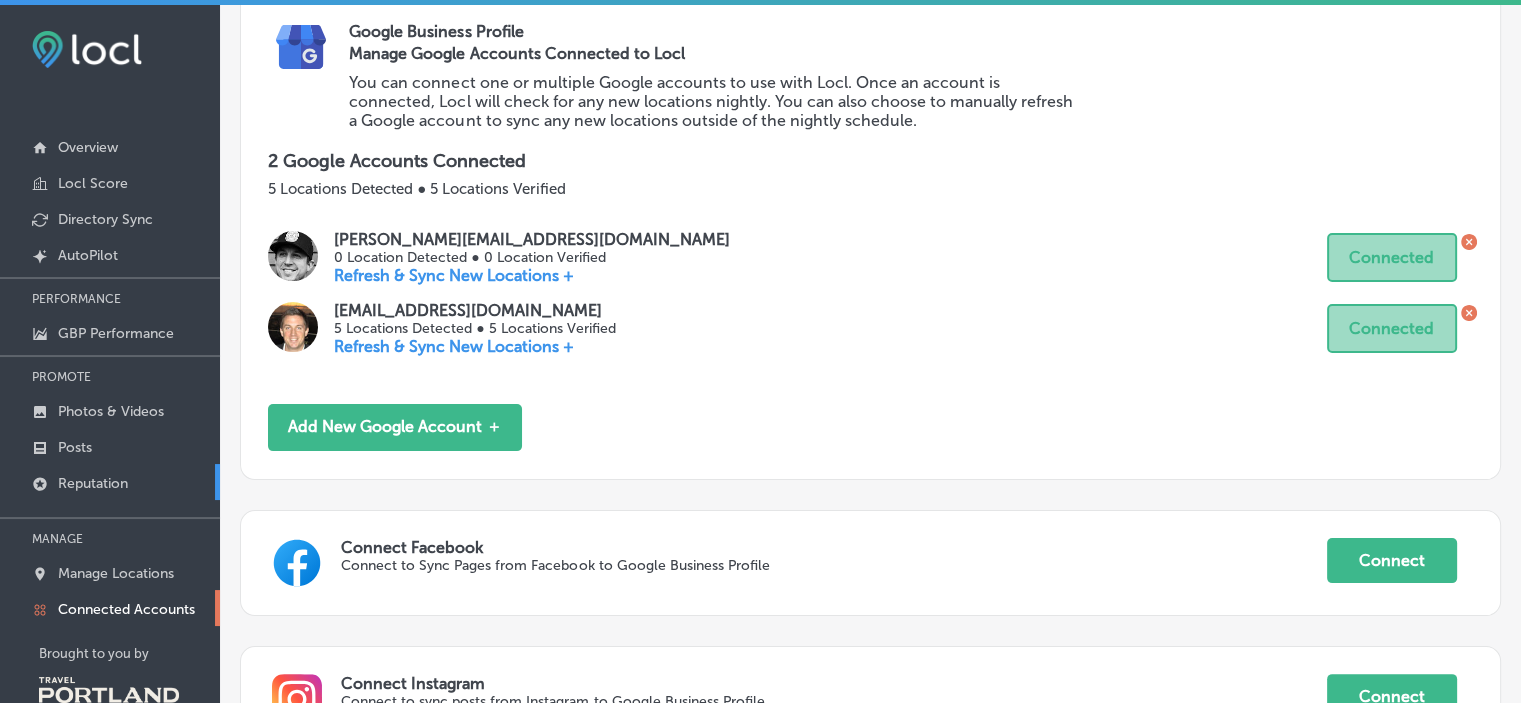 click on "Reputation" at bounding box center (110, 482) 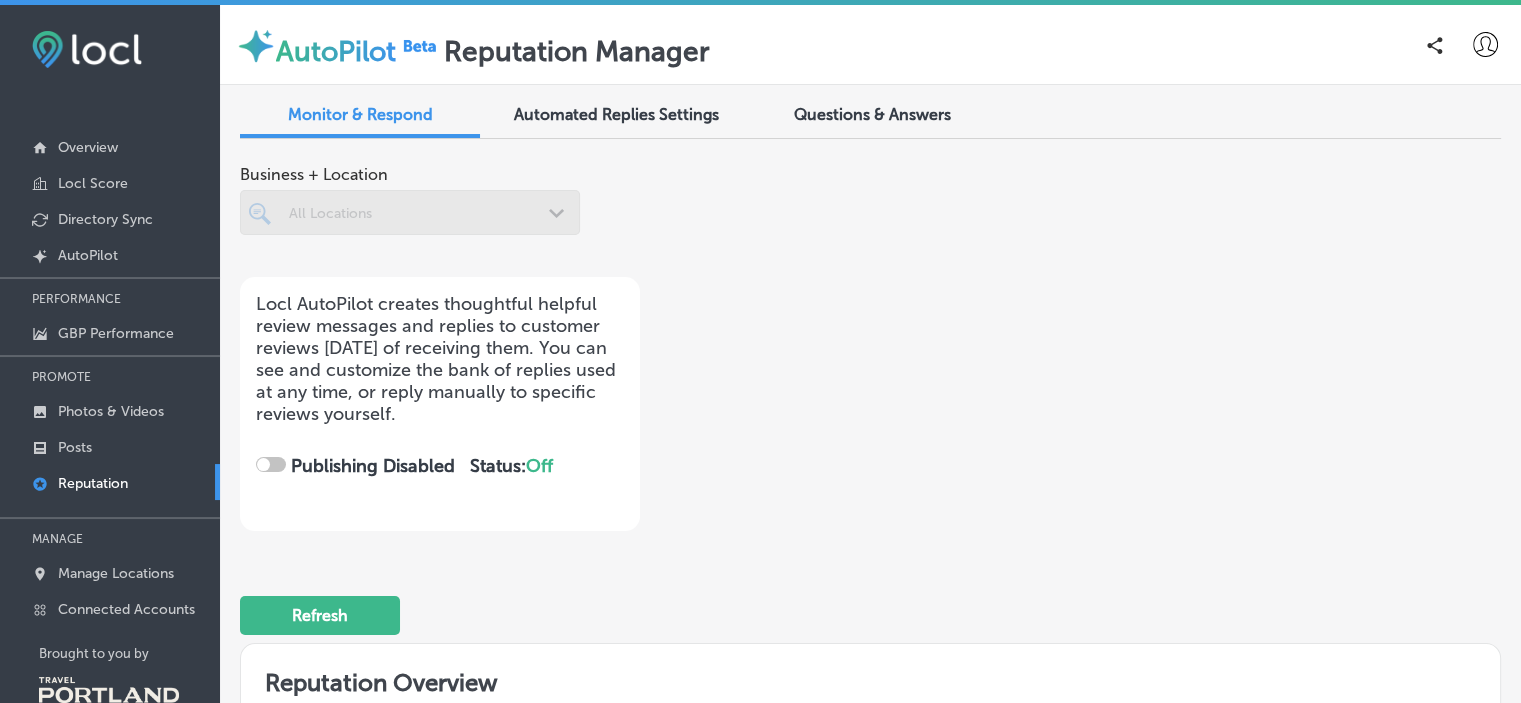 checkbox on "true" 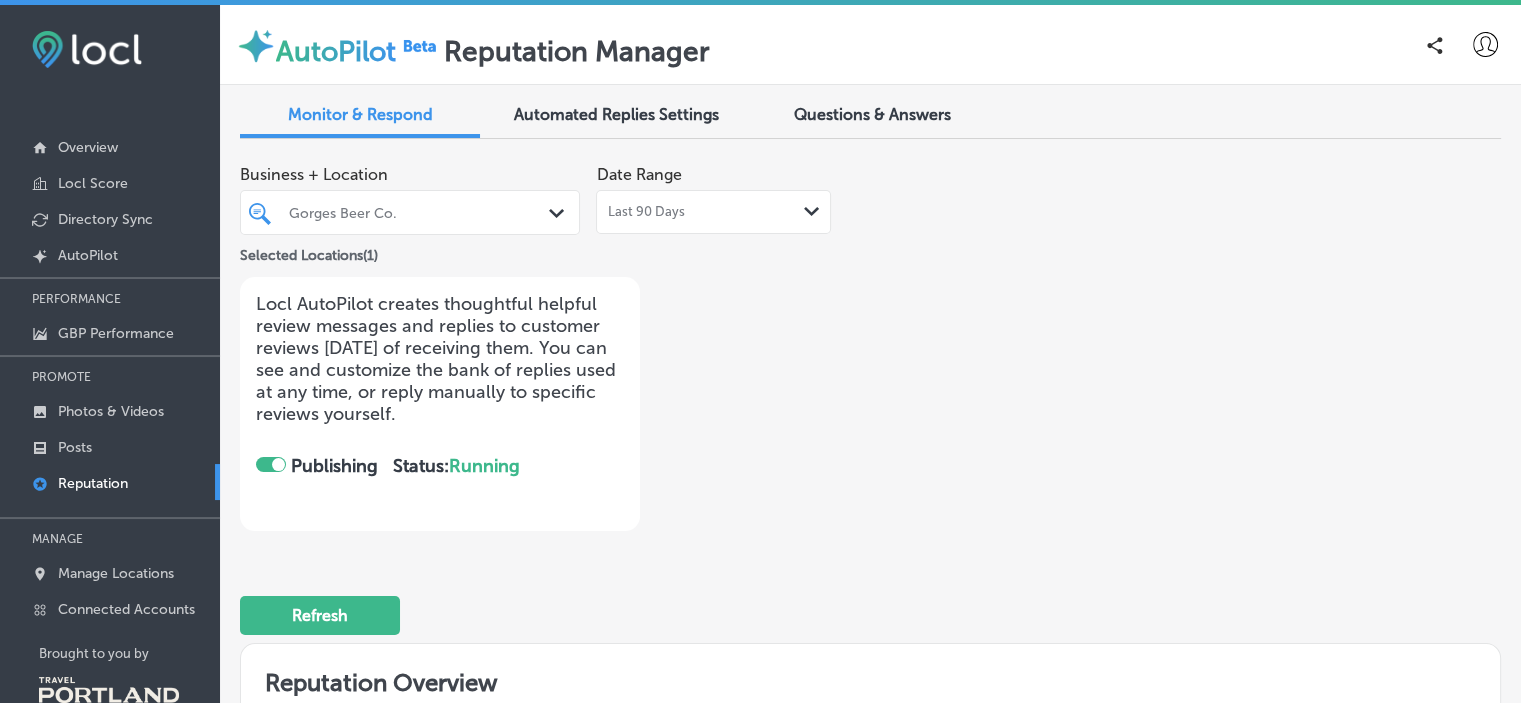 click on "Automated Replies Settings" at bounding box center (616, 116) 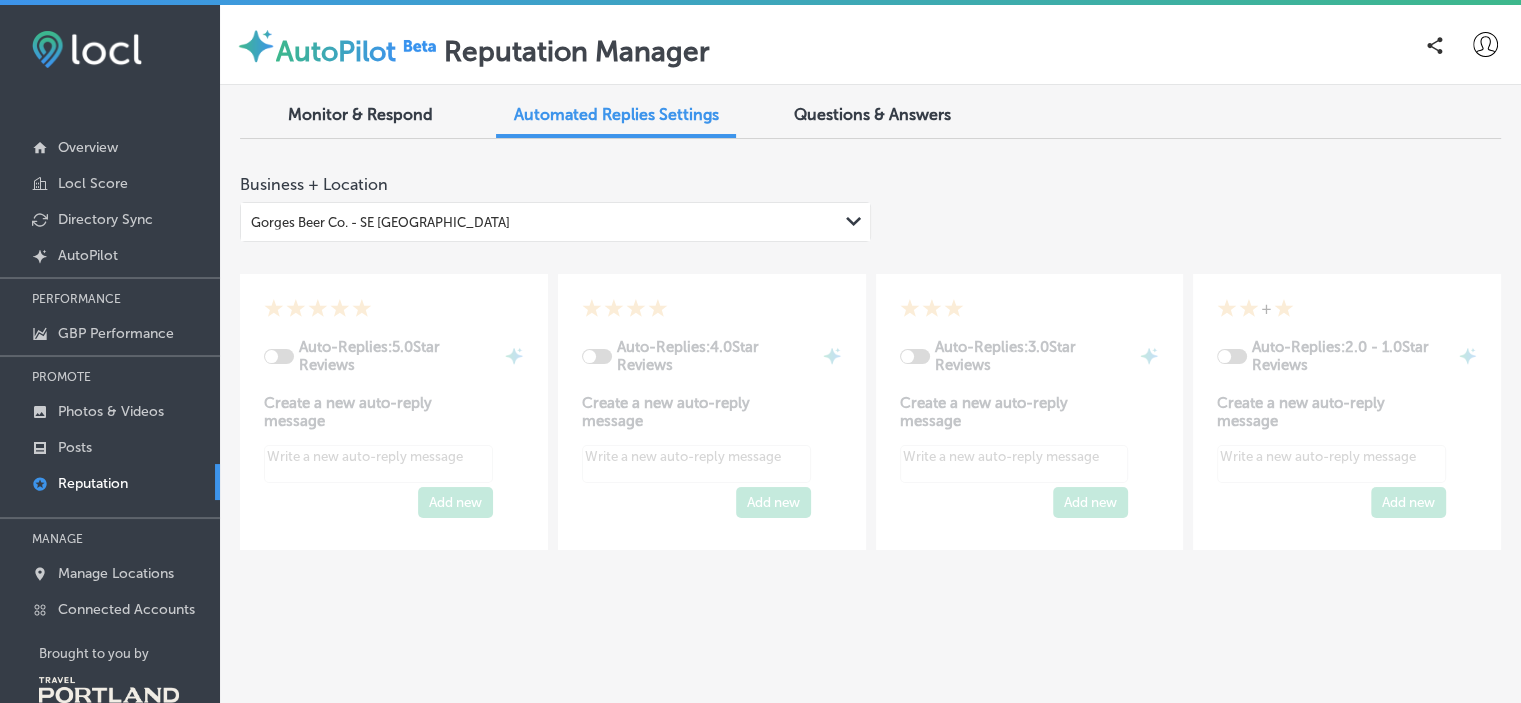 type on "x" 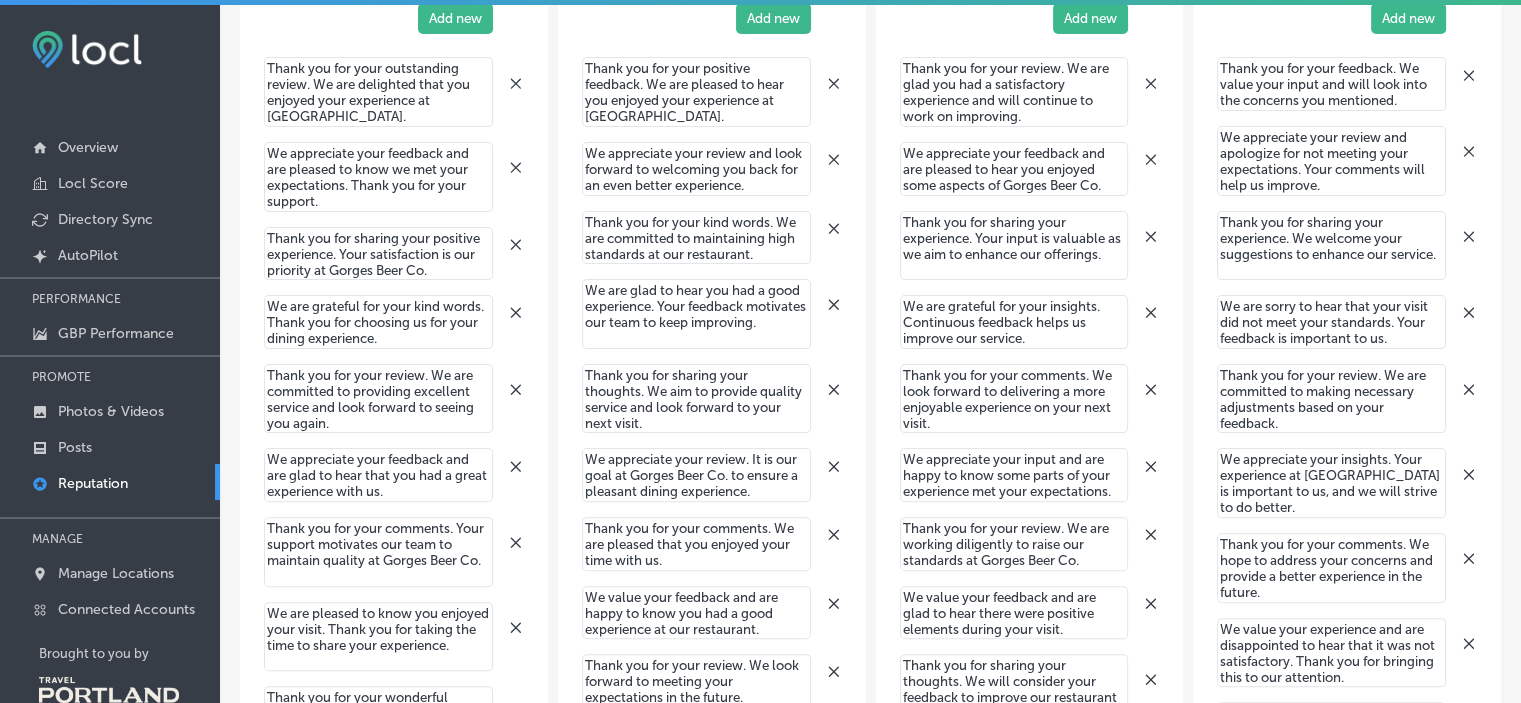 scroll, scrollTop: 717, scrollLeft: 0, axis: vertical 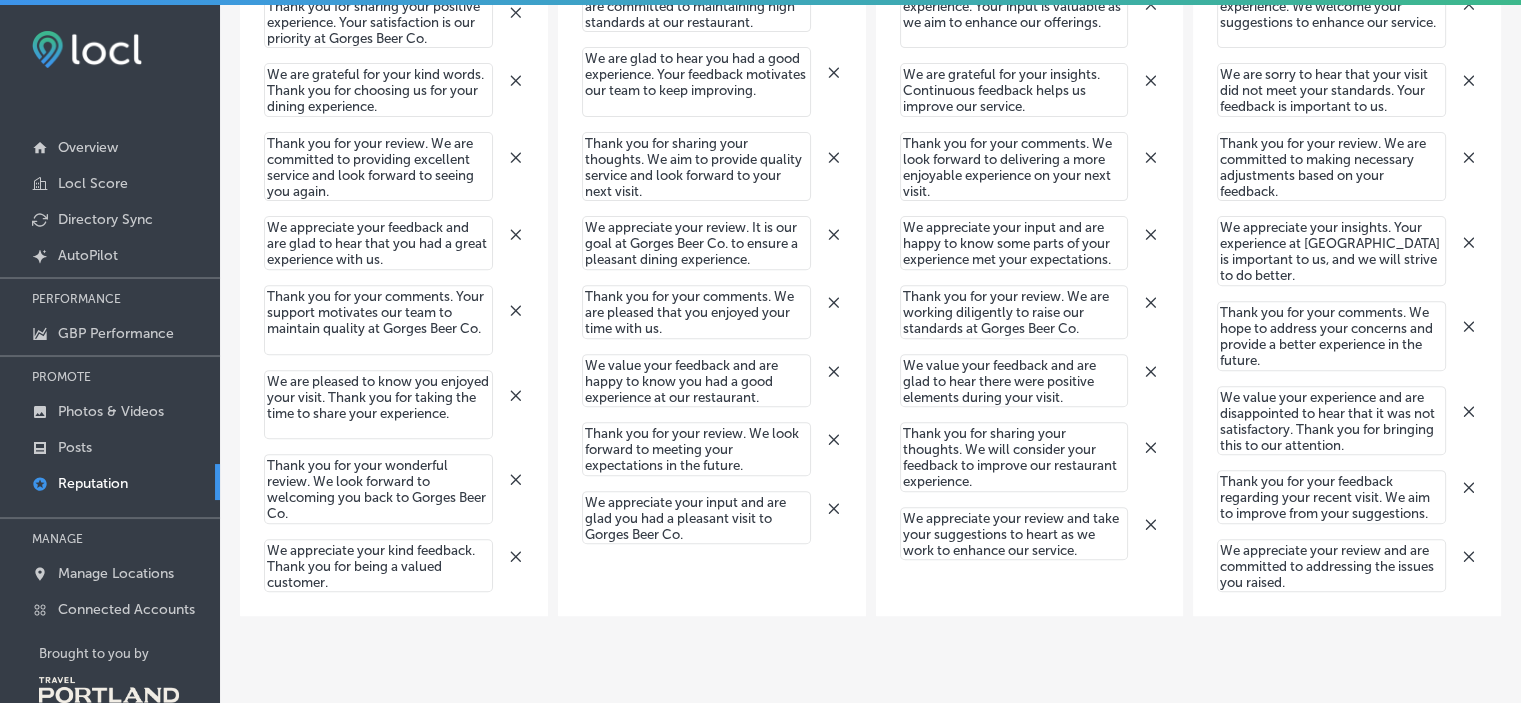 click at bounding box center [50, 655] 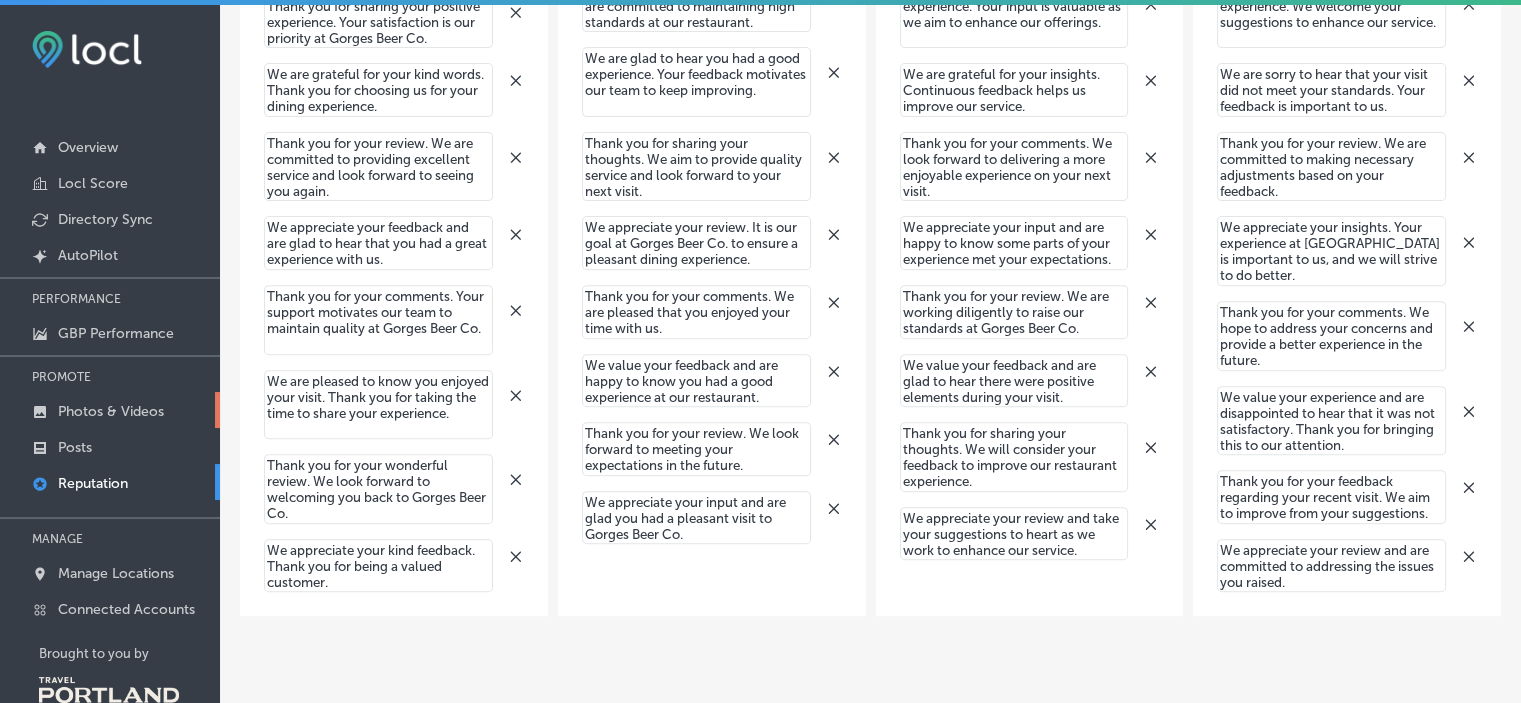 click on "Photos & Videos" at bounding box center (111, 411) 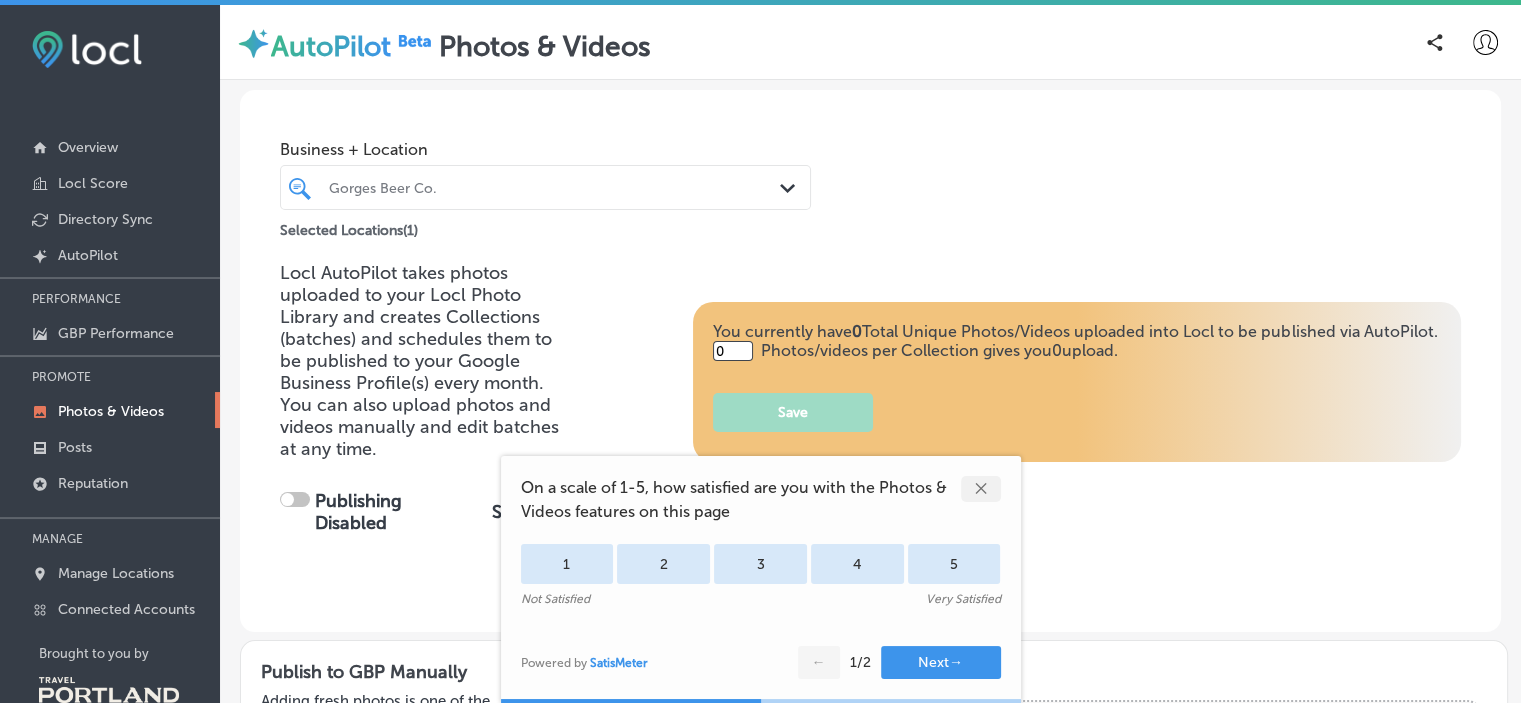 type on "5" 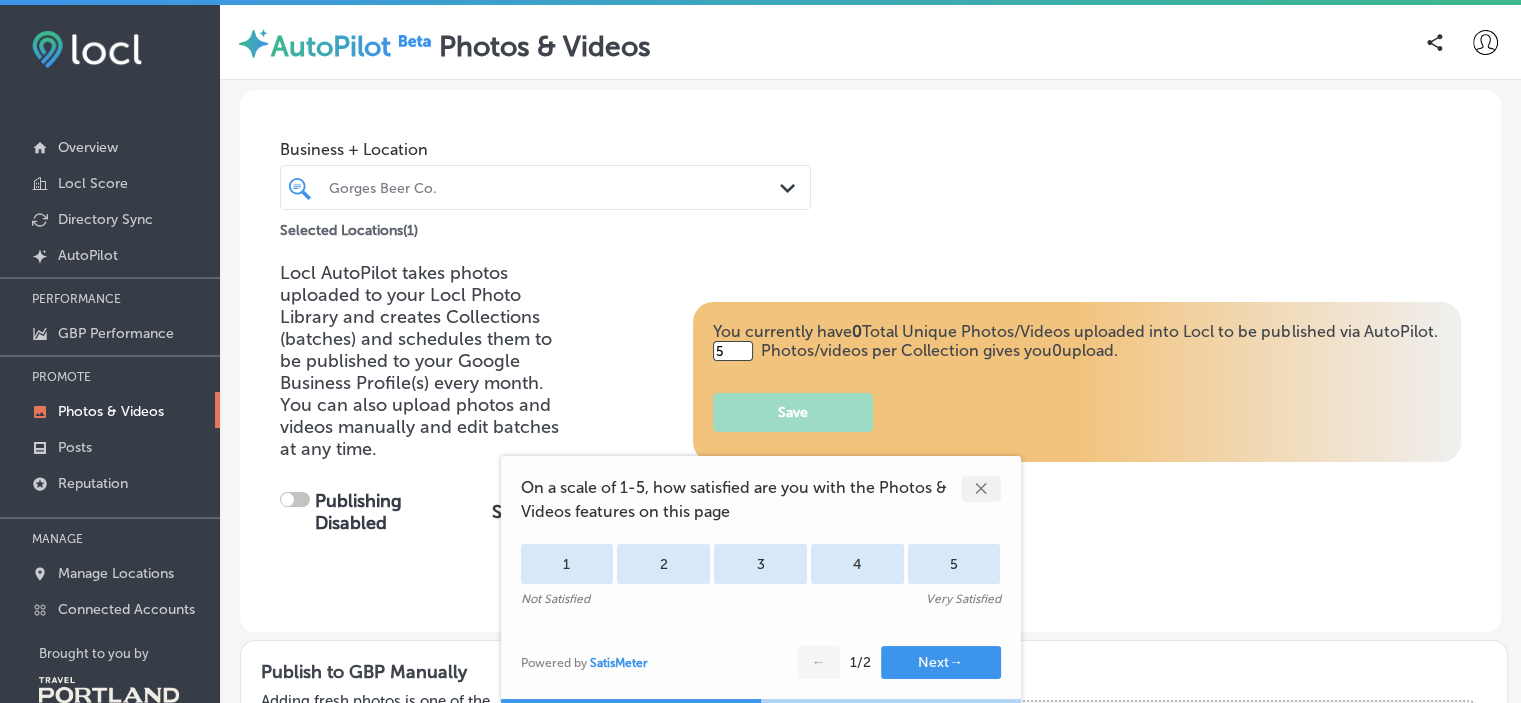 checkbox on "true" 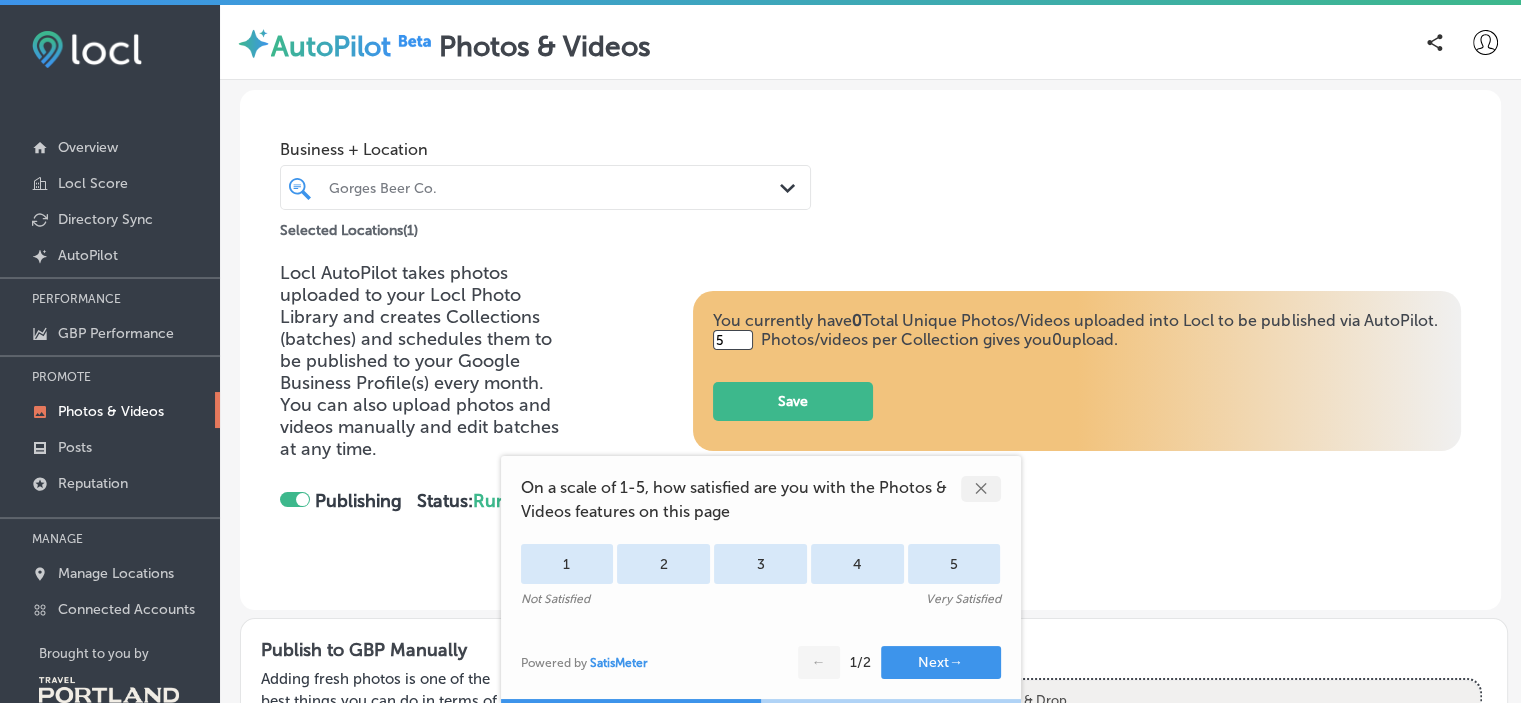 click on "✕" at bounding box center (981, 489) 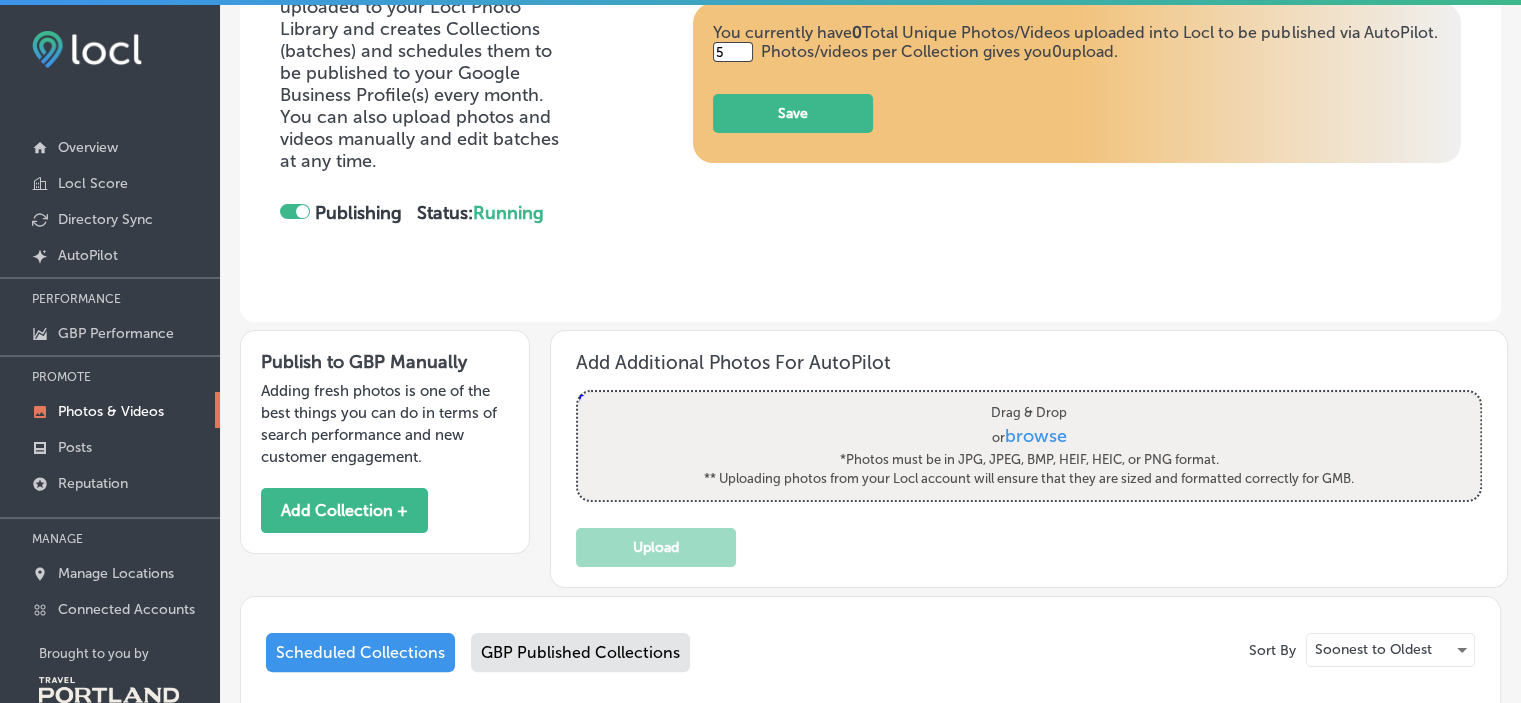 scroll, scrollTop: 293, scrollLeft: 0, axis: vertical 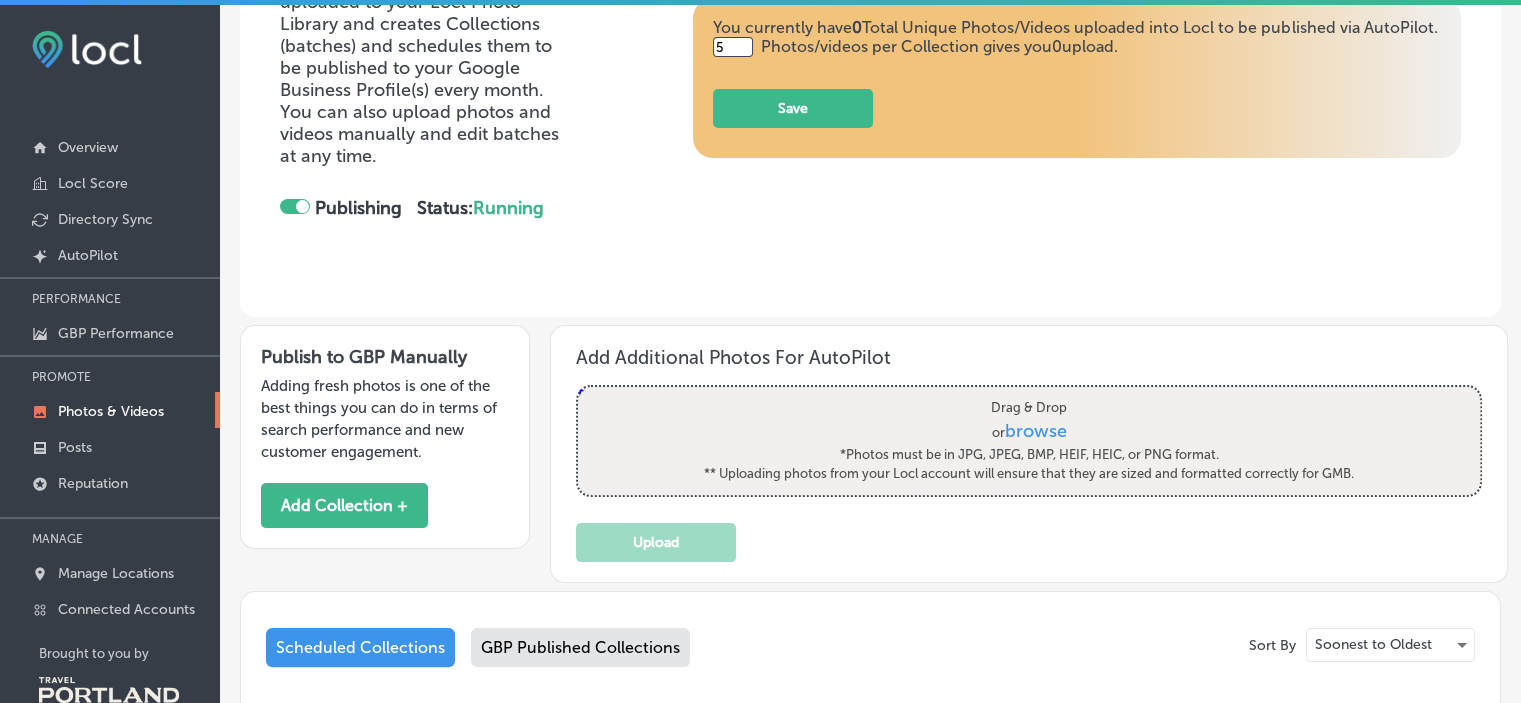 click on "browse" at bounding box center [1036, 431] 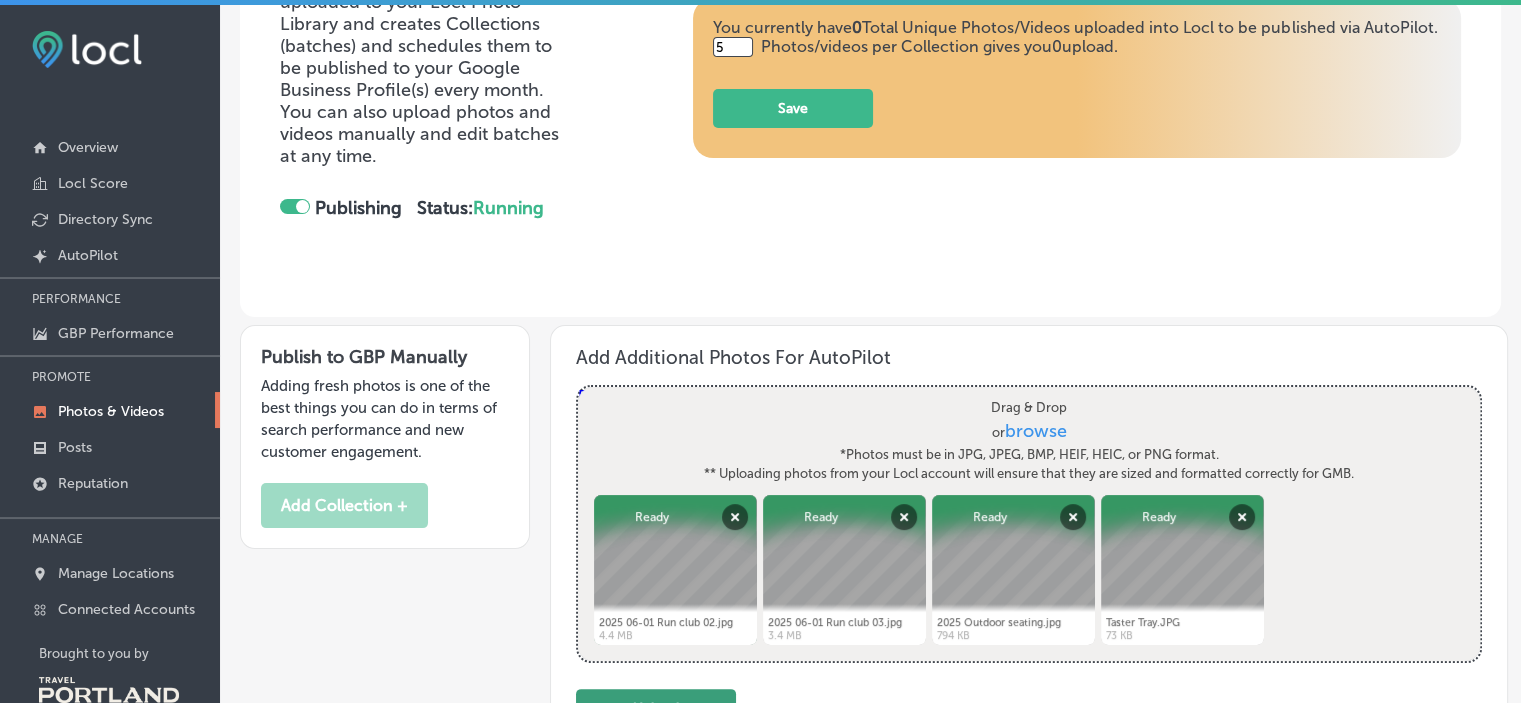 click on "Upload" 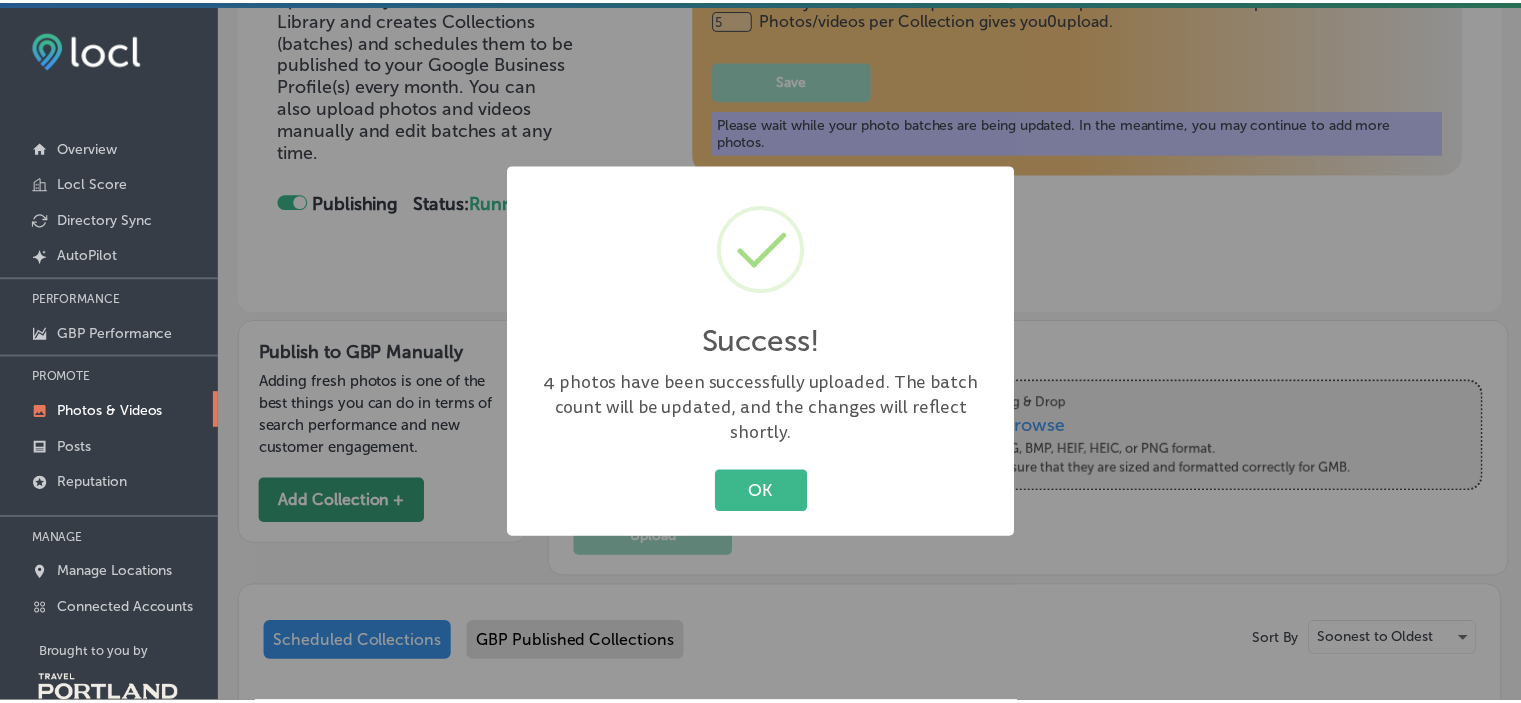 scroll, scrollTop: 293, scrollLeft: 0, axis: vertical 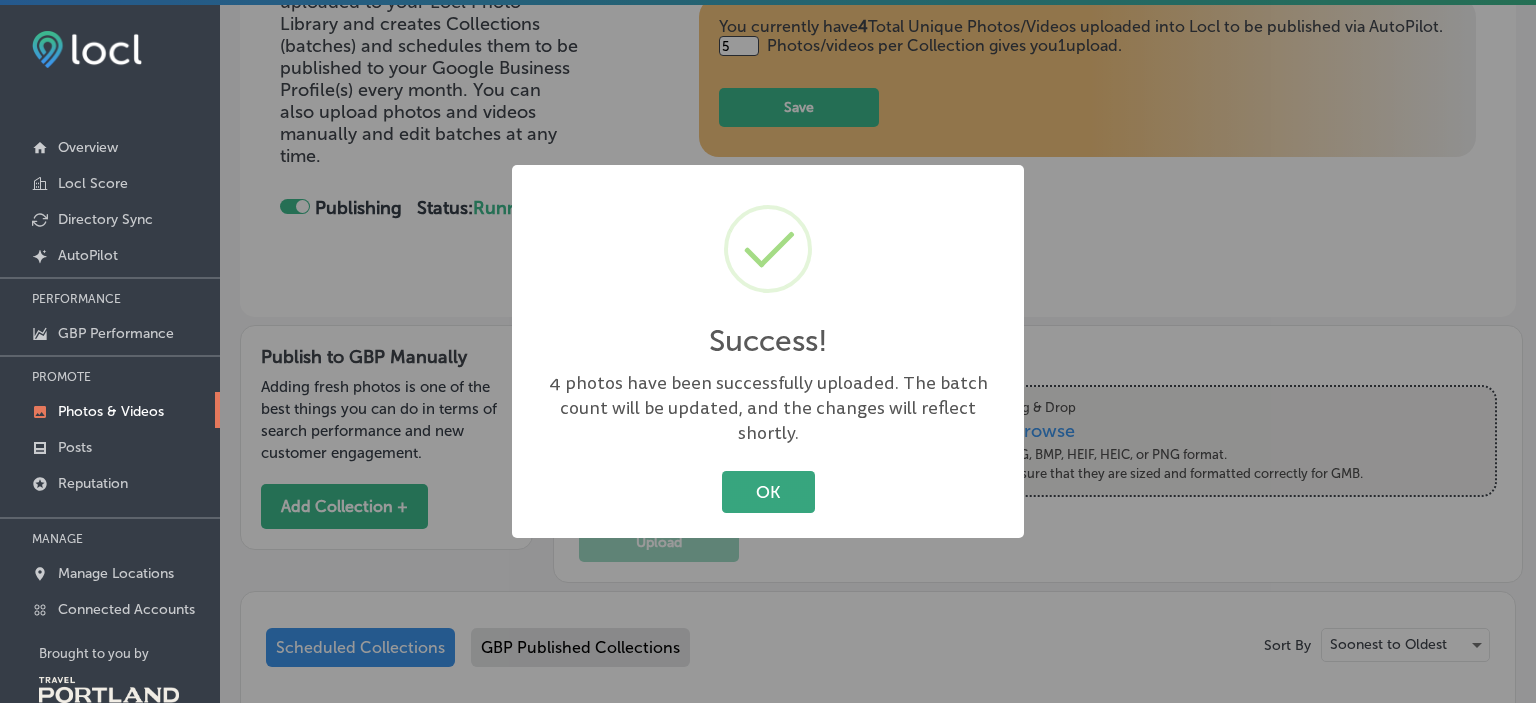 click on "OK" at bounding box center [768, 491] 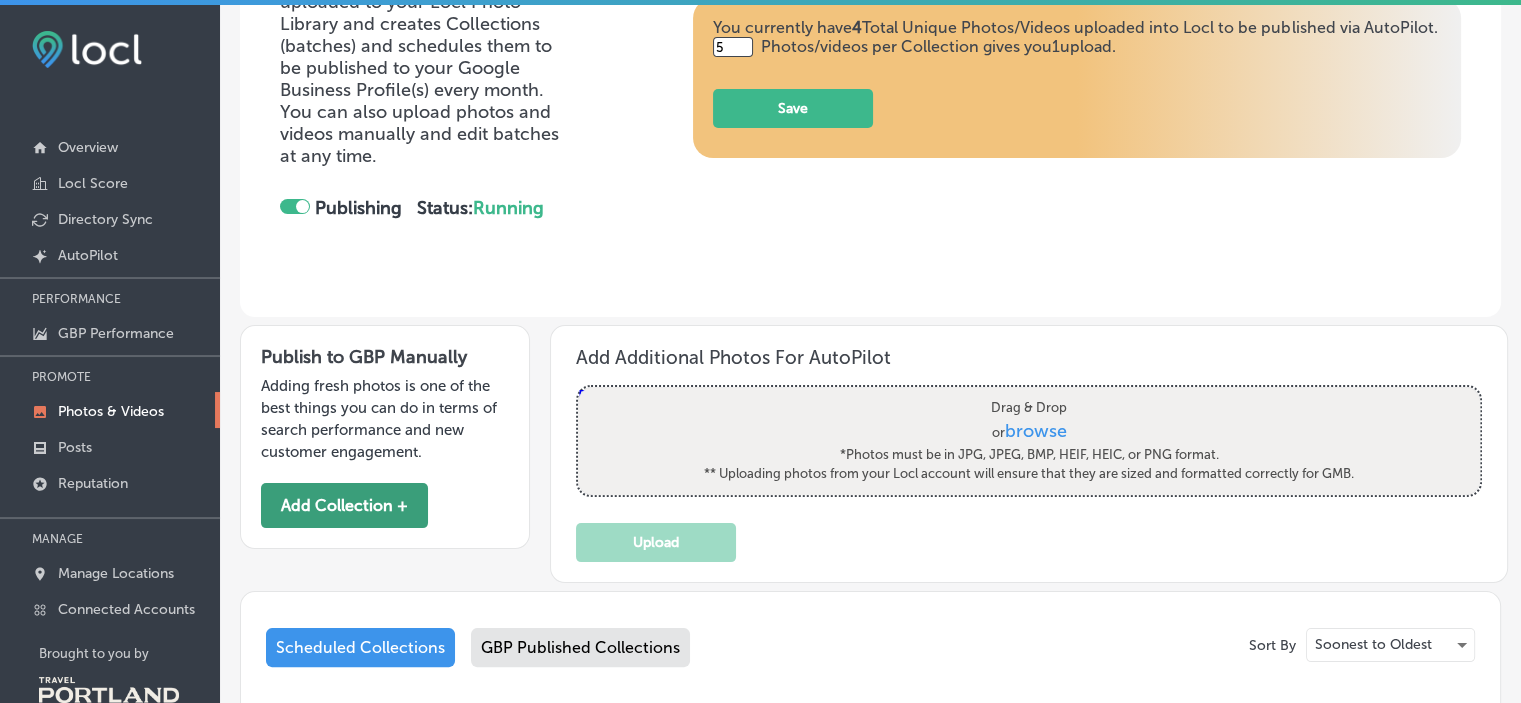 click on "Add Collection +" at bounding box center (344, 505) 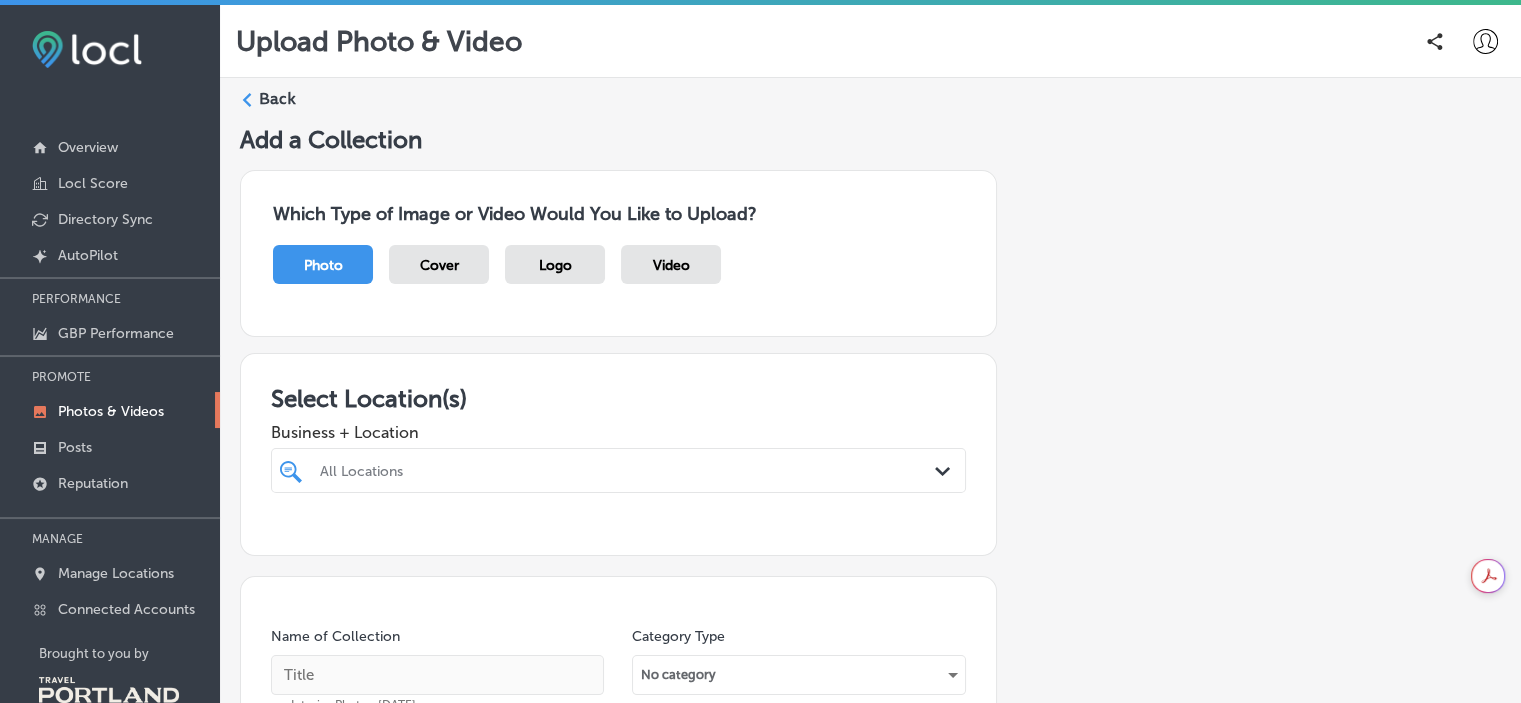 click on "Cover" at bounding box center (439, 265) 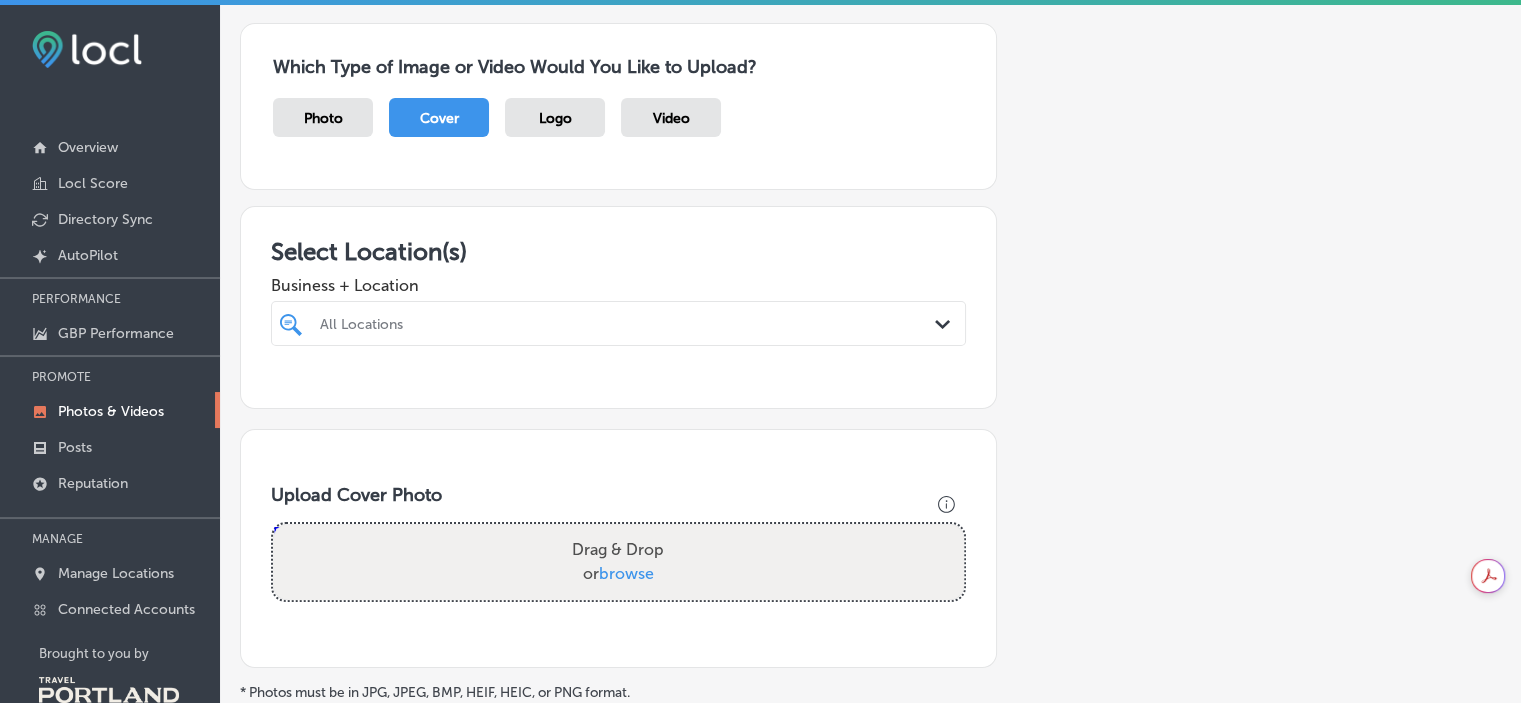 scroll, scrollTop: 151, scrollLeft: 0, axis: vertical 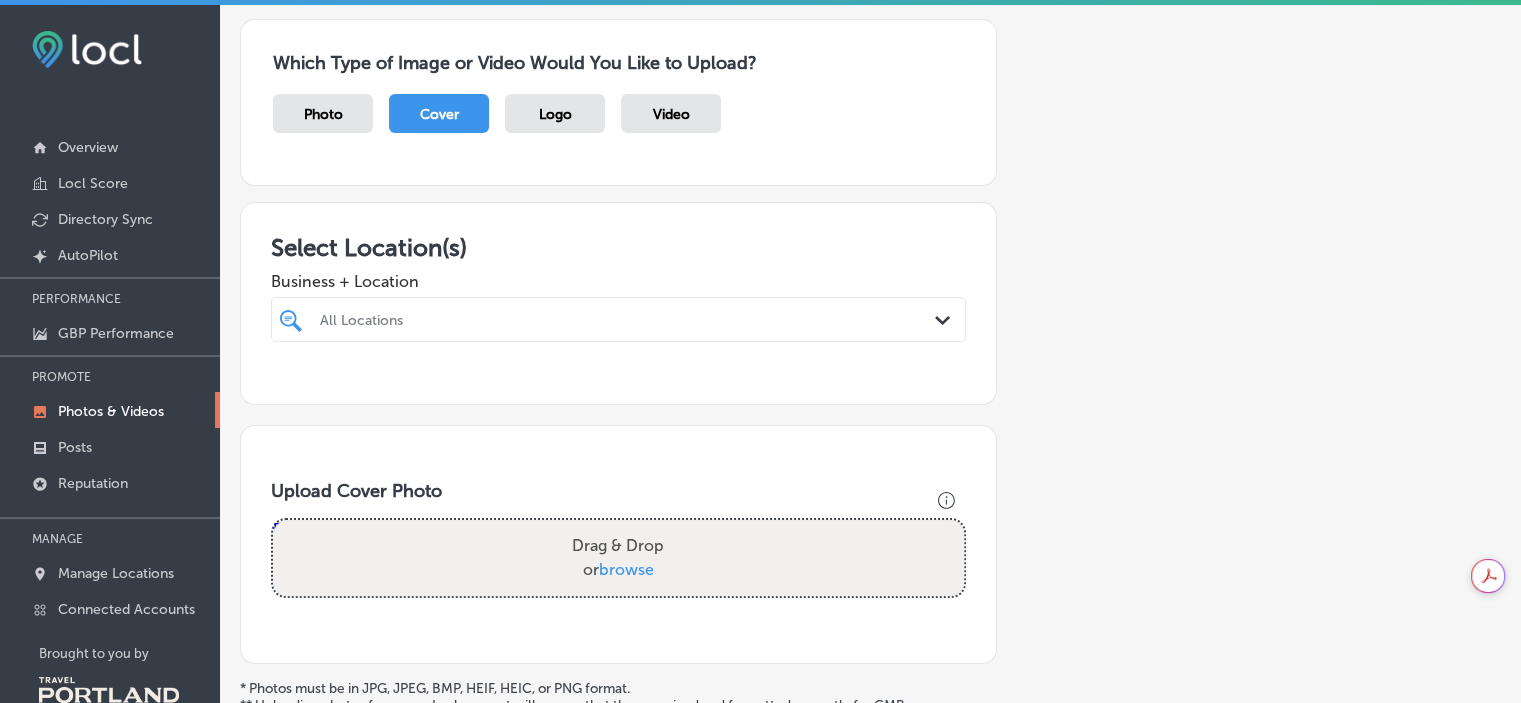 click on "browse" at bounding box center [626, 569] 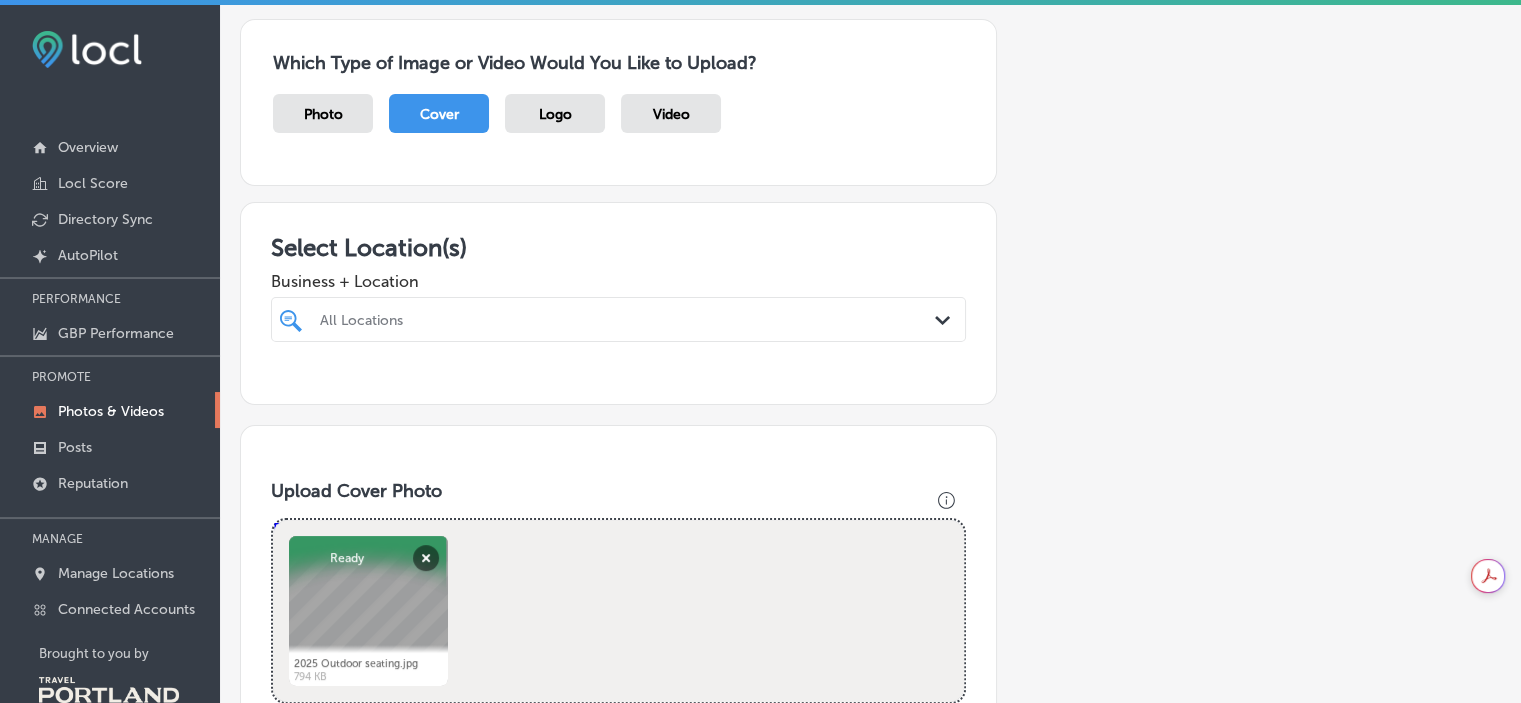 click at bounding box center [588, 319] 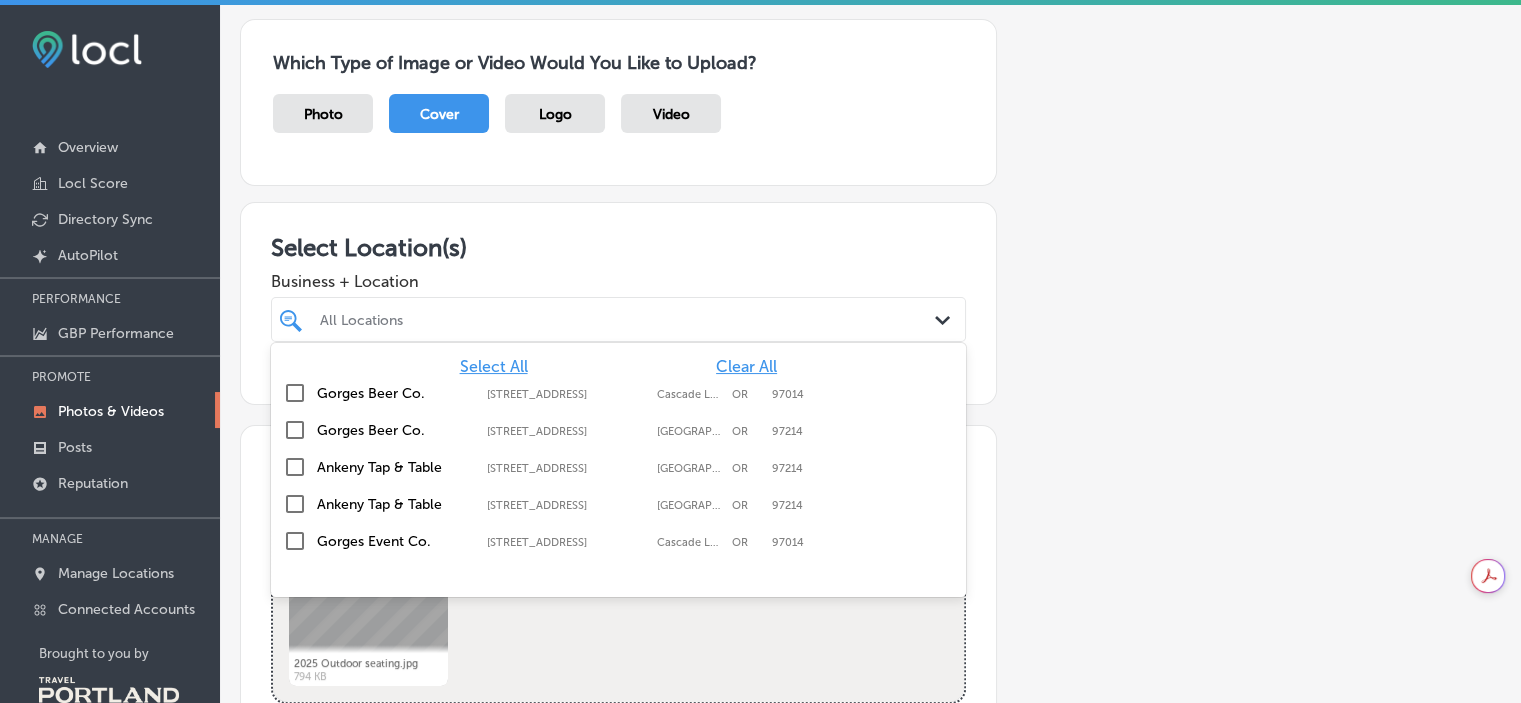 click at bounding box center (295, 430) 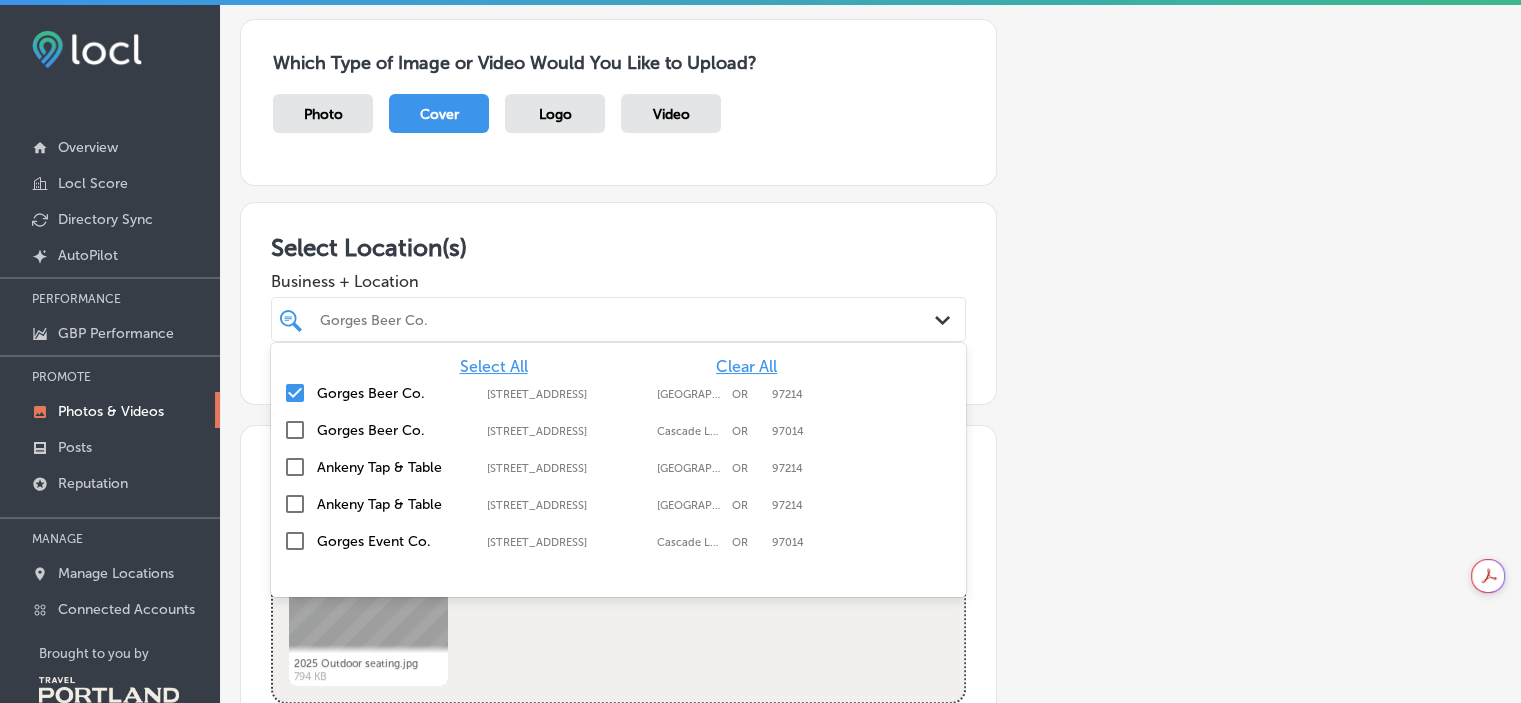 click on "Add a Collection Which Type of Image or Video Would You Like to Upload? Photo Cover Logo Video Select Location(s) Business + Location   option [STREET_ADDRESS].    option [STREET_ADDRESS]. 6 results available. Use Up and Down to choose options, press Enter to select the currently focused option, press Escape to exit the menu, press Tab to select the option and exit the menu.
Gorges Beer Co.
Path
Created with Sketch.
Select All Clear All Gorges Beer Co. [STREET_ADDRESS] [STREET_ADDRESS] Gorges Beer Co. [STREET_ADDRESS] [STREET_ADDRESS] Ankeny Tap & Table [STREET_ADDRESS] [STREET_ADDRESS] Ankeny Tap & Table [STREET_ADDRESS] [STREET_ADDRESS]" at bounding box center [870, 450] 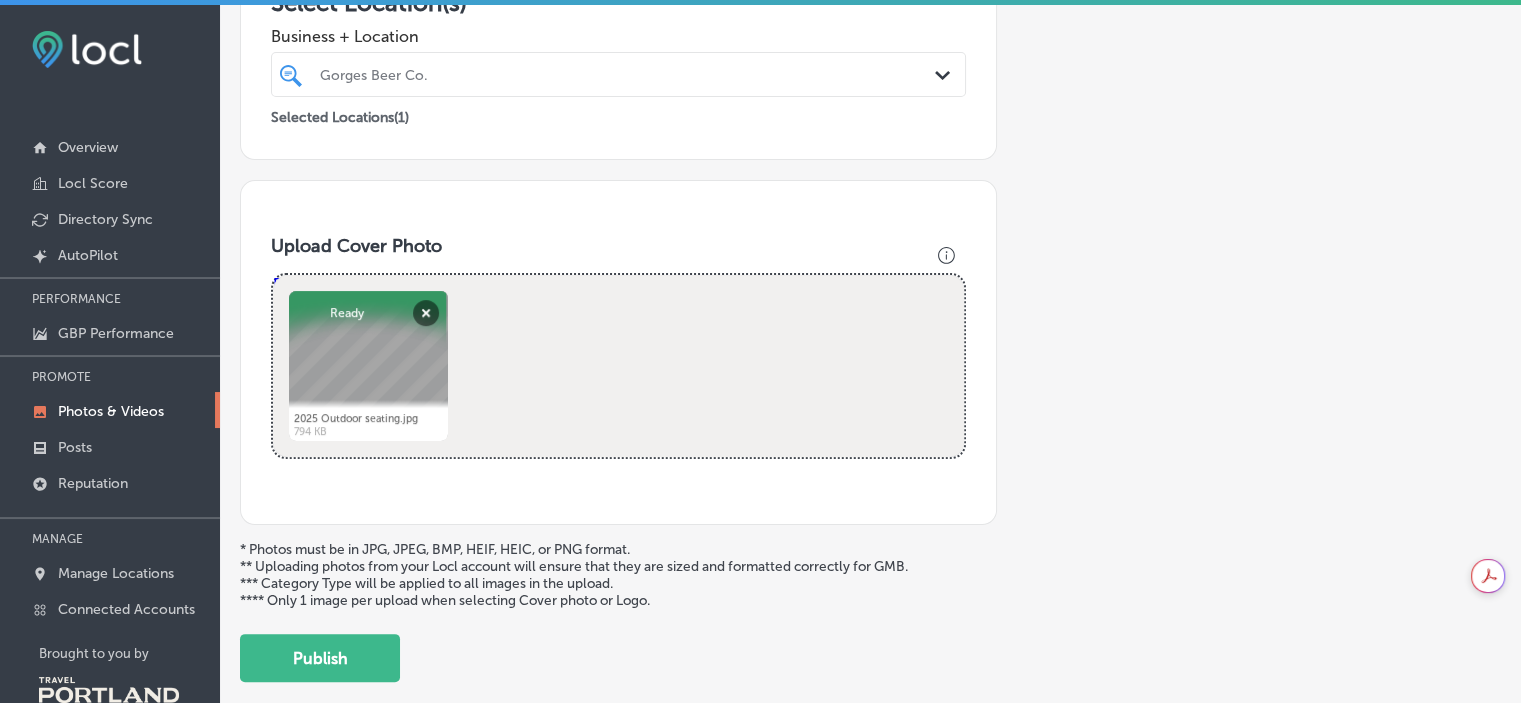 scroll, scrollTop: 457, scrollLeft: 0, axis: vertical 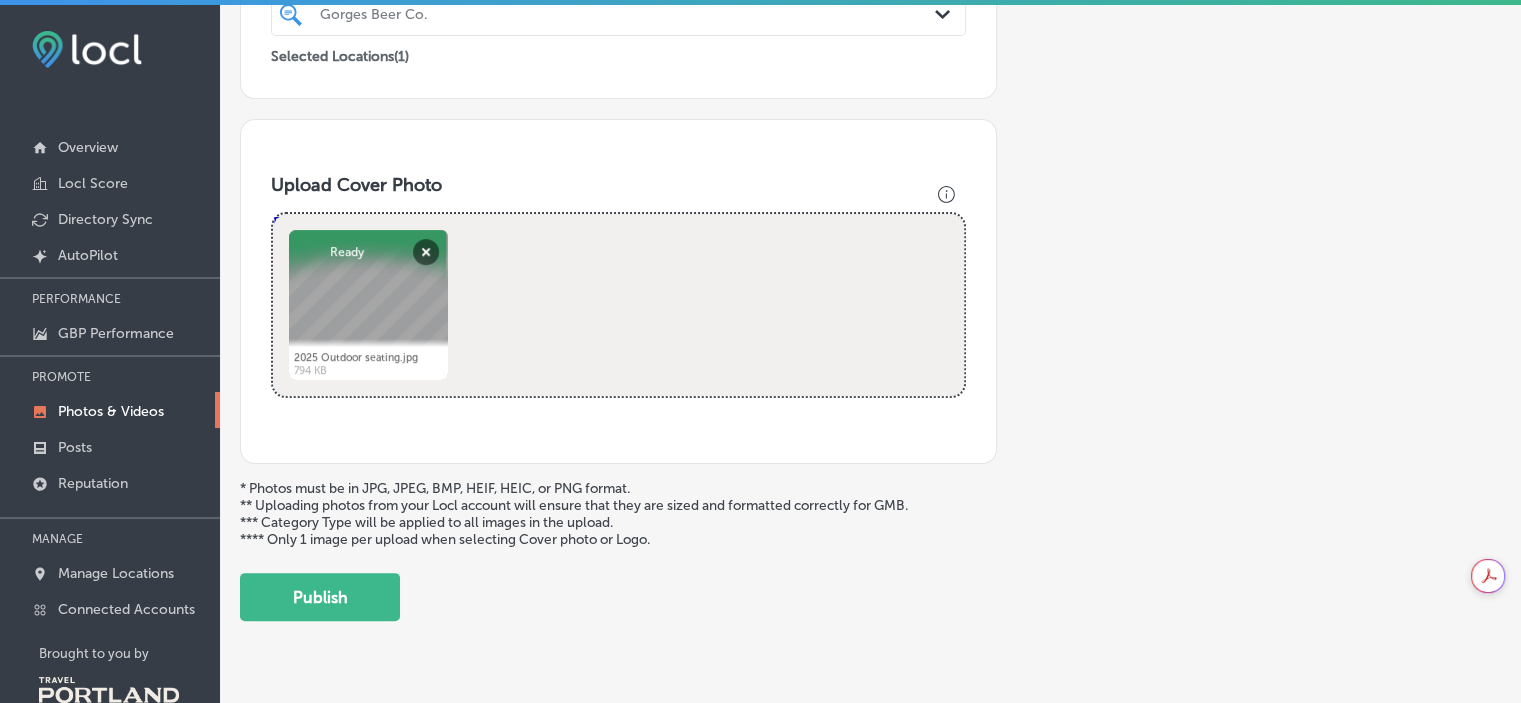 click on "Add a Collection Which Type of Image or Video Would You Like to Upload? Photo Cover Logo Video Select Location(s) Business + Location
Gorges Beer Co.
Path
Created with Sketch.
Selected Locations  ( 1 ) Upload Cover Photo
Powered by PQINA Drag & Drop  or  browse 2025 Outdoor seating.jpg Abort Retry Remove Upload Cancel Retry Remove 2025 Outdoor seating.jpg 794 KB Ready tap to undo" at bounding box center [870, 144] 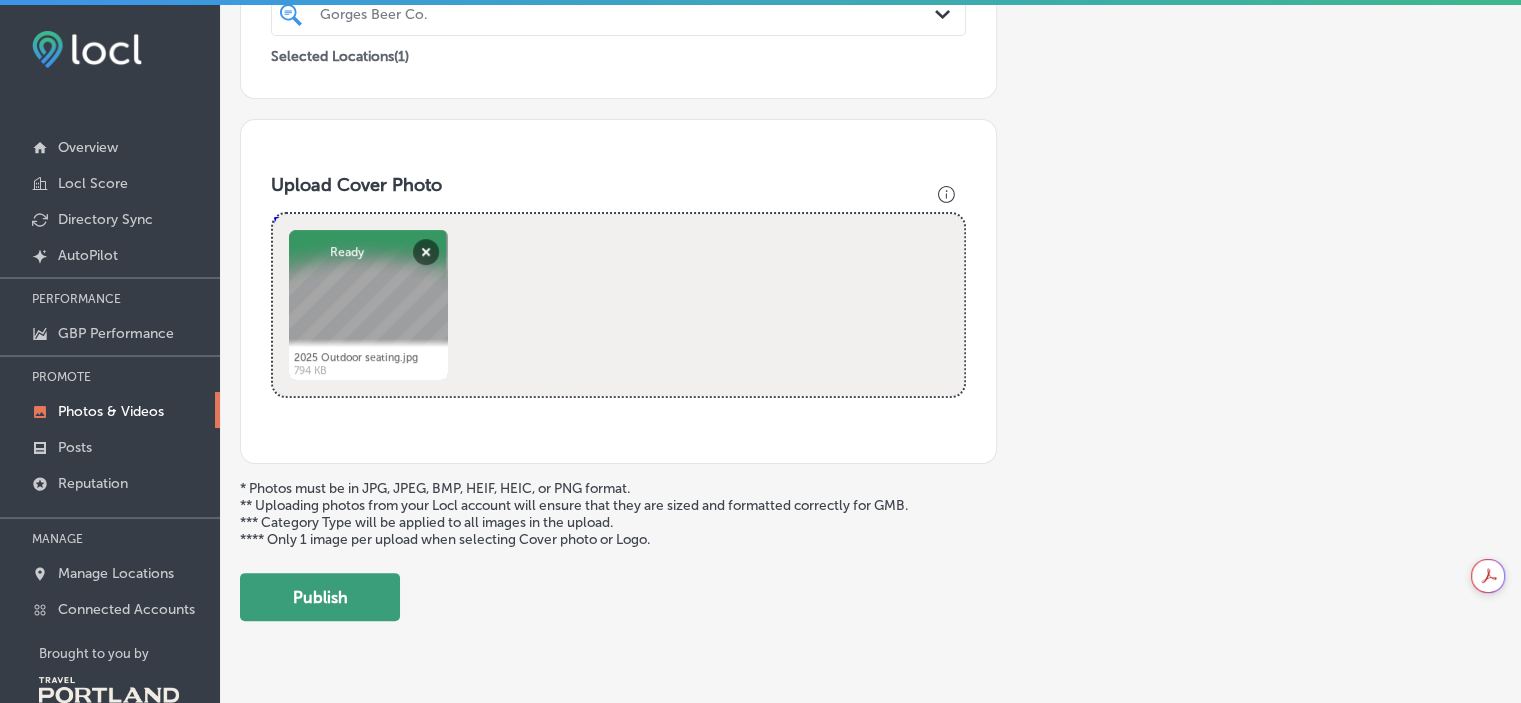 click on "Publish" at bounding box center [320, 597] 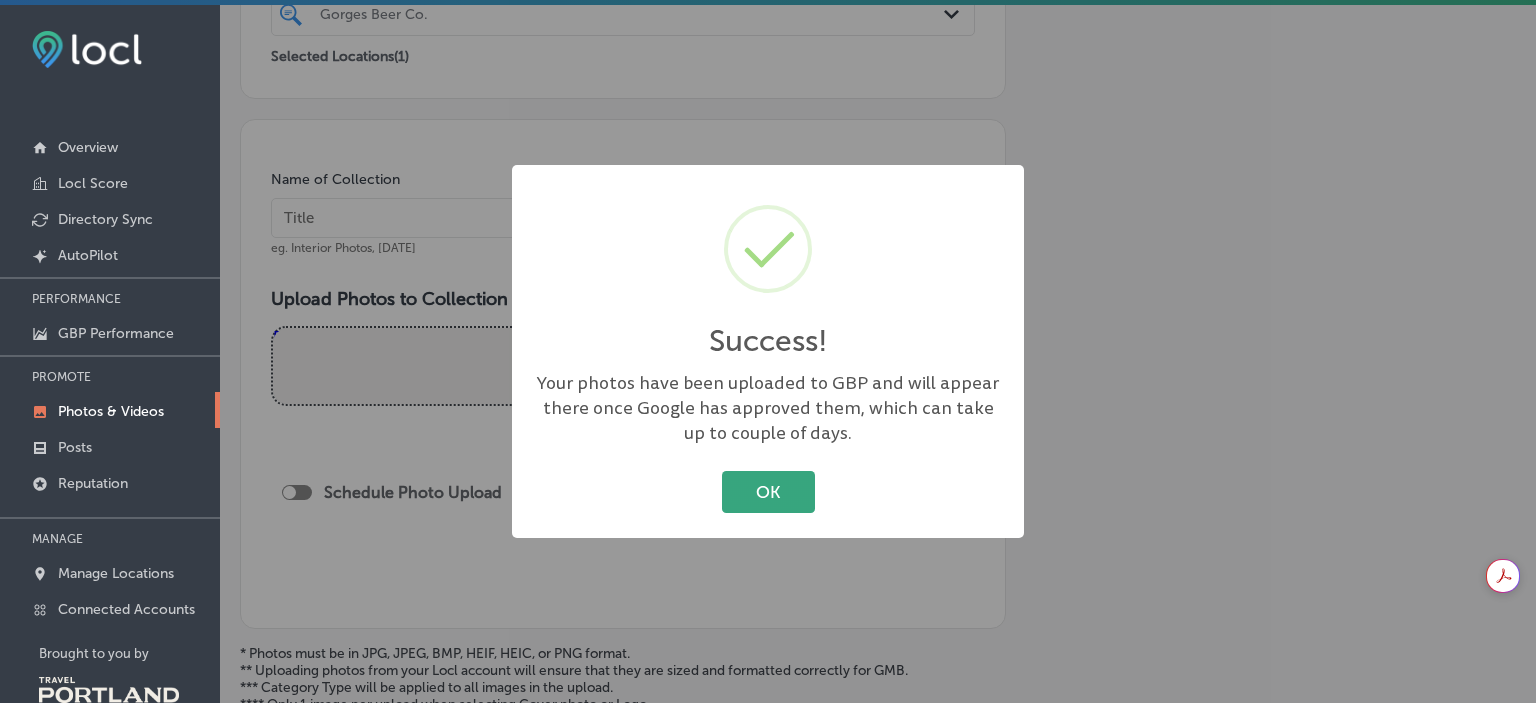 click on "OK" at bounding box center [768, 491] 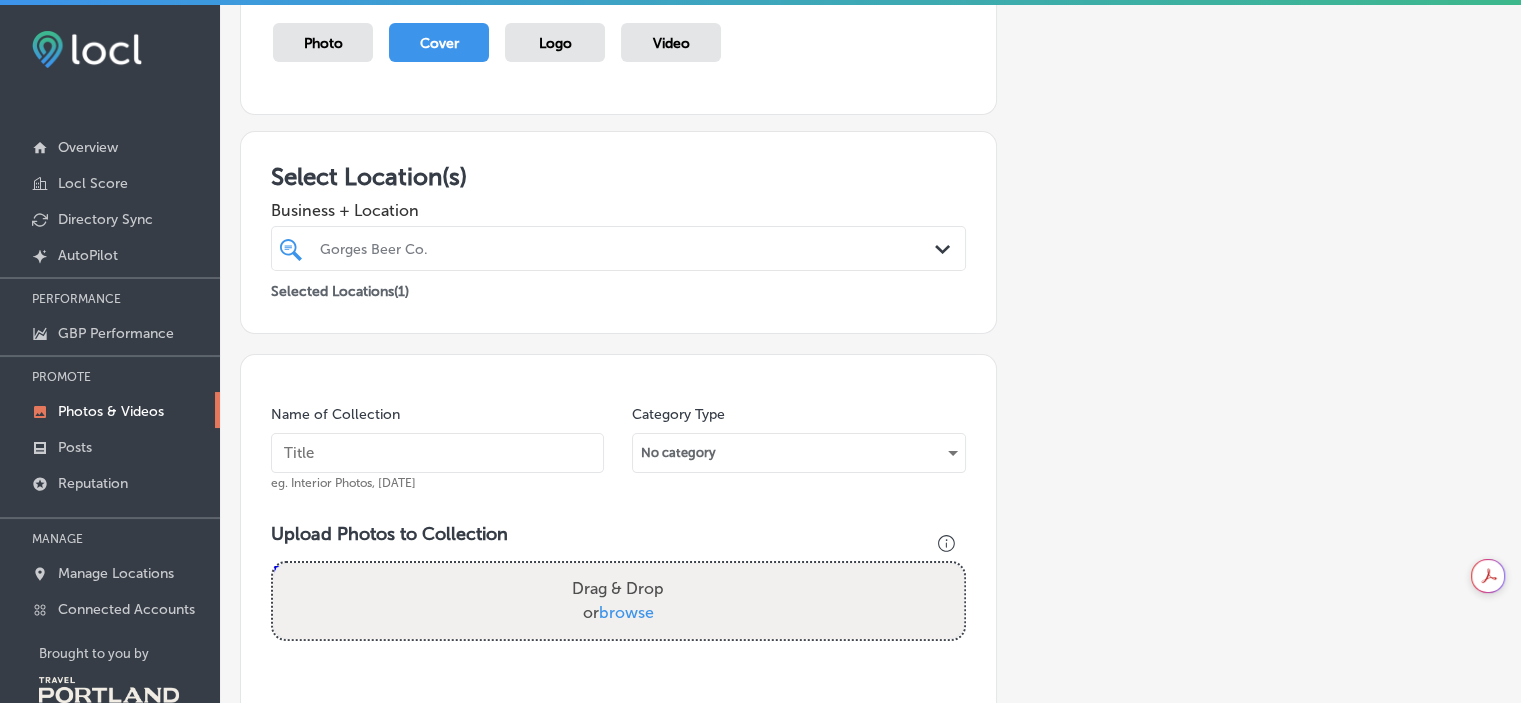 scroll, scrollTop: 168, scrollLeft: 0, axis: vertical 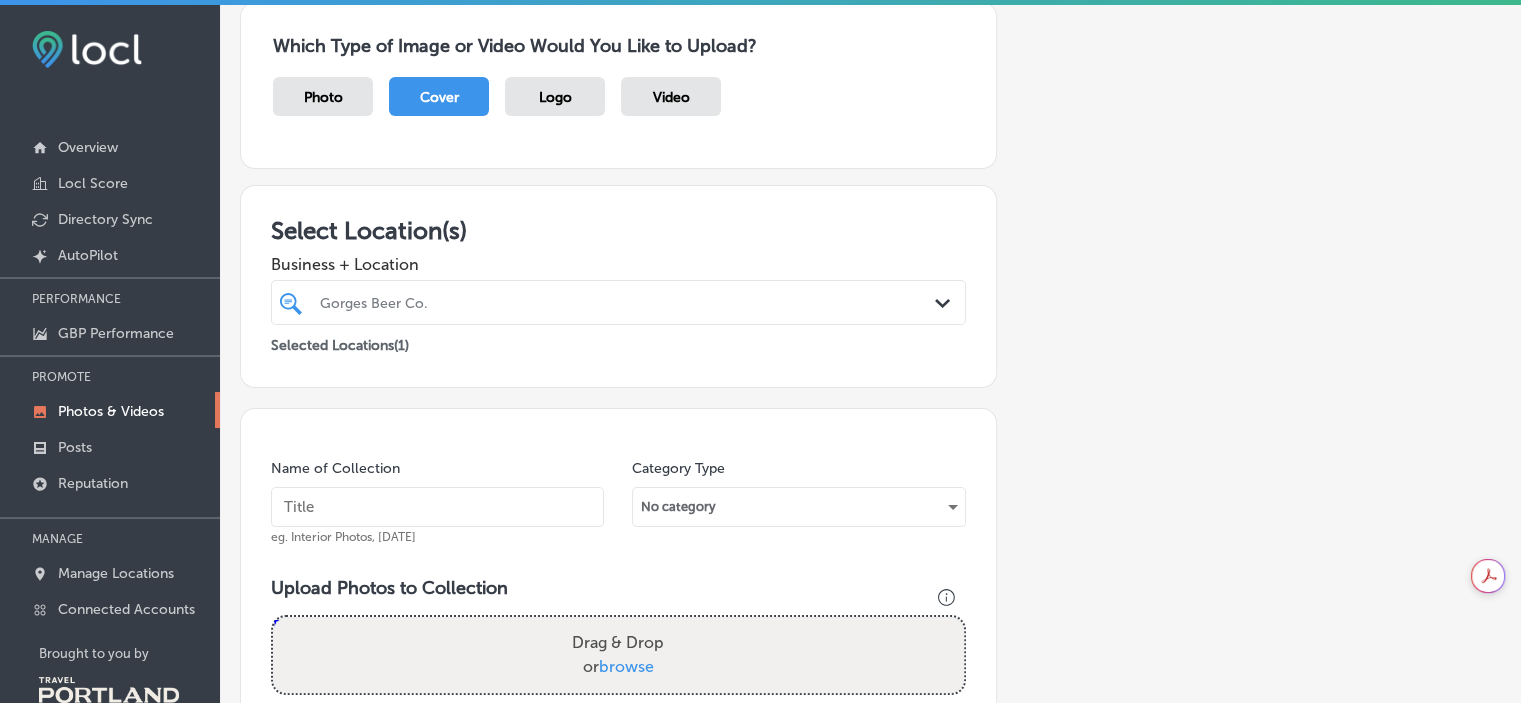 click on "Gorges Beer Co." at bounding box center [628, 302] 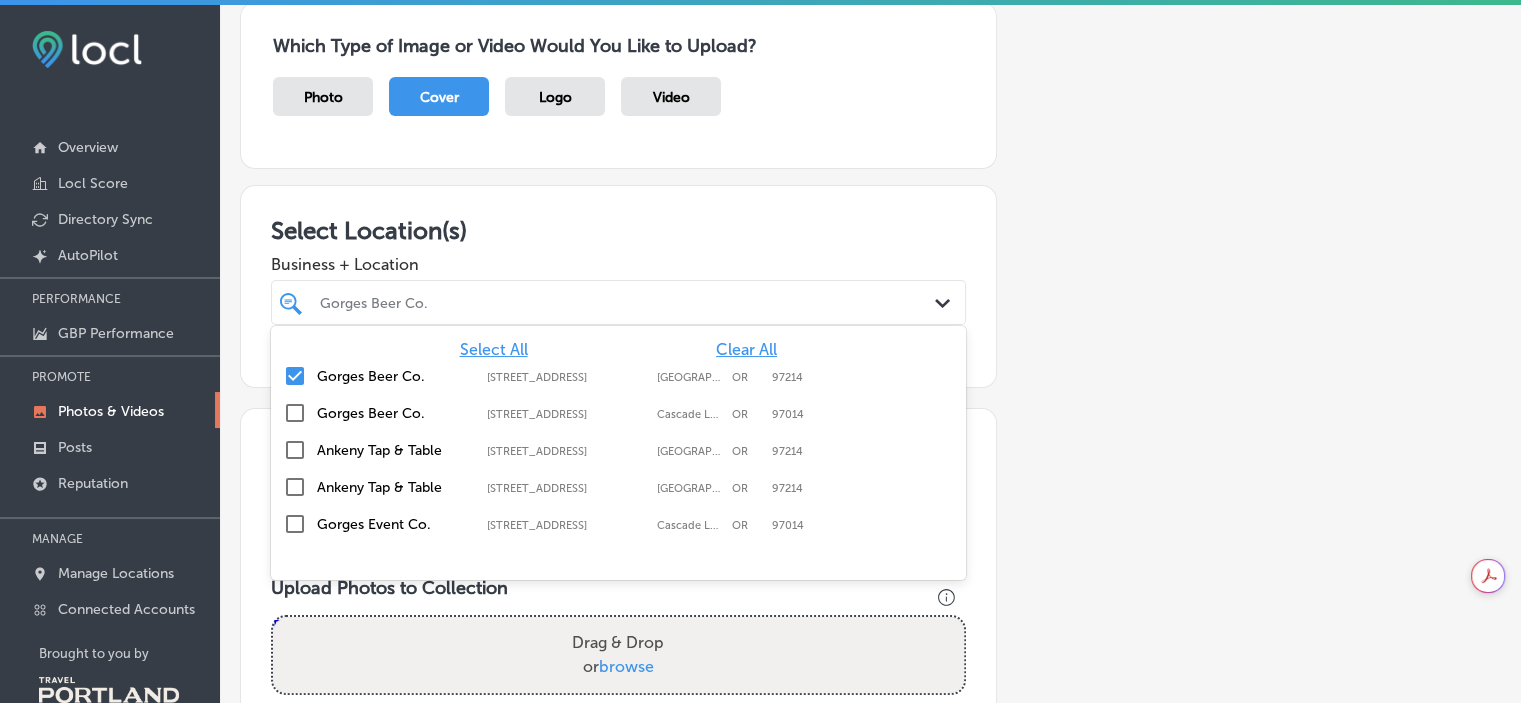 click on "Gorges Beer Co." at bounding box center (397, 413) 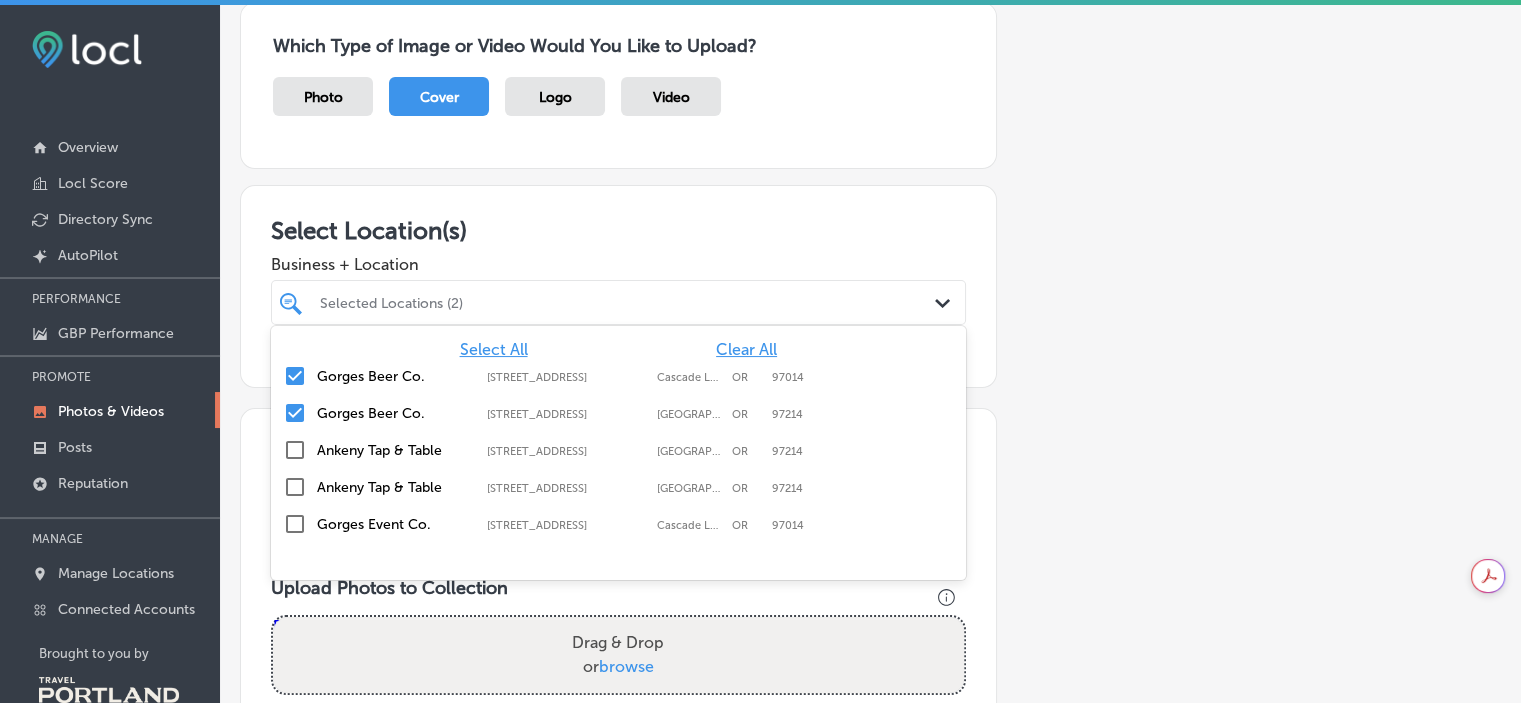 click on "Gorges Beer Co." at bounding box center (397, 376) 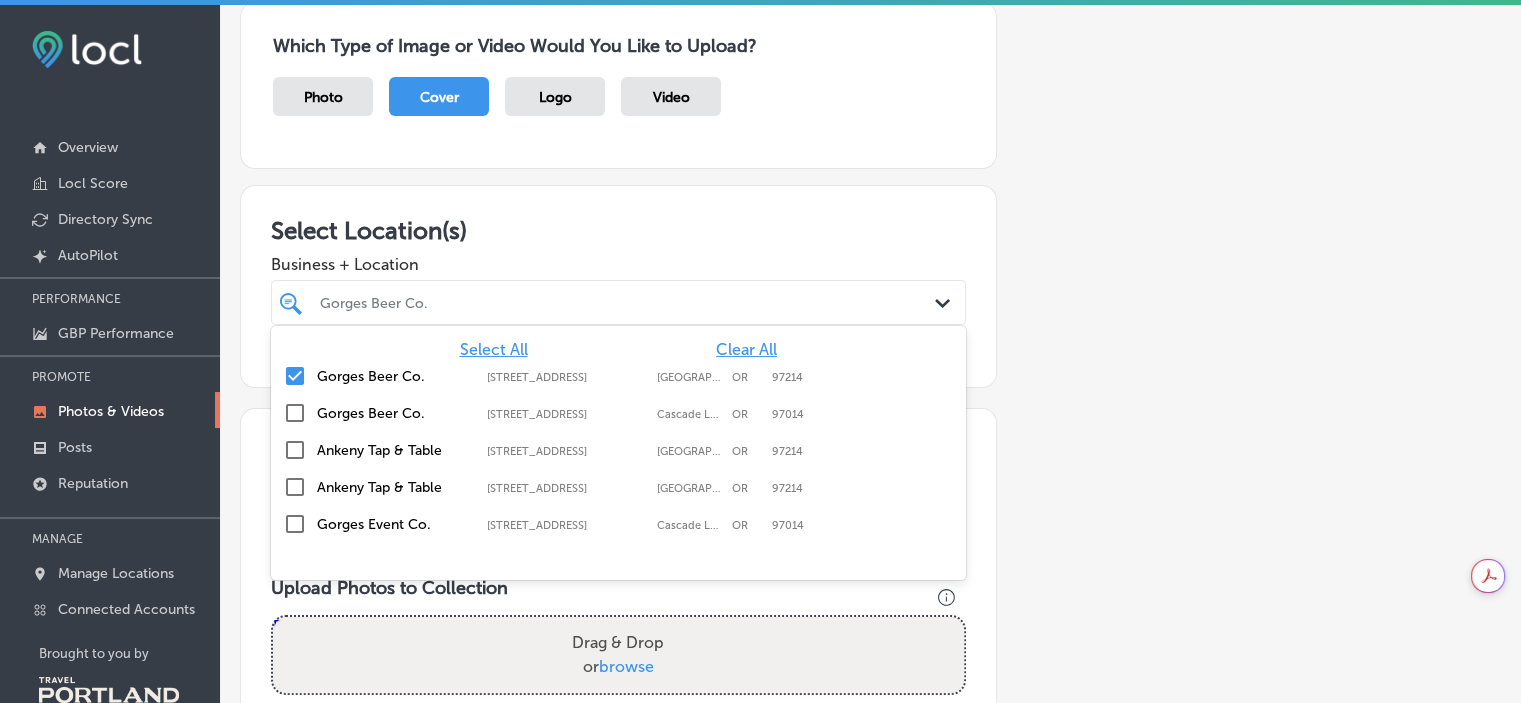 click on "browse" at bounding box center [626, 666] 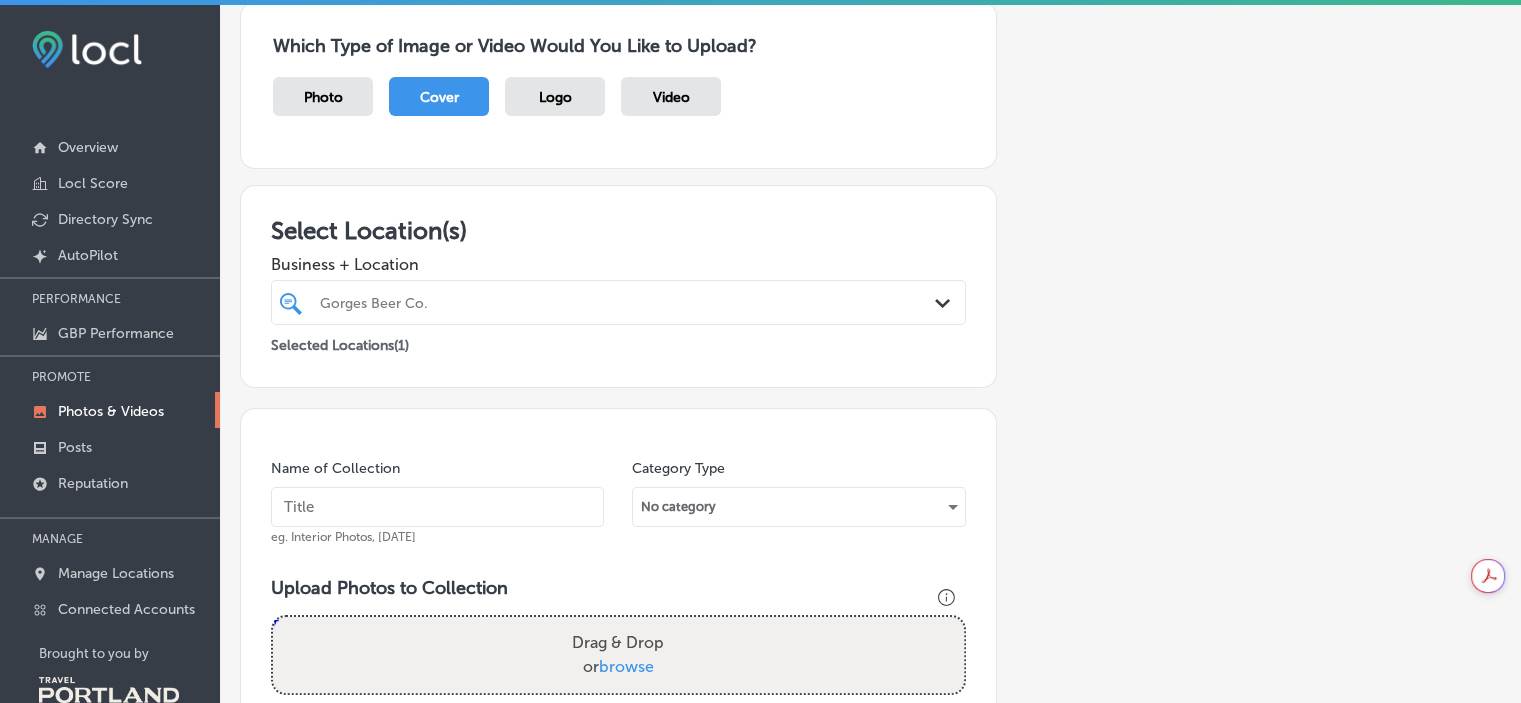 type on "C:\fakepath\Front View - Small File.JPG" 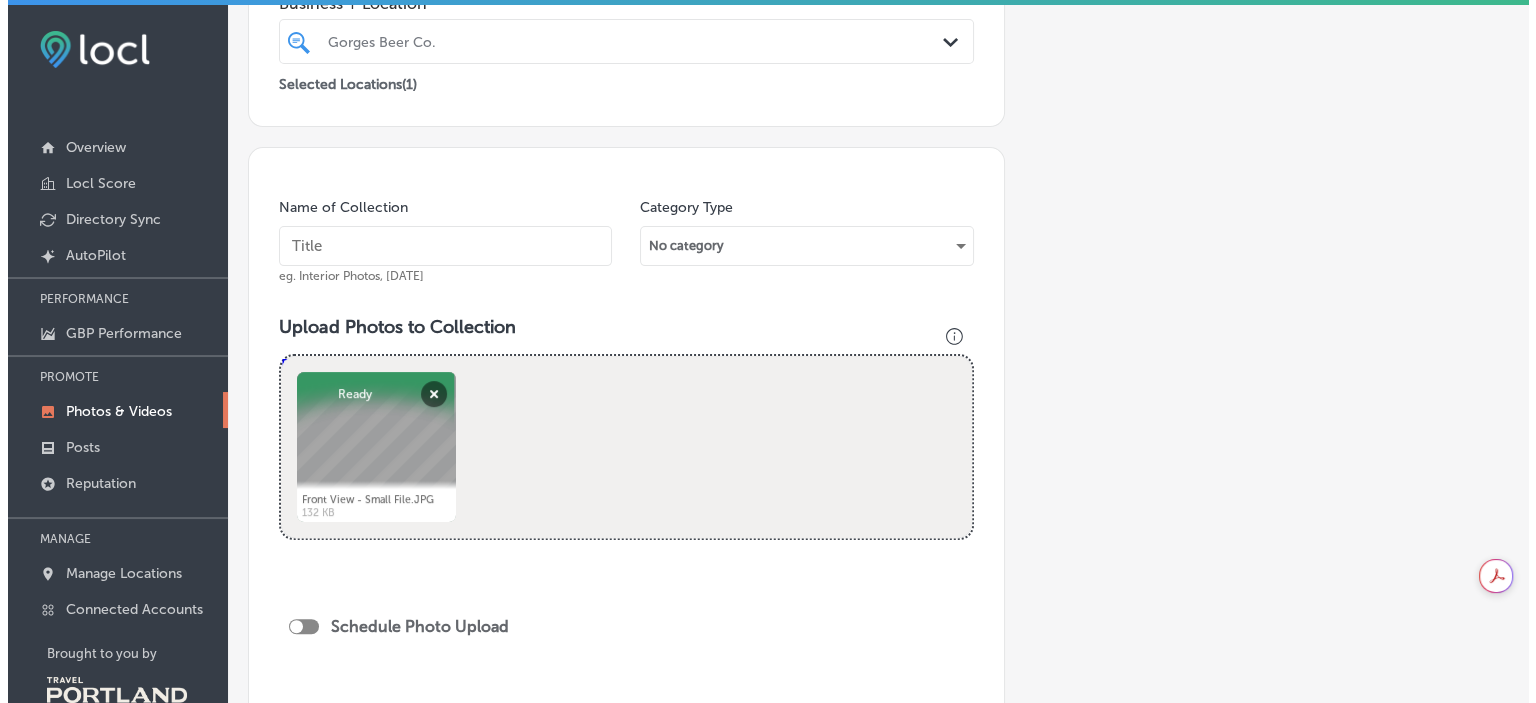 scroll, scrollTop: 729, scrollLeft: 0, axis: vertical 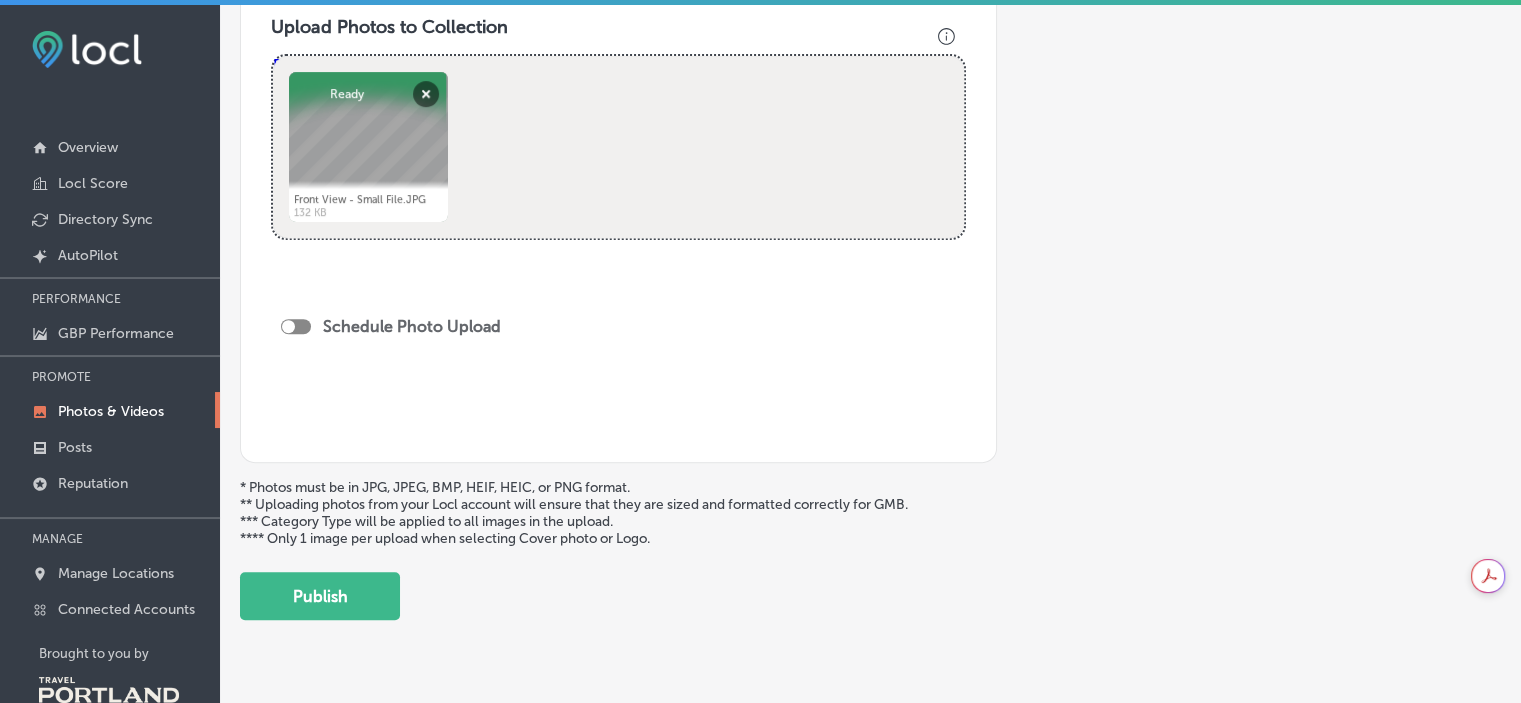 click on "Back Add a Collection Which Type of Image or Video Would You Like to Upload? Photo Cover Logo Video Select Location(s) Business + Location
Gorges Beer Co.
Path
Created with Sketch.
Selected Locations  ( 1 ) Name of Collection eg. Interior Photos, [DATE]   Category Type No category Upload Photos to Collection
Powered by PQINA Drag & Drop  or  browse Front View - Small File.JPG Abort Retry Remove Upload Cancel Retry Remove Front View - Small File.JPG 132 KB Ready tap to undo" at bounding box center (870, -11) 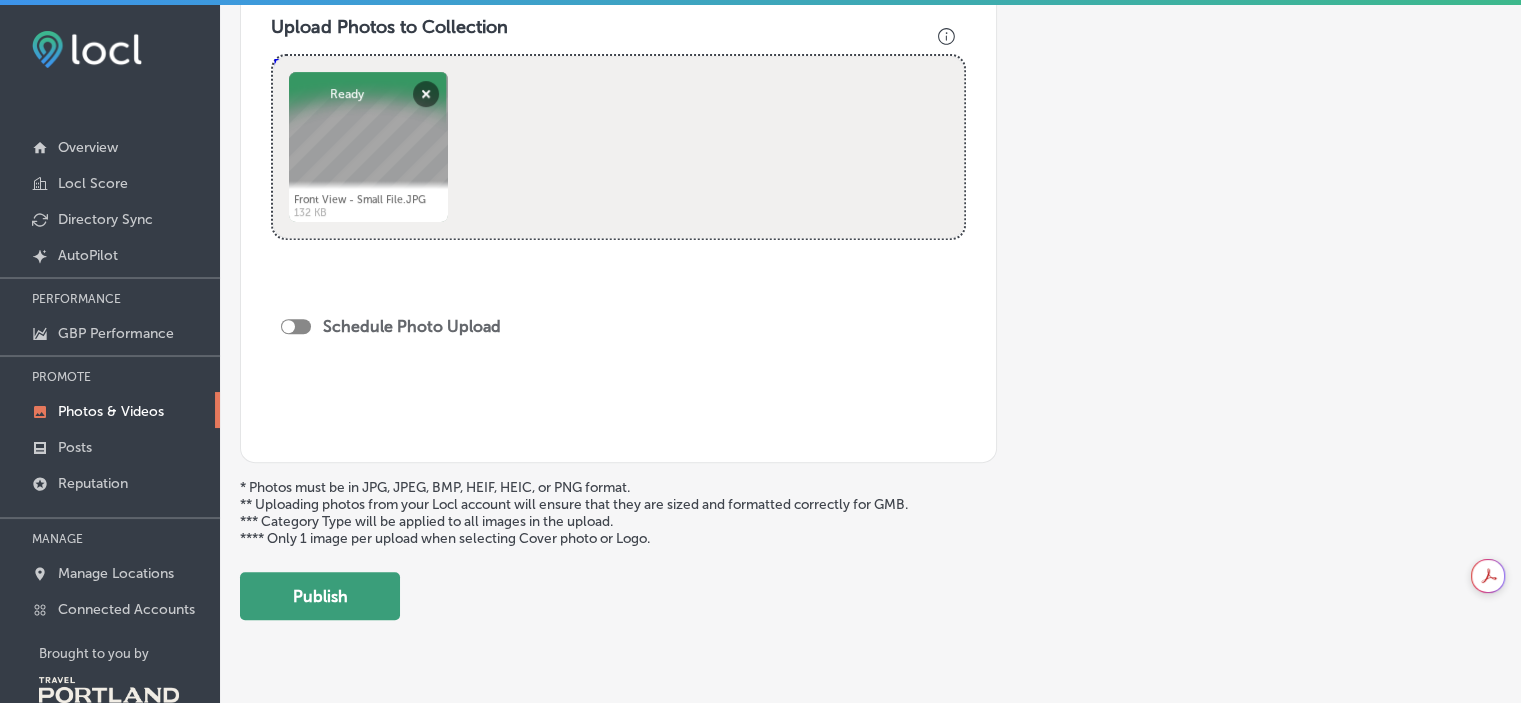 click on "Publish" at bounding box center (320, 596) 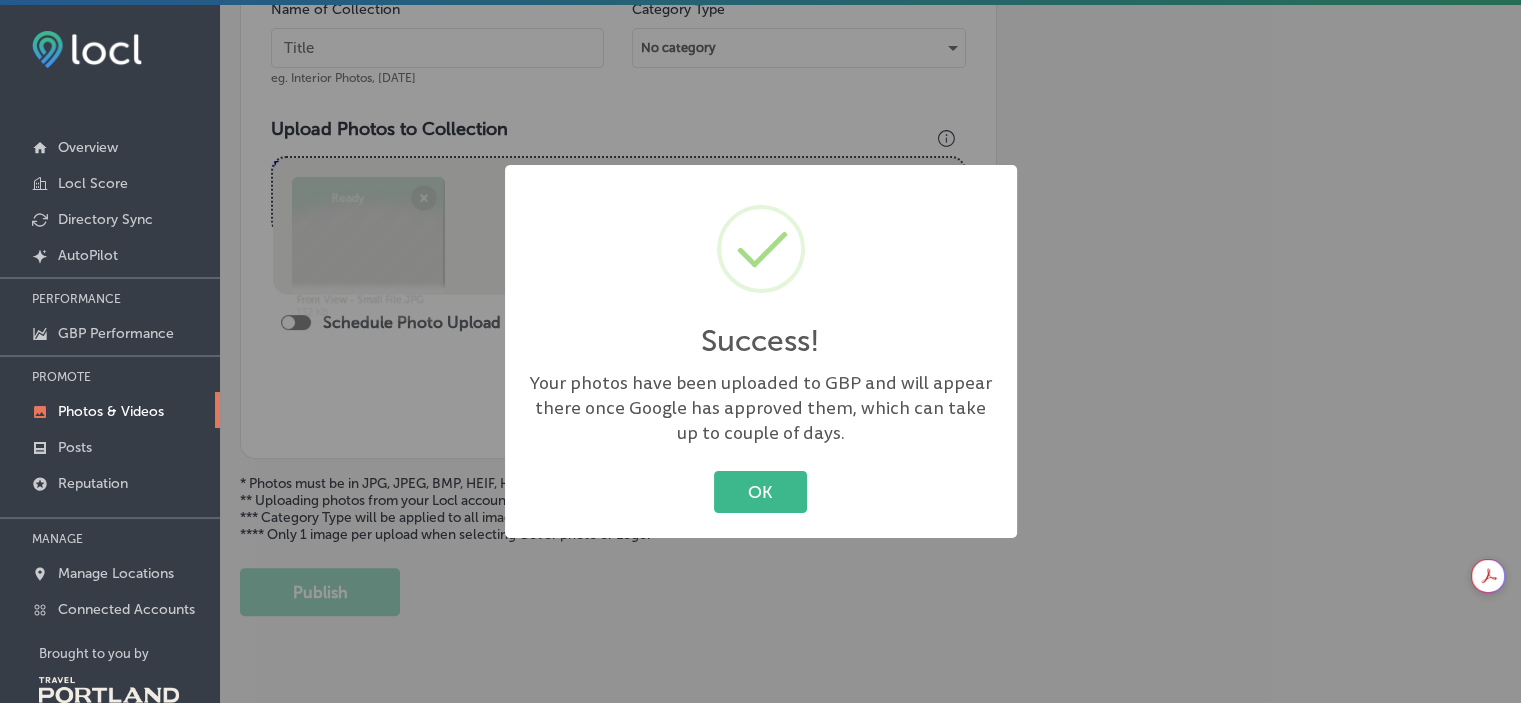 scroll, scrollTop: 624, scrollLeft: 0, axis: vertical 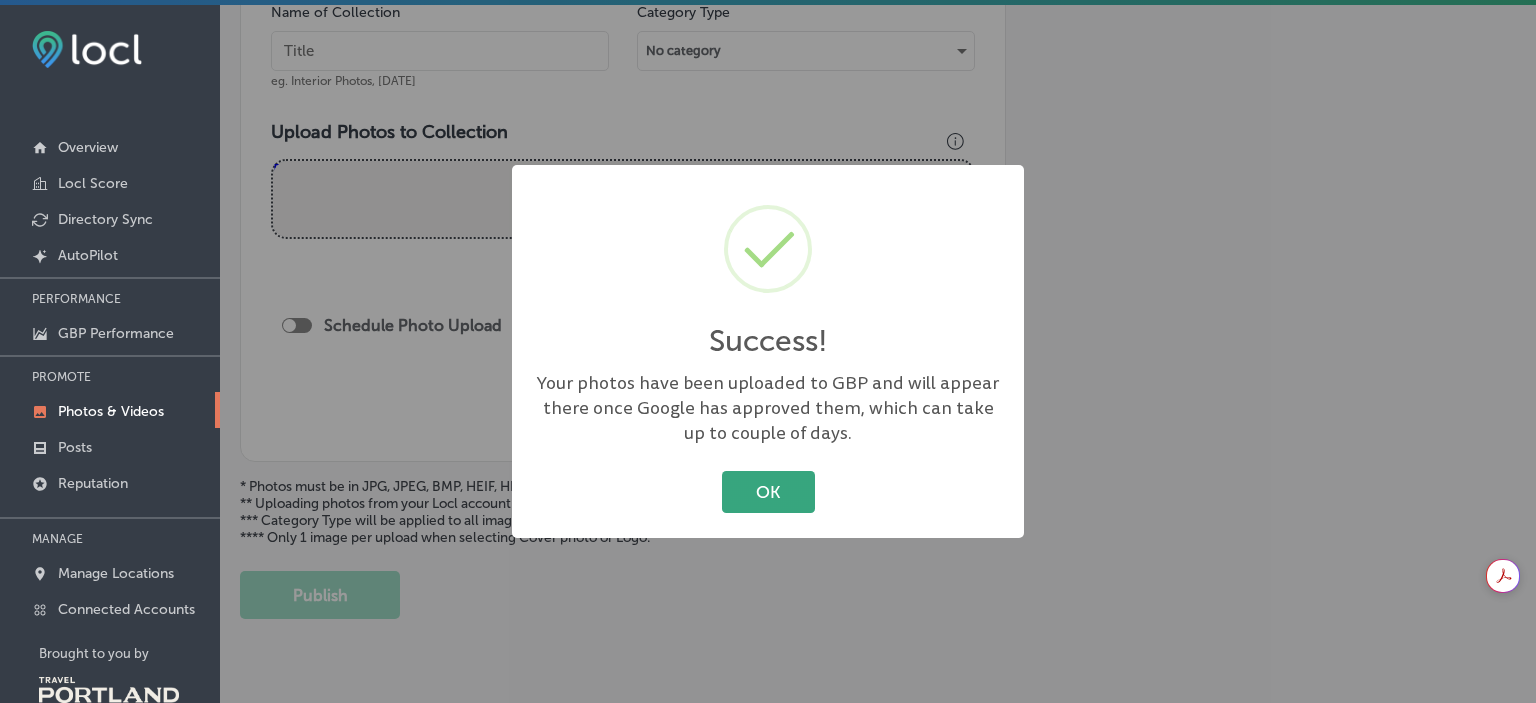 click on "OK" at bounding box center (768, 491) 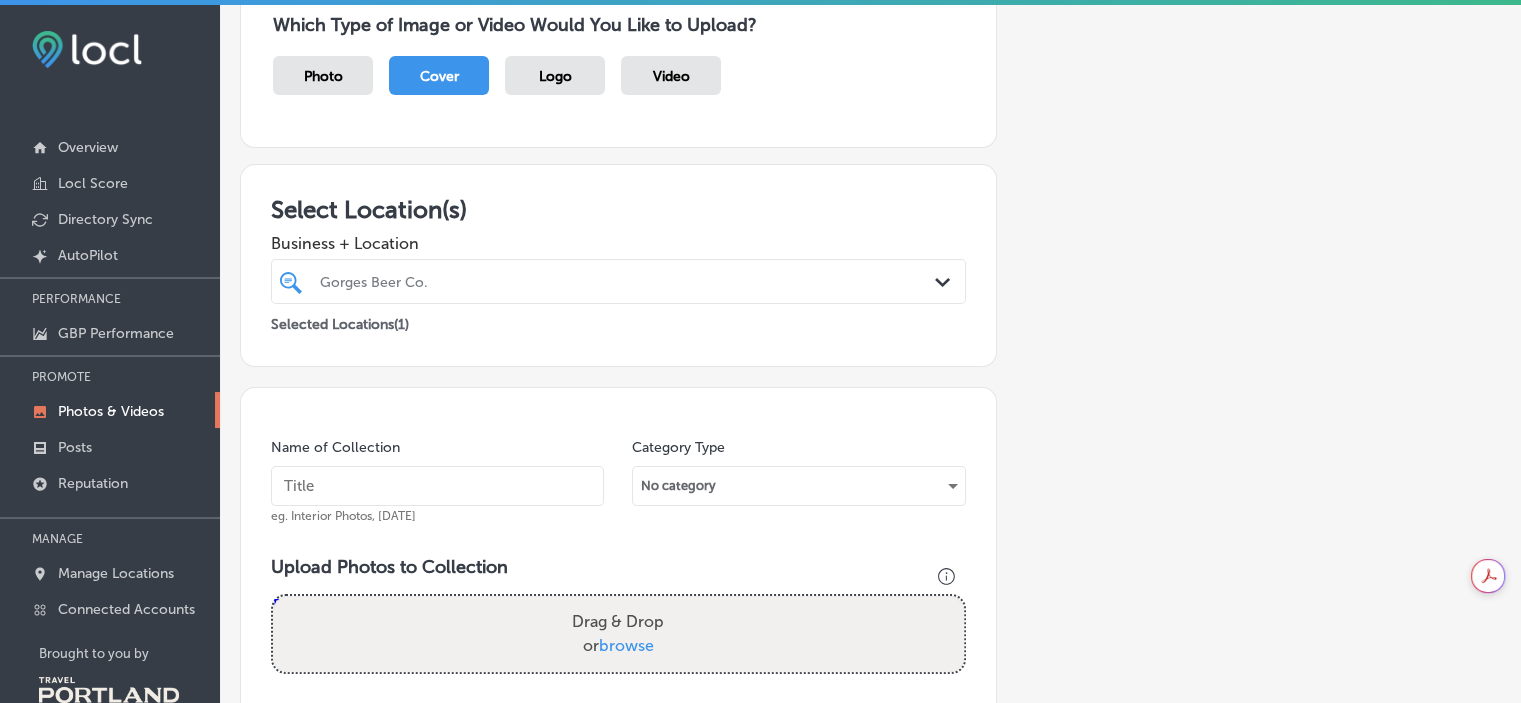 scroll, scrollTop: 124, scrollLeft: 0, axis: vertical 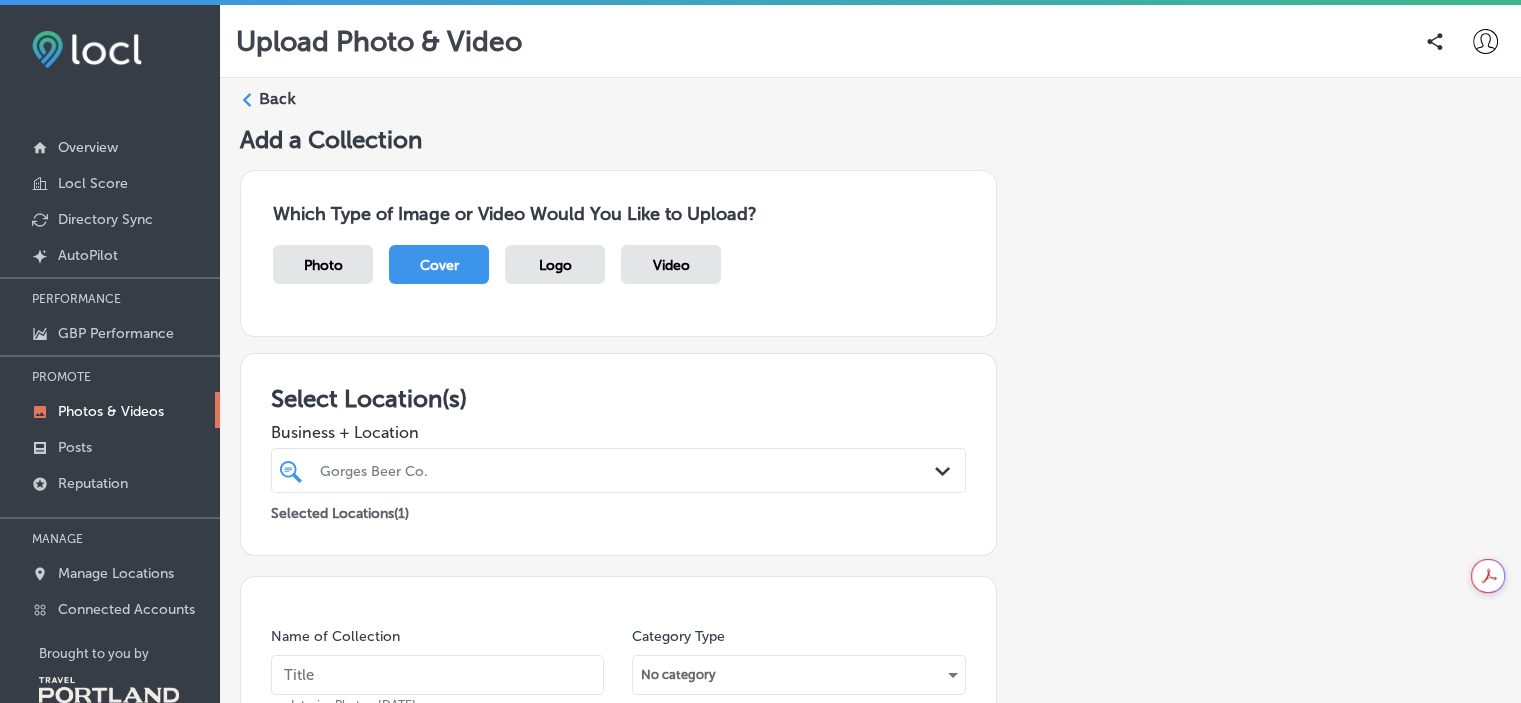 click on "Logo" at bounding box center (555, 264) 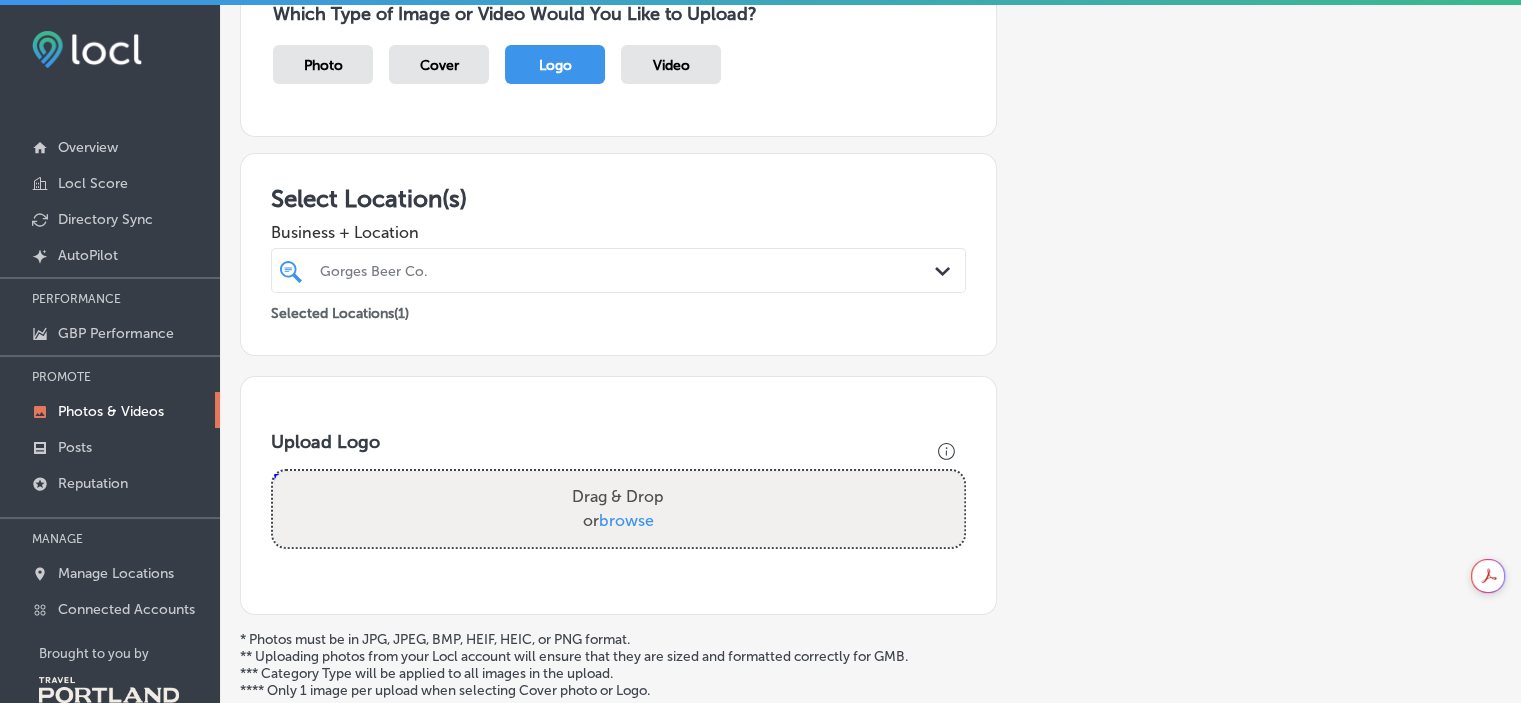 scroll, scrollTop: 290, scrollLeft: 0, axis: vertical 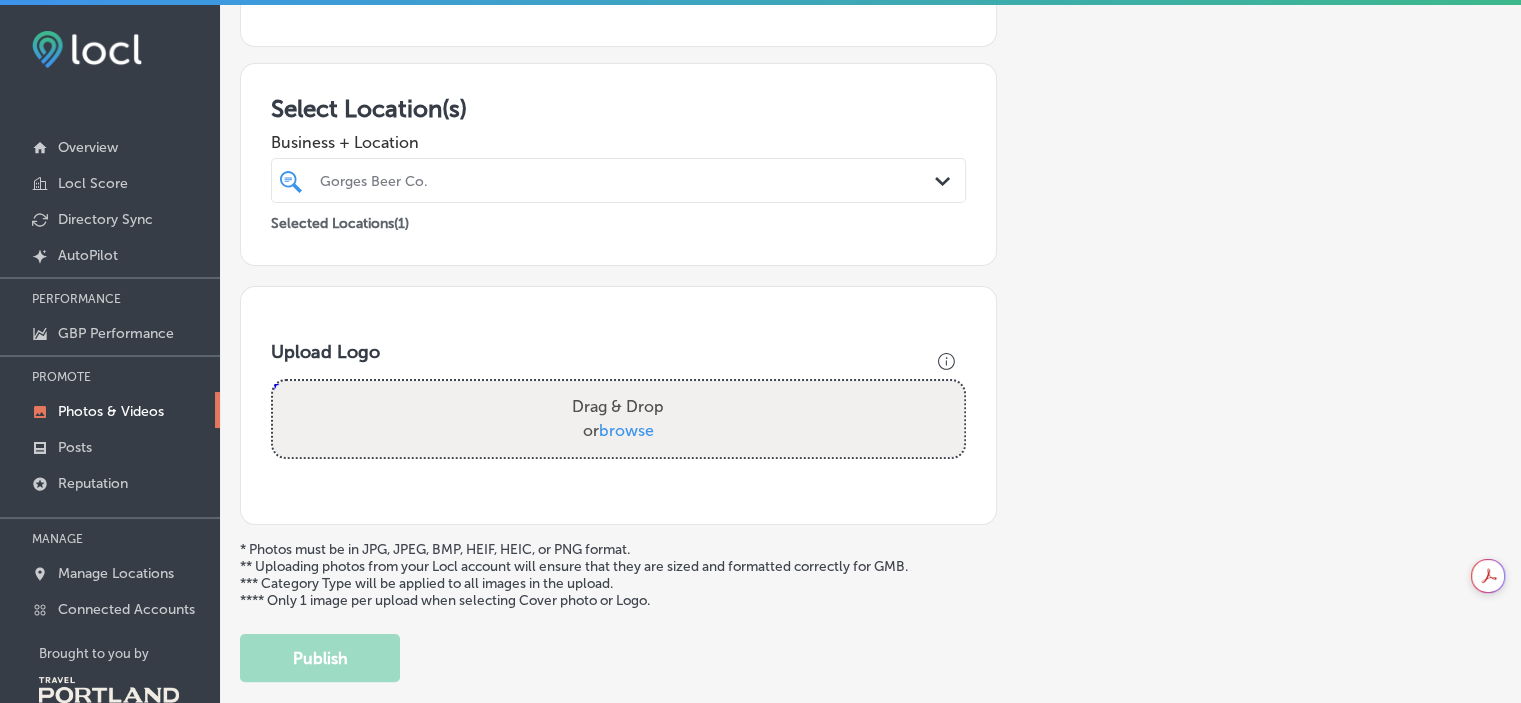 click on "browse" at bounding box center [626, 430] 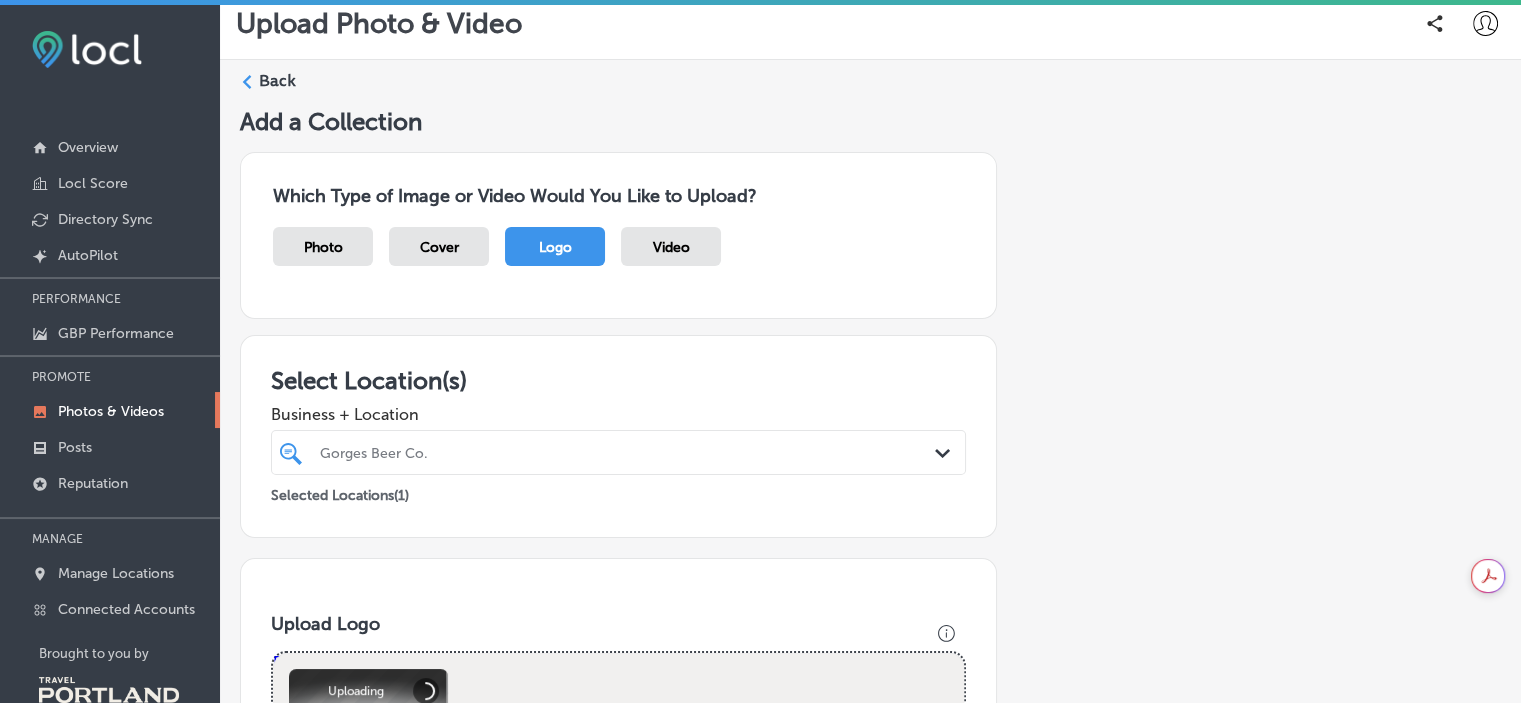 scroll, scrollTop: 0, scrollLeft: 0, axis: both 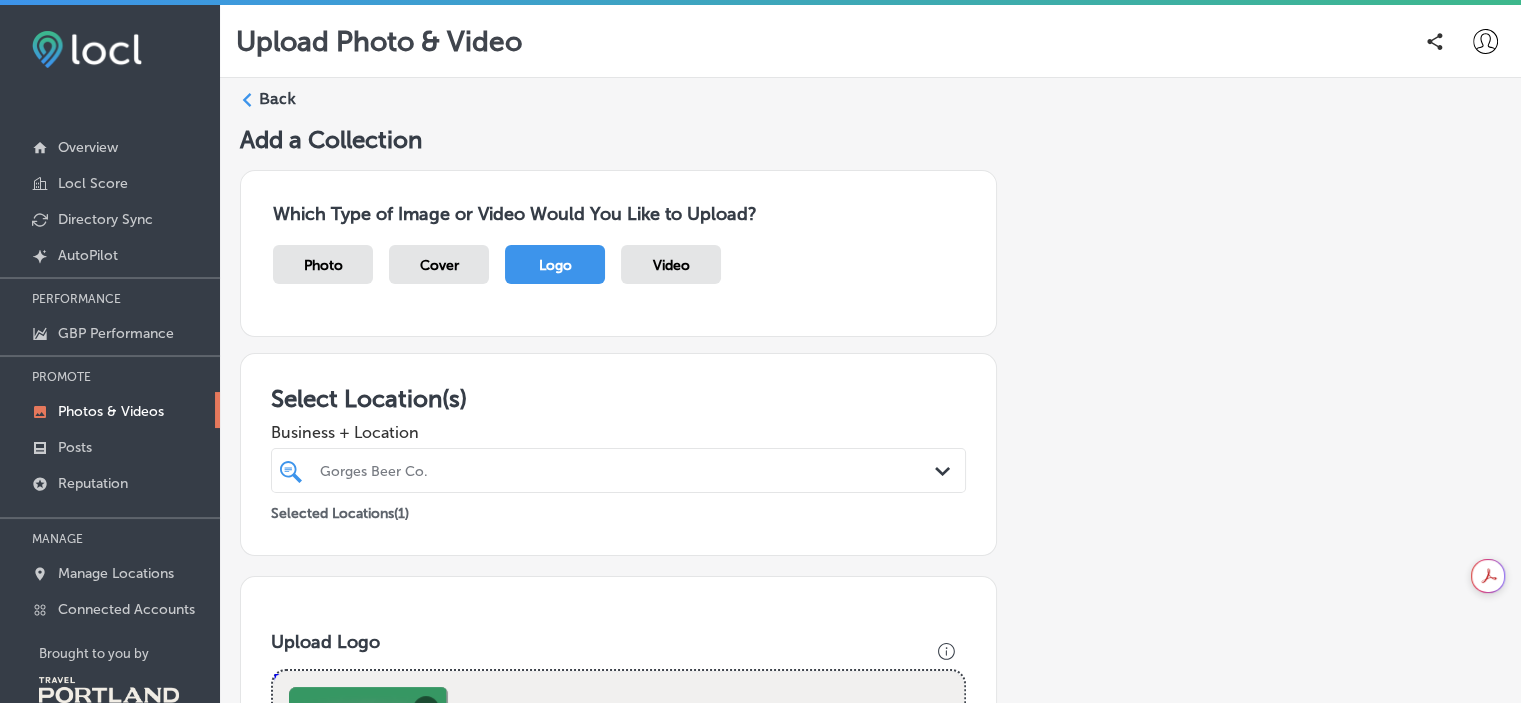 click on "Gorges Beer Co.
Path
Created with Sketch." at bounding box center [618, 470] 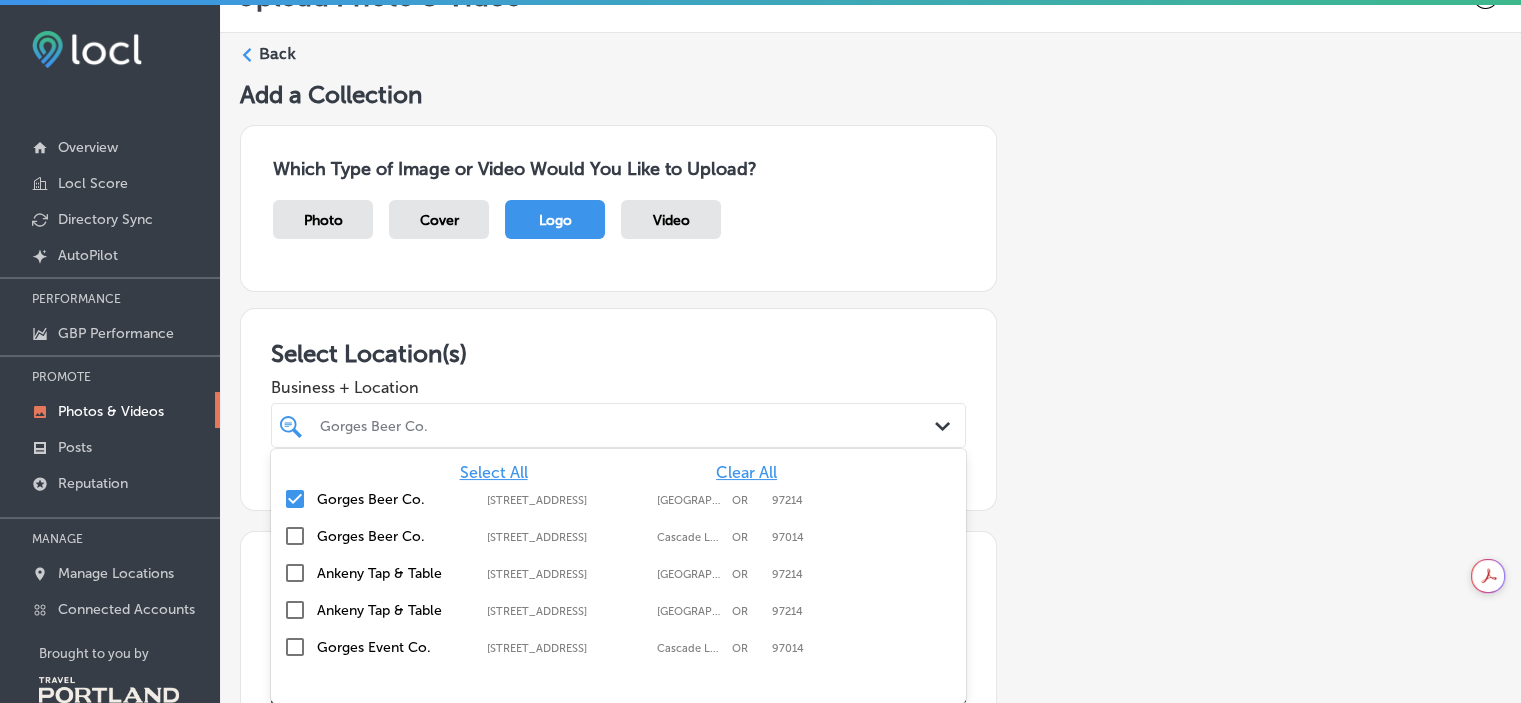 scroll, scrollTop: 52, scrollLeft: 0, axis: vertical 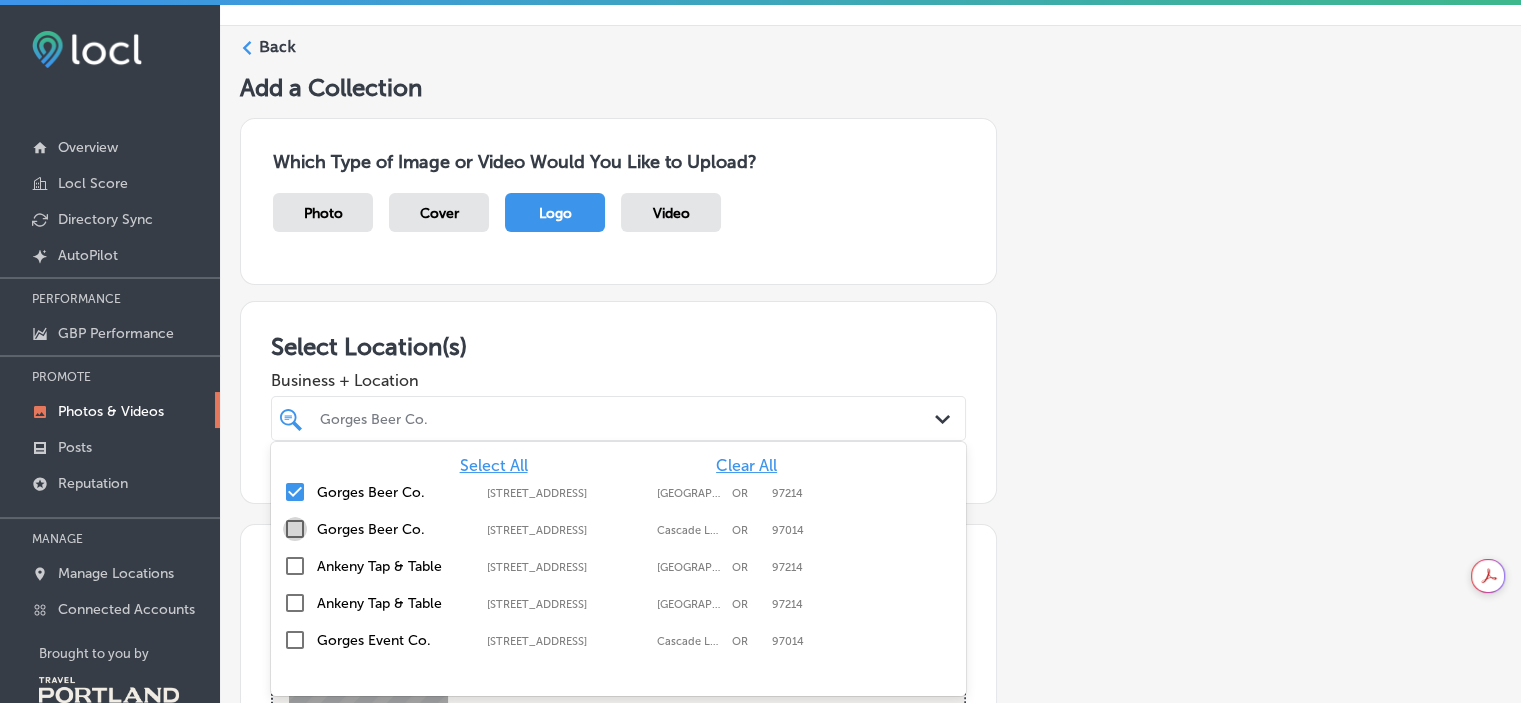 click at bounding box center [295, 529] 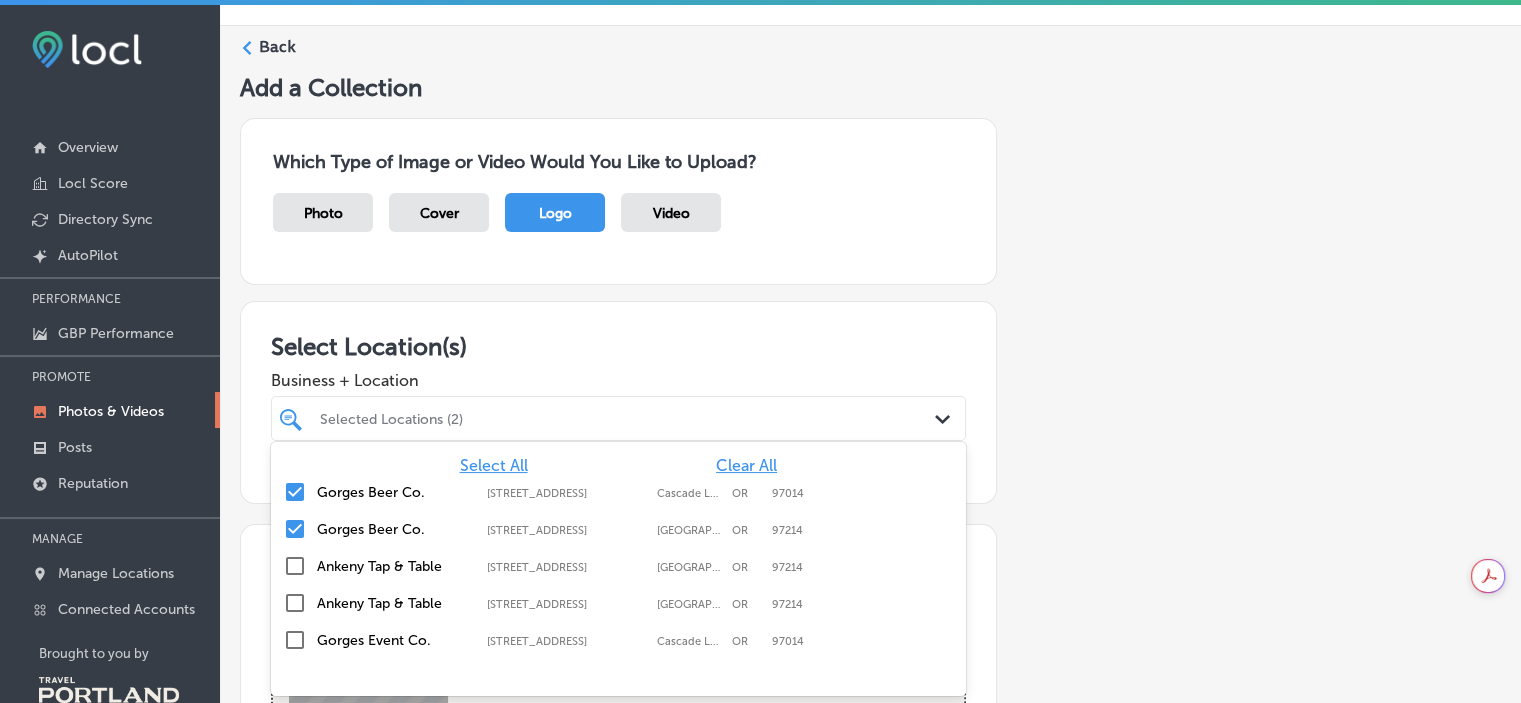 click at bounding box center [295, 640] 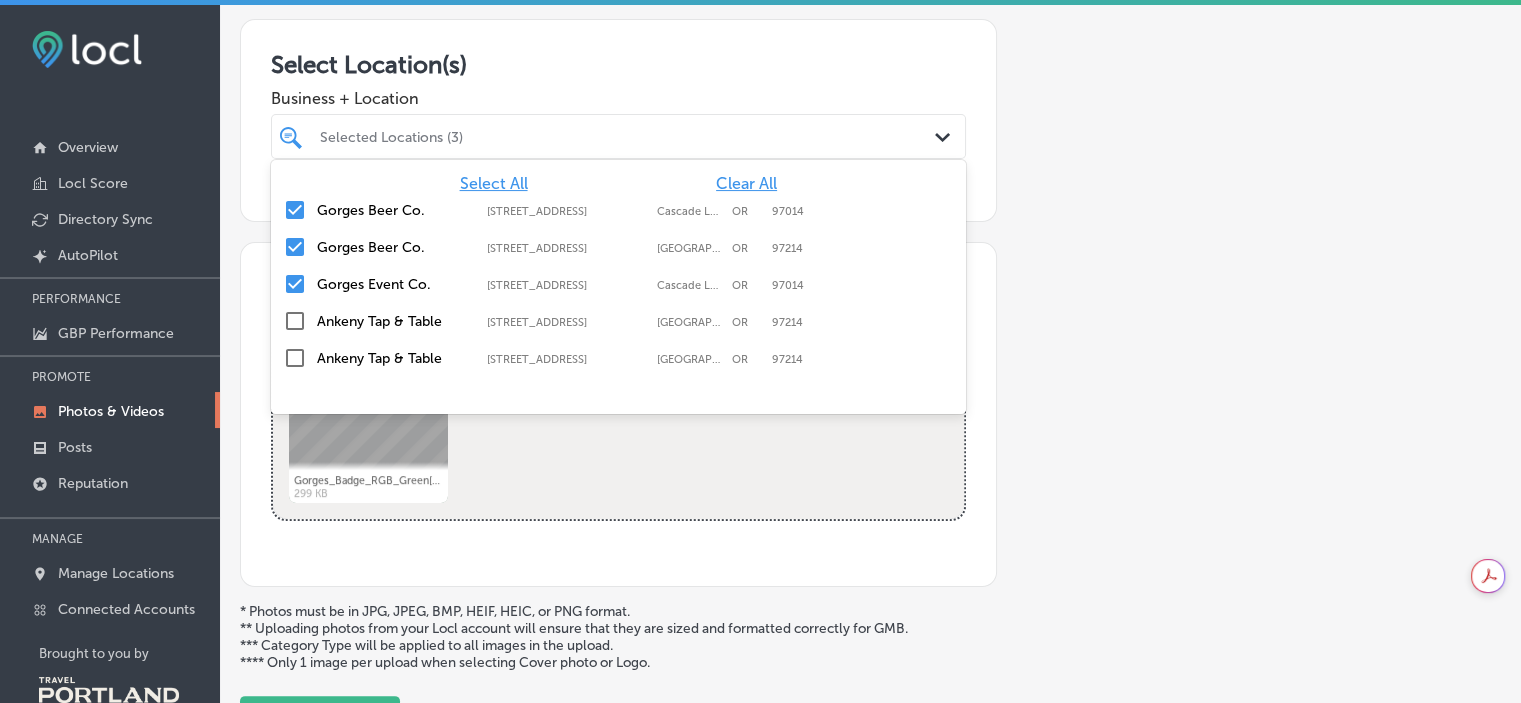 scroll, scrollTop: 457, scrollLeft: 0, axis: vertical 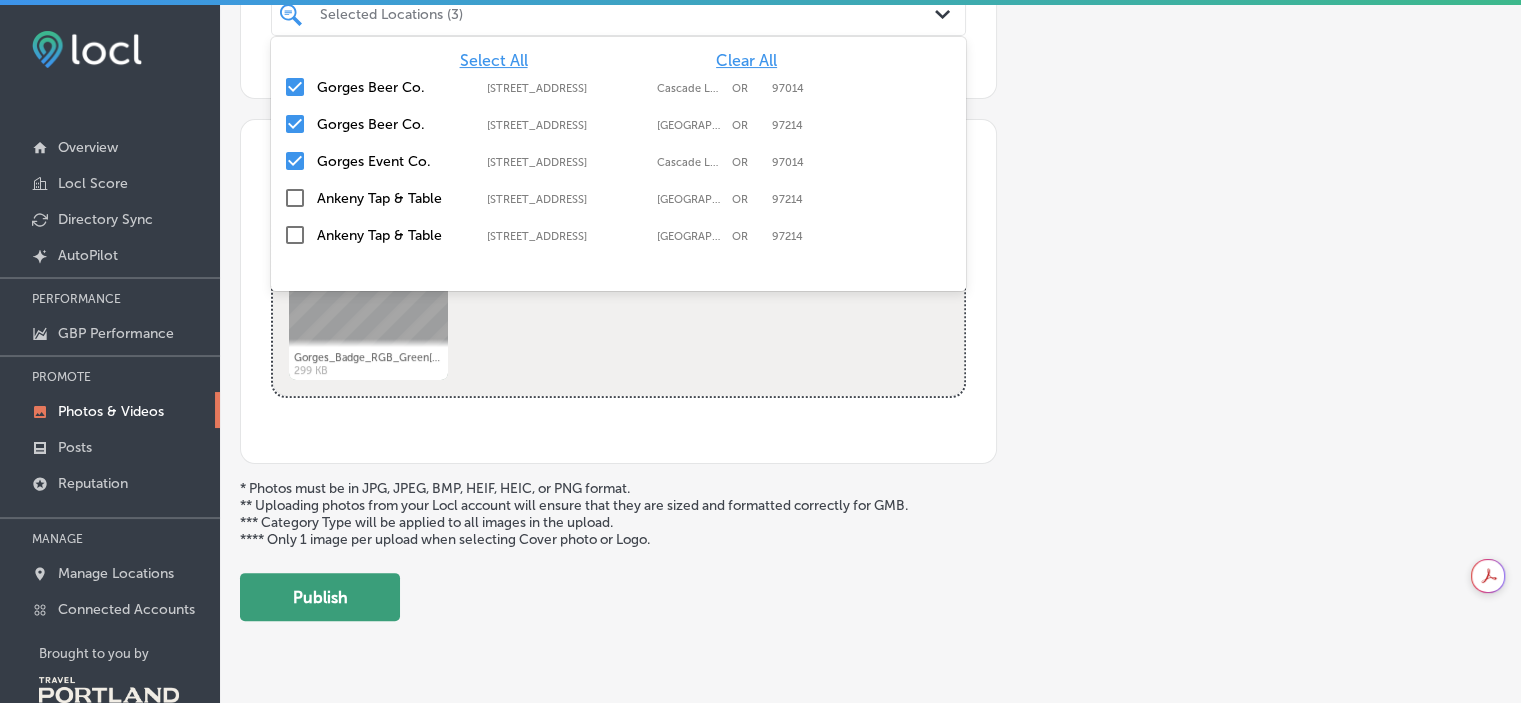 click on "Publish" at bounding box center (320, 597) 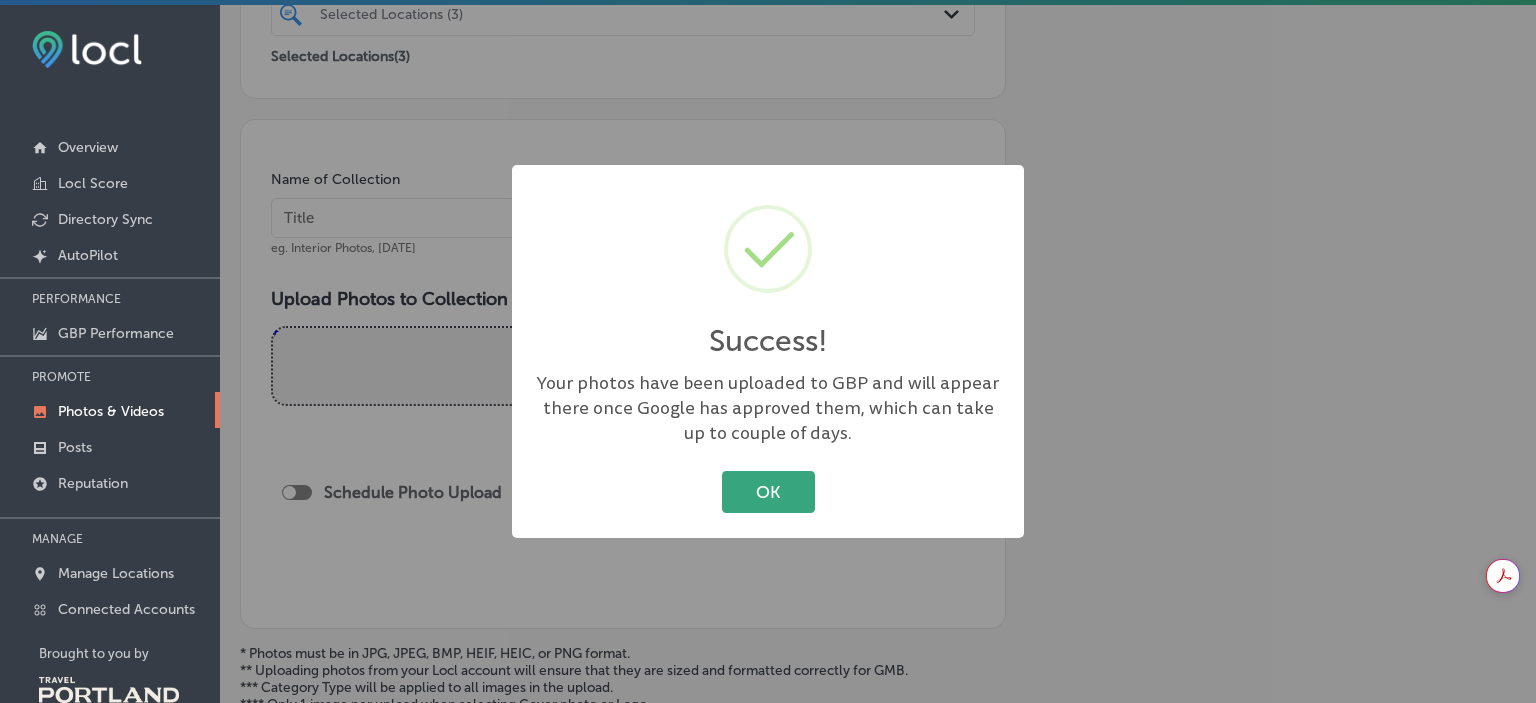 click on "OK" at bounding box center [768, 491] 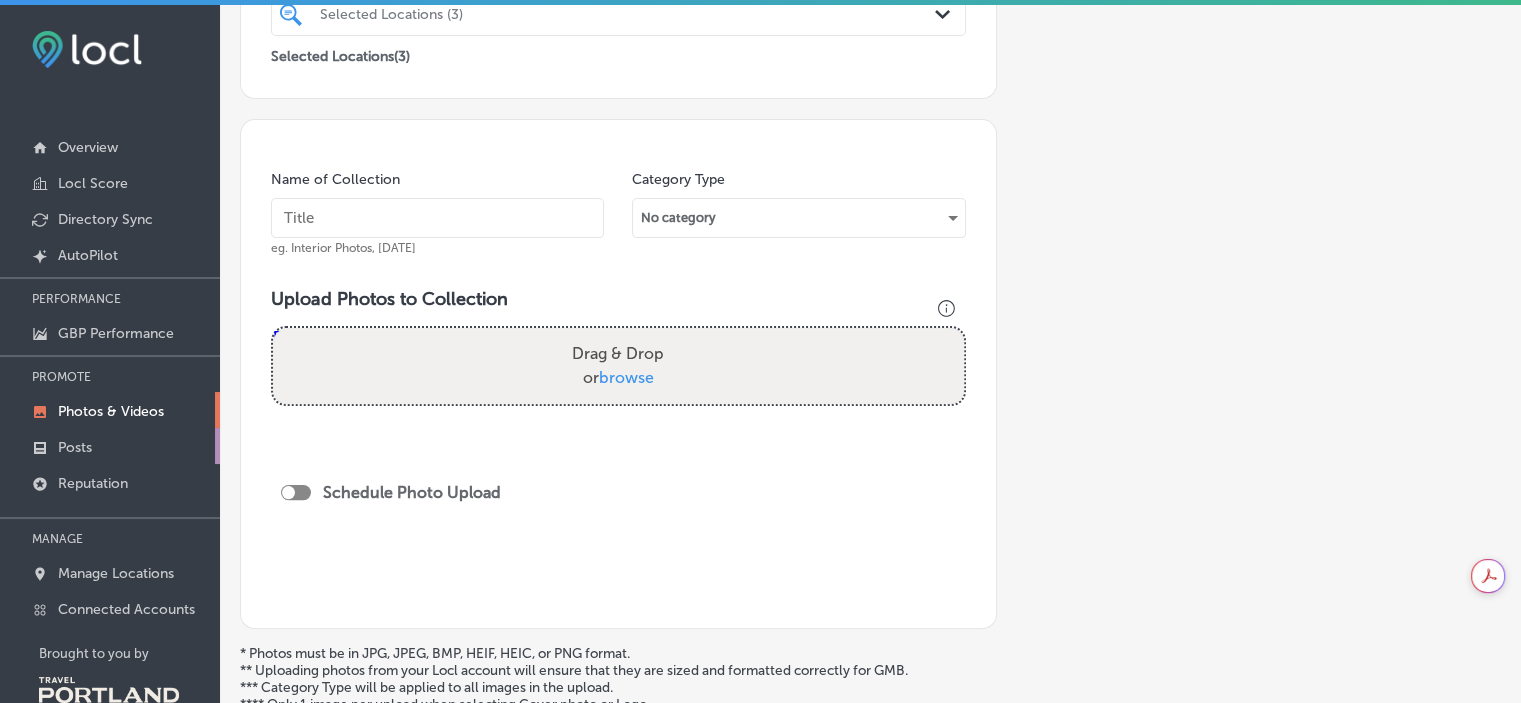 click on "Posts" at bounding box center [75, 447] 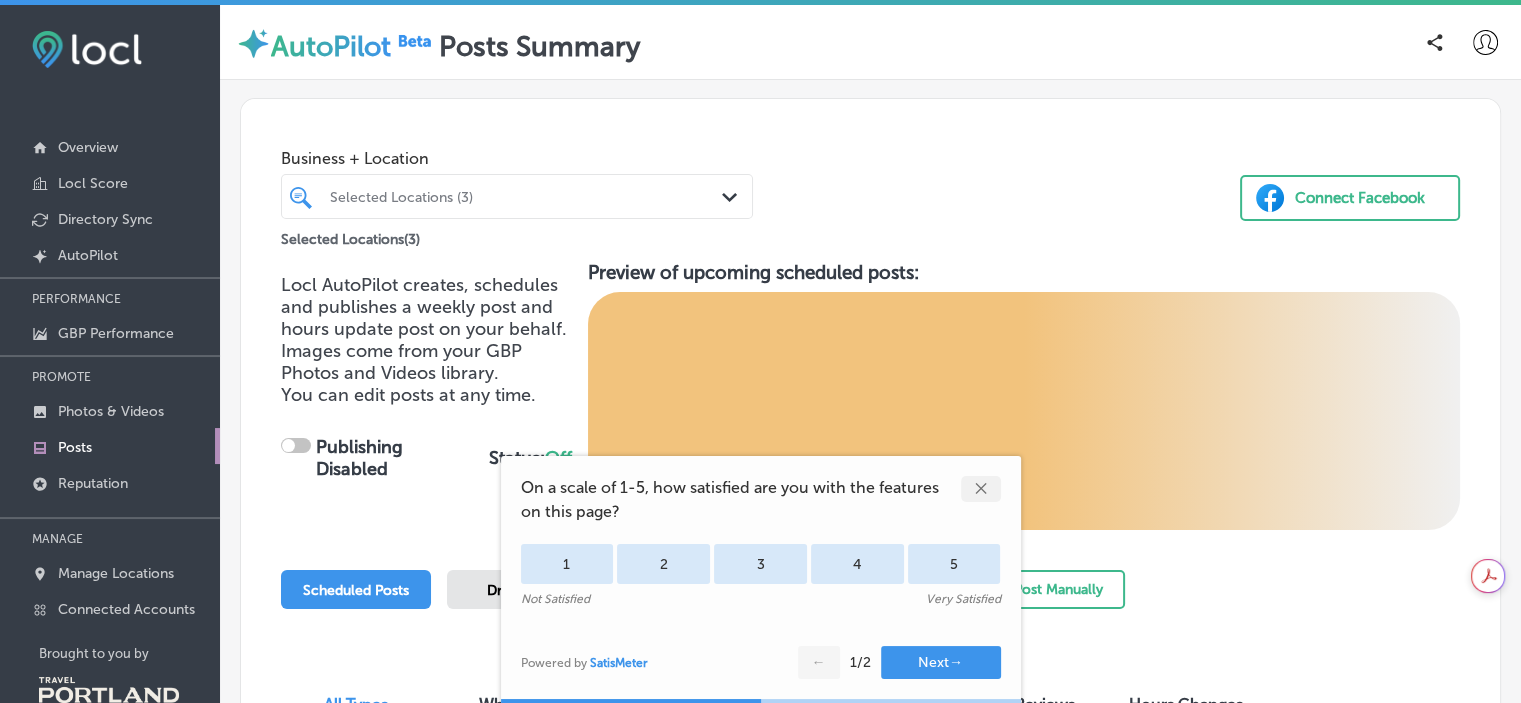 checkbox on "true" 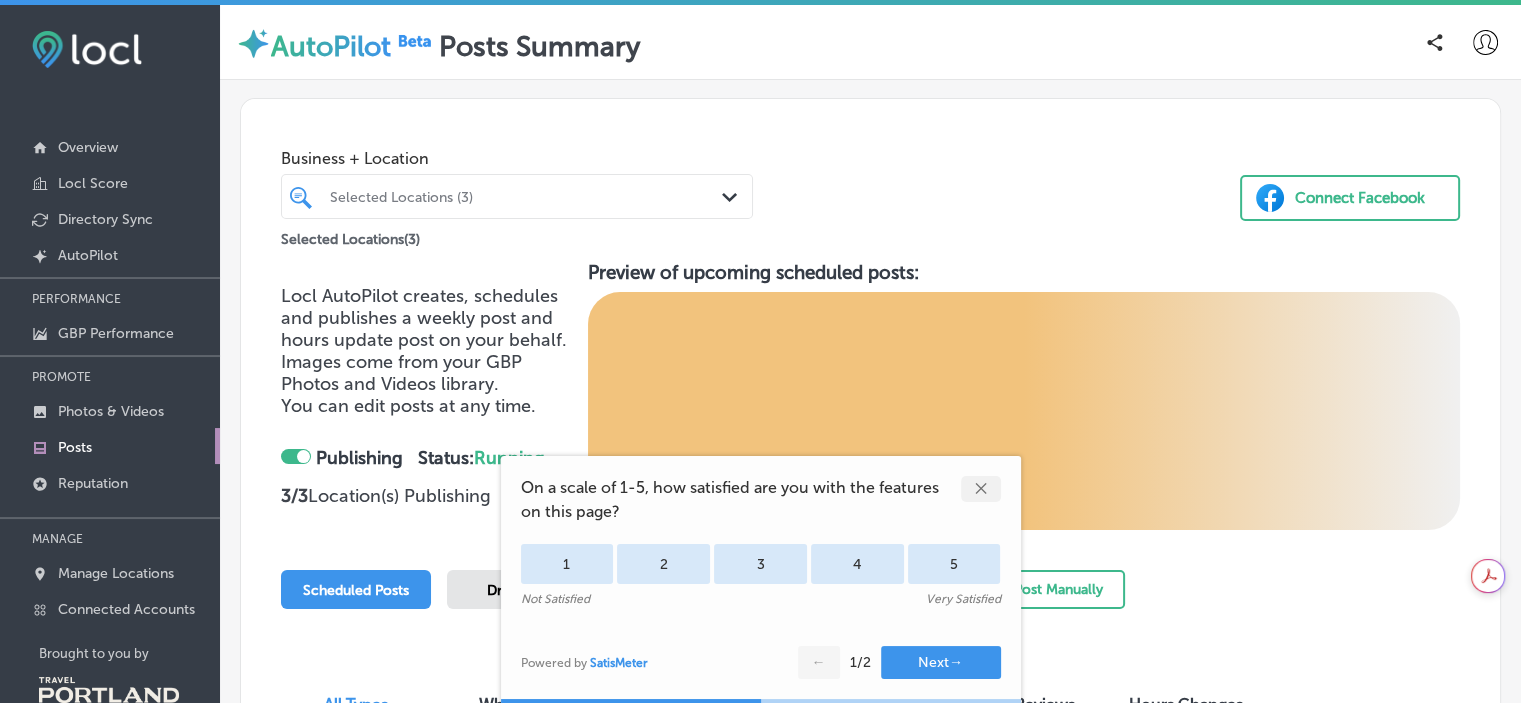click on "✕" at bounding box center (981, 489) 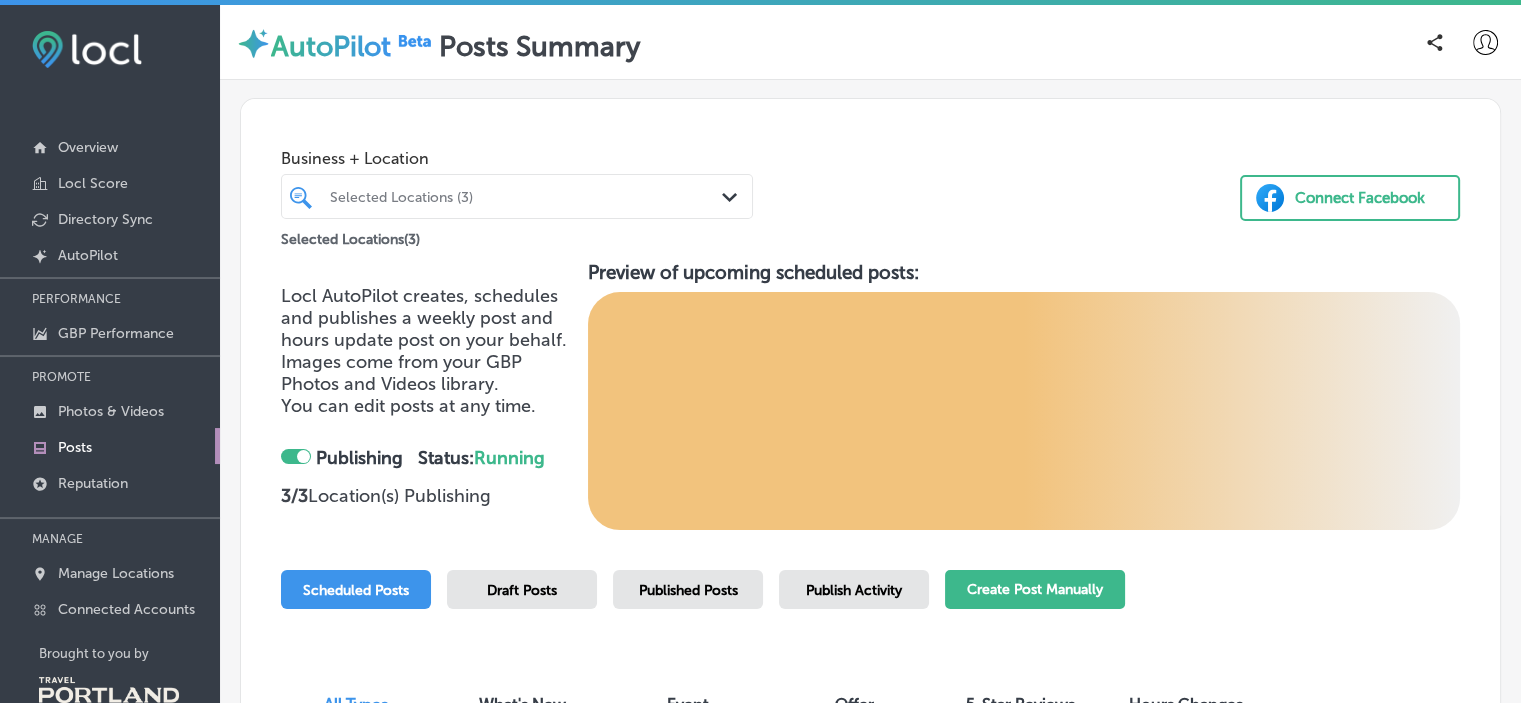 click on "Create Post Manually" at bounding box center (1035, 589) 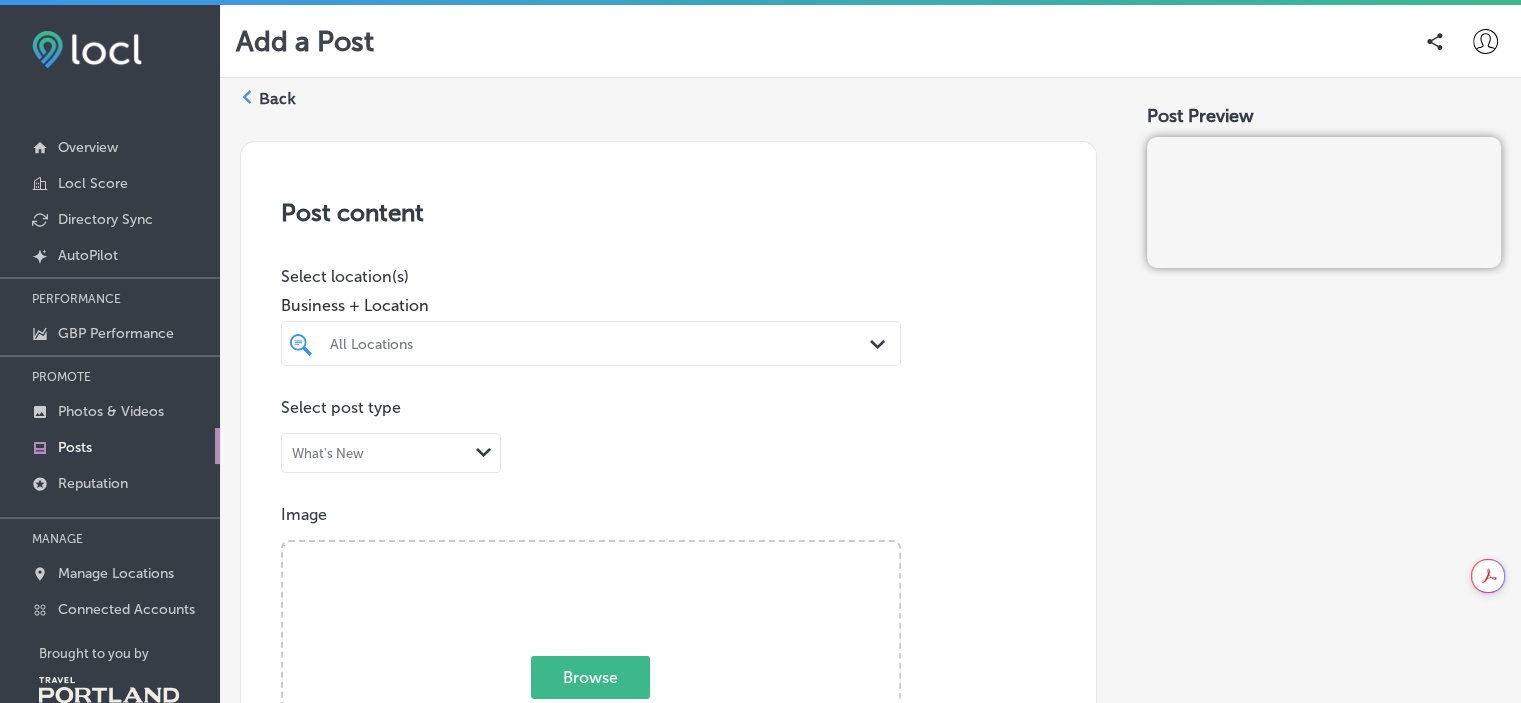 click on "All Locations" at bounding box center (601, 343) 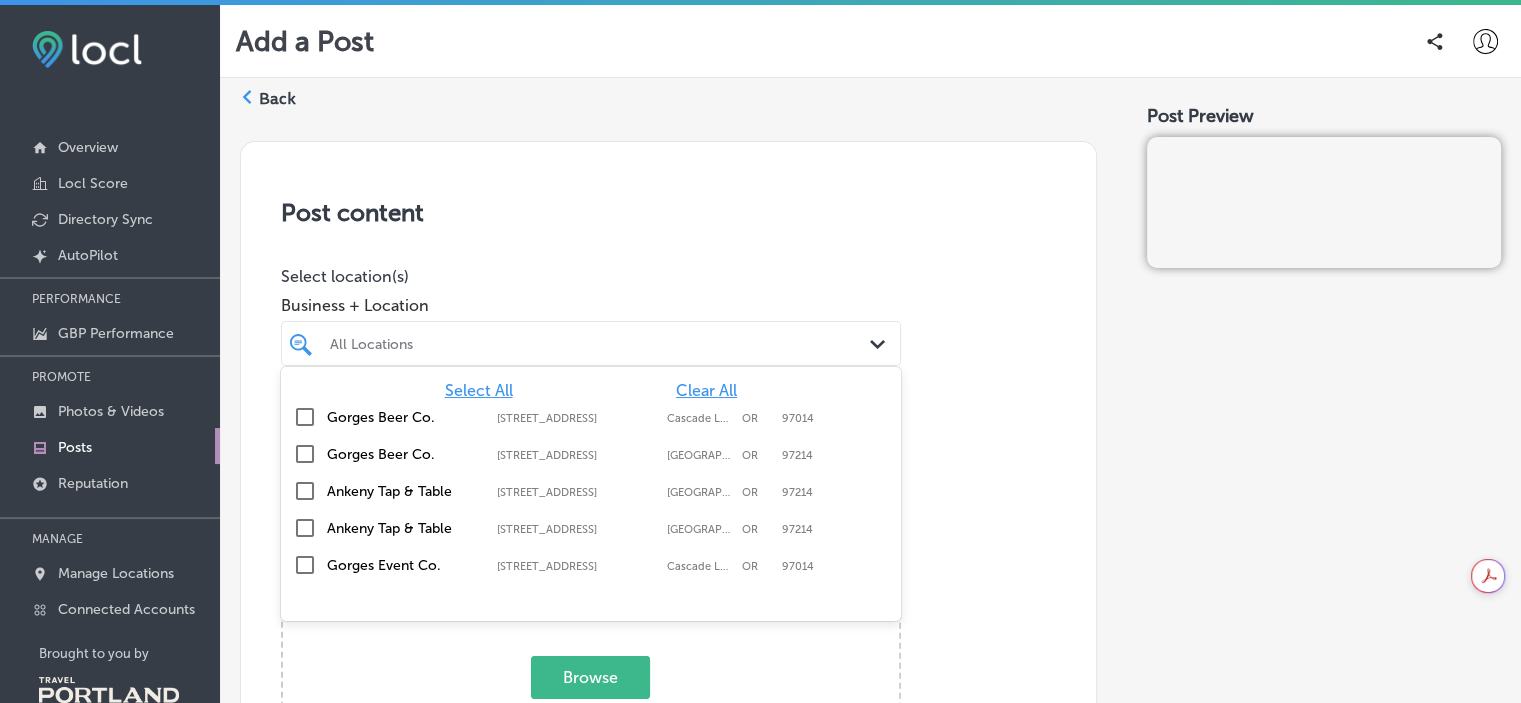 click on "Gorges Beer Co." at bounding box center (407, 454) 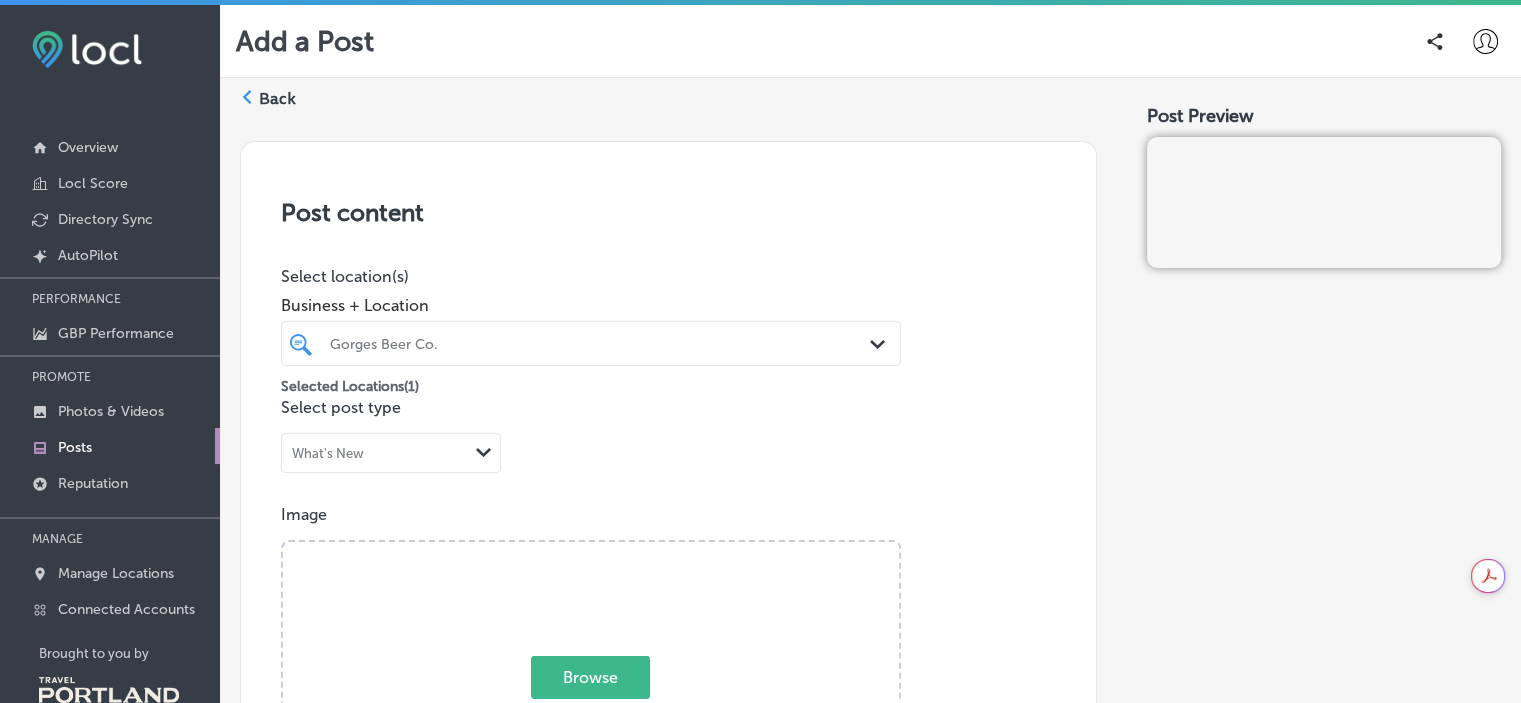 click on "Browse     Or drag and drop a photo" at bounding box center (591, 702) 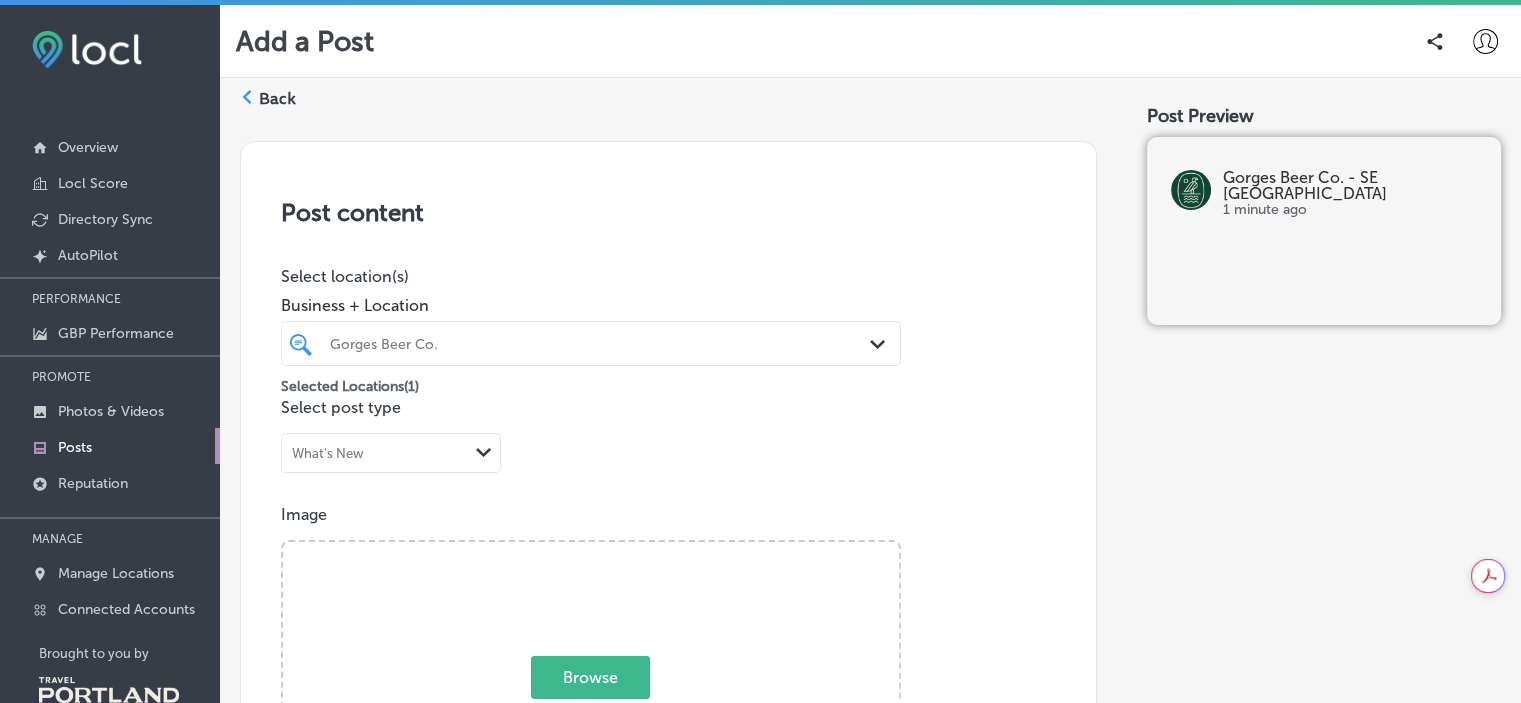 type on "C:\fakepath\2025 Outdoor seating.jpg" 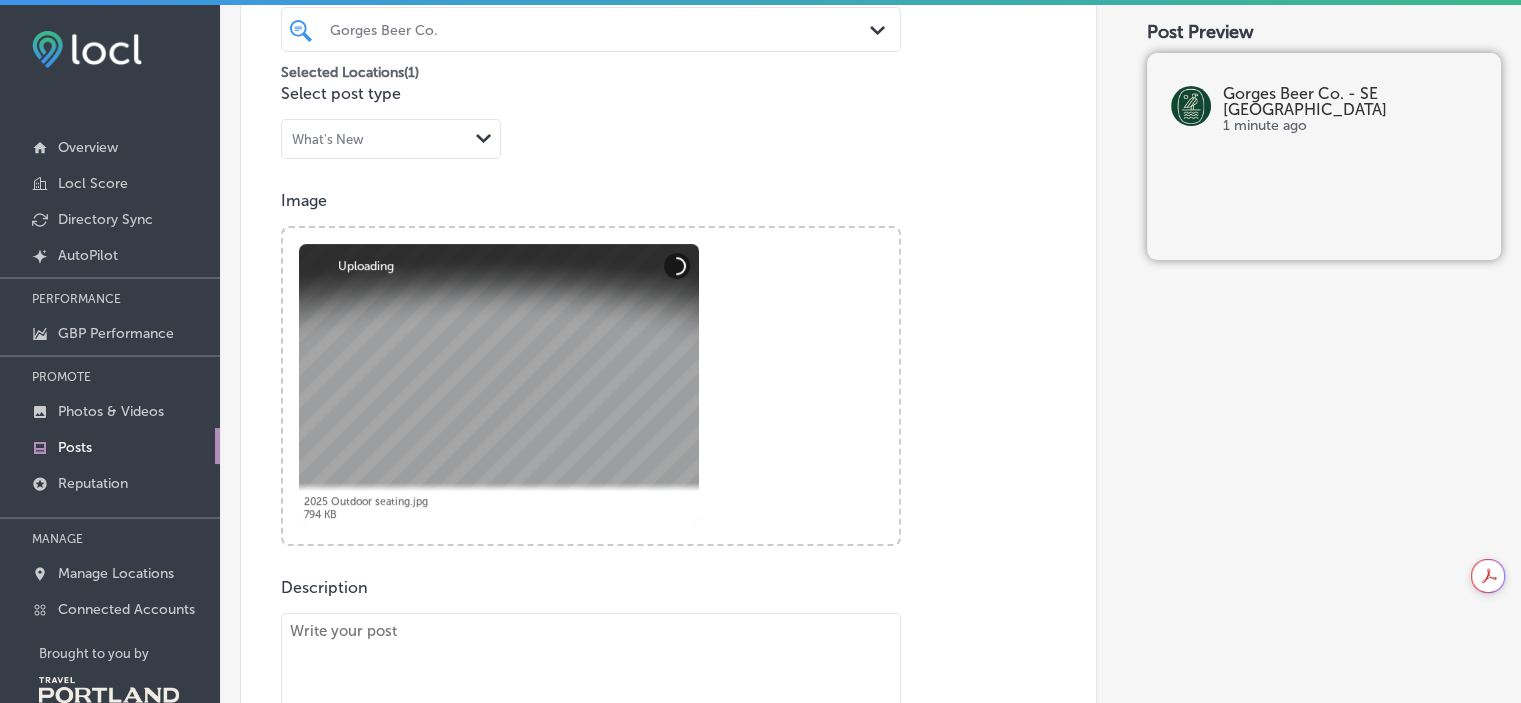 scroll, scrollTop: 328, scrollLeft: 0, axis: vertical 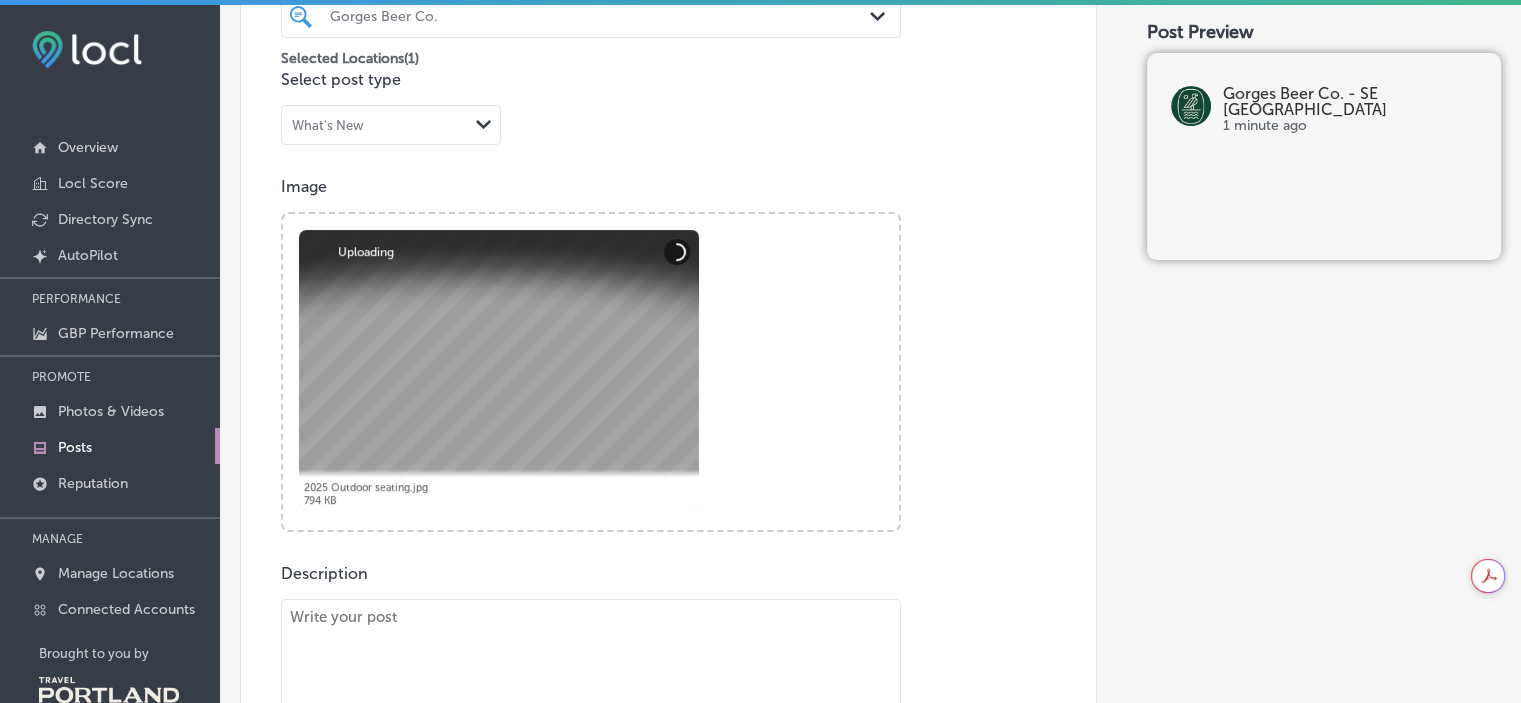 click on "What's New" at bounding box center [375, 125] 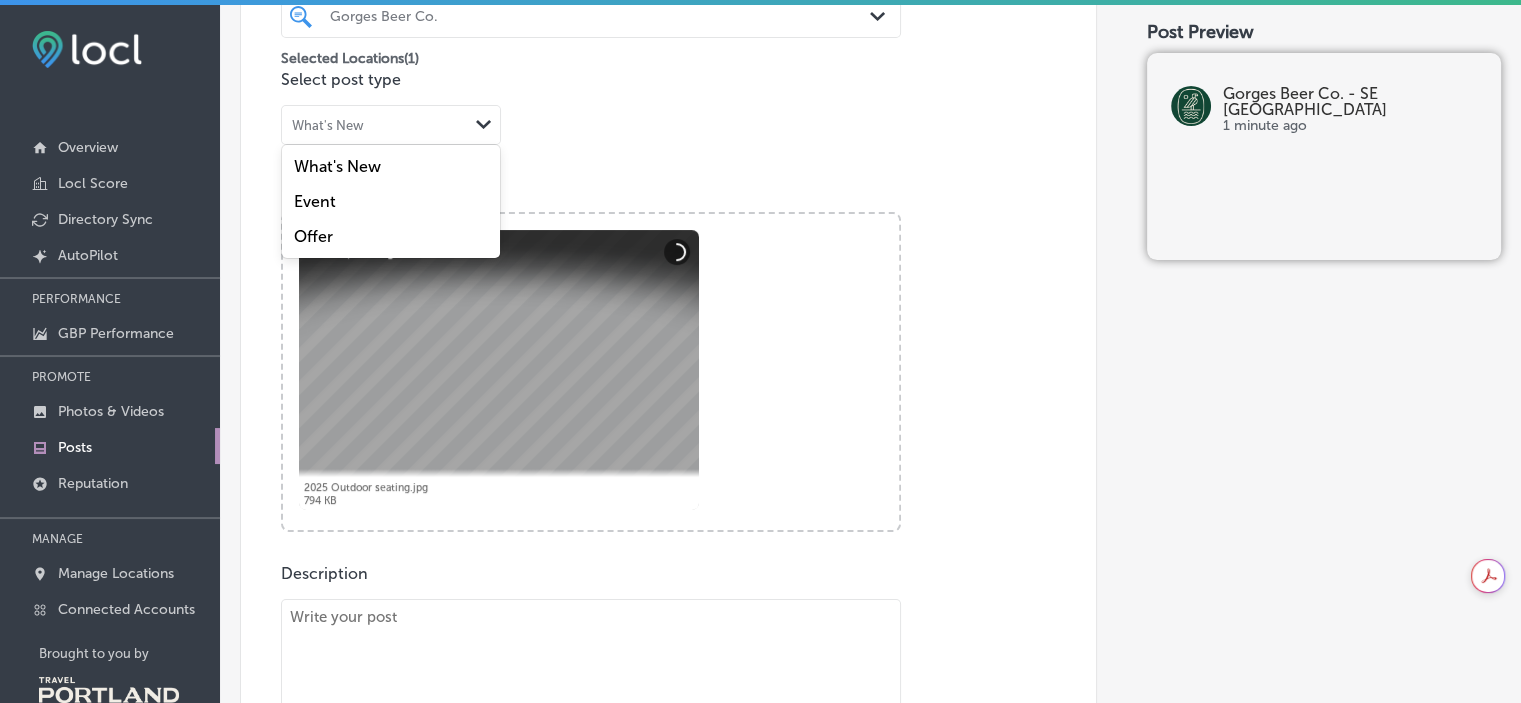 click on "Post content Select location(s) Business + Location
Gorges Beer Co.
Path
Created with Sketch.
Selected Locations  ( 1 ) Select post type      option undefined focused, 2 of 3. 3 results available. Use Up and Down to choose options, press Enter to select the currently focused option, press Escape to exit the menu, press Tab to select the option and exit the menu. What's New
Path
Created with Sketch.
What's New Event Offer Image Powered by PQINA    Browse     Or drag and drop a photo  2025 Outdoor seating.jpg Abort Retry Remove Upload Cancel Retry Remove 2025 Outdoor seating.jpg 794 KB Uploading tap to cancel" at bounding box center [668, 450] 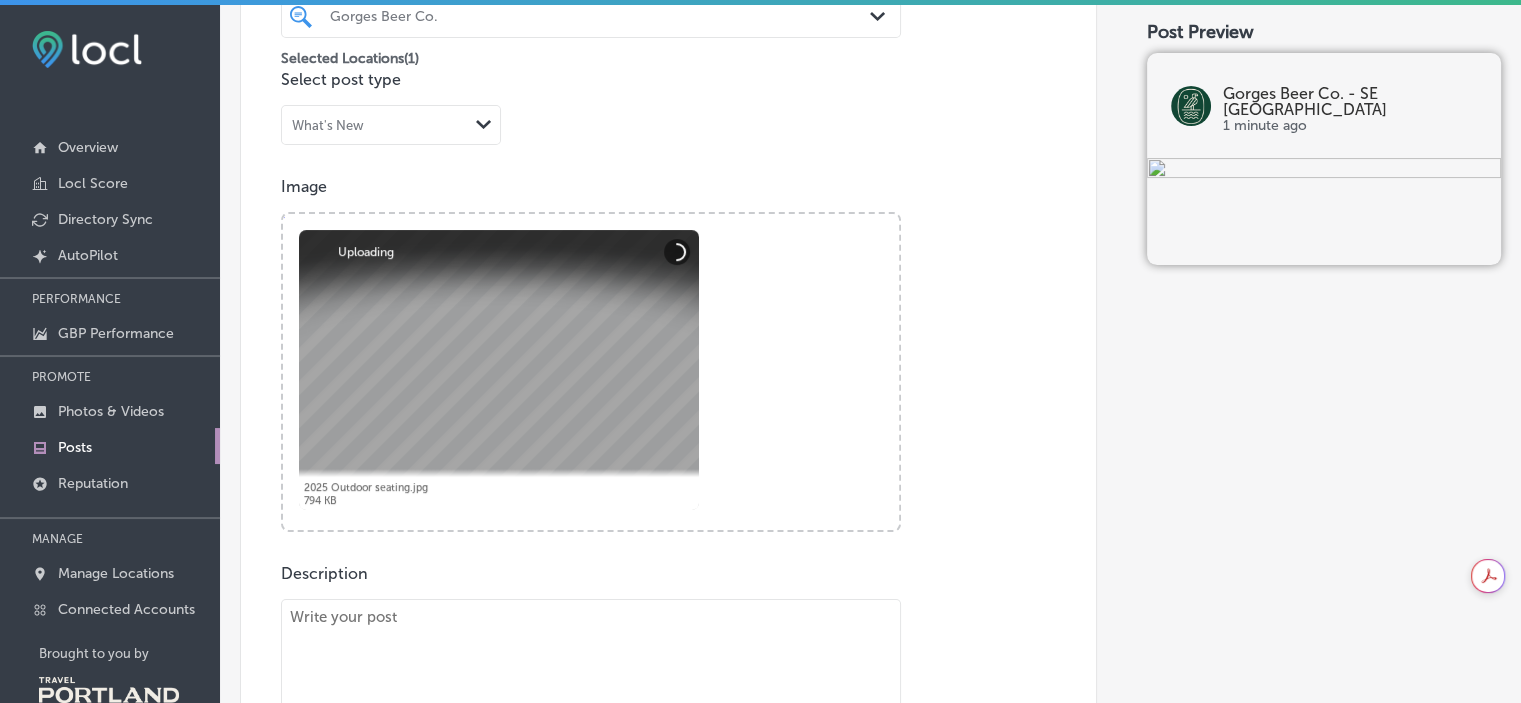 click at bounding box center [591, 739] 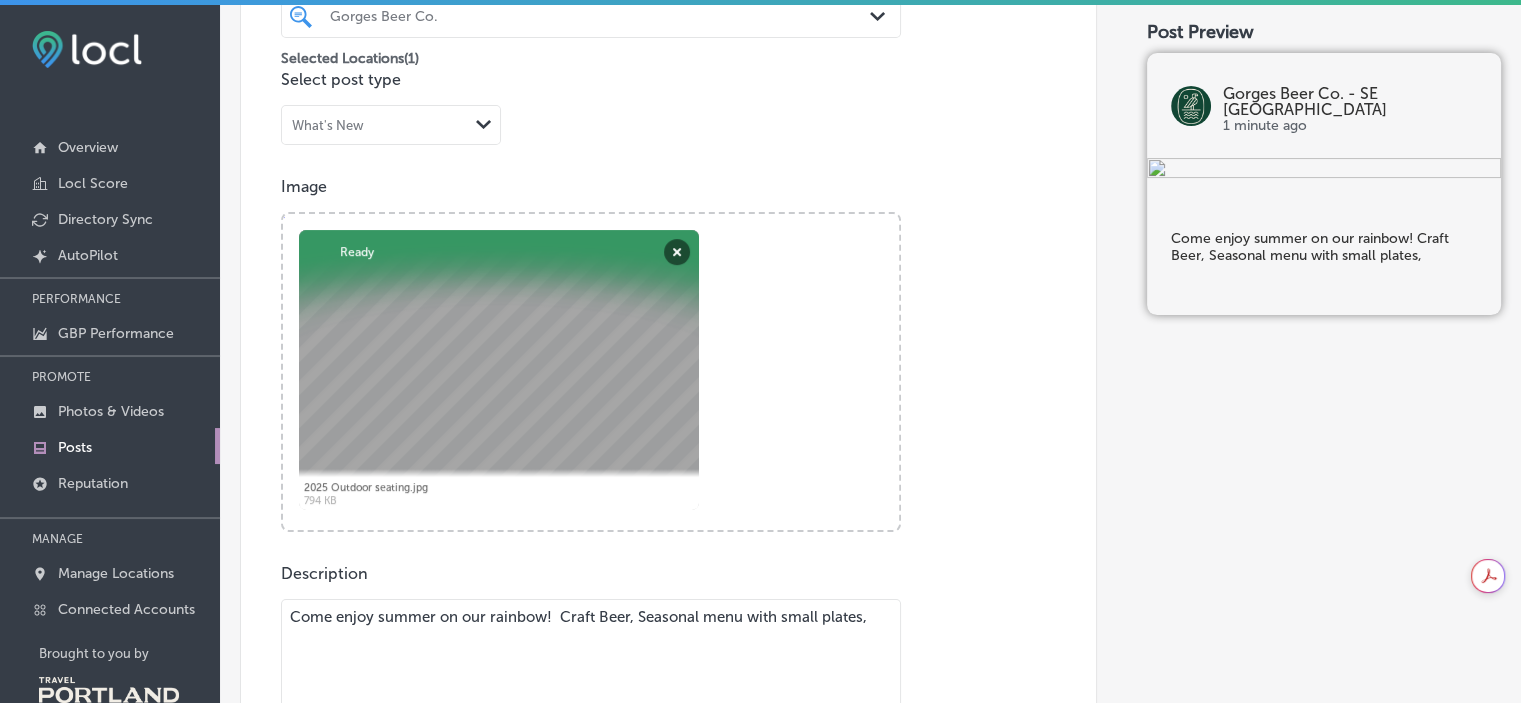 click on "Come enjoy summer on our rainbow!  Craft Beer, Seasonal menu with small plates," at bounding box center [591, 739] 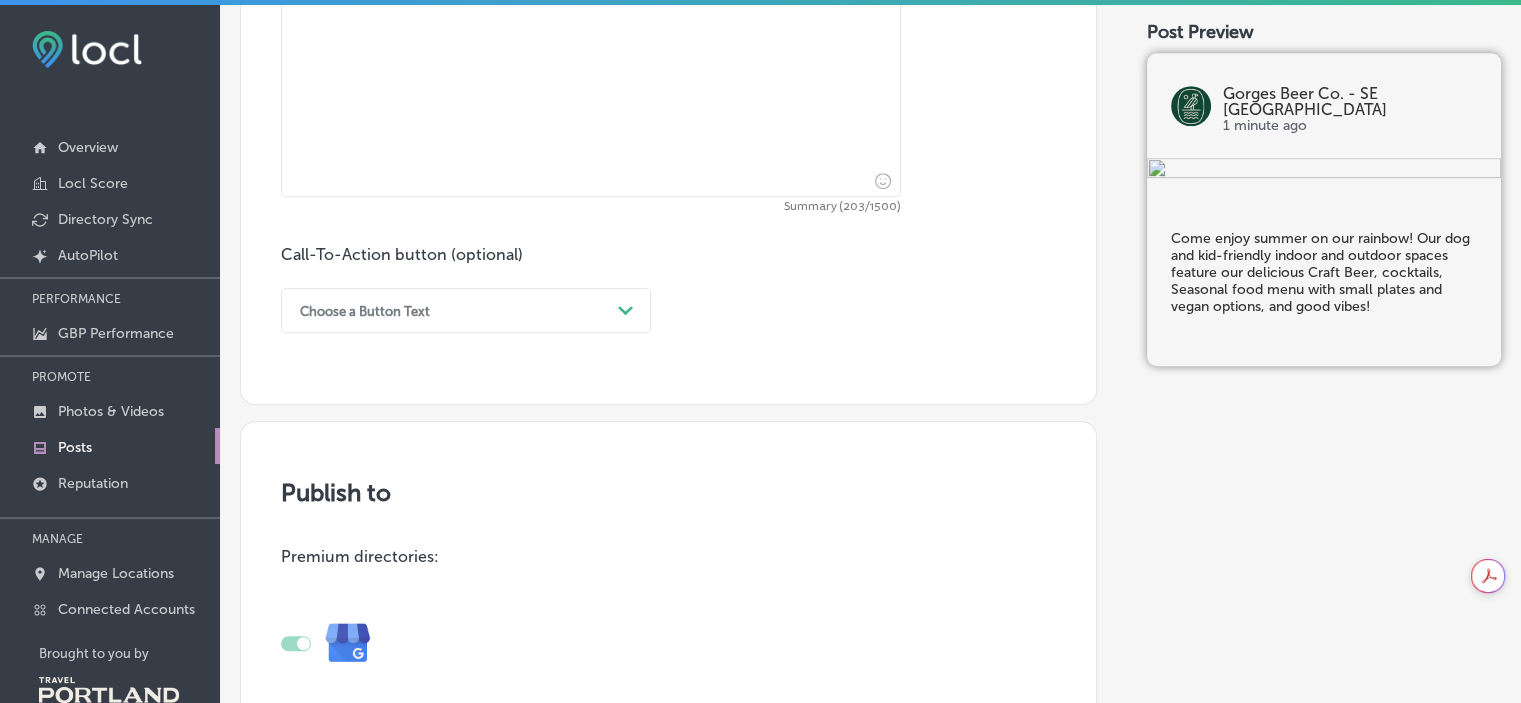 scroll, scrollTop: 1053, scrollLeft: 0, axis: vertical 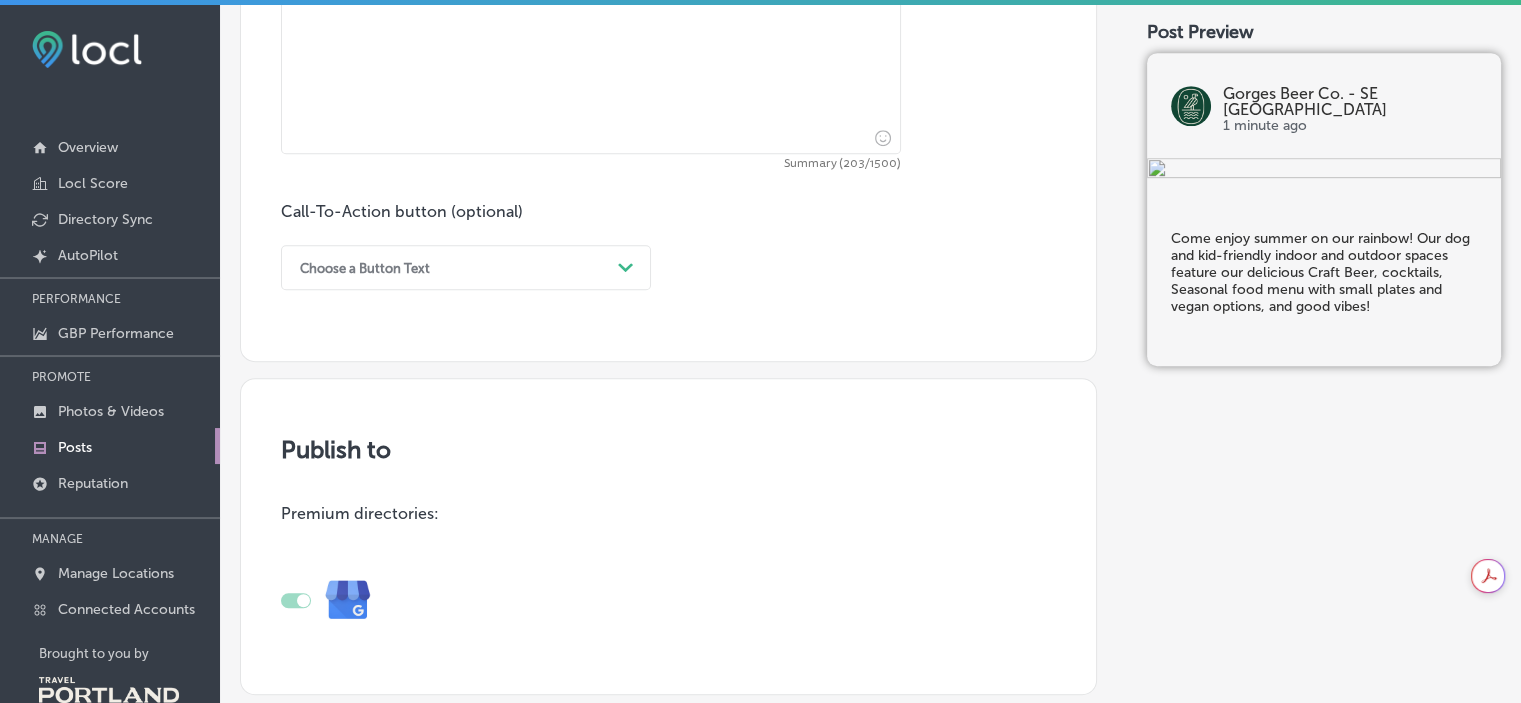 type on "Come enjoy summer on our rainbow!  Our dog and kid-friendly indoor and outdoor spaces feature our delicious Craft Beer, cocktails, Seasonal food menu with small plates and vegan options, and good vibes!" 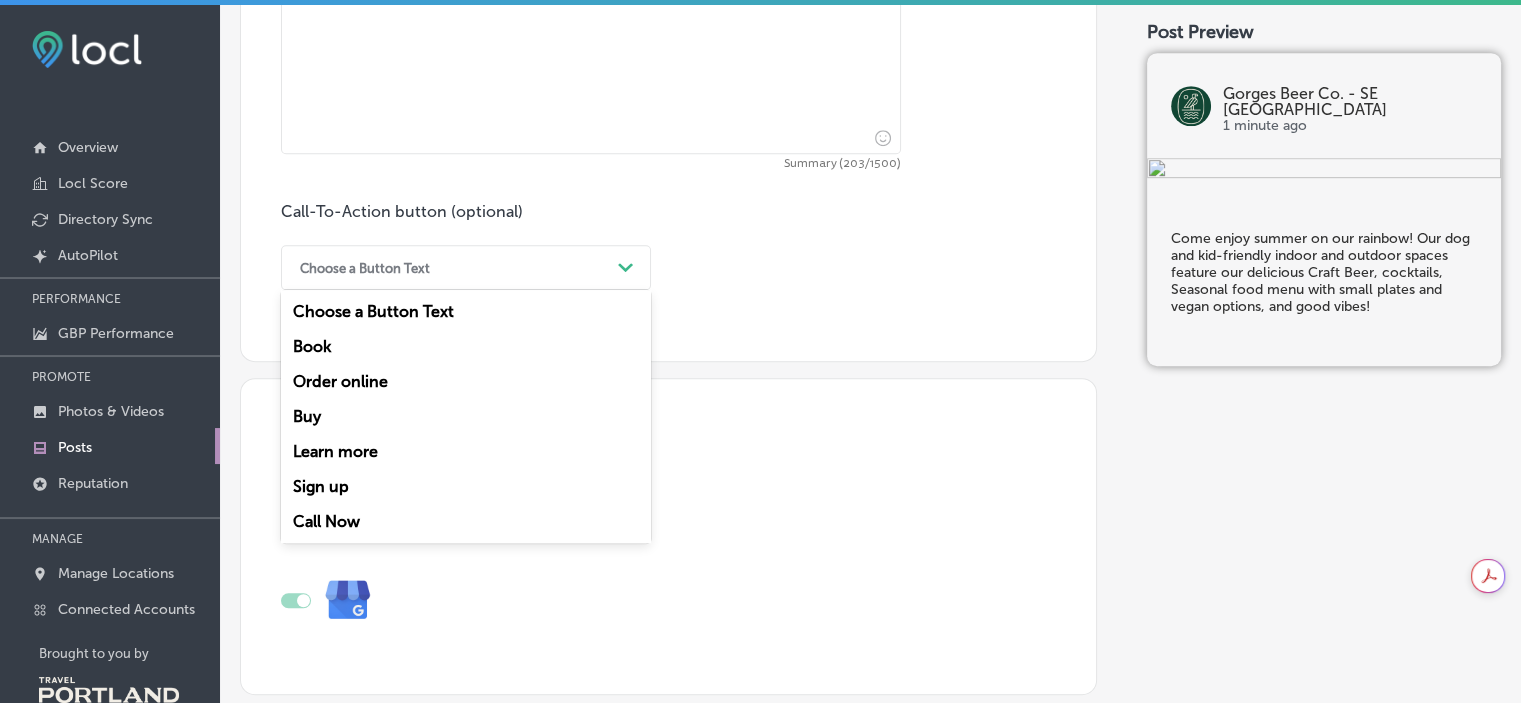 click on "Book" at bounding box center (466, 346) 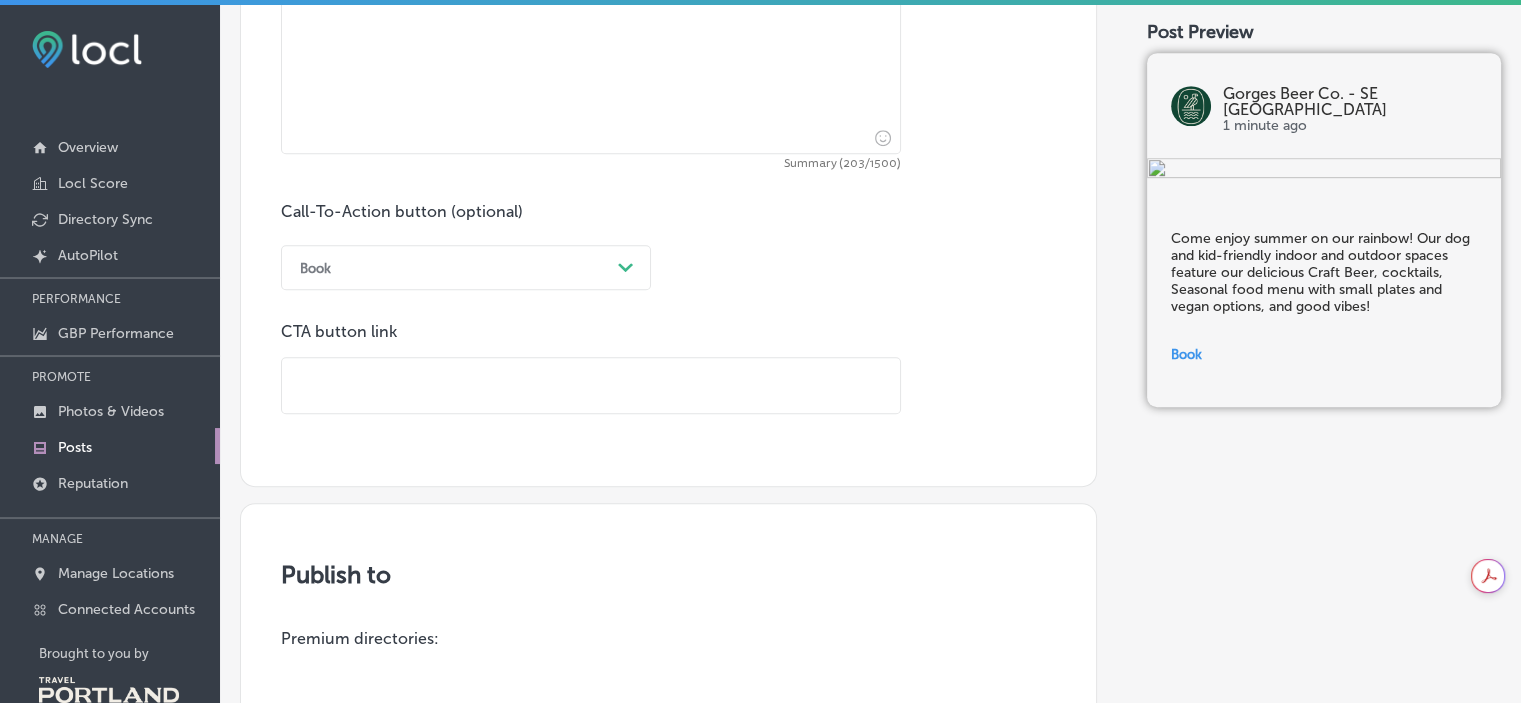 click on "Path
Created with Sketch." at bounding box center [626, 268] 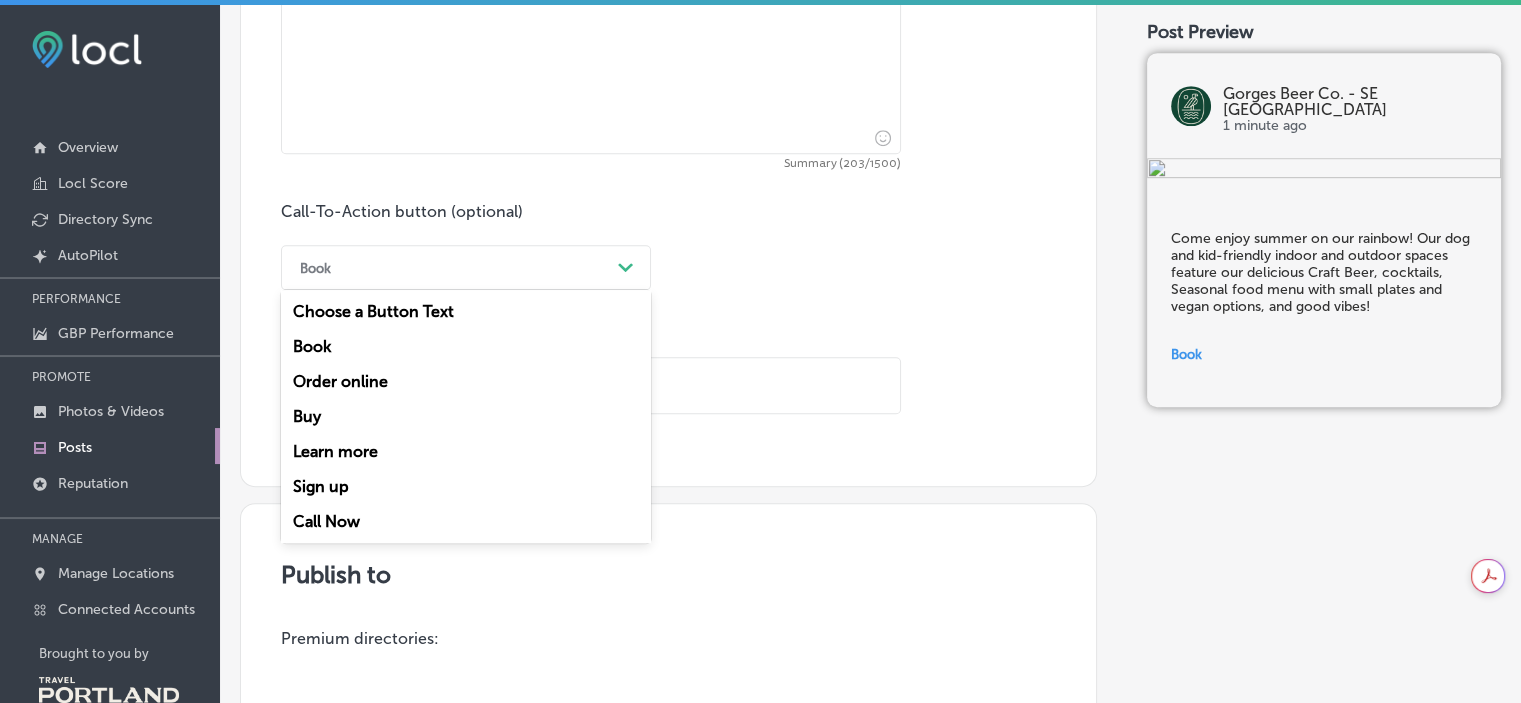 click on "Choose a Button Text" at bounding box center [466, 311] 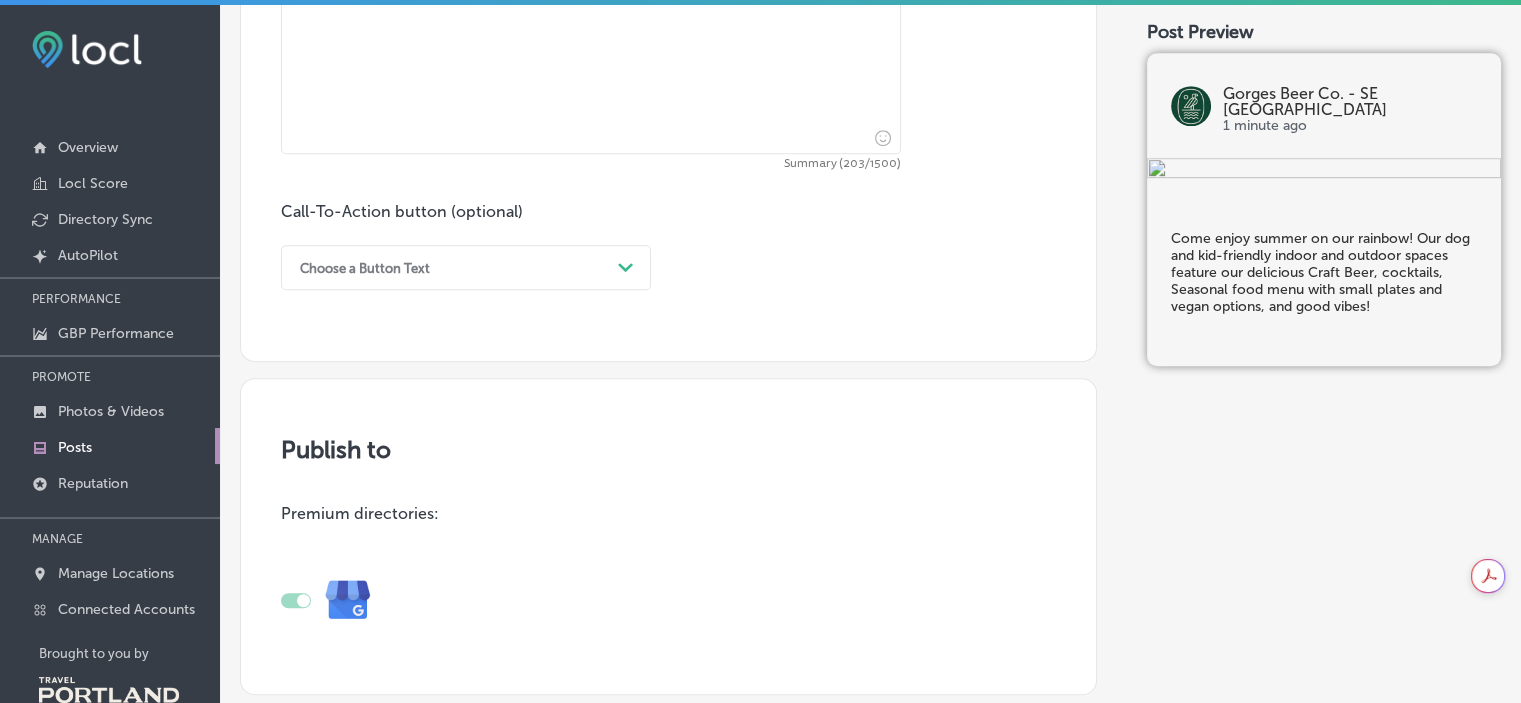 click on "Choose a Button Text" at bounding box center [450, 267] 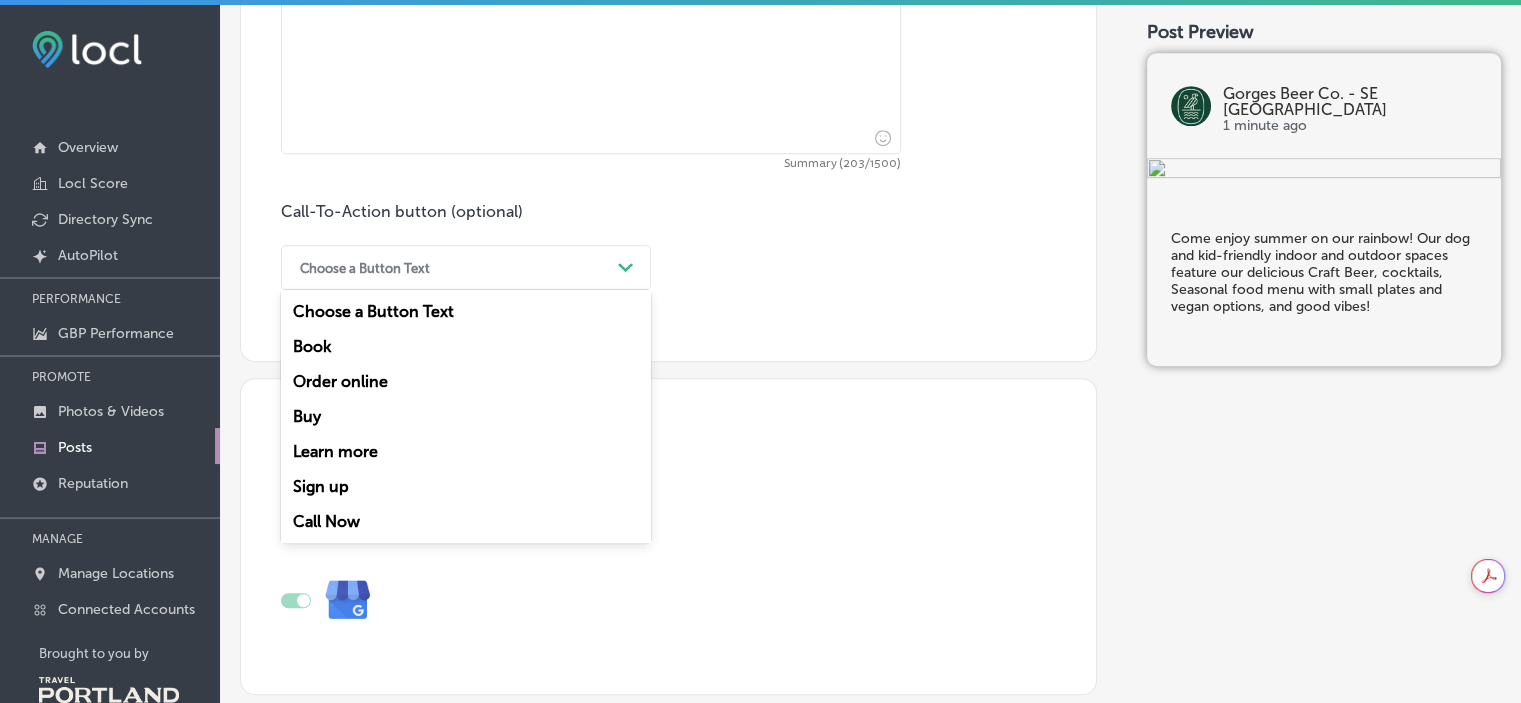 click on "Call Now" at bounding box center (466, 521) 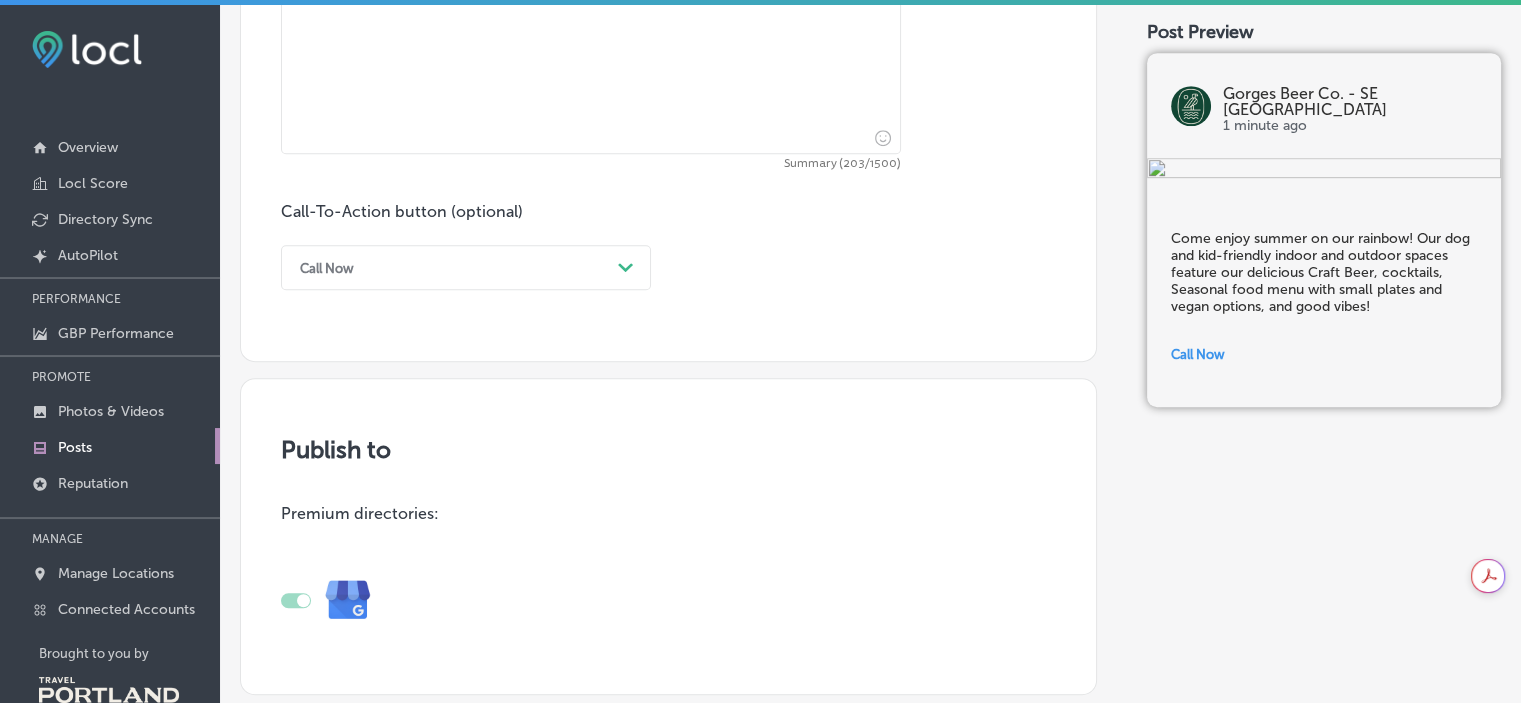 scroll, scrollTop: 41, scrollLeft: 0, axis: vertical 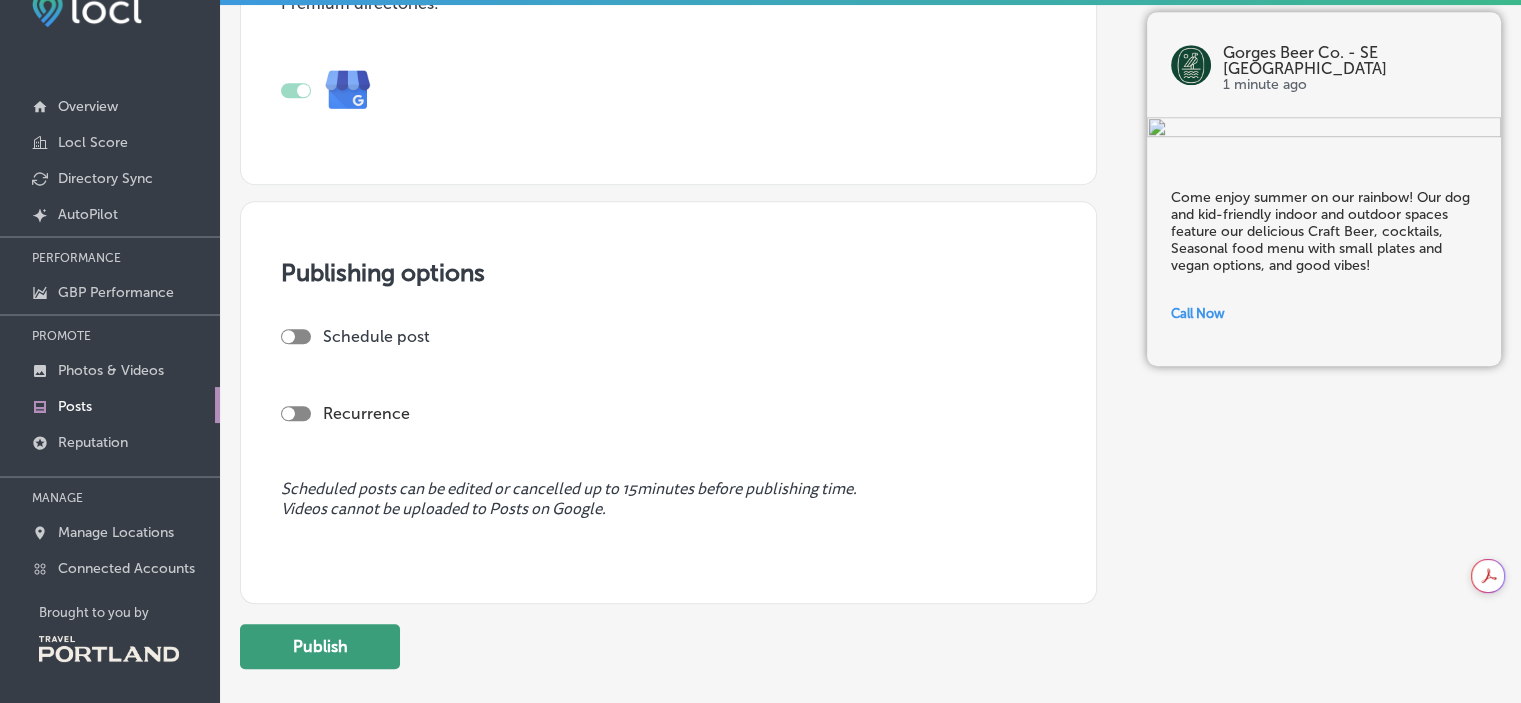 click on "Publish" at bounding box center [320, 646] 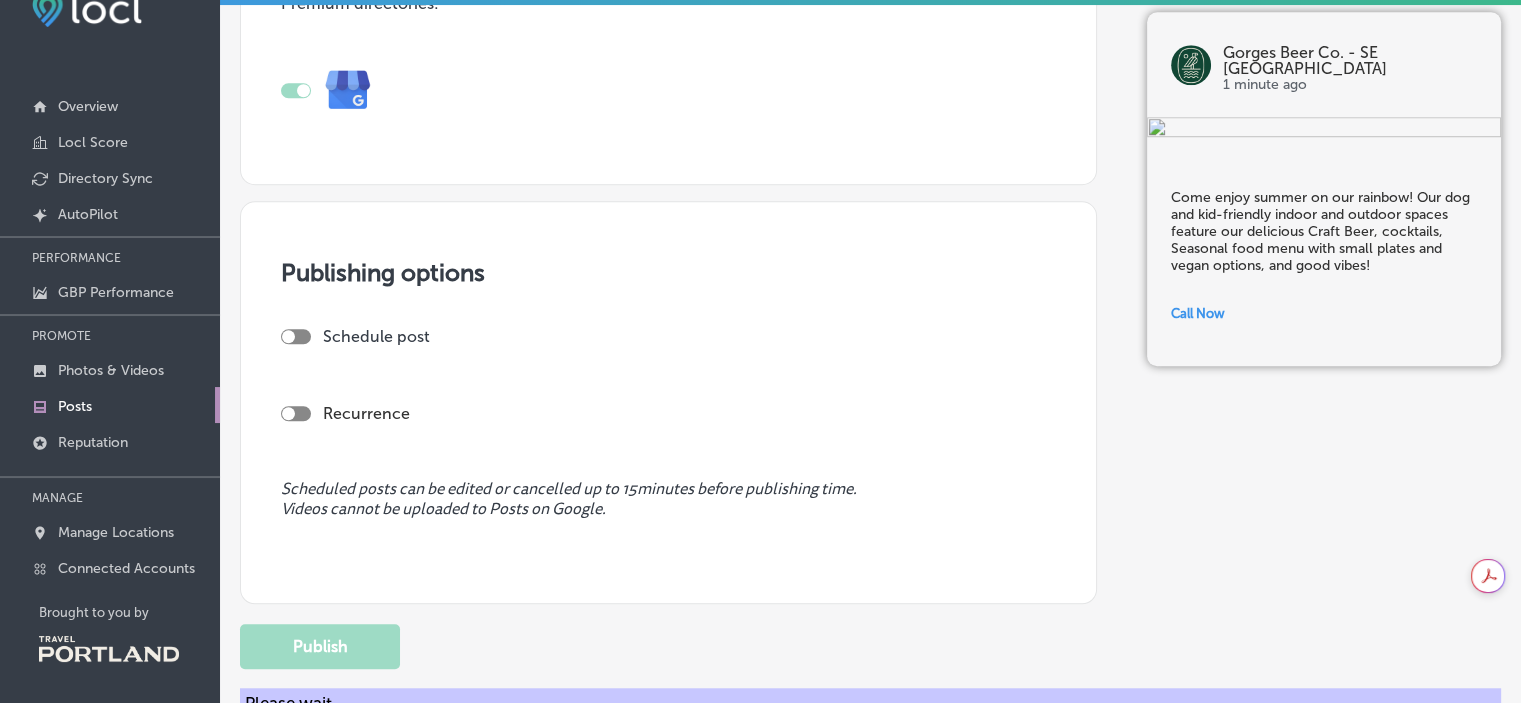 type 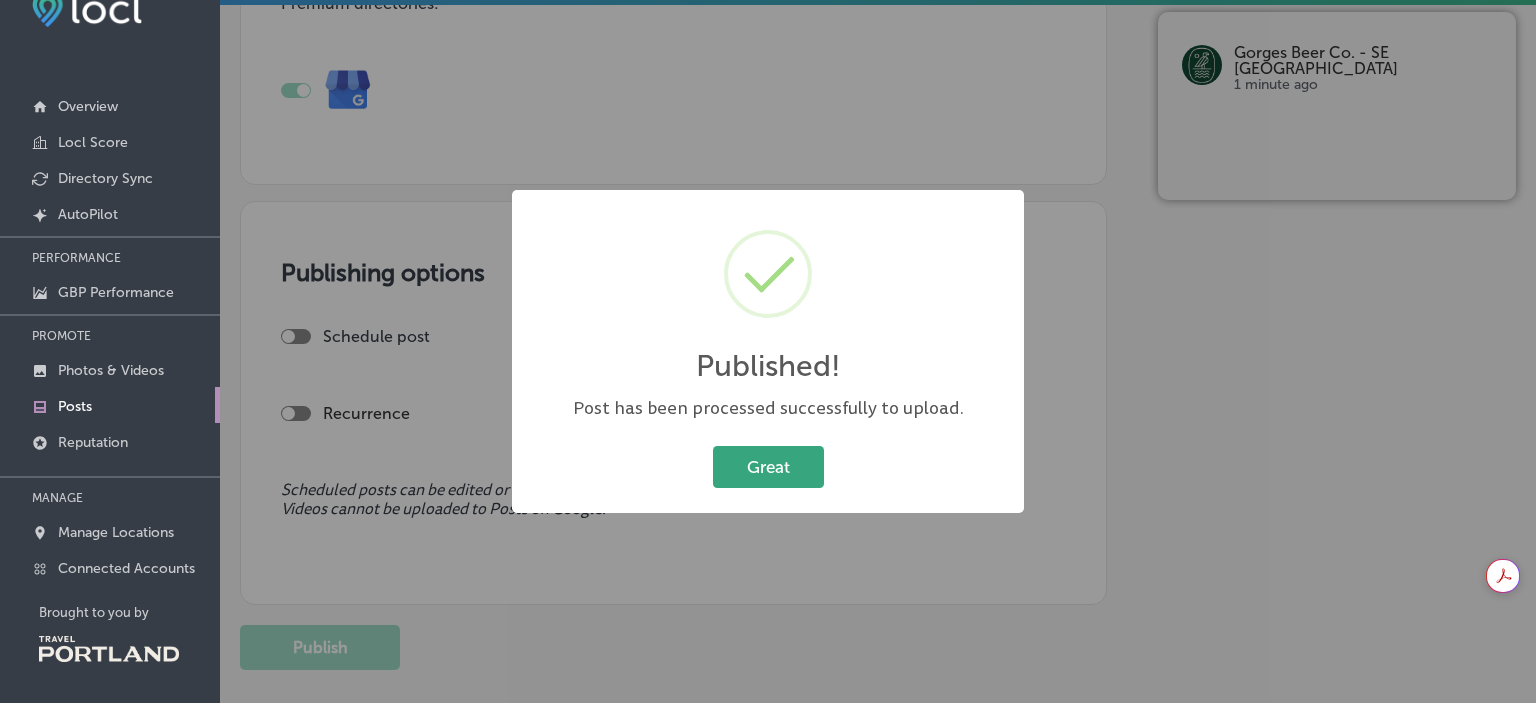 click on "Great" at bounding box center [768, 466] 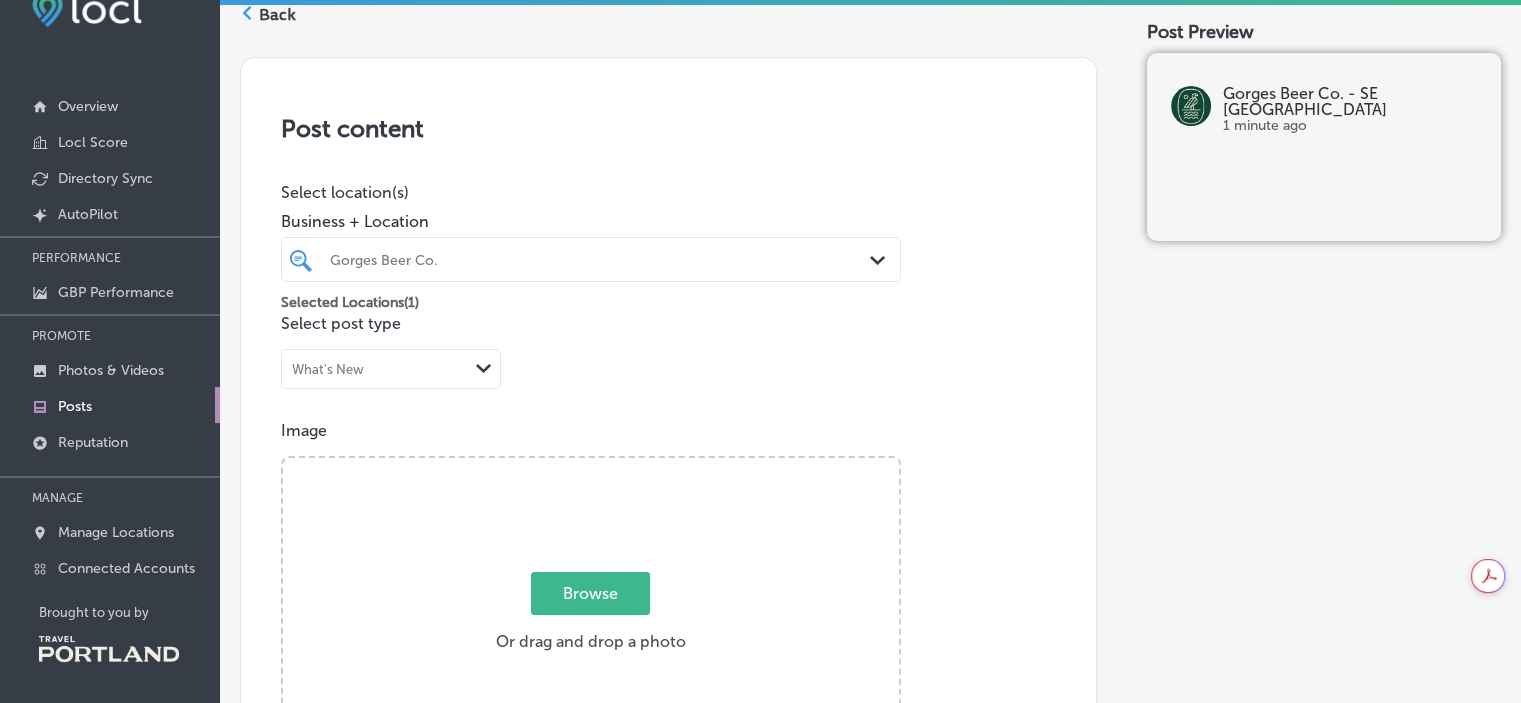 scroll, scrollTop: 0, scrollLeft: 0, axis: both 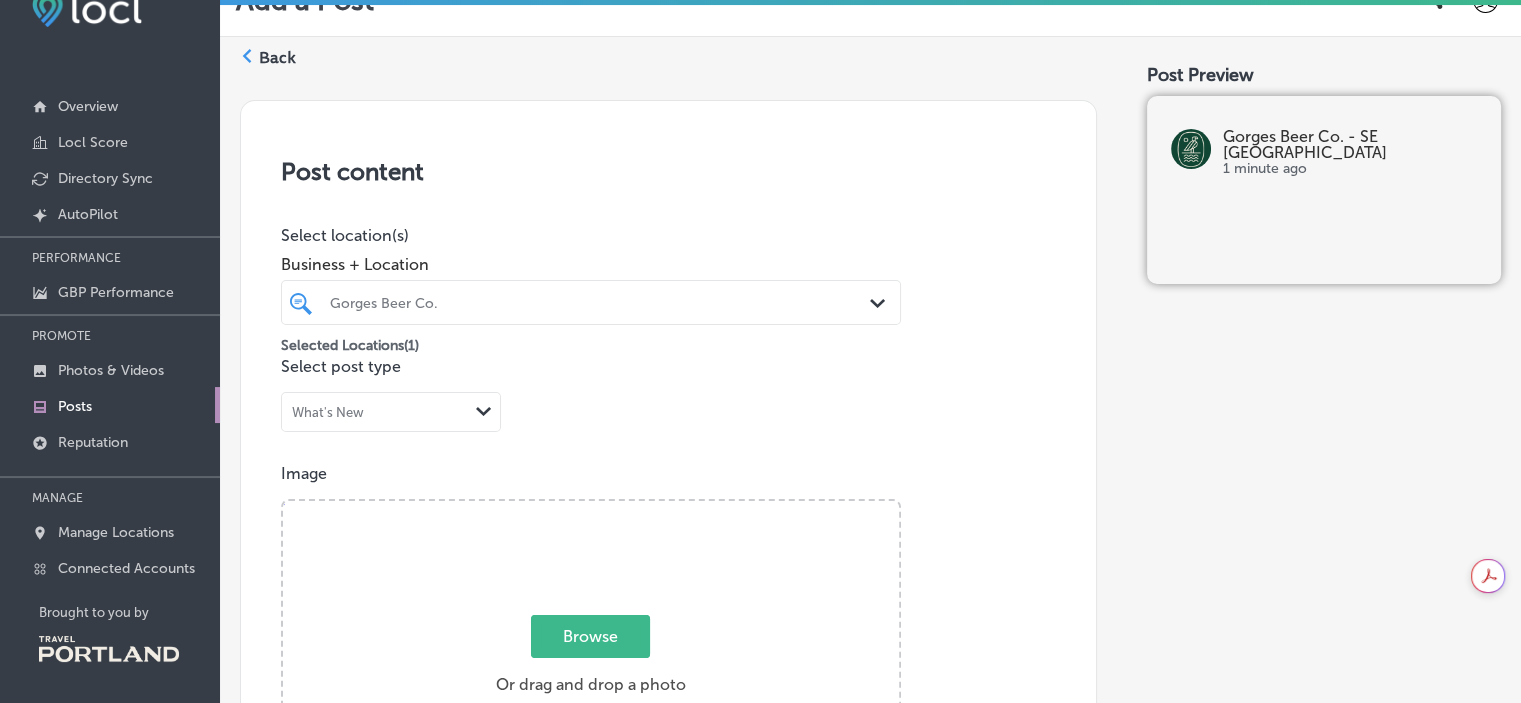 click on "Back" at bounding box center (277, 58) 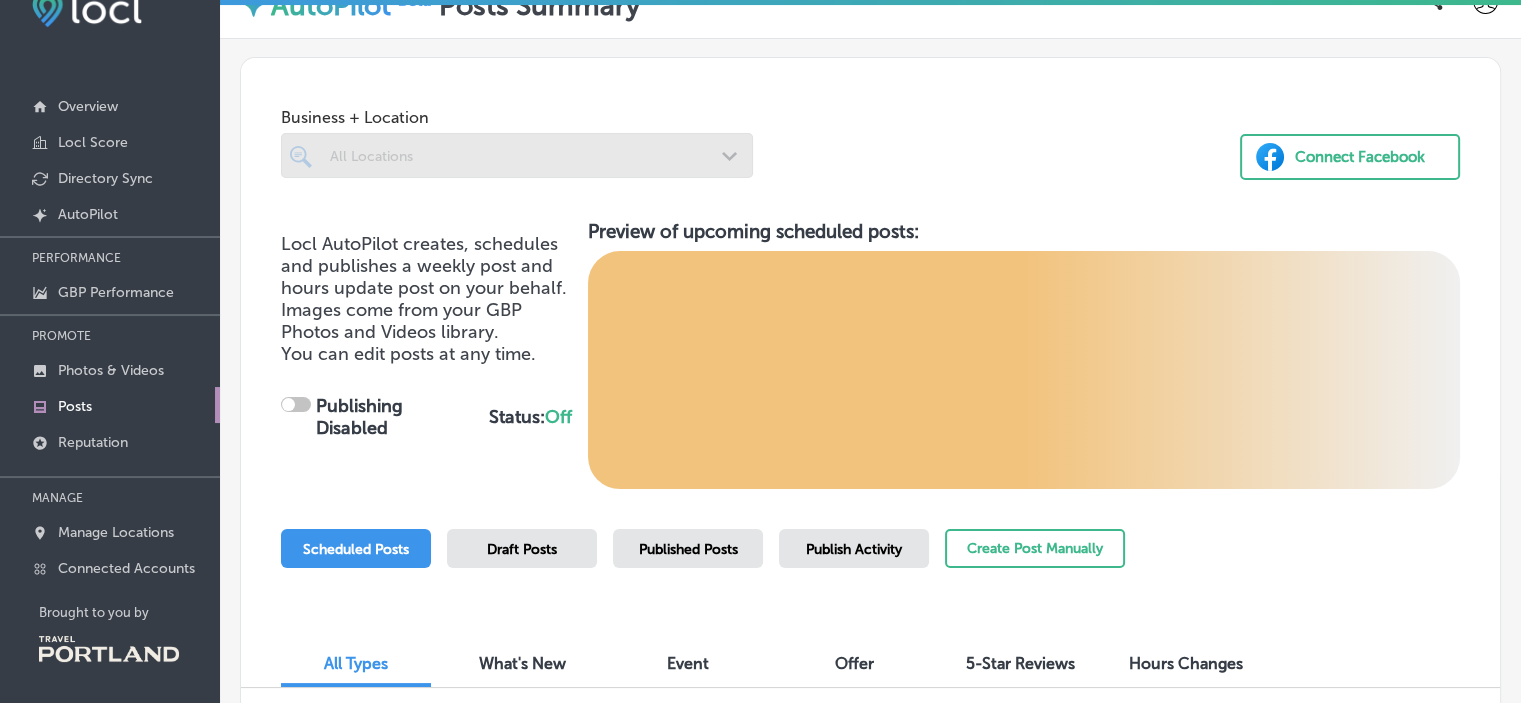 scroll, scrollTop: 0, scrollLeft: 0, axis: both 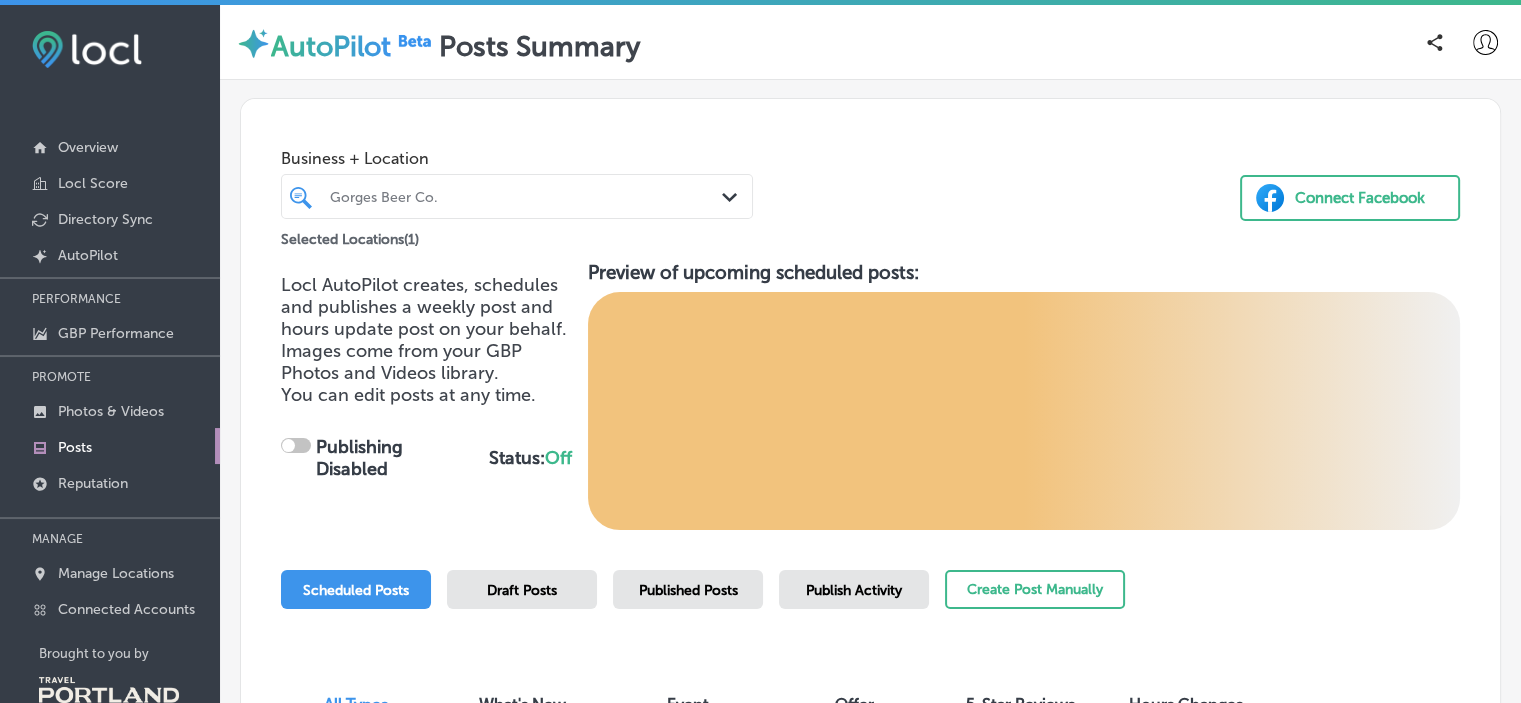 checkbox on "true" 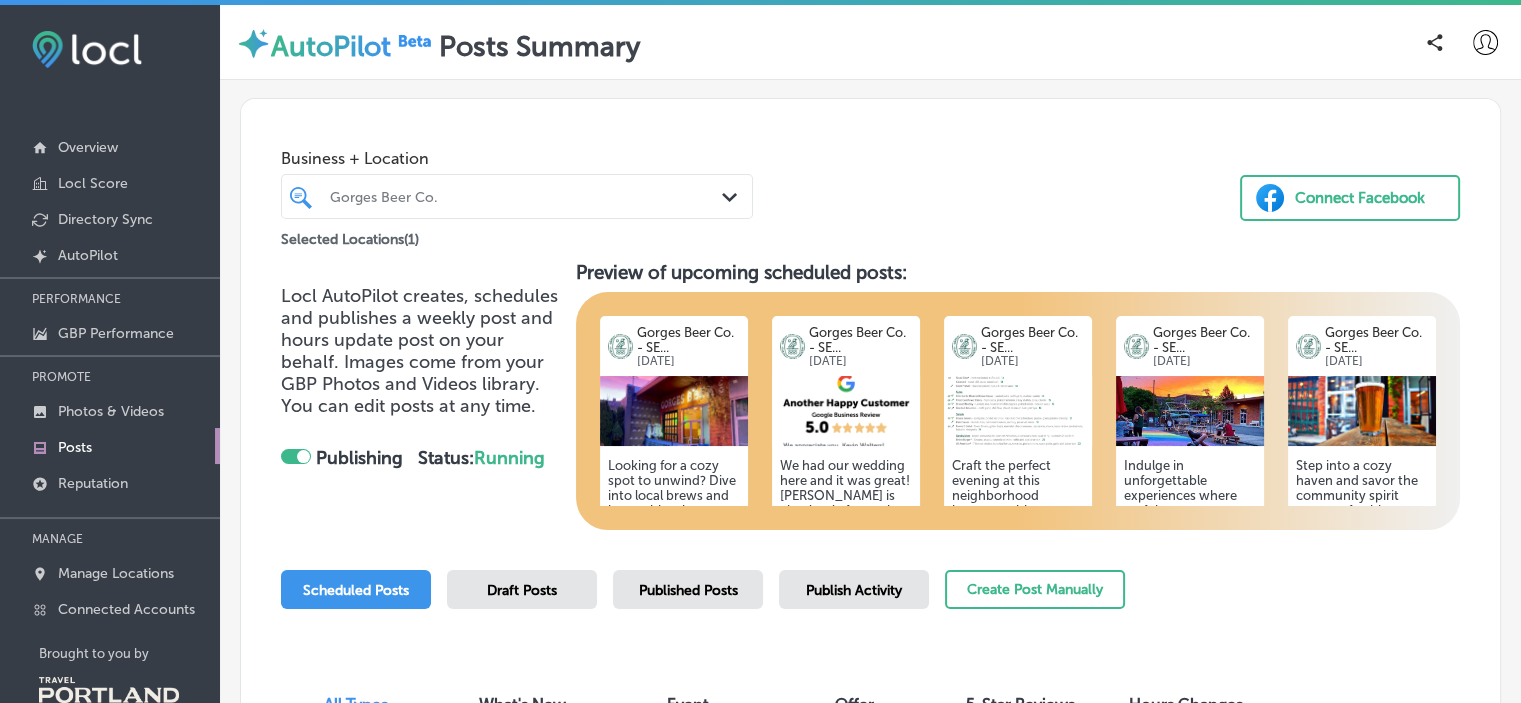 click on "Path
Created with Sketch." 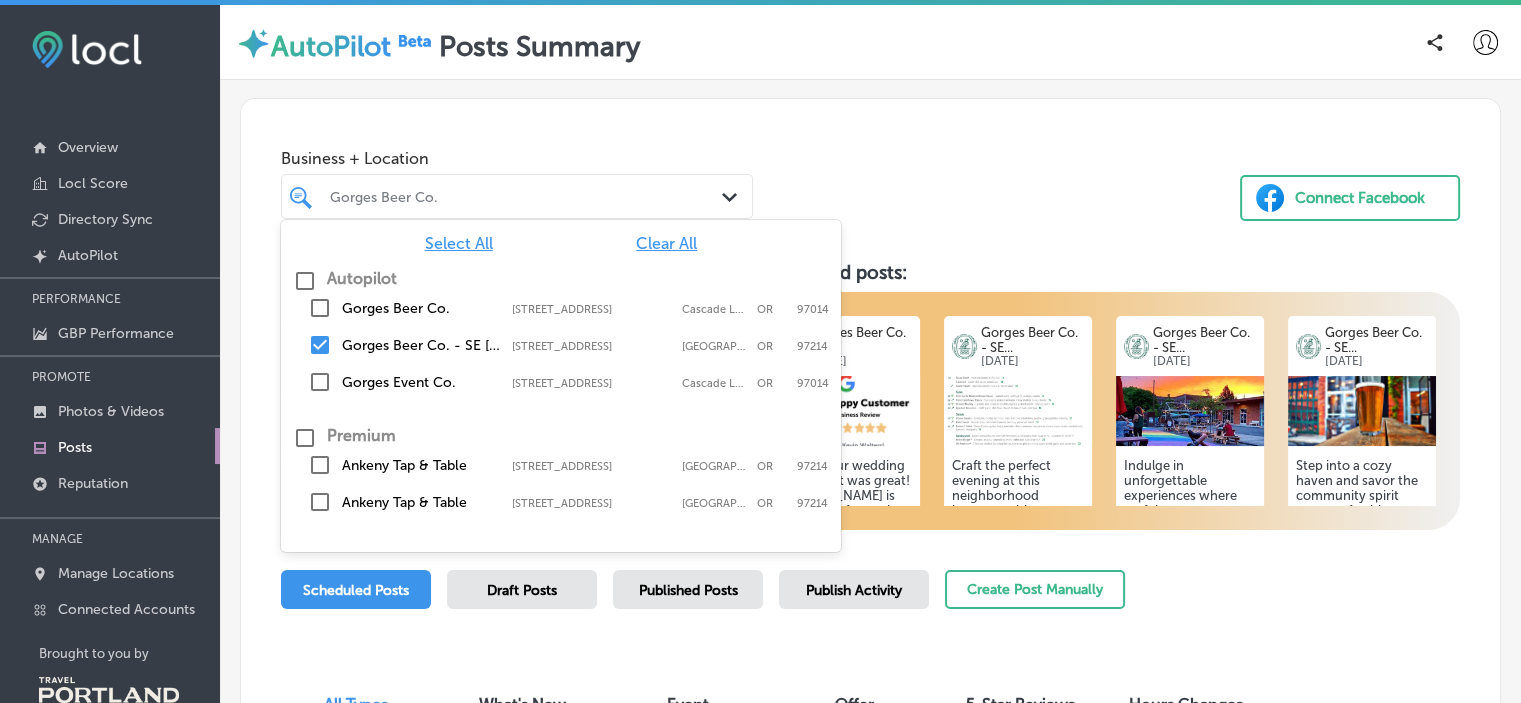 click on "Connect Facebook" at bounding box center (1360, 198) 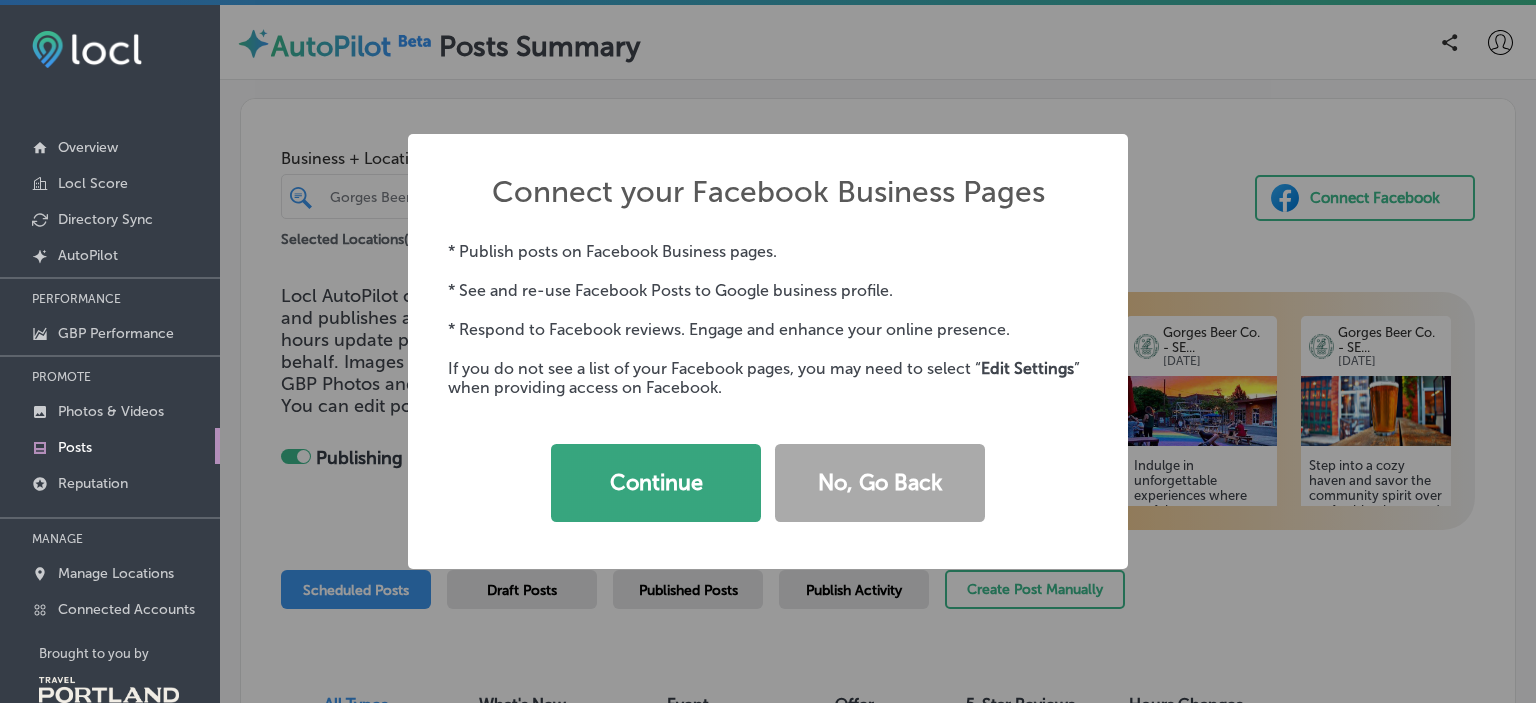 click on "Continue" at bounding box center (656, 483) 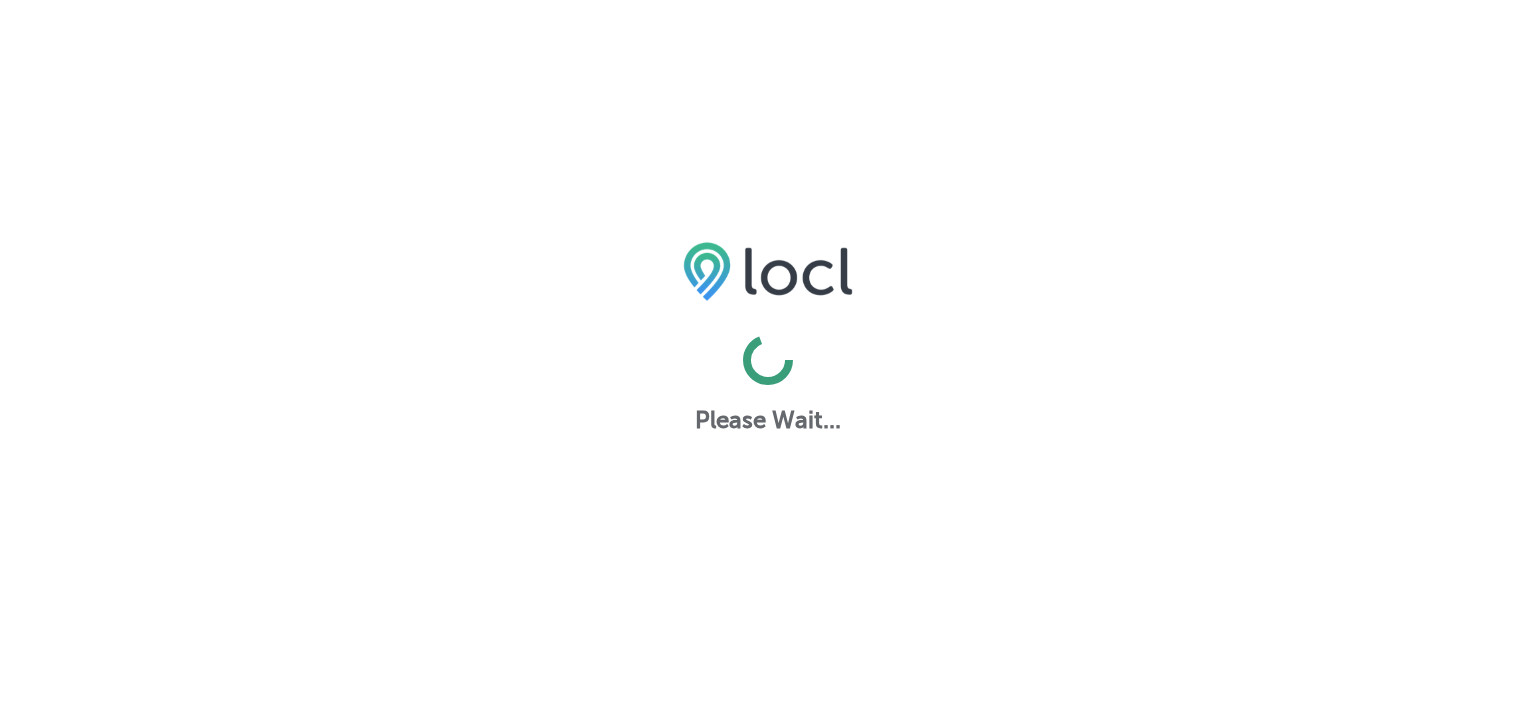 scroll, scrollTop: 0, scrollLeft: 0, axis: both 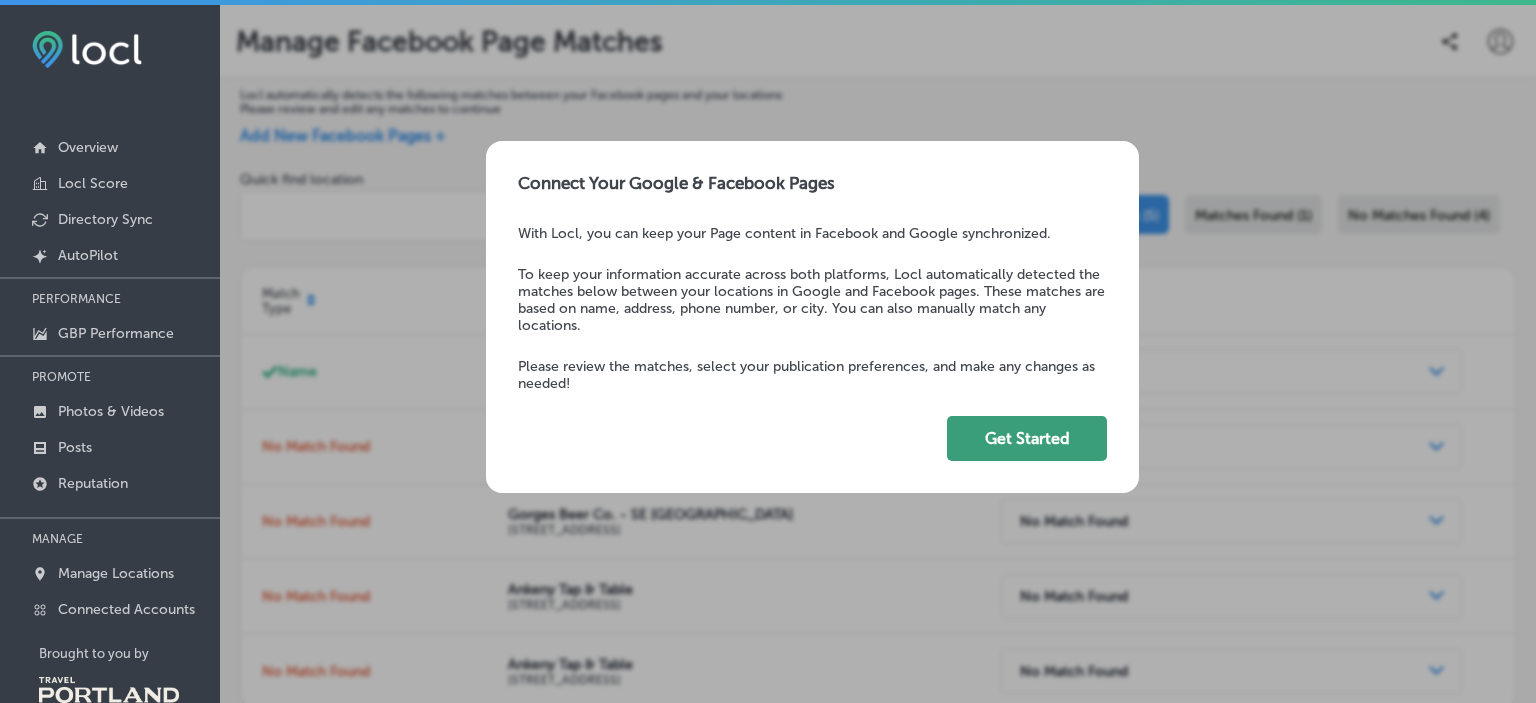 click on "Get Started" at bounding box center [1027, 438] 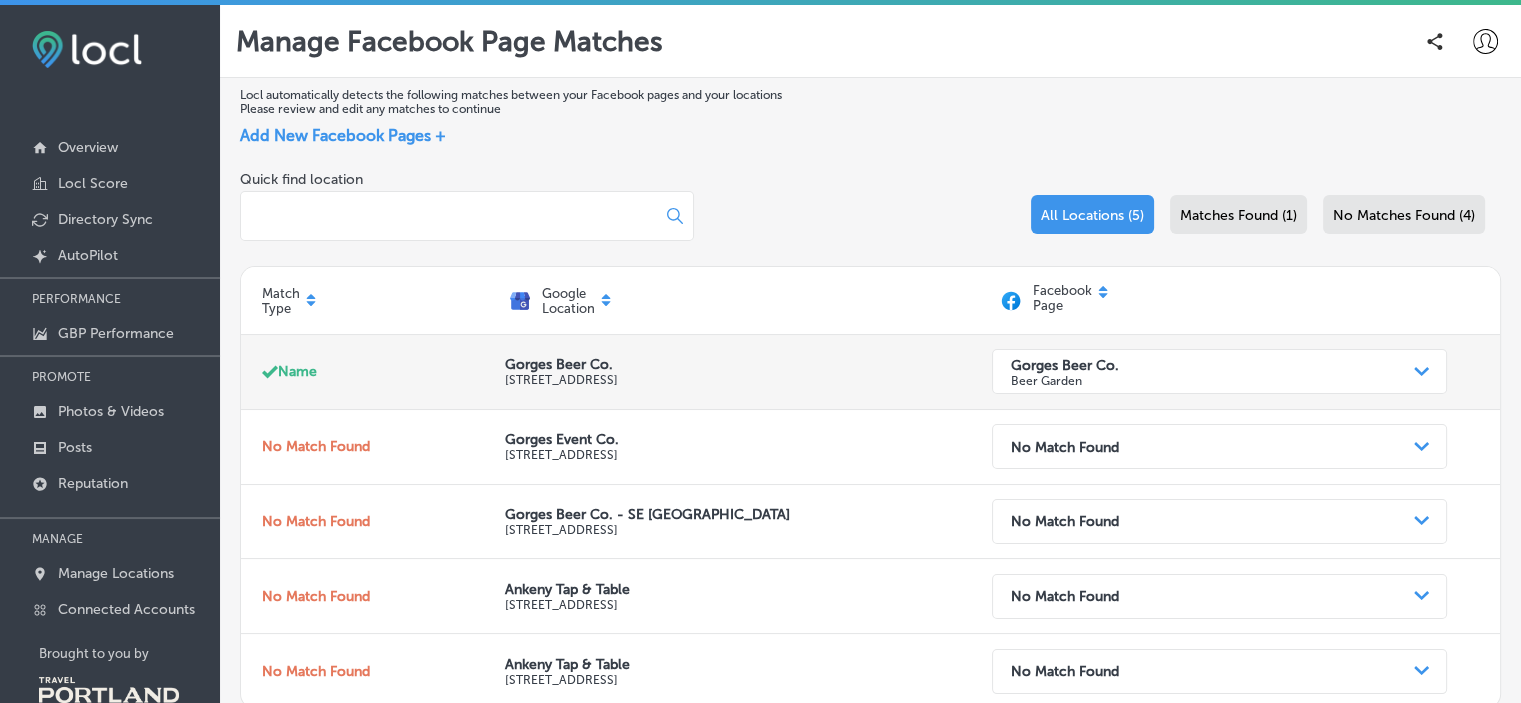 click on "Gorges Beer Co. Beer Garden" at bounding box center [1203, 371] 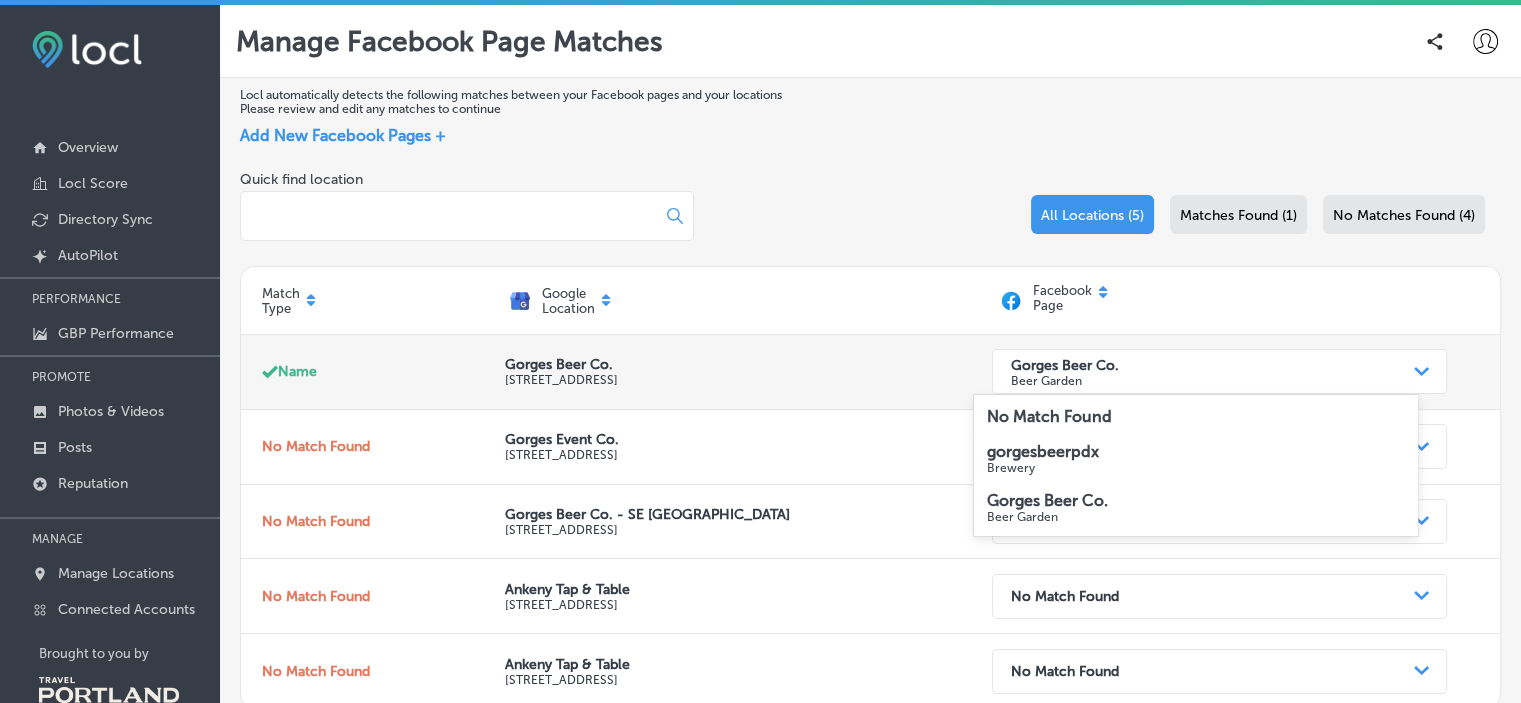 click on "Gorges Beer Co. Beer Garden" at bounding box center [1203, 371] 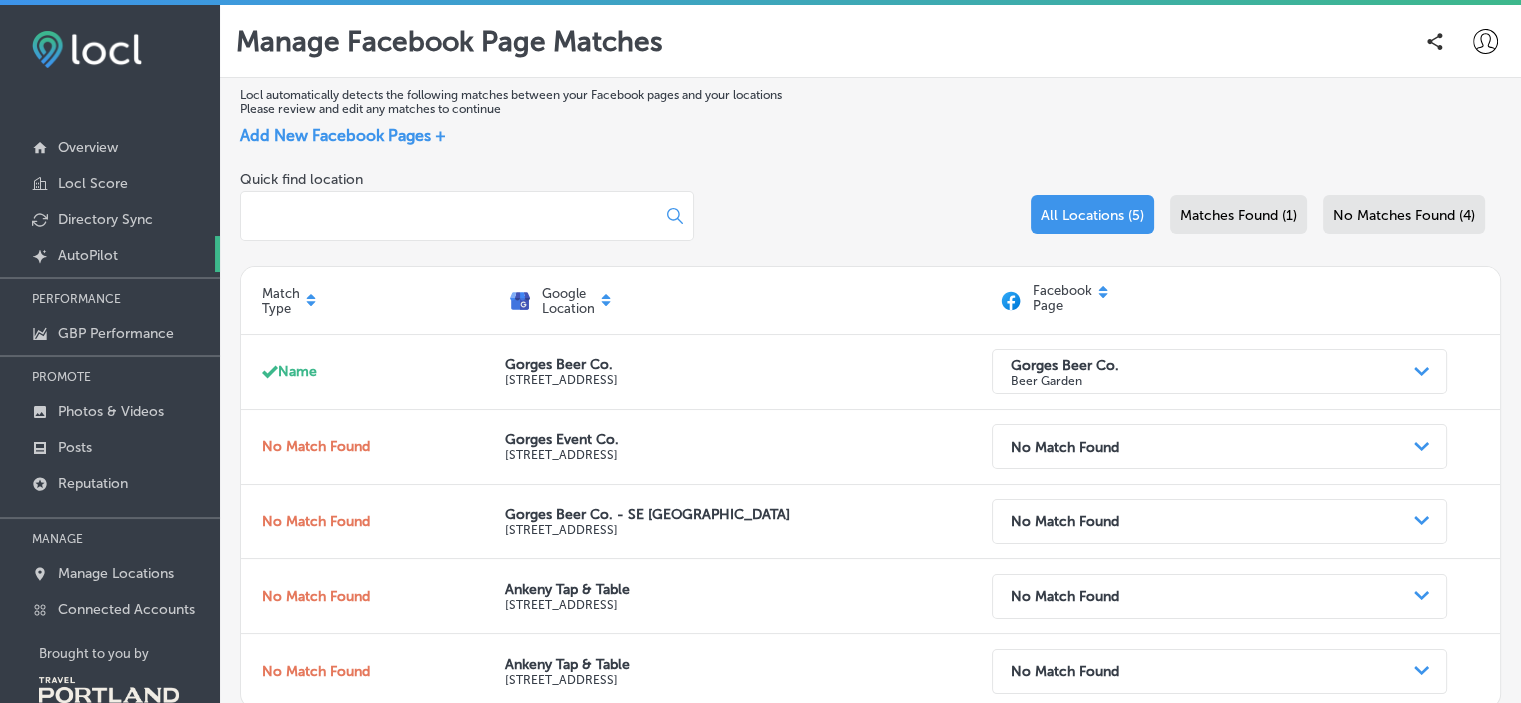 click on "AutoPilot" at bounding box center (88, 255) 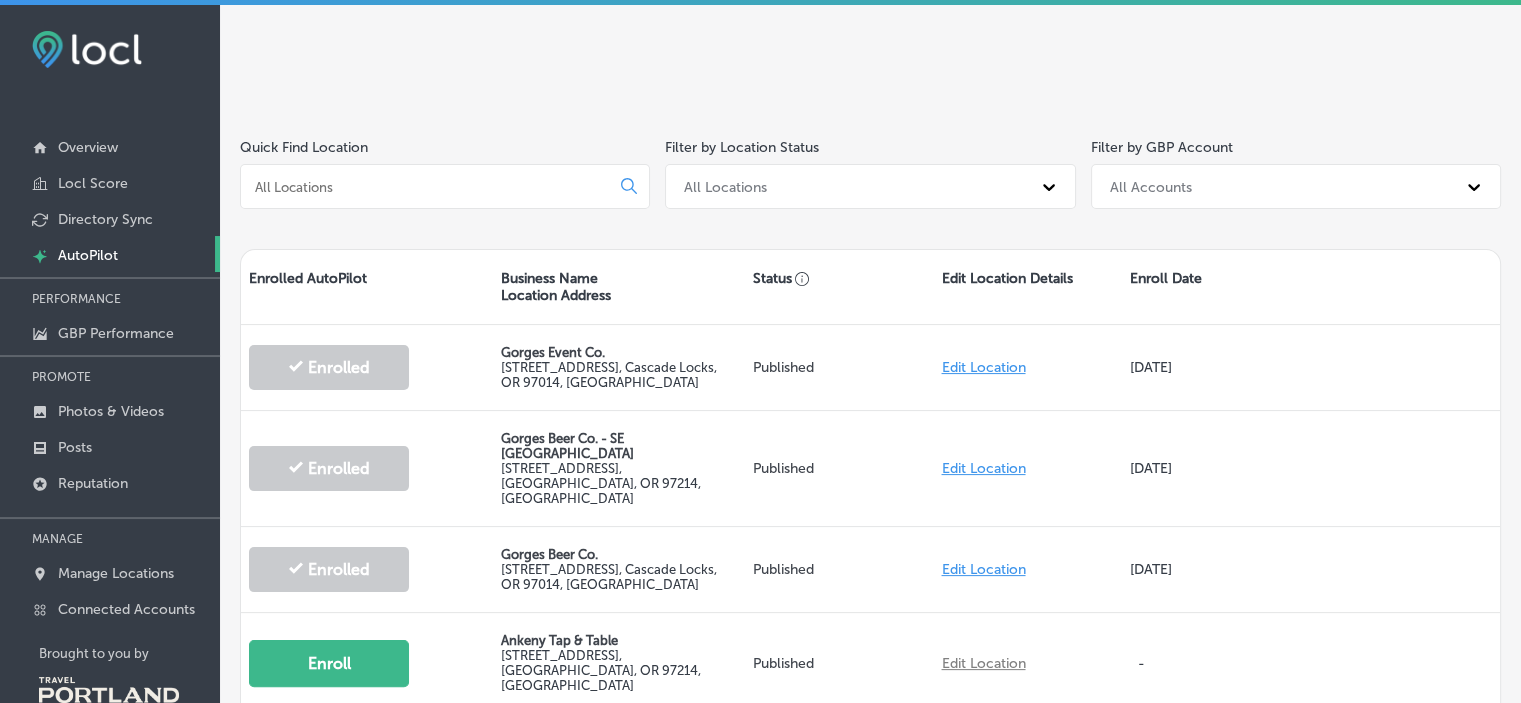 scroll, scrollTop: 292, scrollLeft: 0, axis: vertical 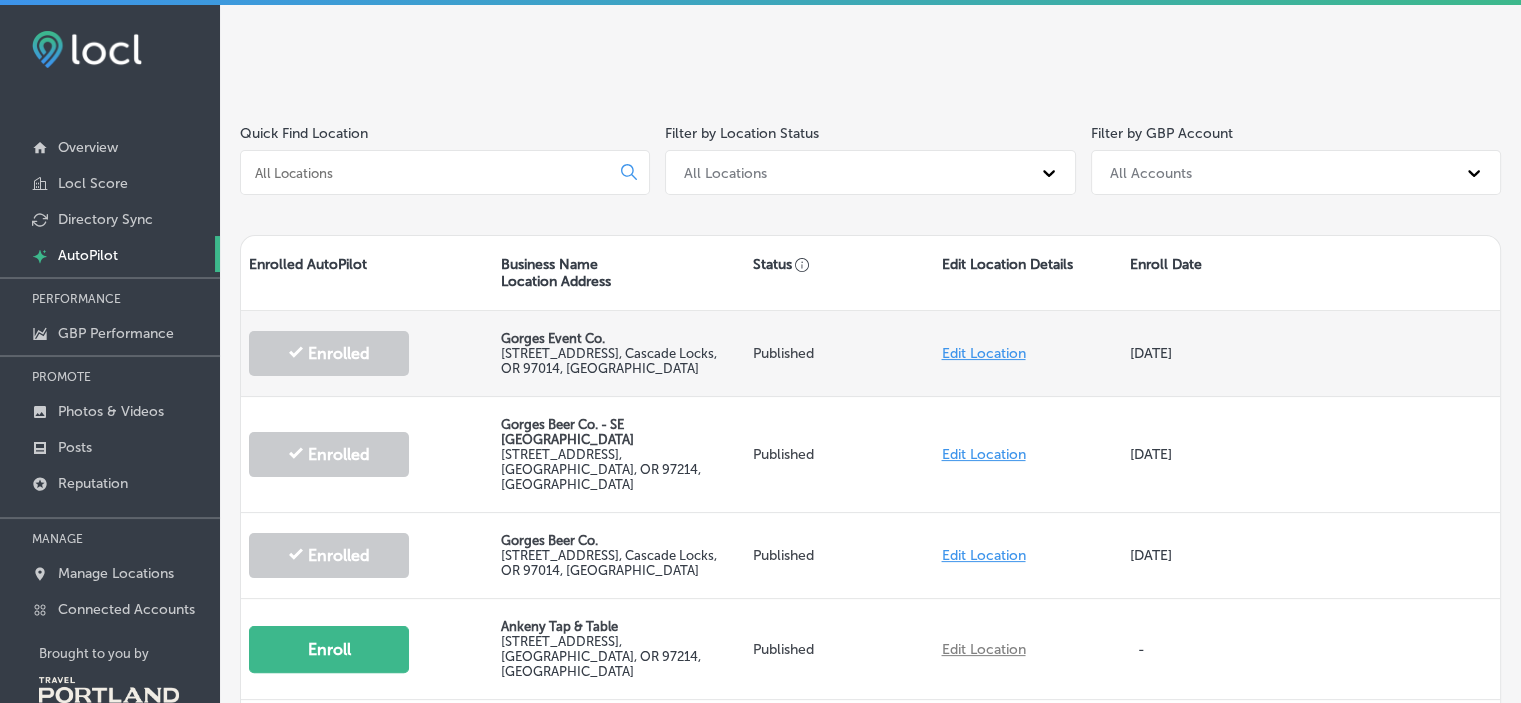 click on "390 Wa Na Pa St , Cascade Locks, OR 97014, US" at bounding box center [609, 361] 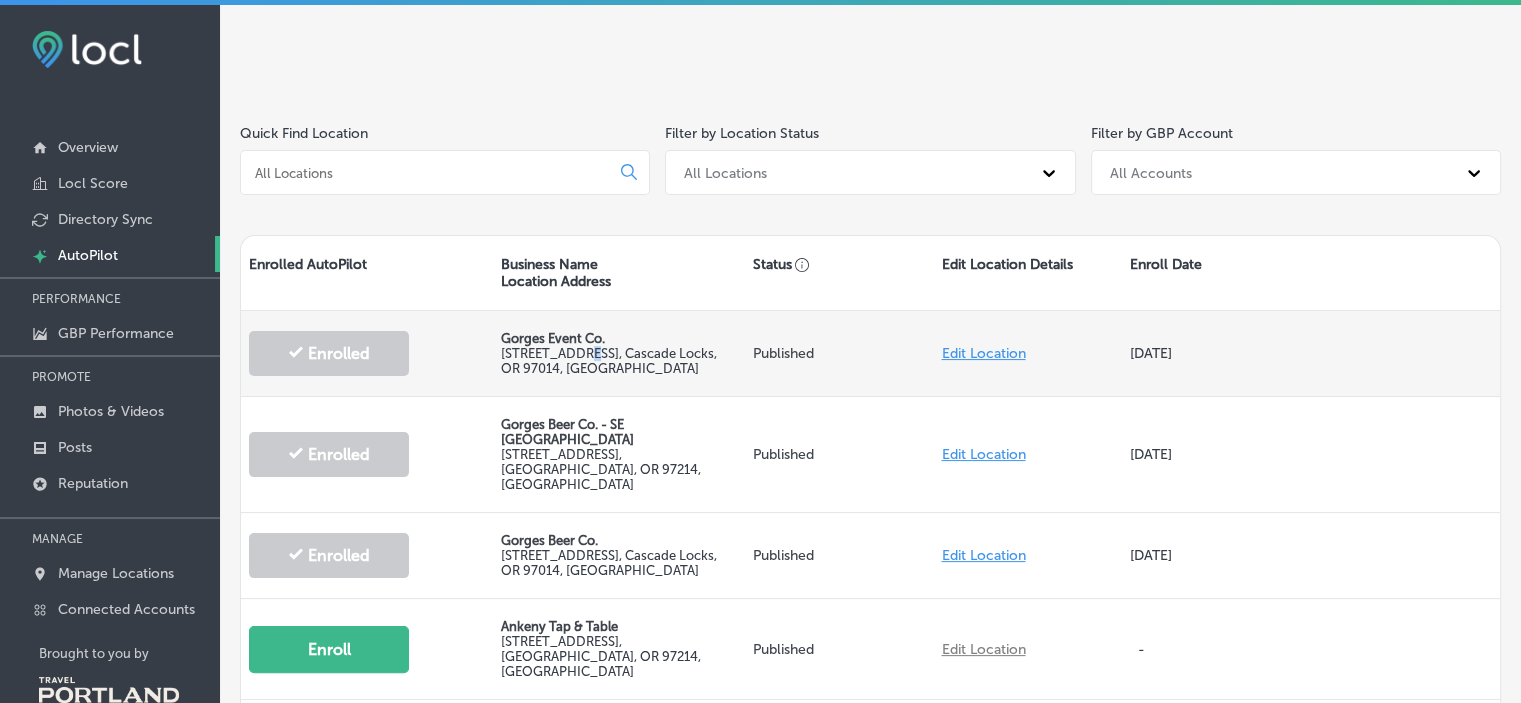 click on "390 Wa Na Pa St , Cascade Locks, OR 97014, US" at bounding box center (609, 361) 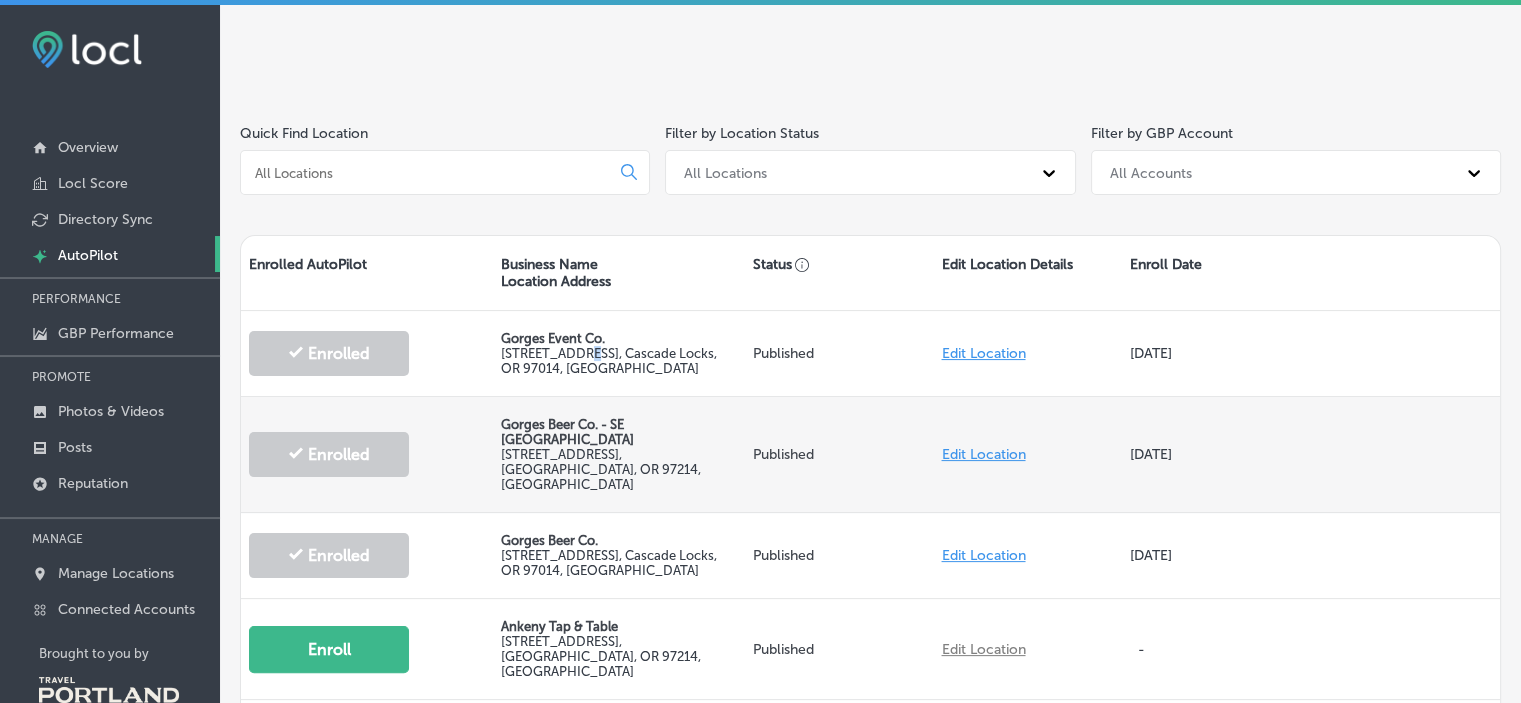 click on "Edit Location" at bounding box center (983, 454) 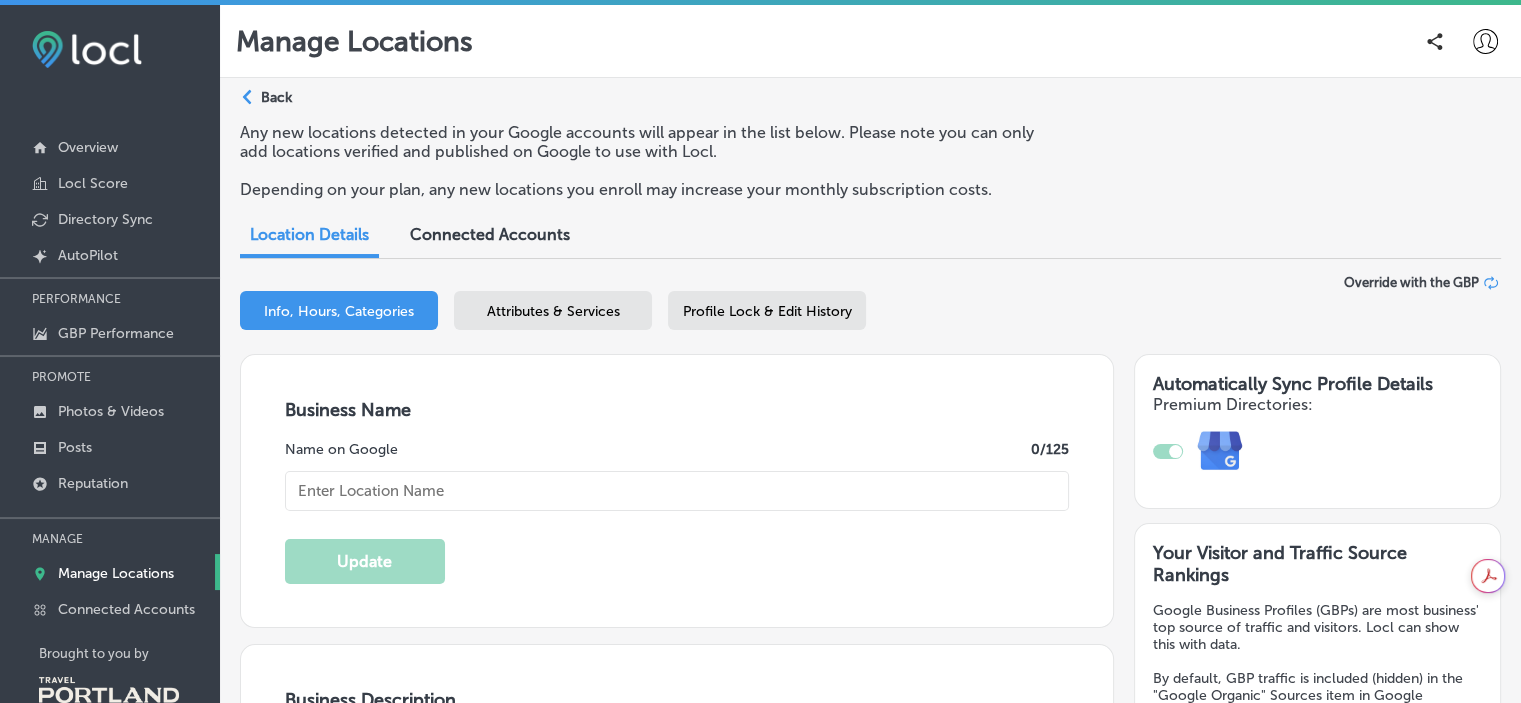 type on "Gorges Beer Co. - SE [GEOGRAPHIC_DATA]" 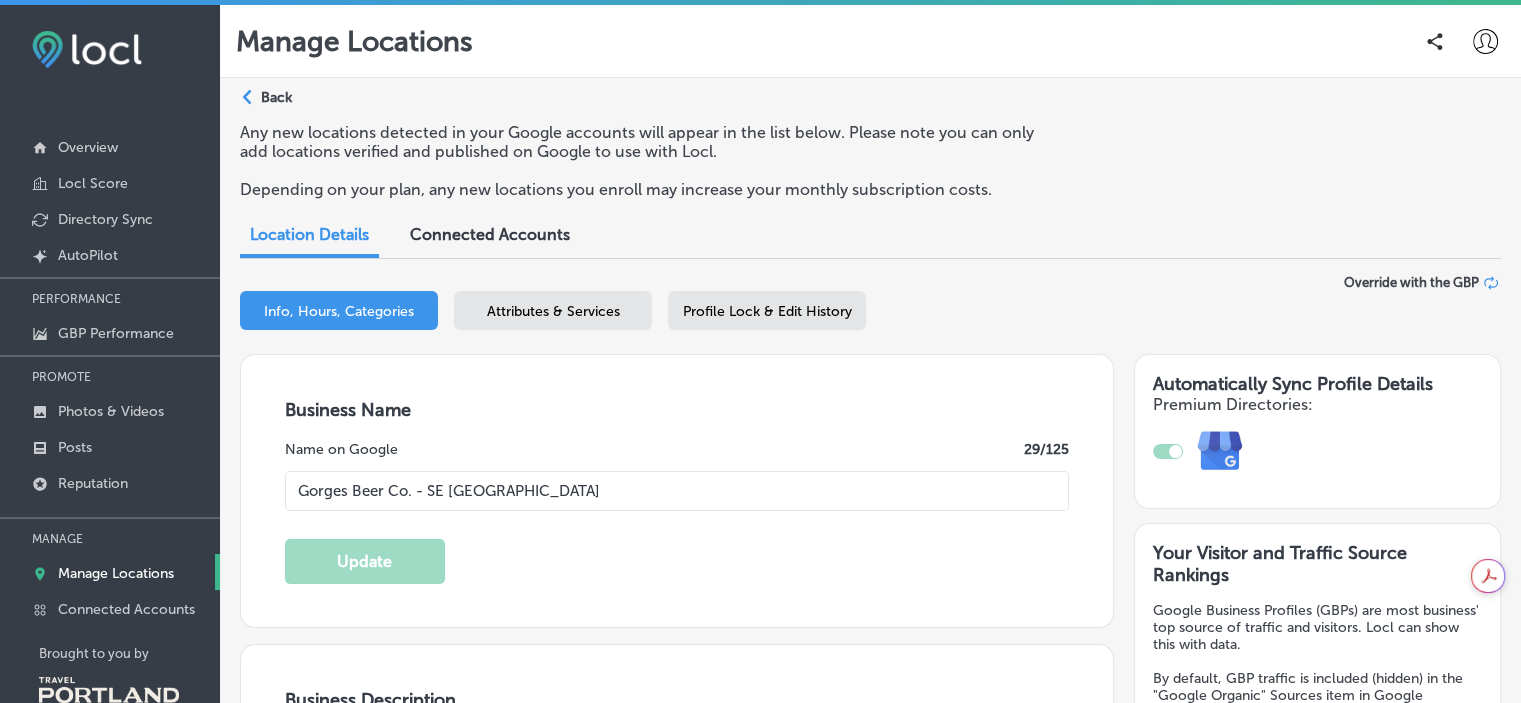 checkbox on "true" 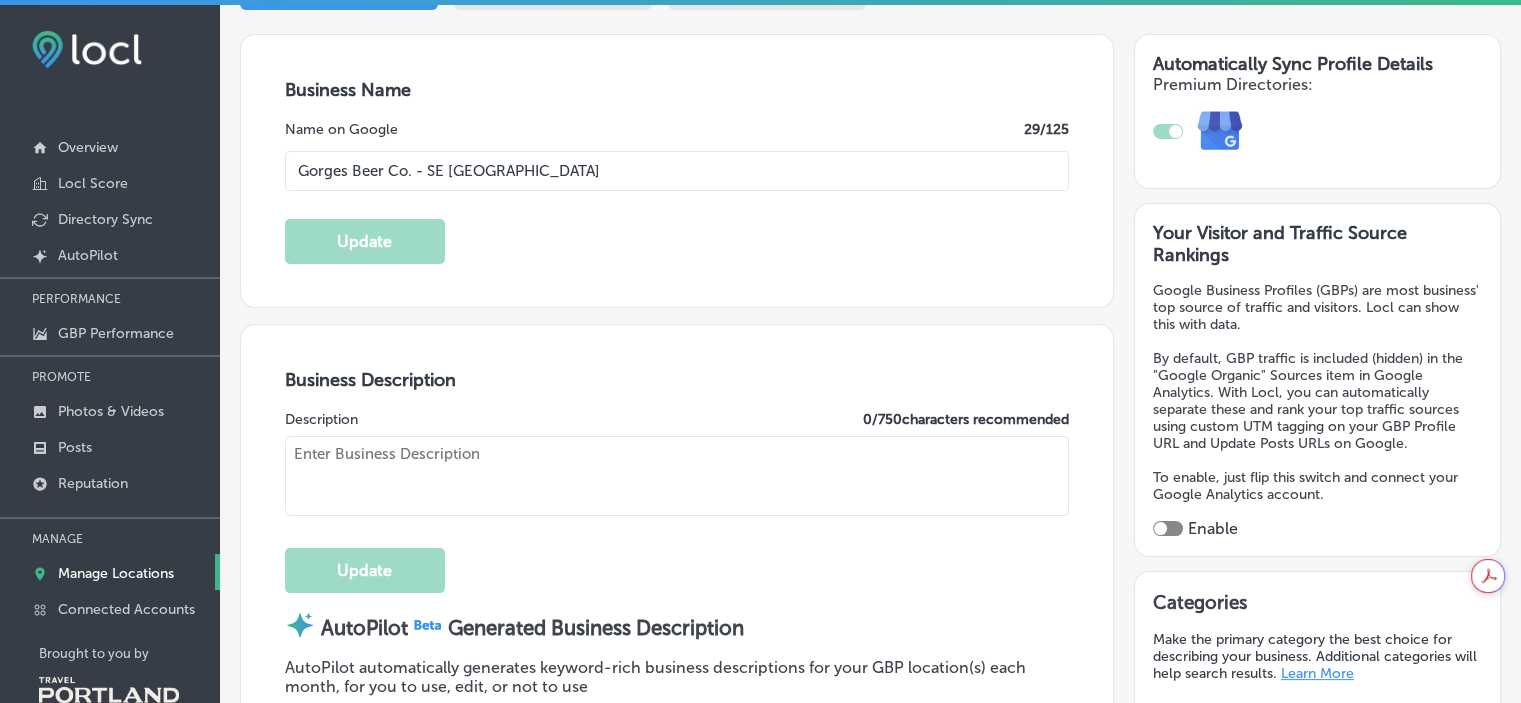 scroll, scrollTop: 324, scrollLeft: 0, axis: vertical 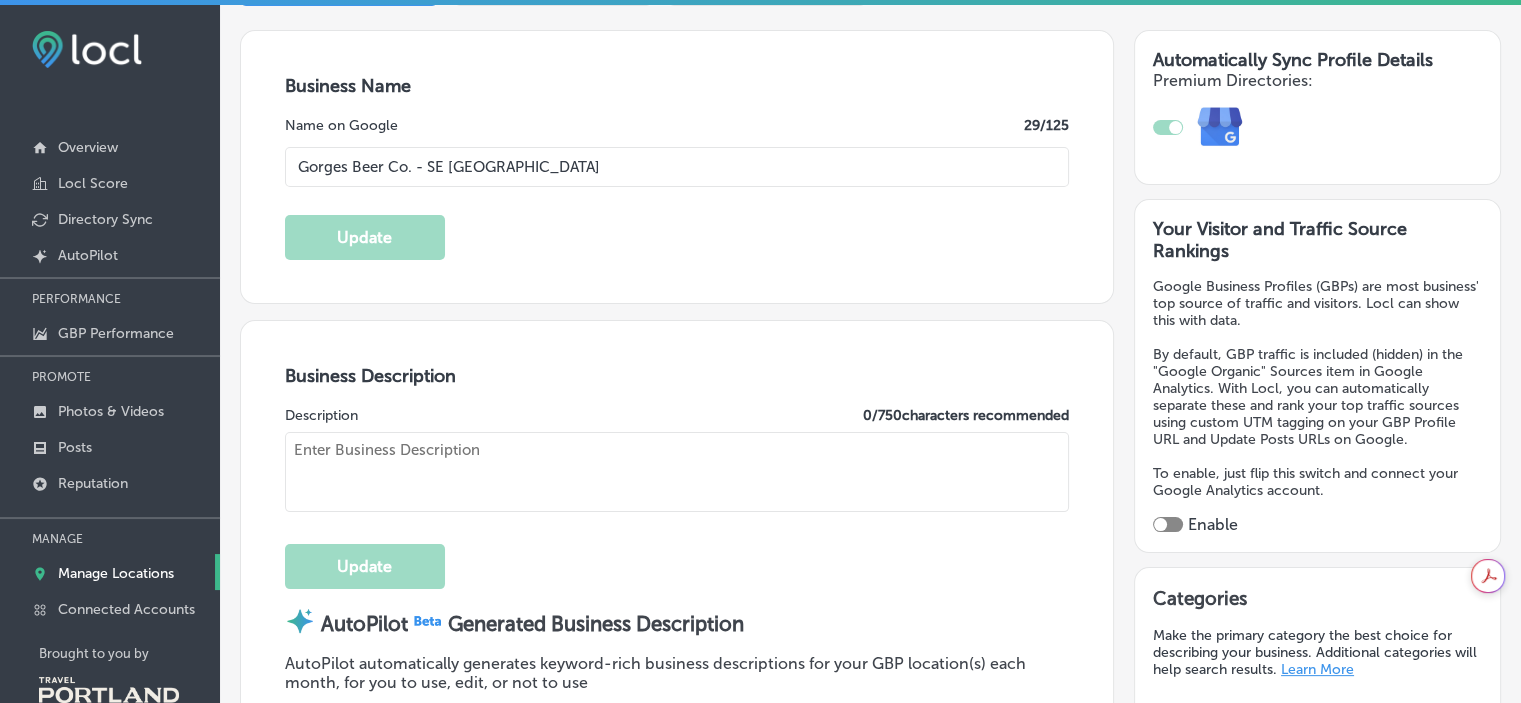 type on "Neighborhood brewery with cozy, intimate taproom and plentiful street promenade and heated tent/patio seating!" 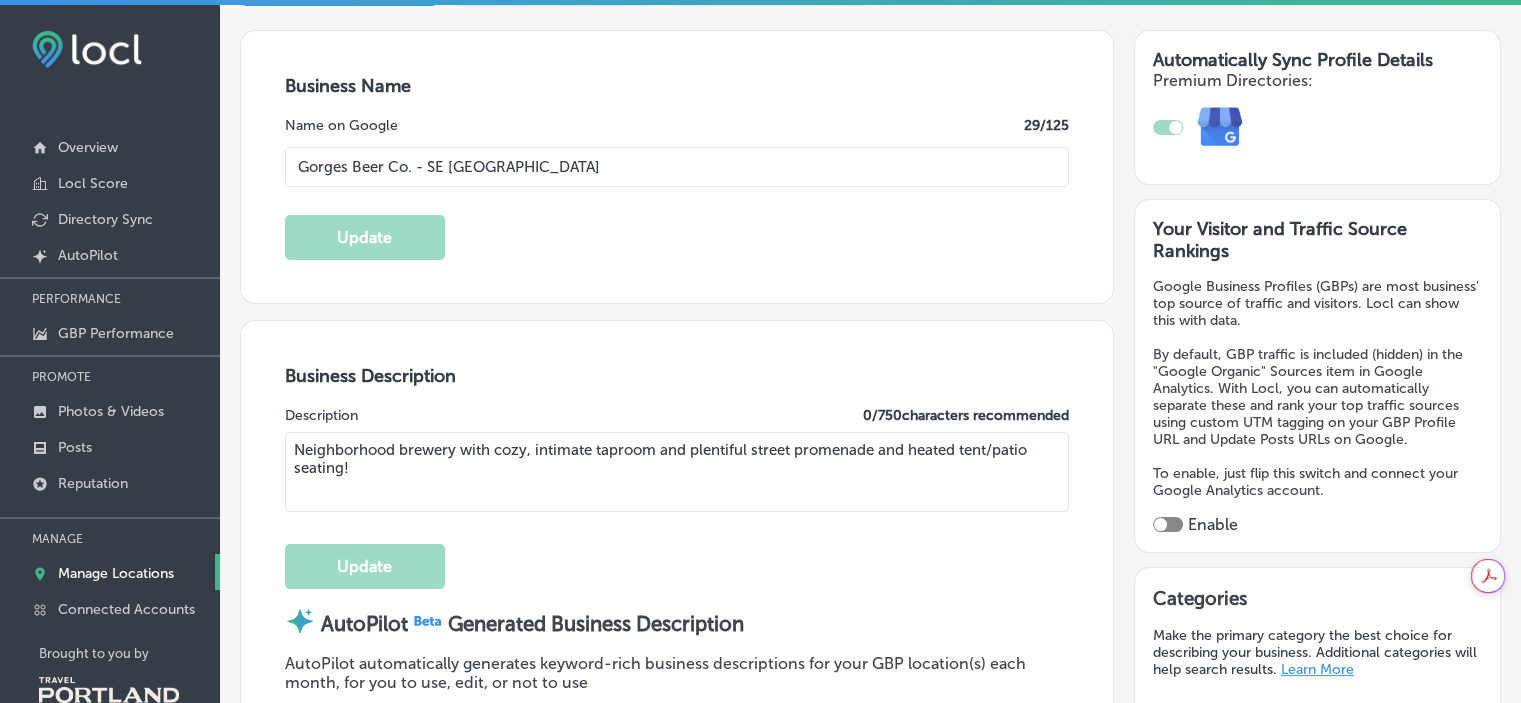 type on "[PHONE_NUMBER]" 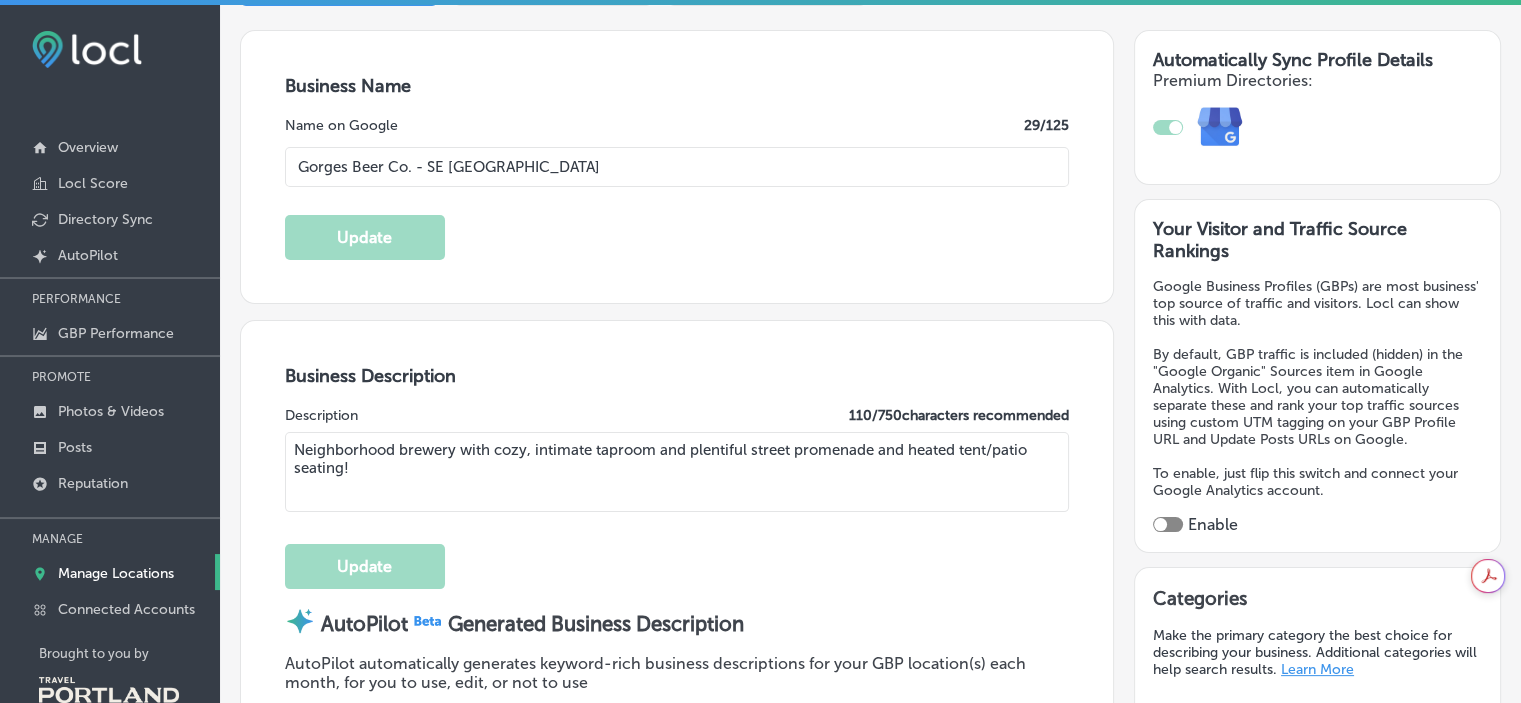 scroll, scrollTop: 340, scrollLeft: 0, axis: vertical 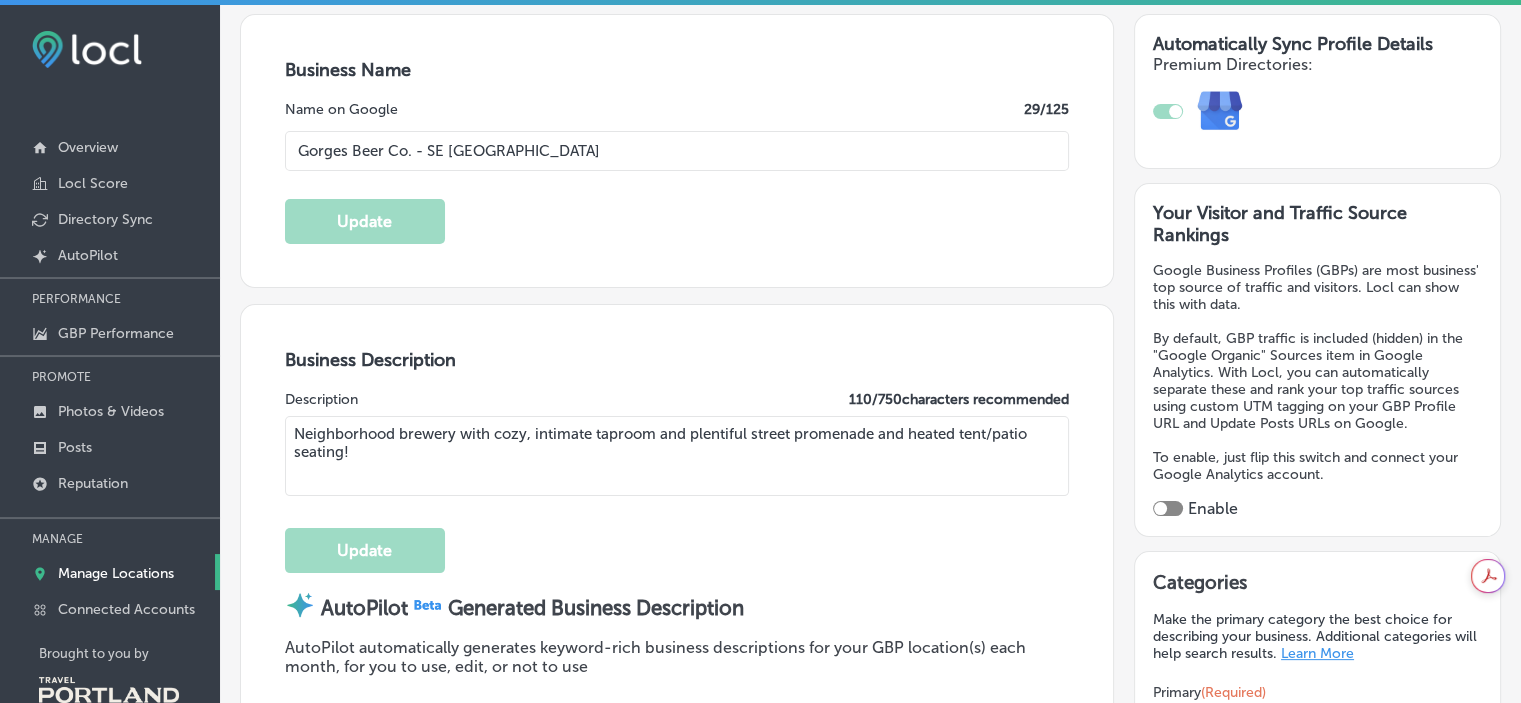 click on "Enable" at bounding box center [1317, 508] 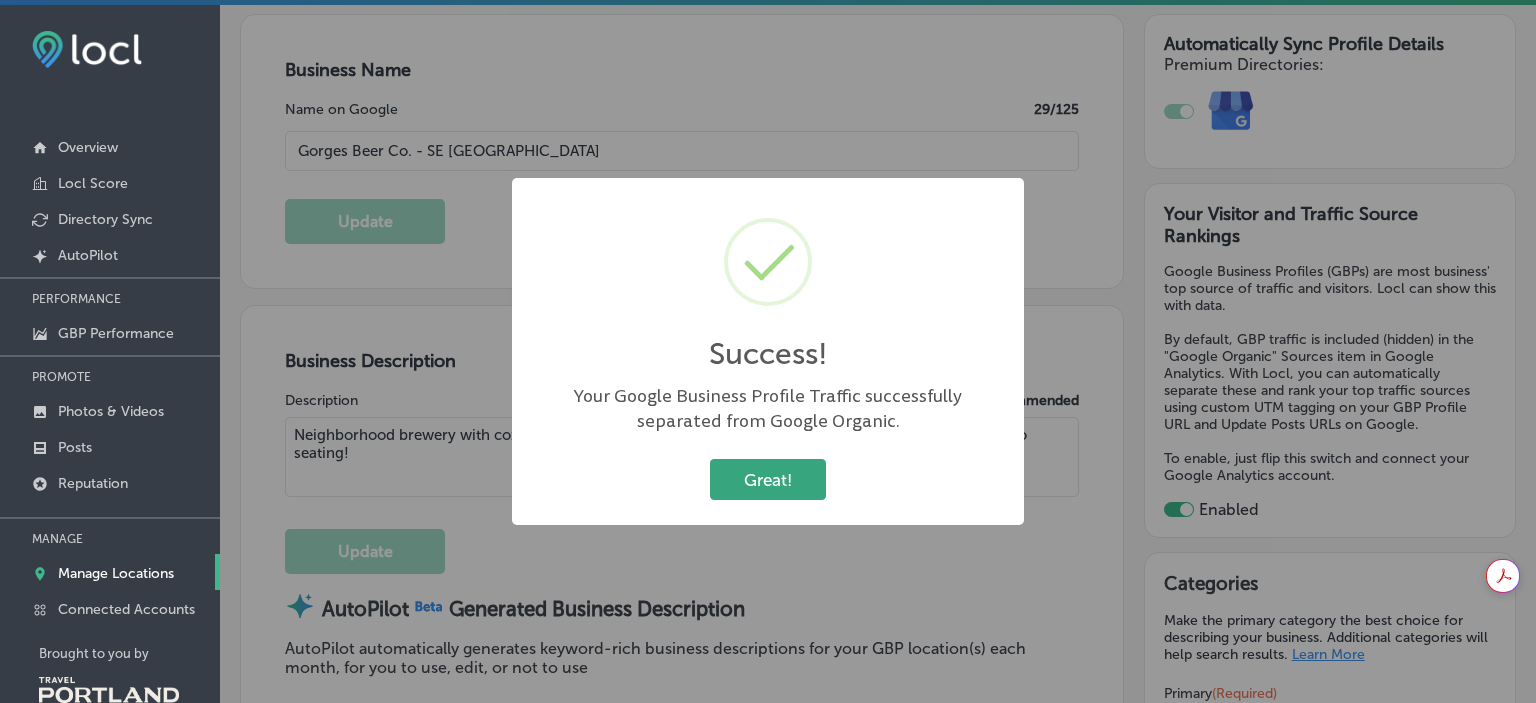 click on "Great!" at bounding box center [768, 479] 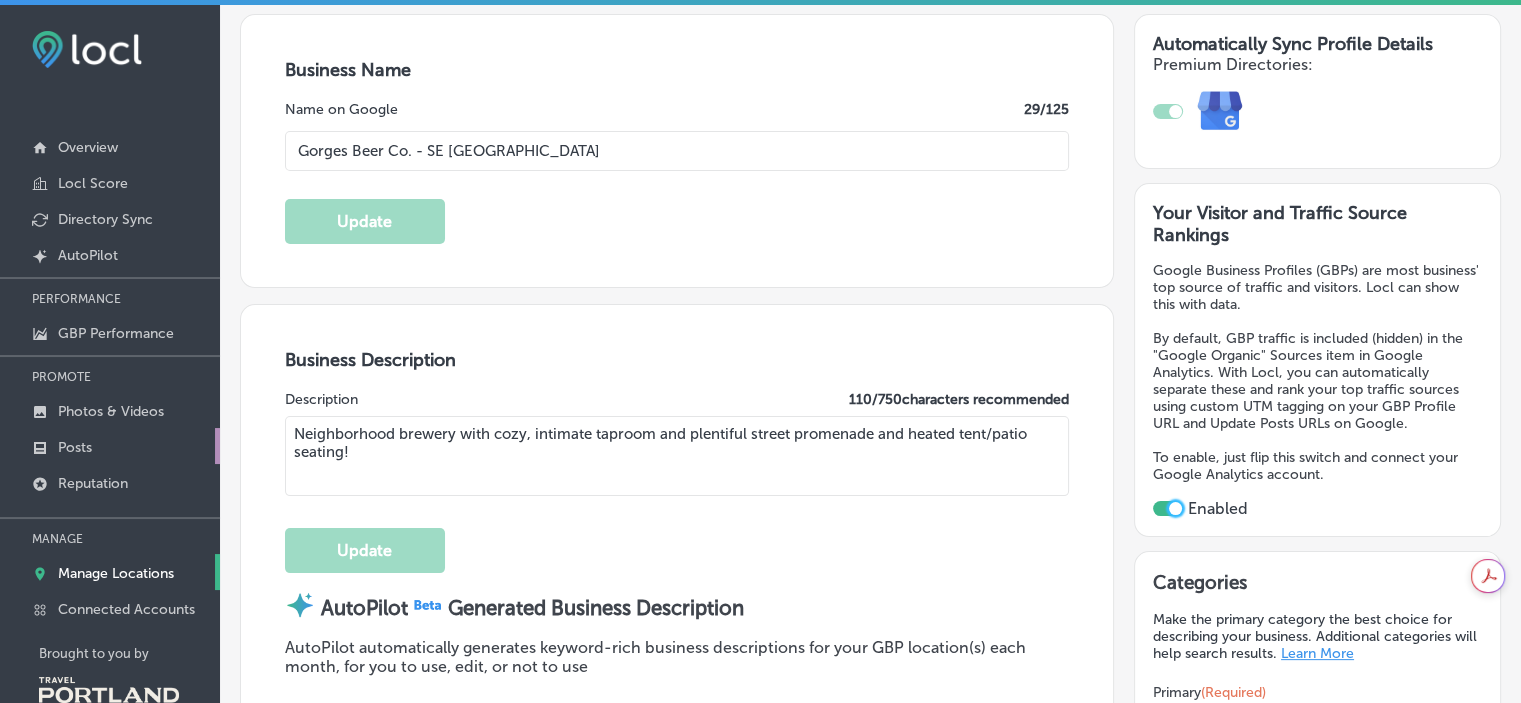 click on "Posts" at bounding box center (75, 447) 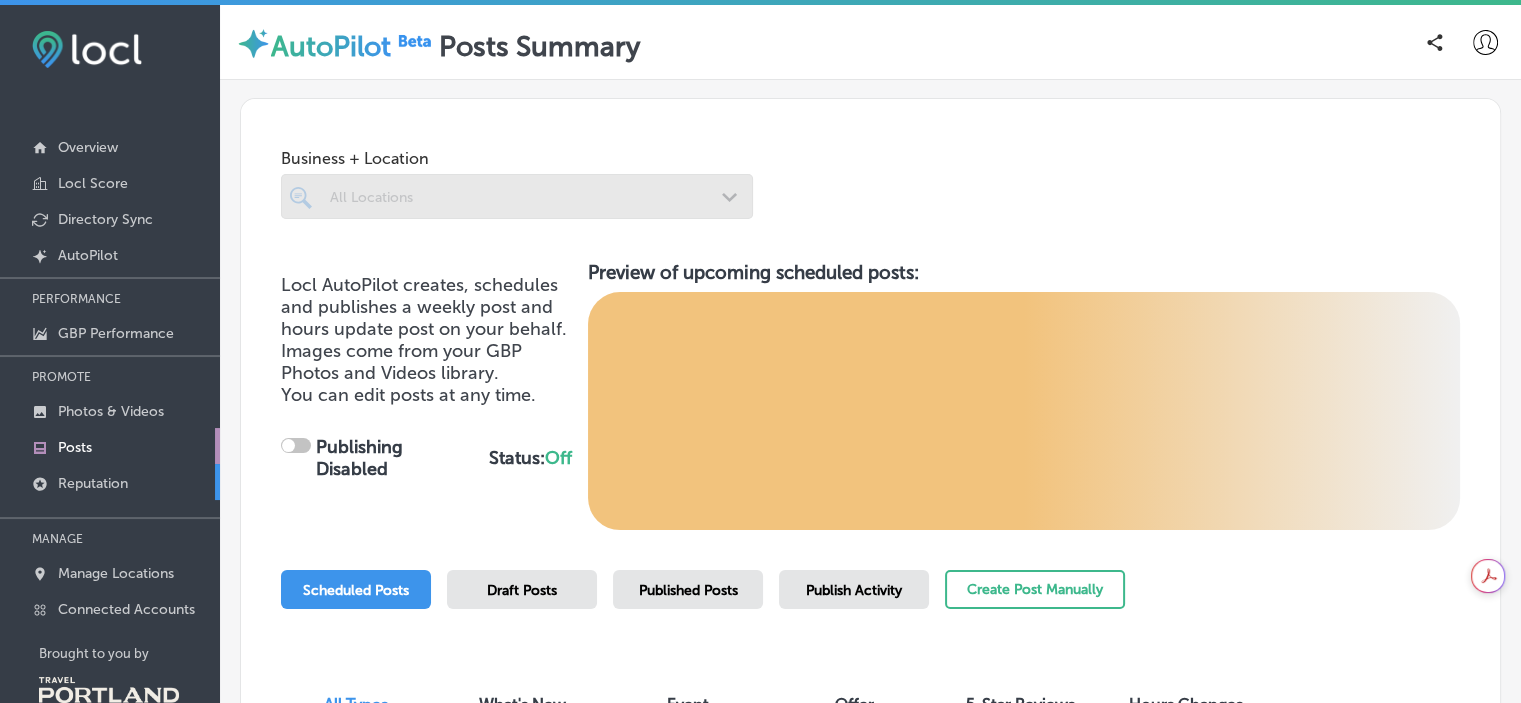 click on "Reputation" at bounding box center (93, 483) 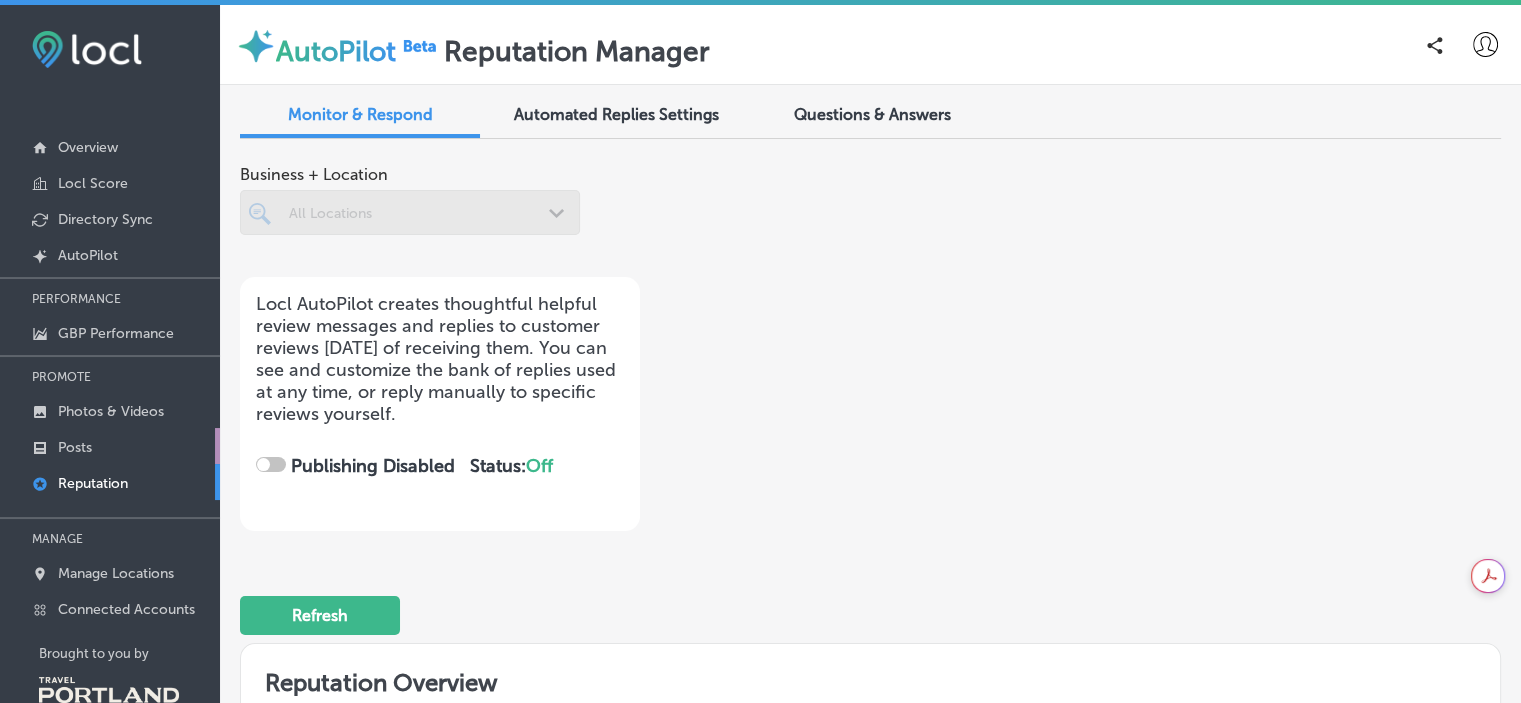 click on "Posts" at bounding box center [110, 446] 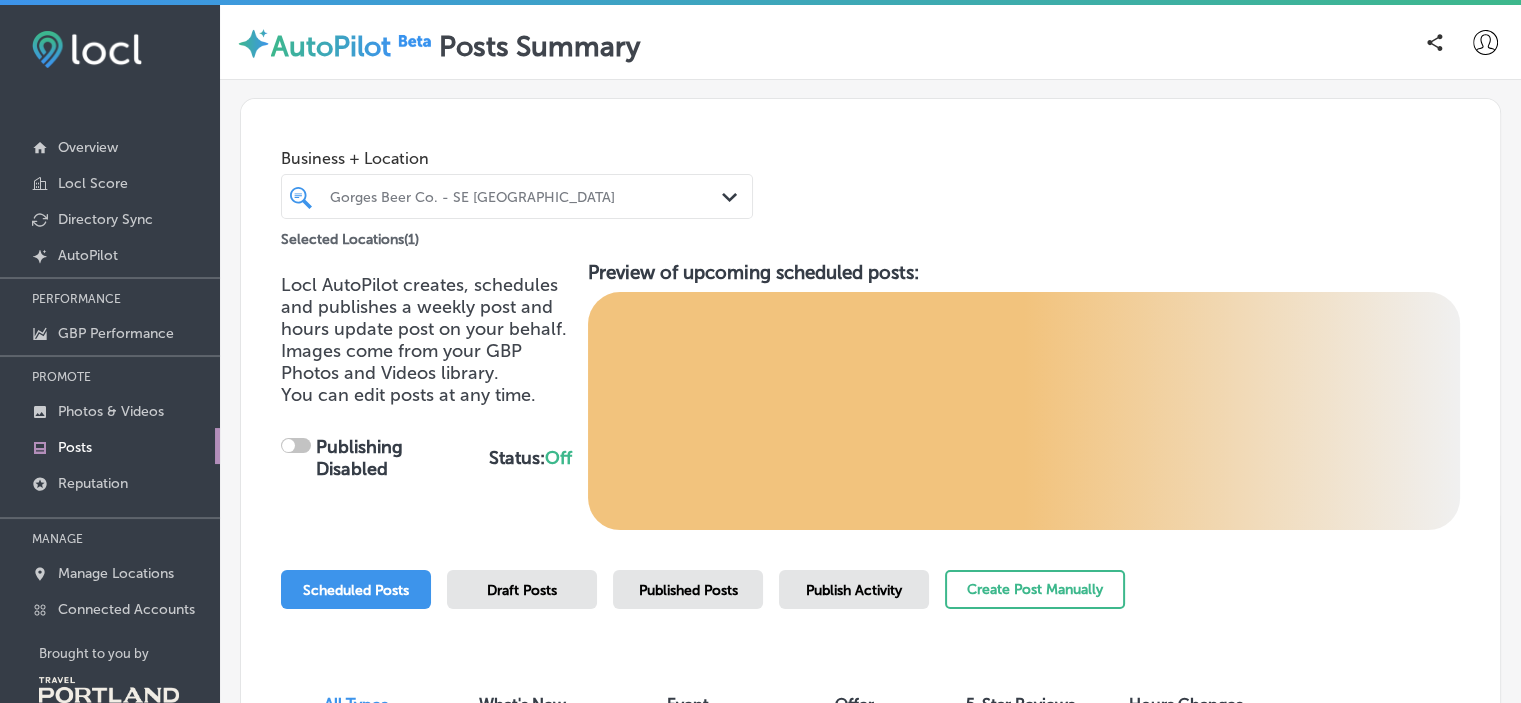 checkbox on "true" 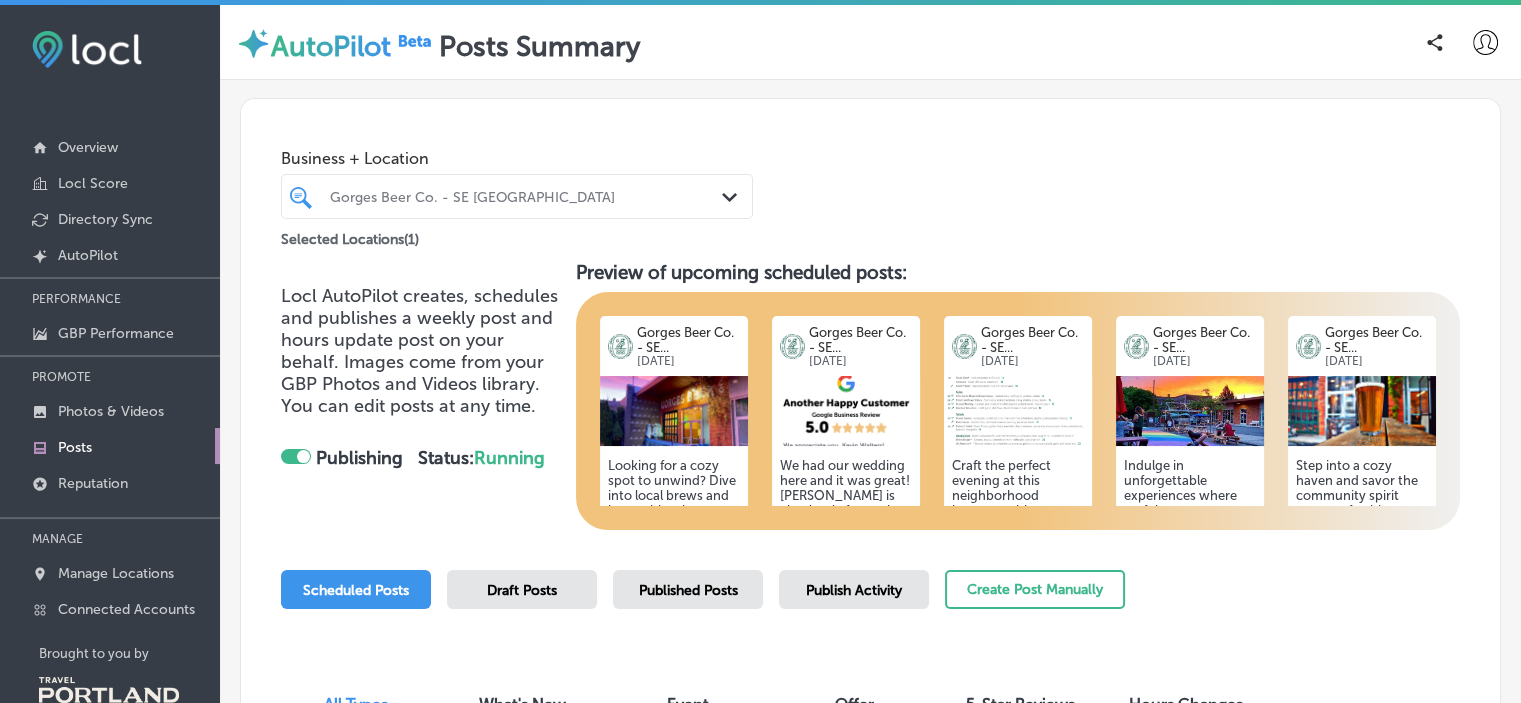click at bounding box center (674, 411) 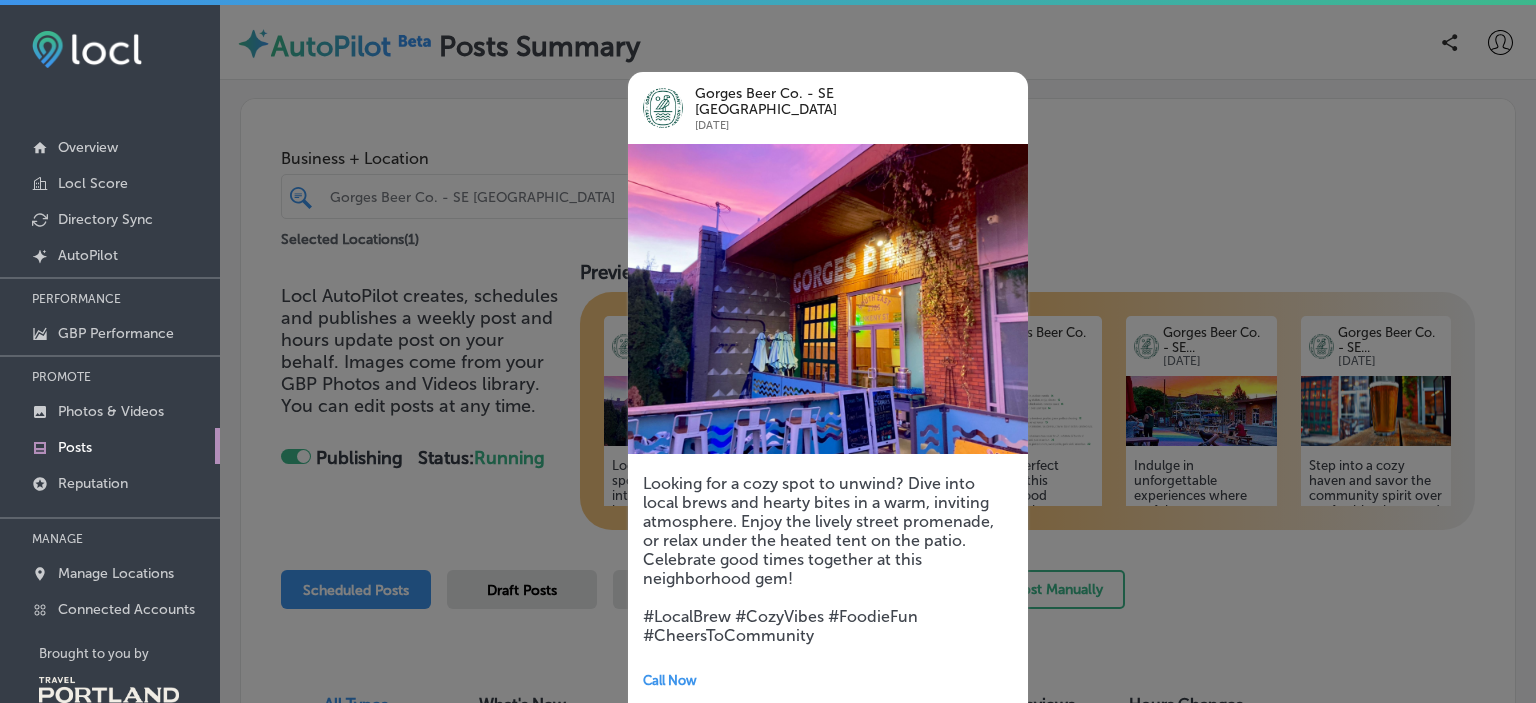 click at bounding box center [828, 299] 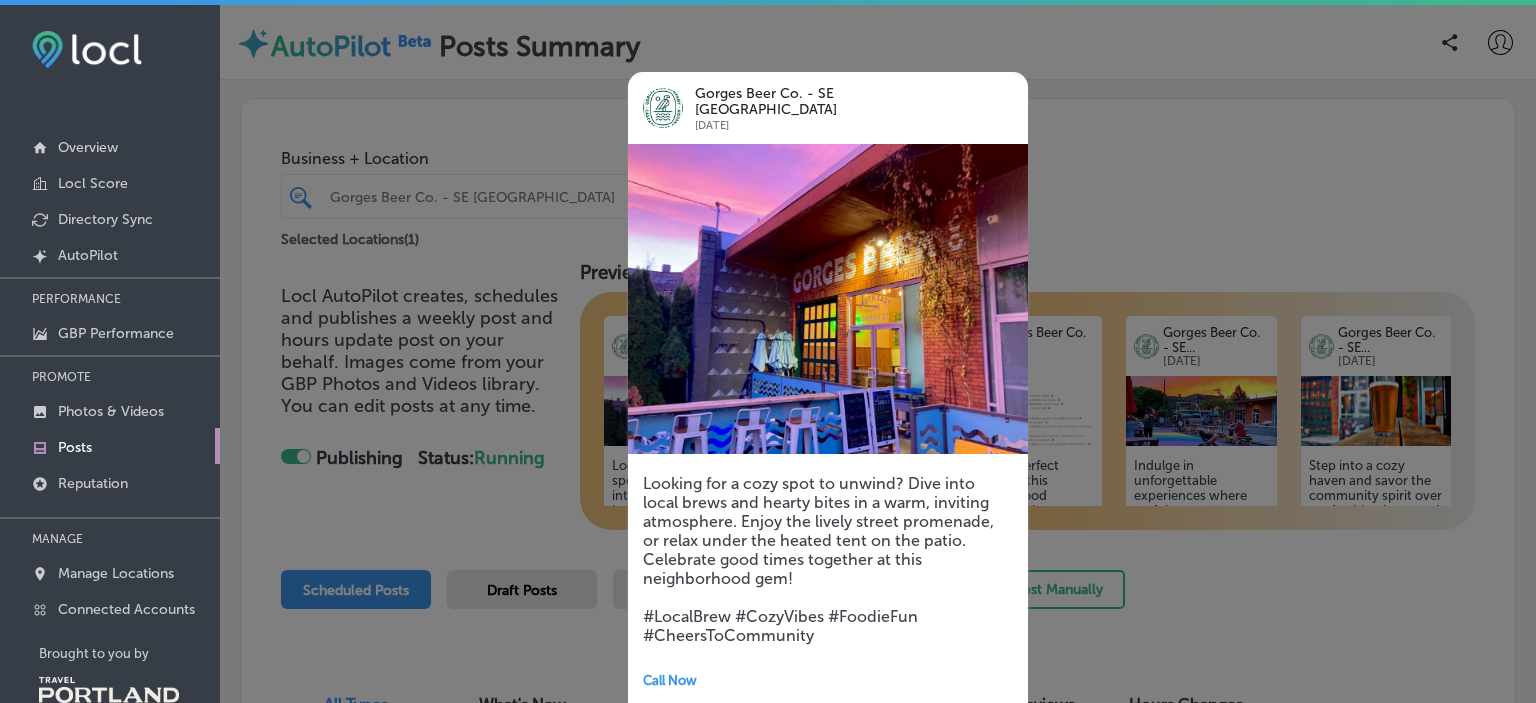 drag, startPoint x: 1526, startPoint y: 119, endPoint x: 1521, endPoint y: 272, distance: 153.08168 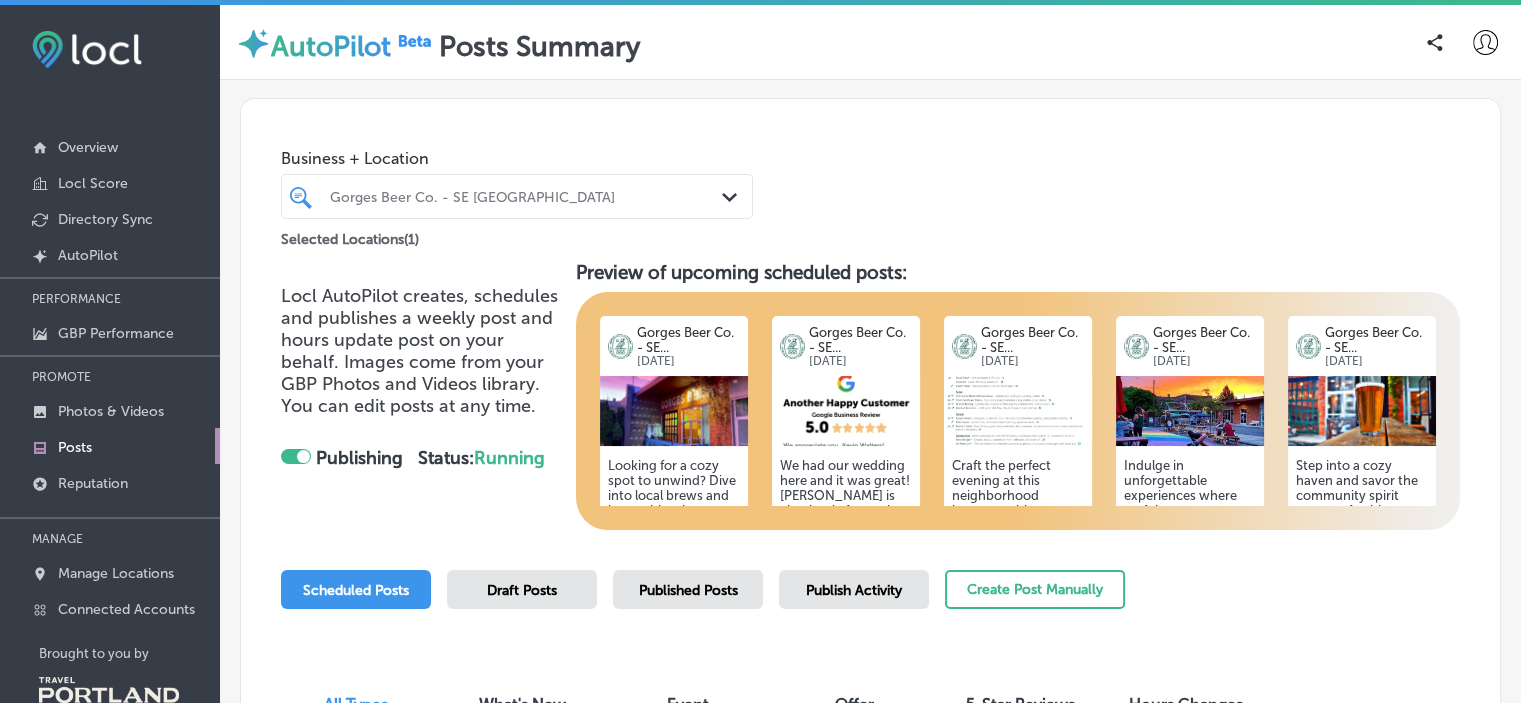 click on "We had our wedding here and it was great! Kelli is absolutely fantastic to work with and her enthusiasm and passion and thoughtfulness was amazing. The food was delicious, and I would highly recommend a ceremony on Government Cove - the view and space is fantastic! Setup and the Event went smoothly.  There were a couple little hiccups (water service with dinner, tip jar despite already tipping in advance), but they were minimal and overall I would highly recommend using them for your event. We had a small wedding with just a hair over 40 people and their pricing was very competitive.
Customer Review Received Jul 07, 2025 Call Now" at bounding box center [846, 590] 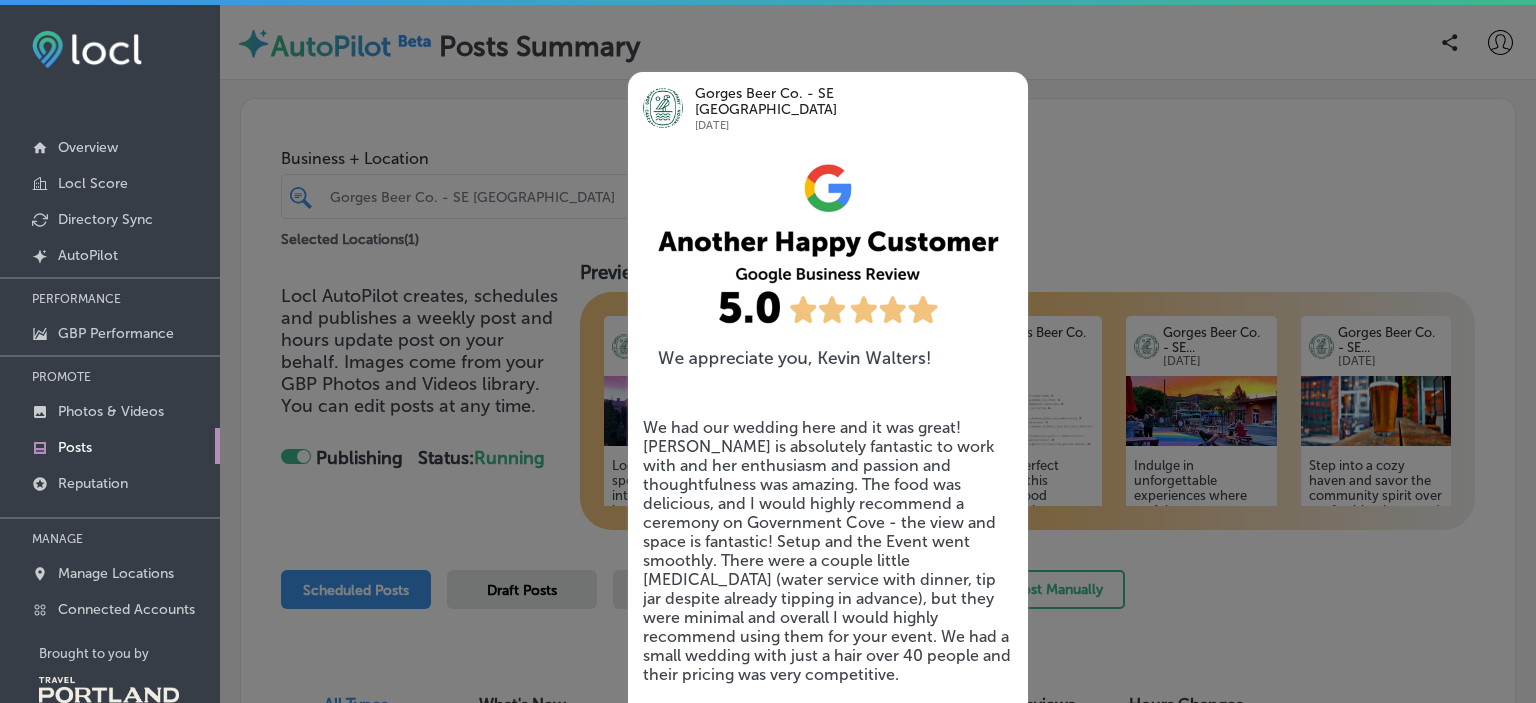 click at bounding box center [768, 351] 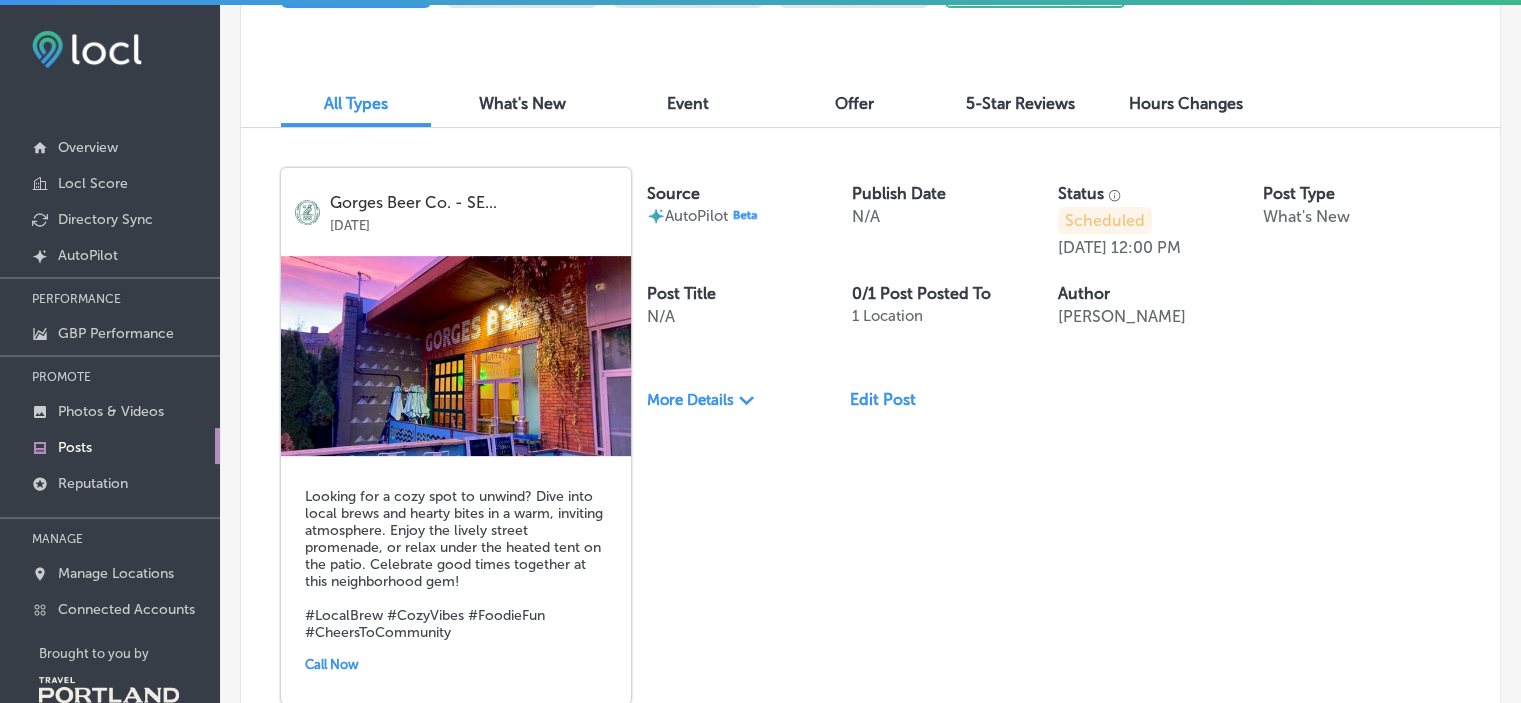 scroll, scrollTop: 620, scrollLeft: 0, axis: vertical 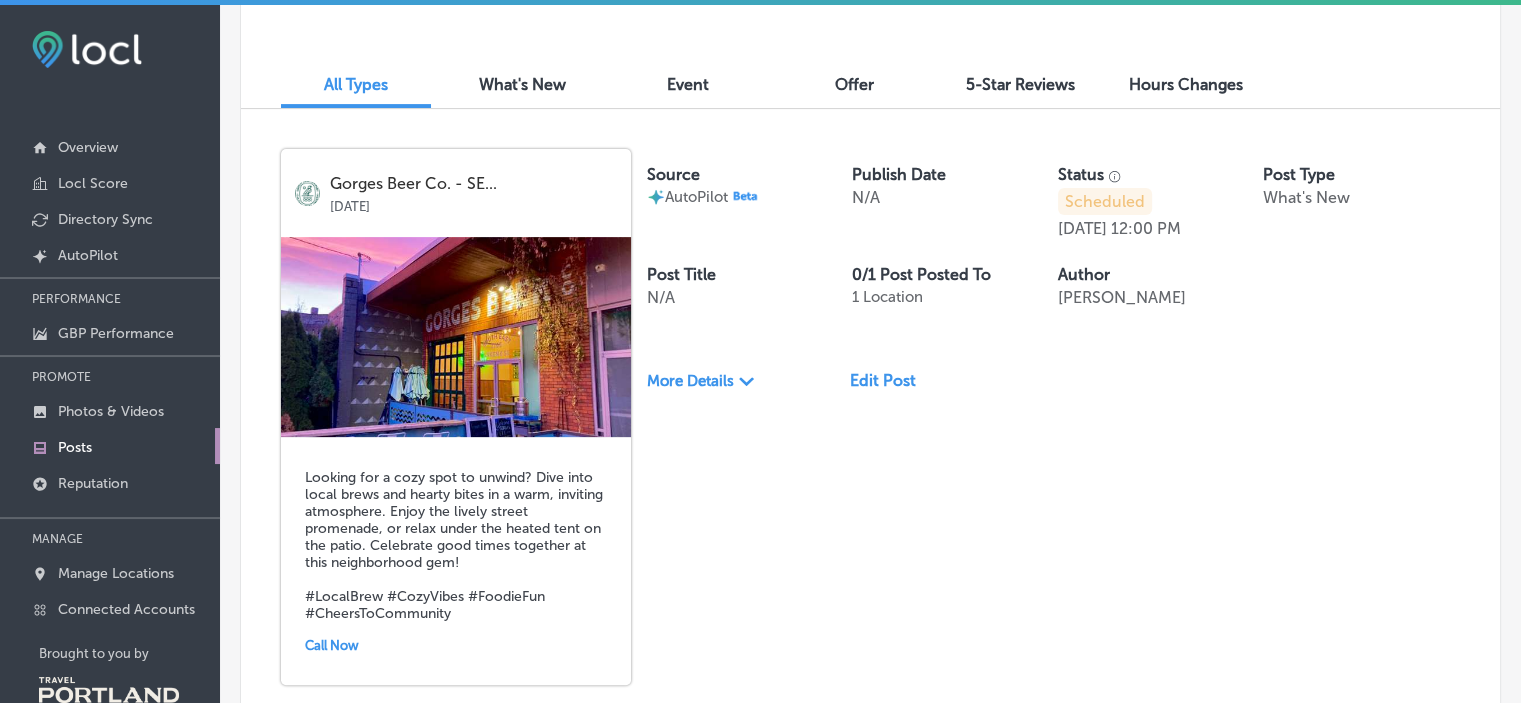 click on "Edit Post" at bounding box center (891, 380) 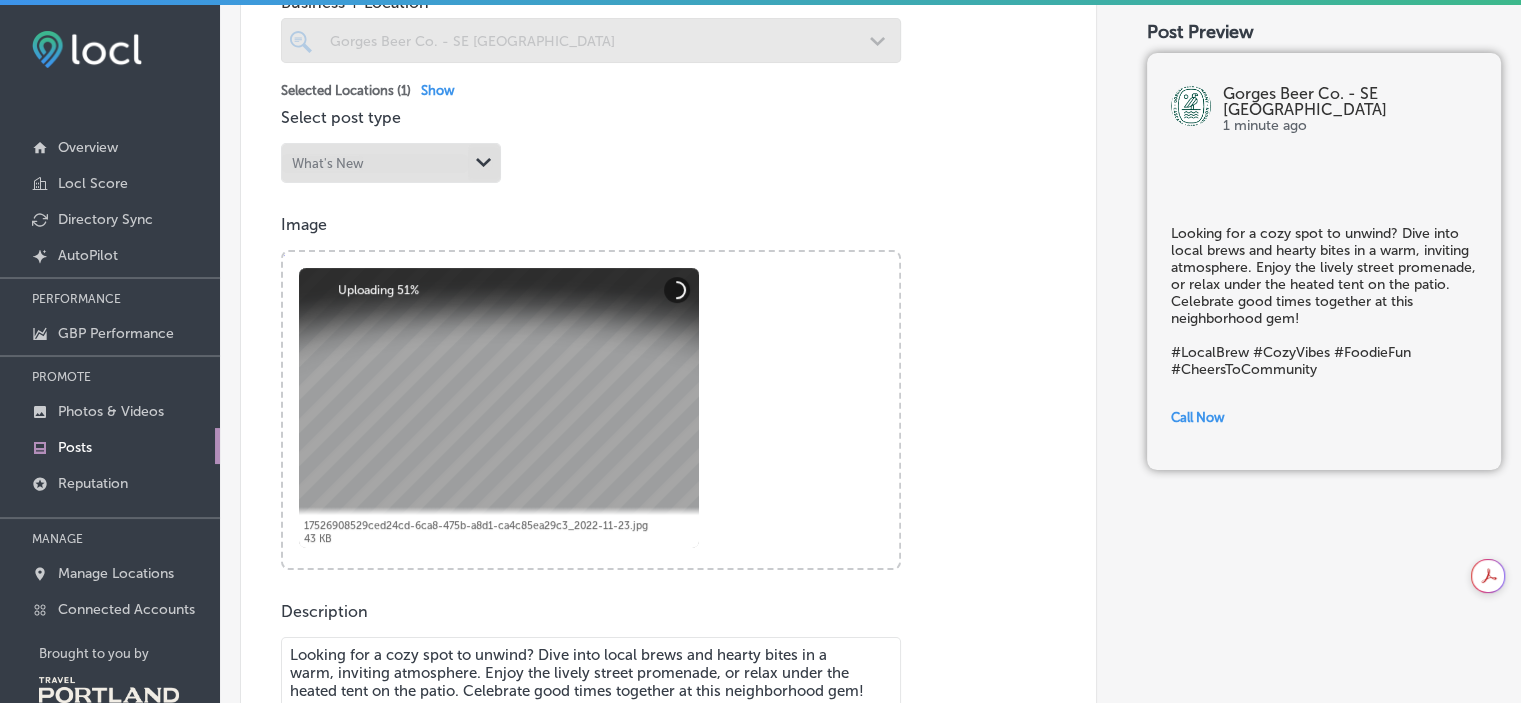 scroll, scrollTop: 320, scrollLeft: 0, axis: vertical 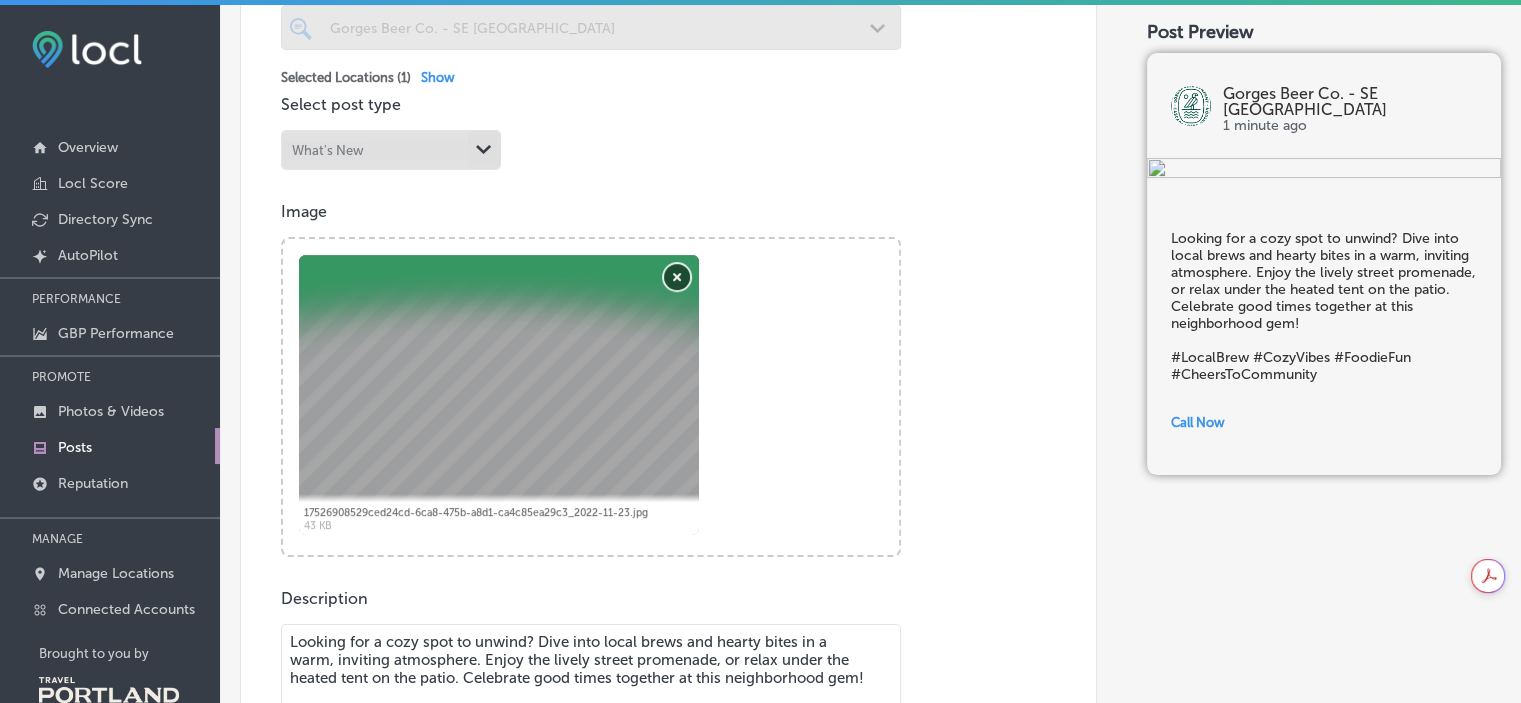 click on "Remove" at bounding box center [677, 277] 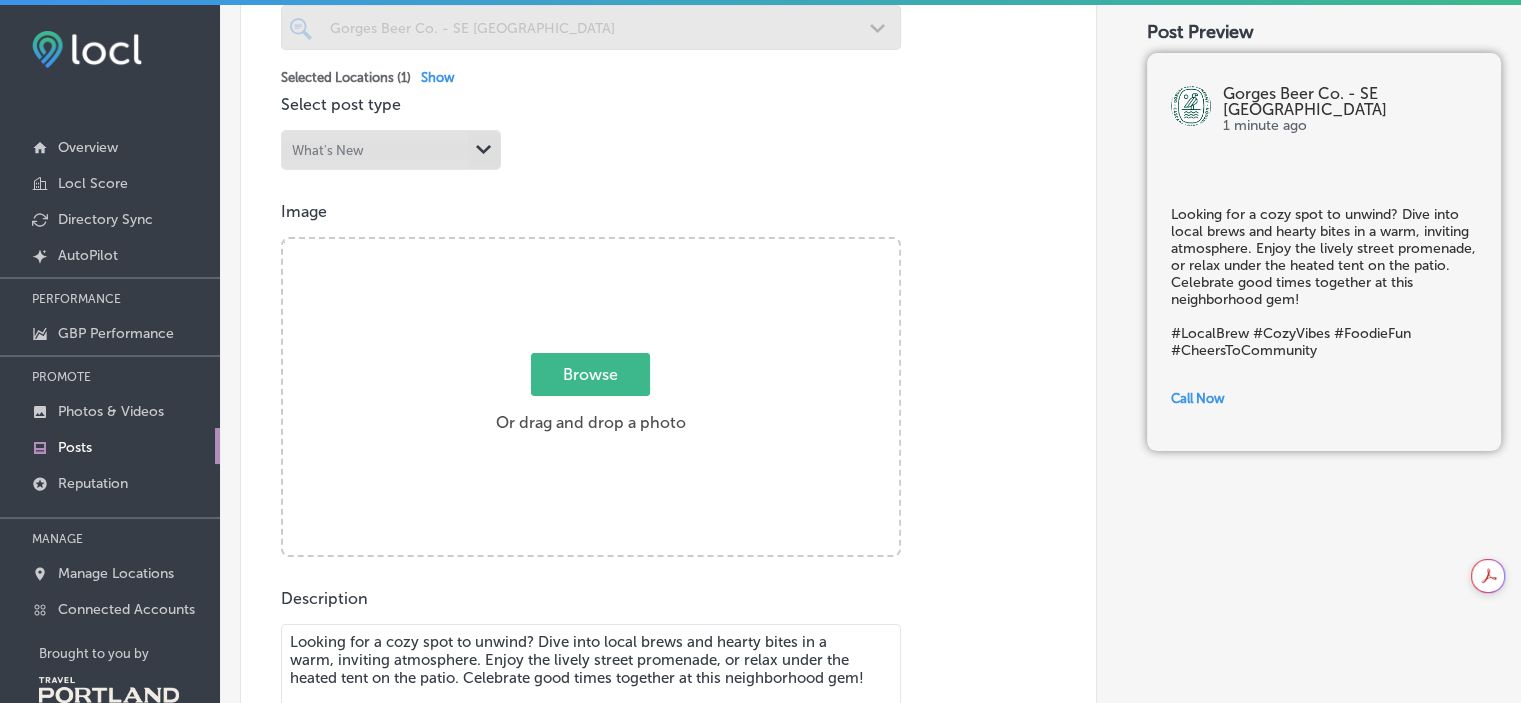 click on "Browse" at bounding box center (590, 374) 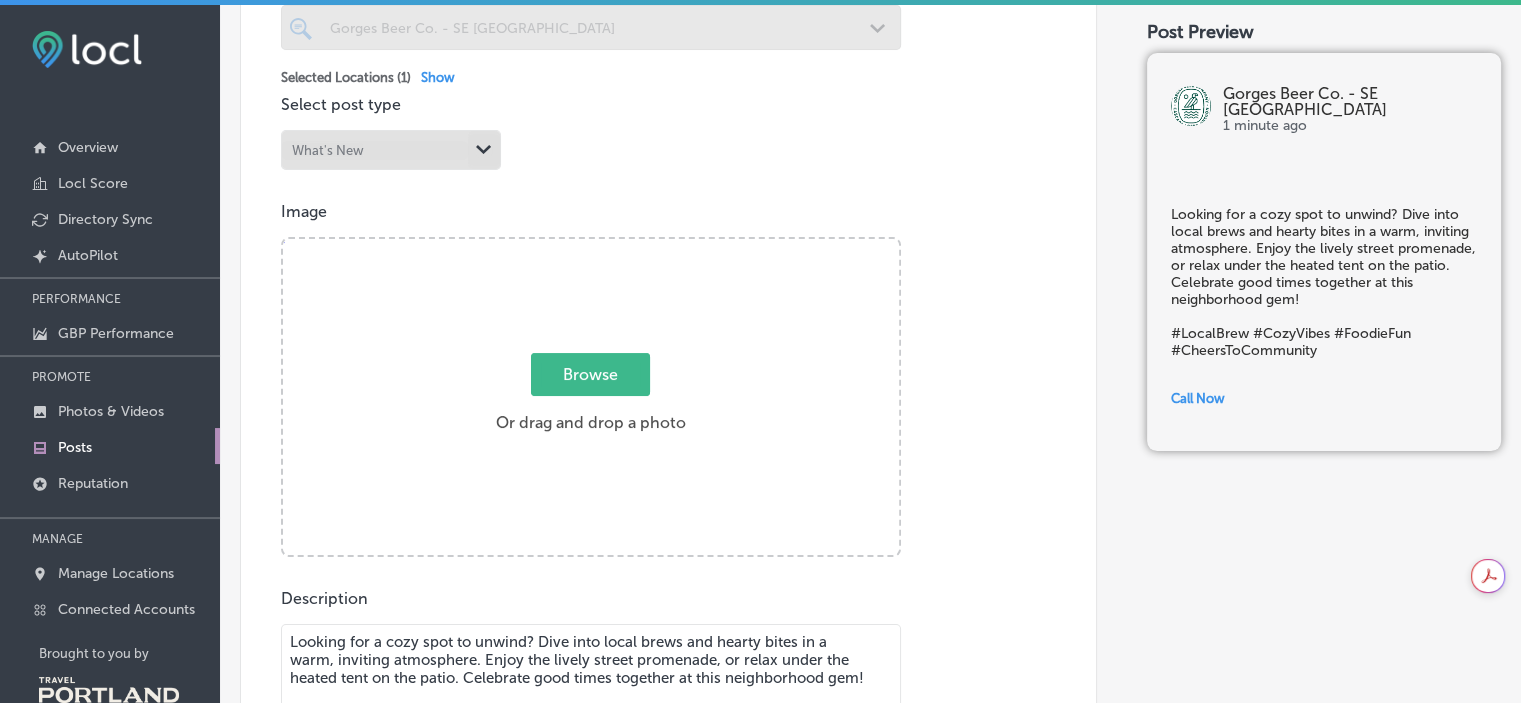 type on "C:\fakepath\2025 06-01 Run club 03.jpg" 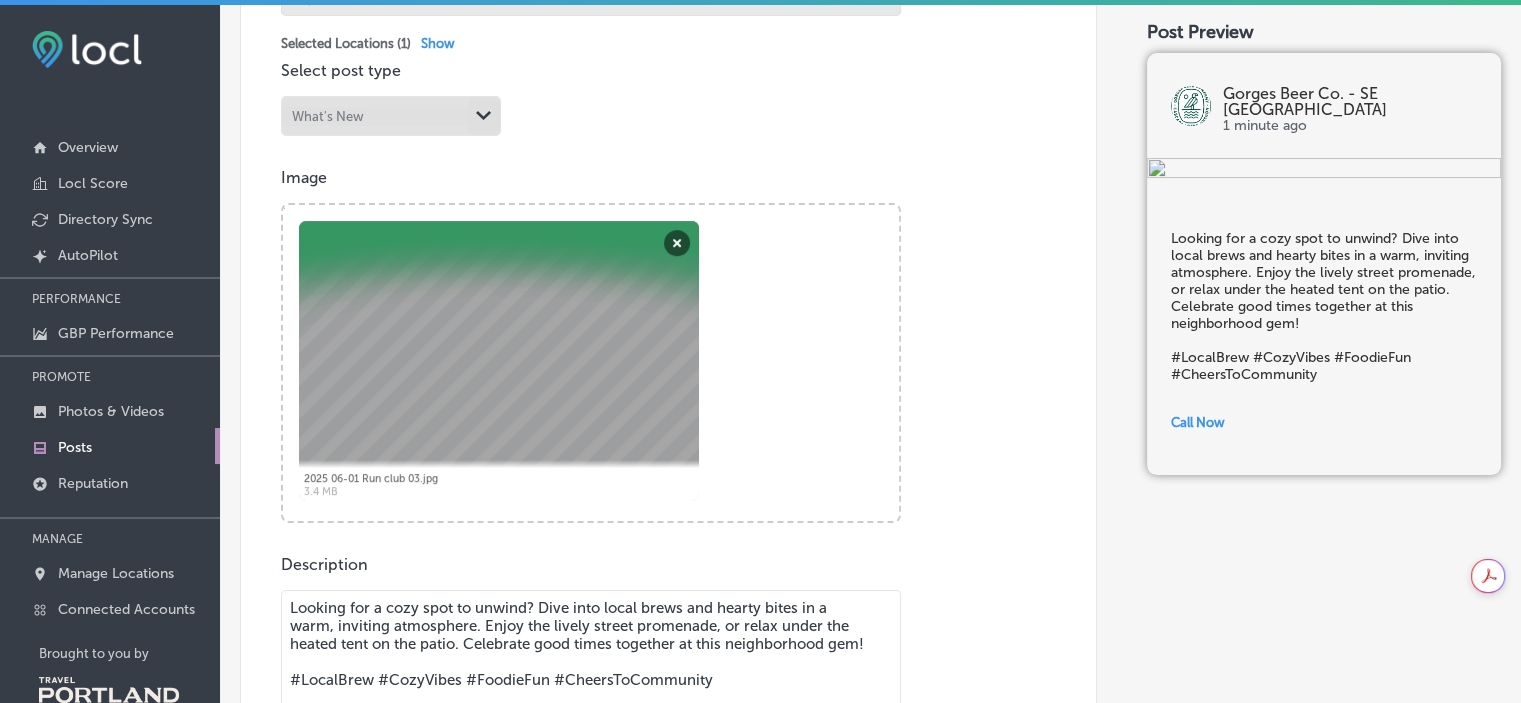 scroll, scrollTop: 364, scrollLeft: 0, axis: vertical 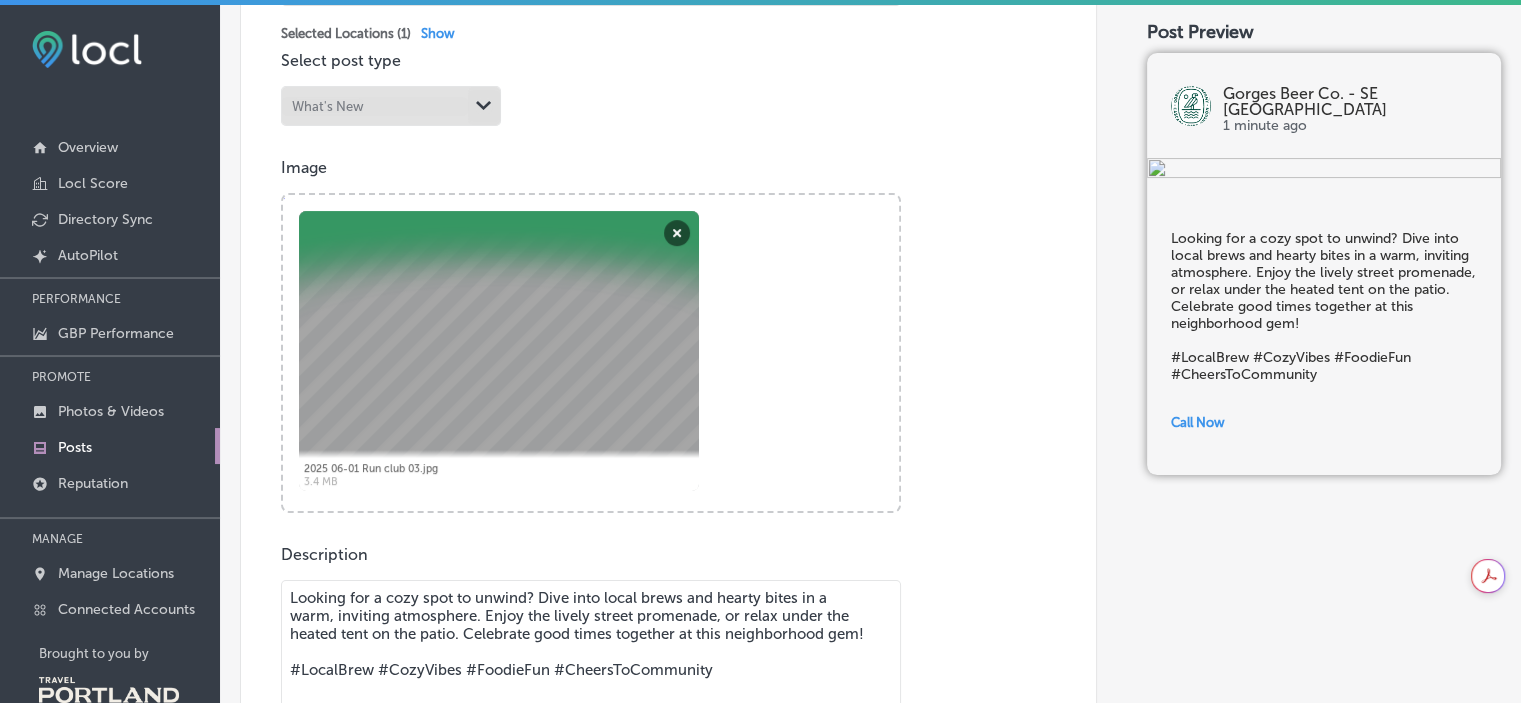 drag, startPoint x: 523, startPoint y: 598, endPoint x: 380, endPoint y: 597, distance: 143.0035 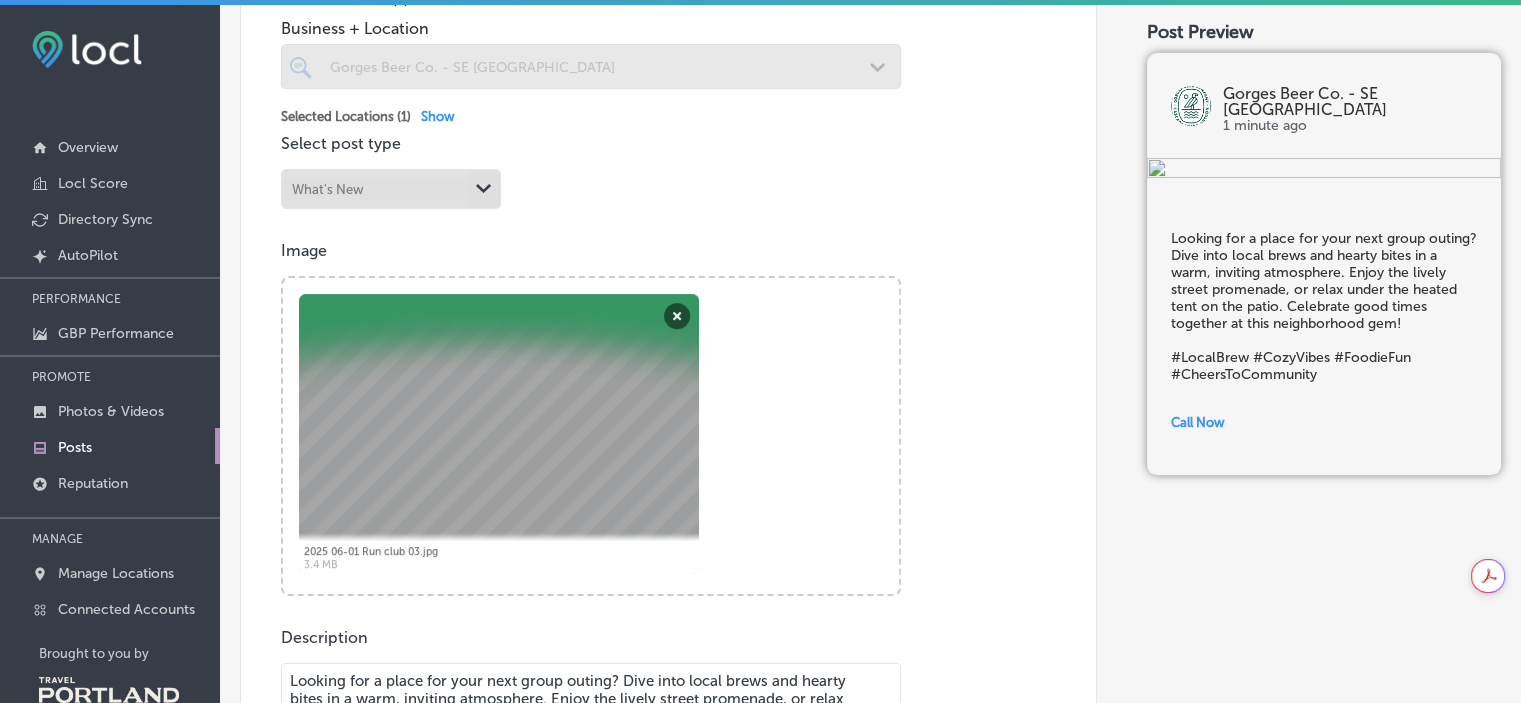 scroll, scrollTop: 272, scrollLeft: 0, axis: vertical 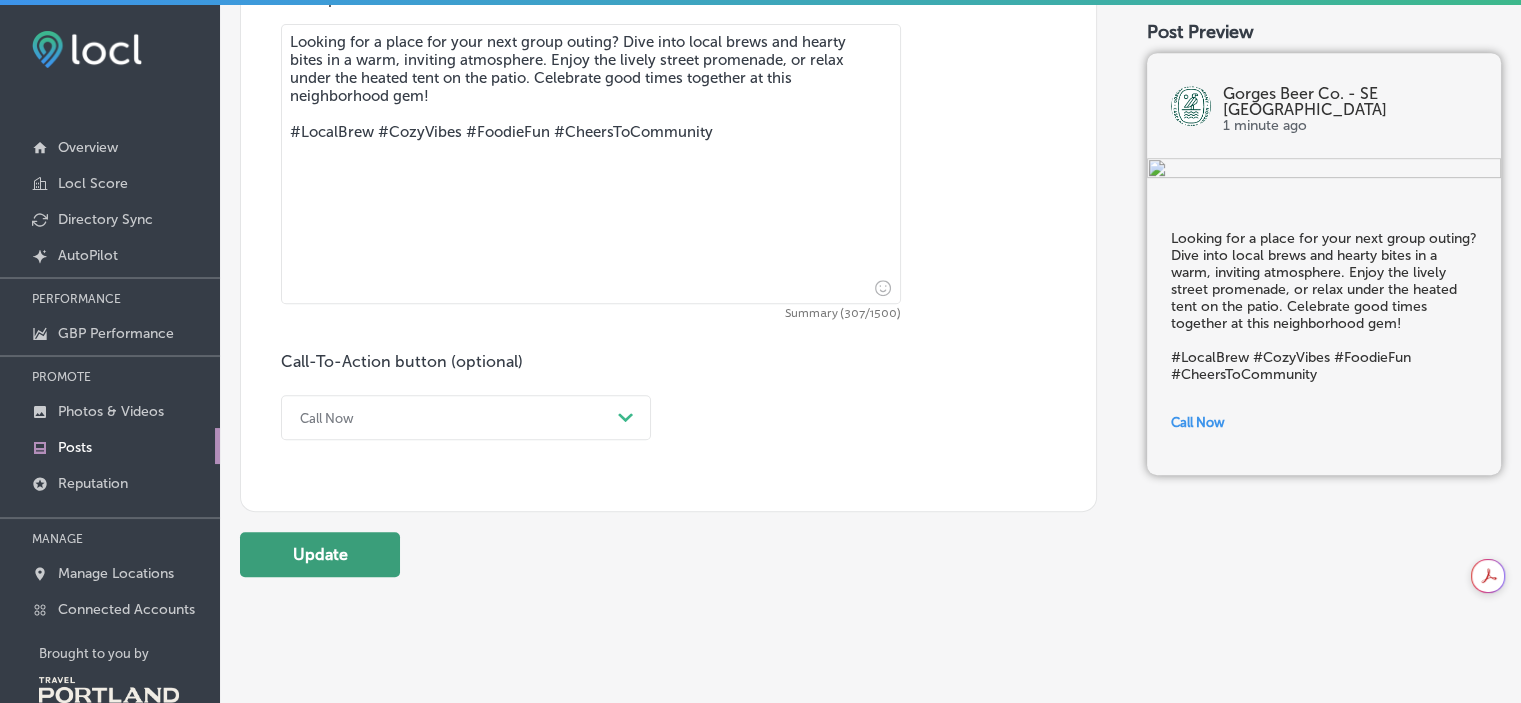 type on "Looking for a place for your next group outing? Dive into local brews and hearty bites in a warm, inviting atmosphere. Enjoy the lively street promenade, or relax under the heated tent on the patio. Celebrate good times together at this neighborhood gem!
#LocalBrew #CozyVibes #FoodieFun #CheersToCommunity" 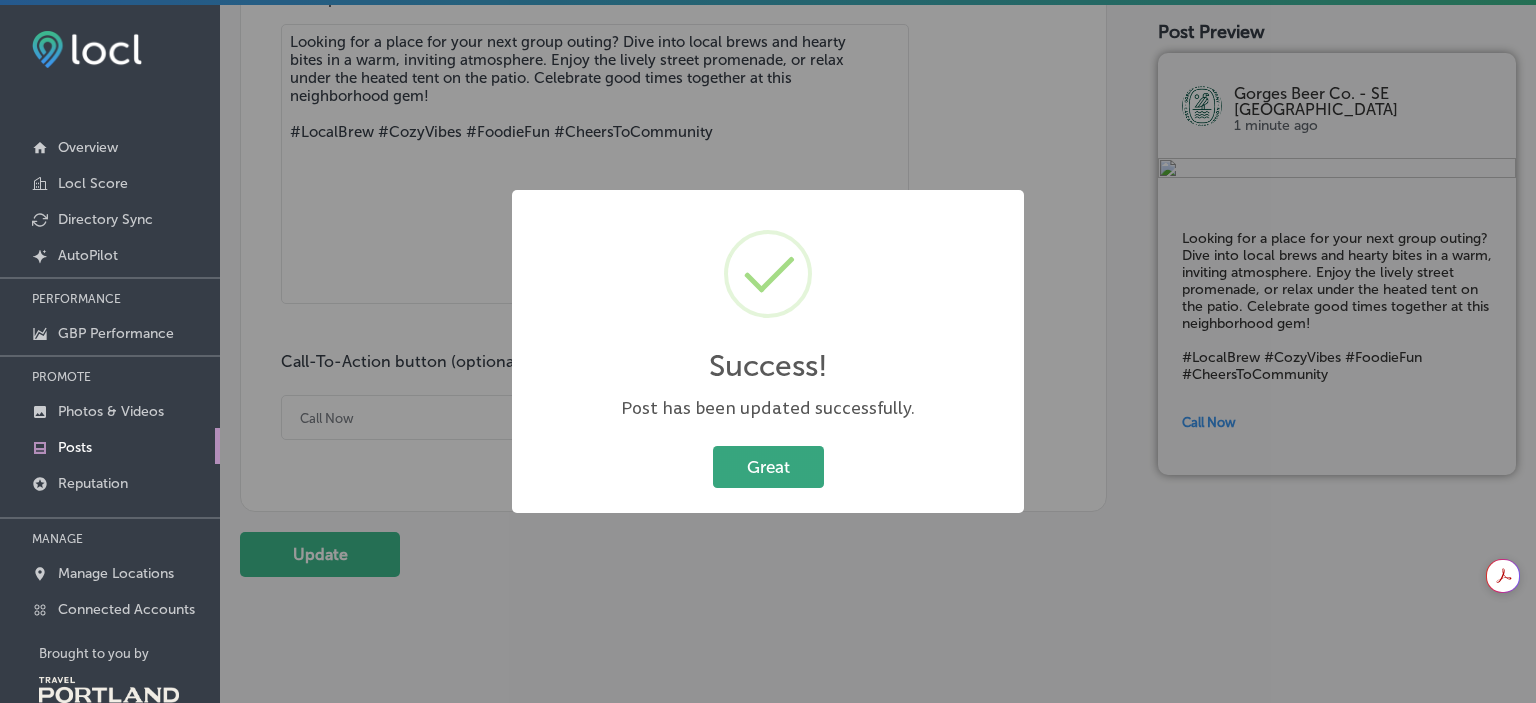 click on "Great" at bounding box center (768, 466) 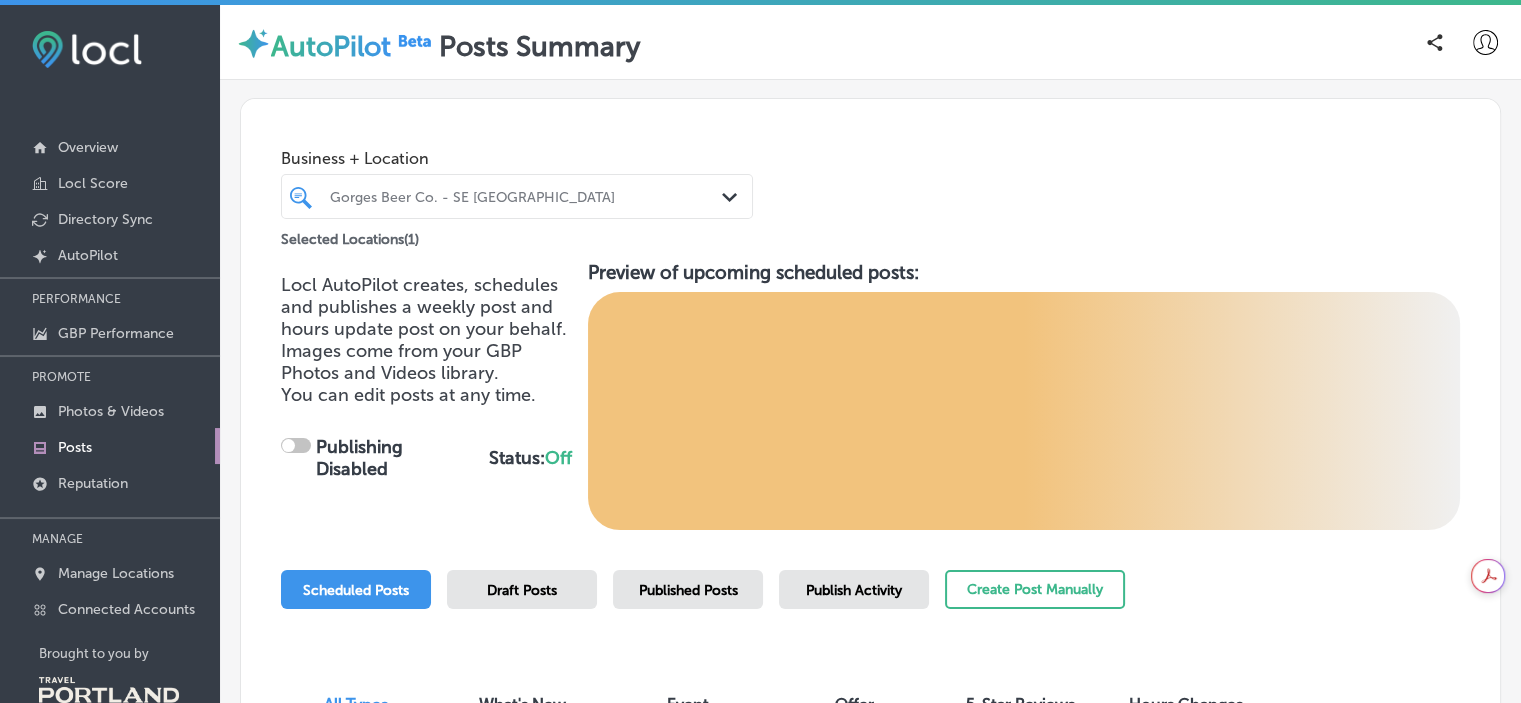 checkbox on "true" 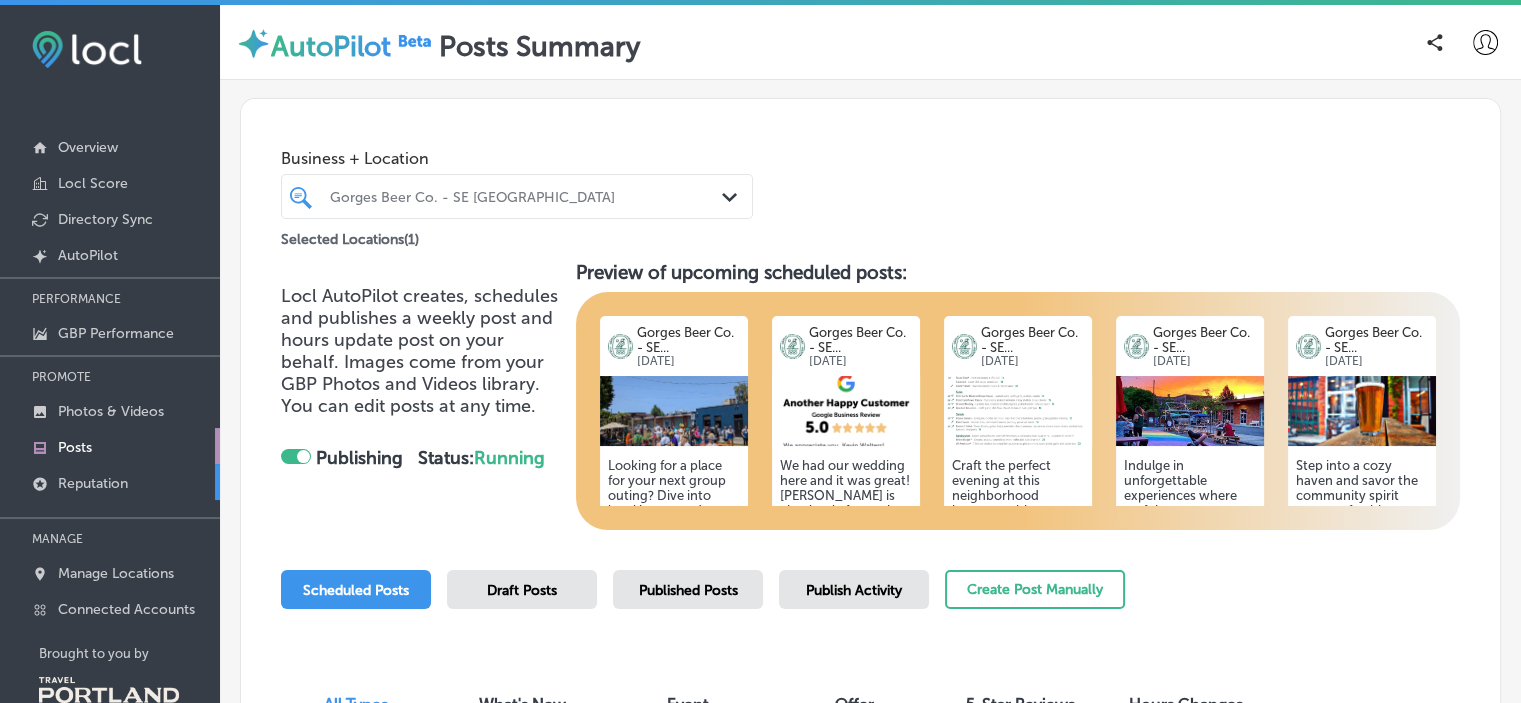 click on "Reputation" at bounding box center (93, 483) 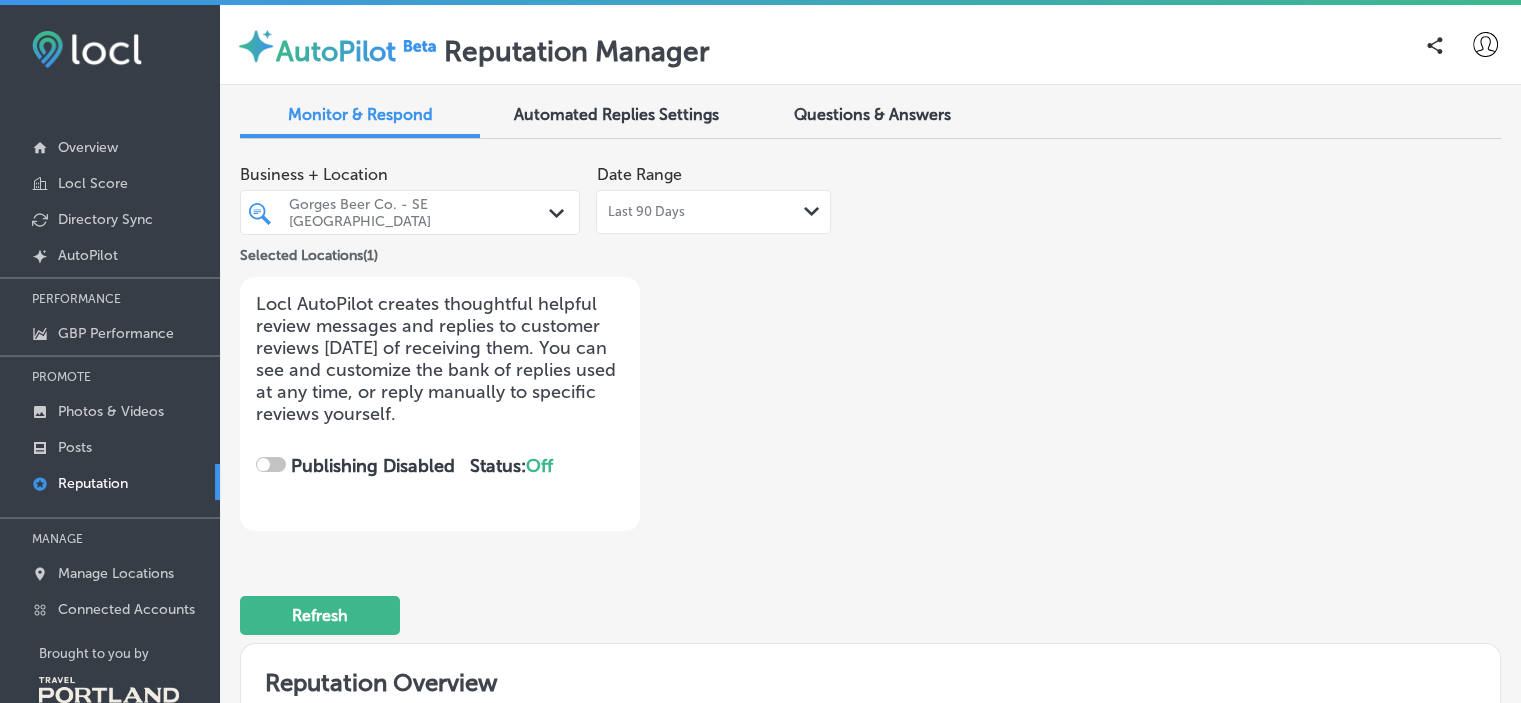 checkbox on "true" 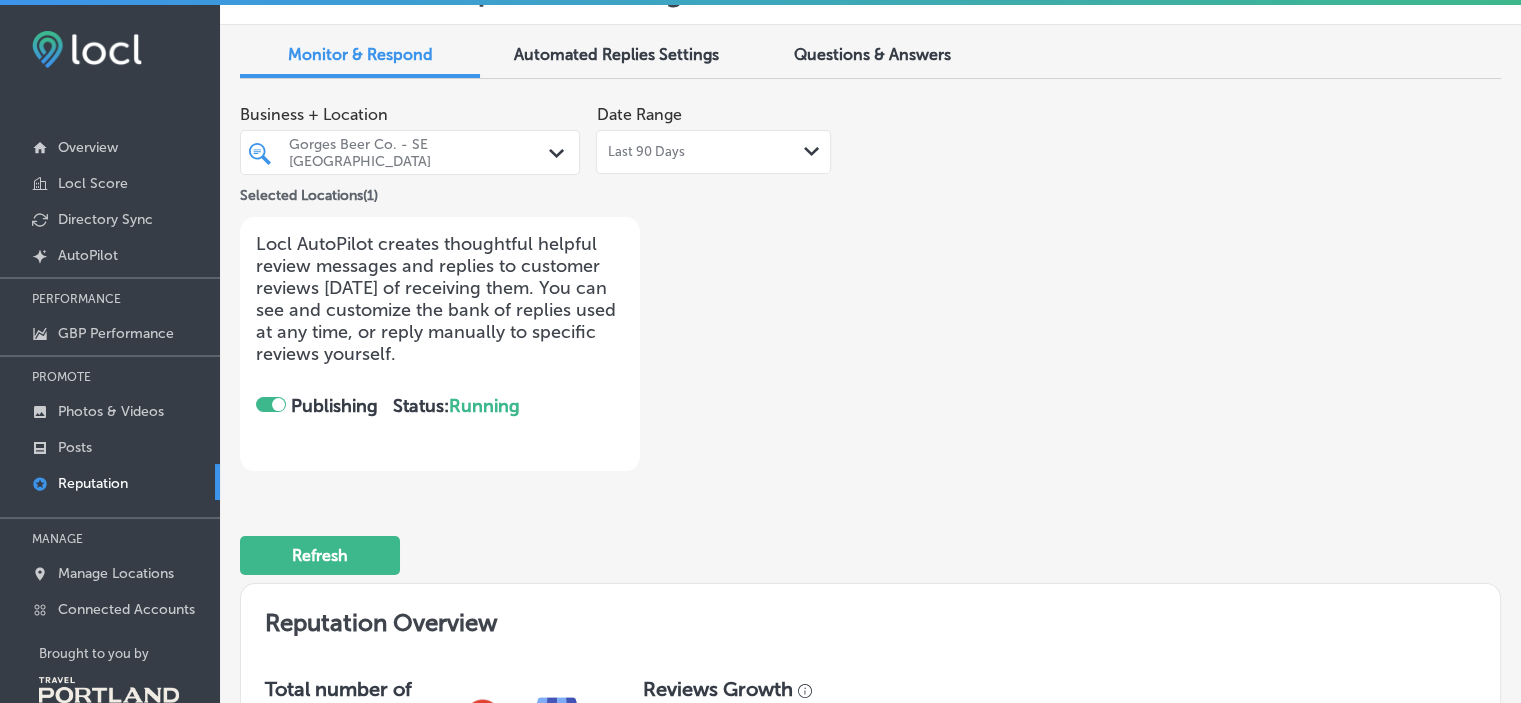 scroll, scrollTop: 0, scrollLeft: 0, axis: both 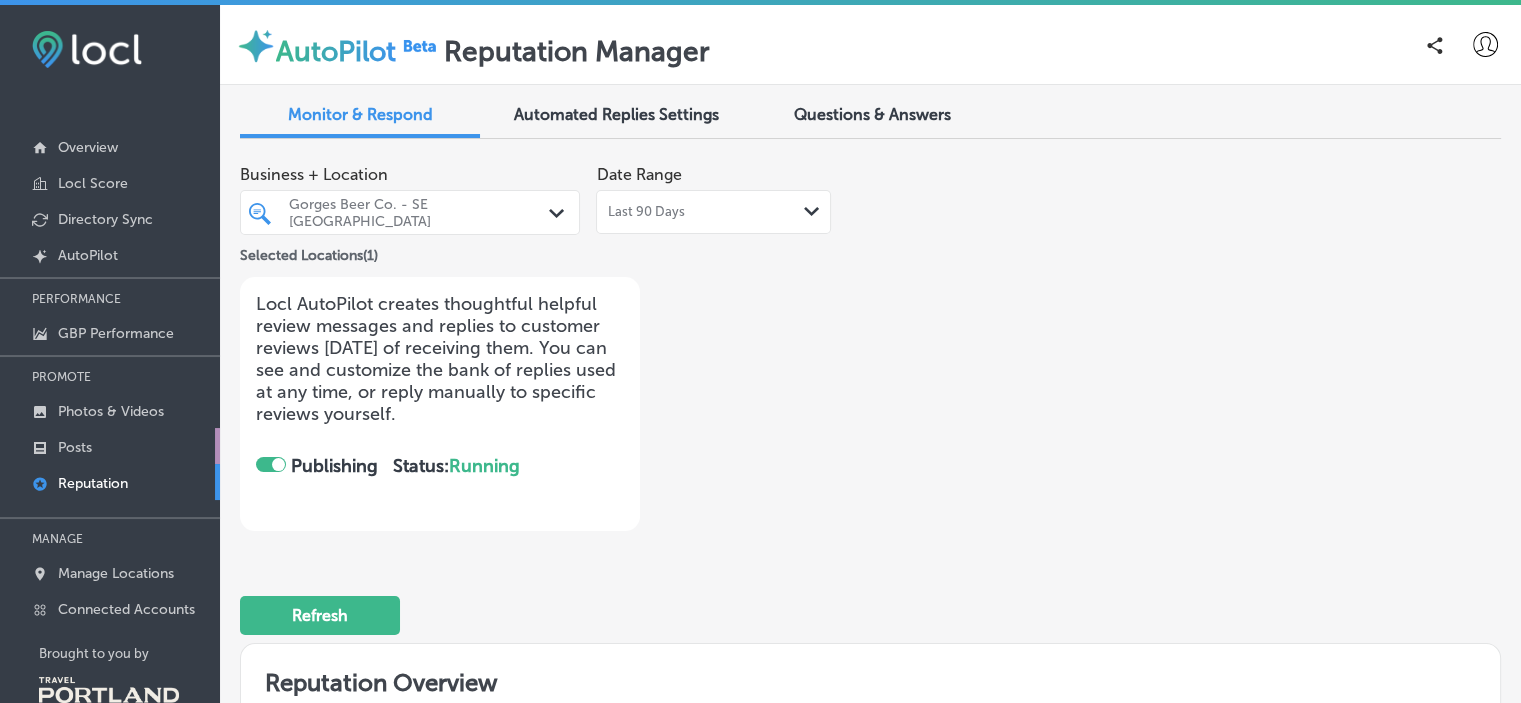click on "Posts" at bounding box center [75, 447] 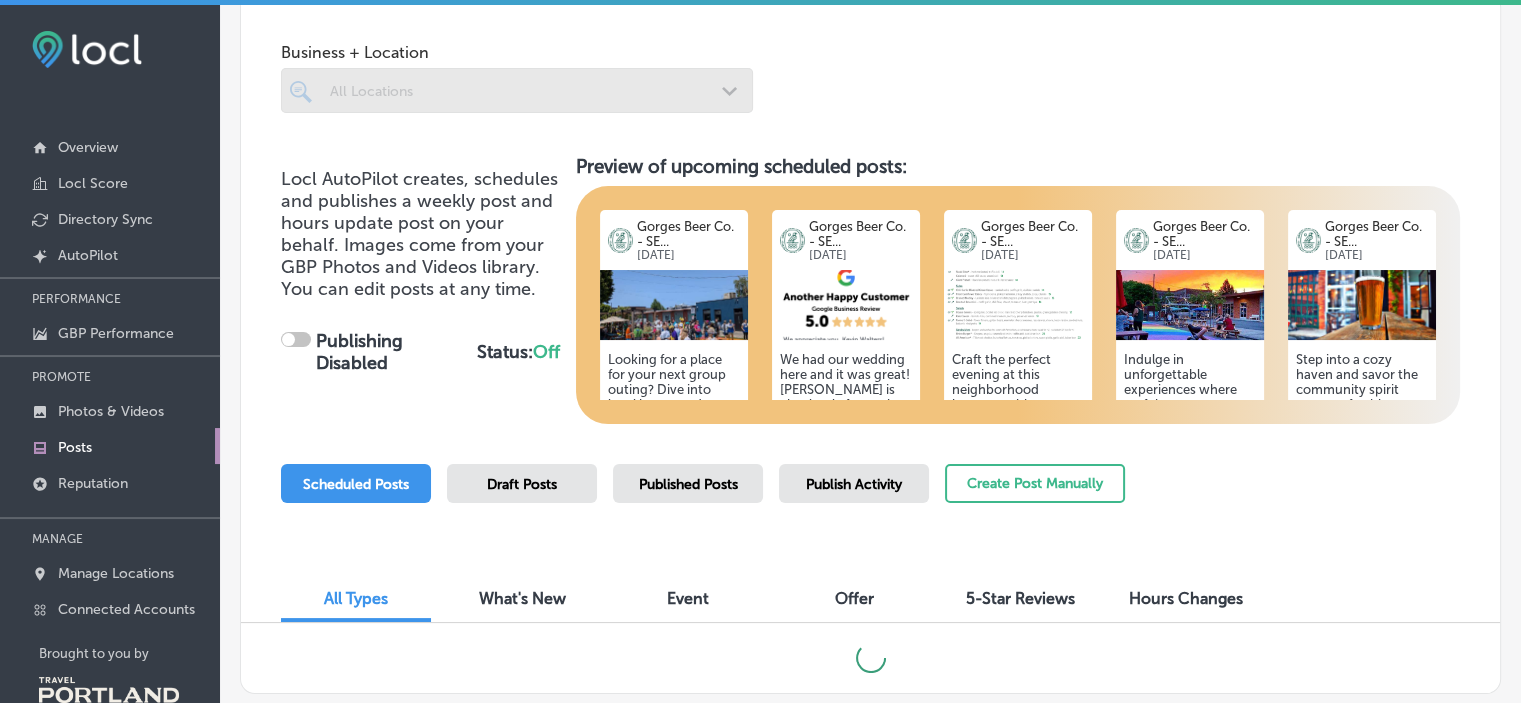 scroll, scrollTop: 185, scrollLeft: 0, axis: vertical 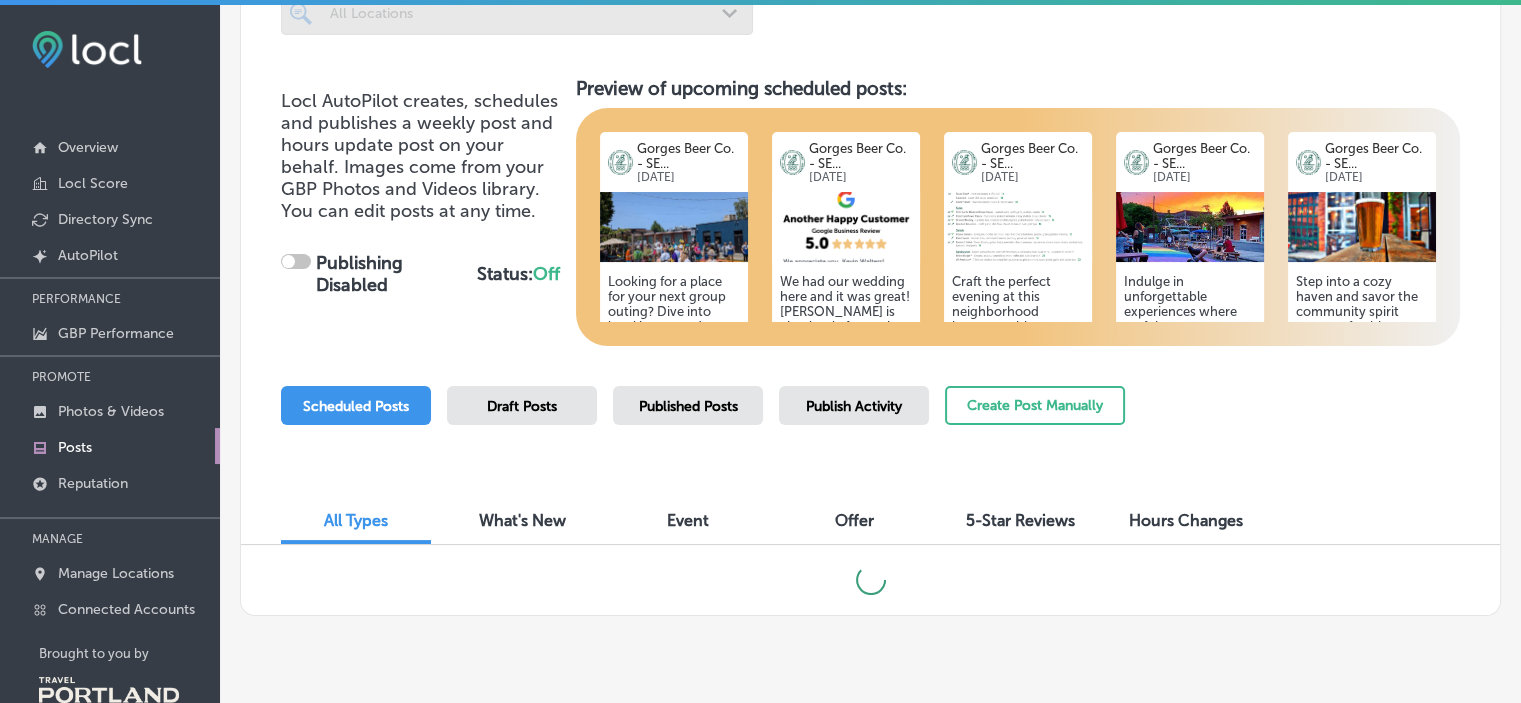 checkbox on "true" 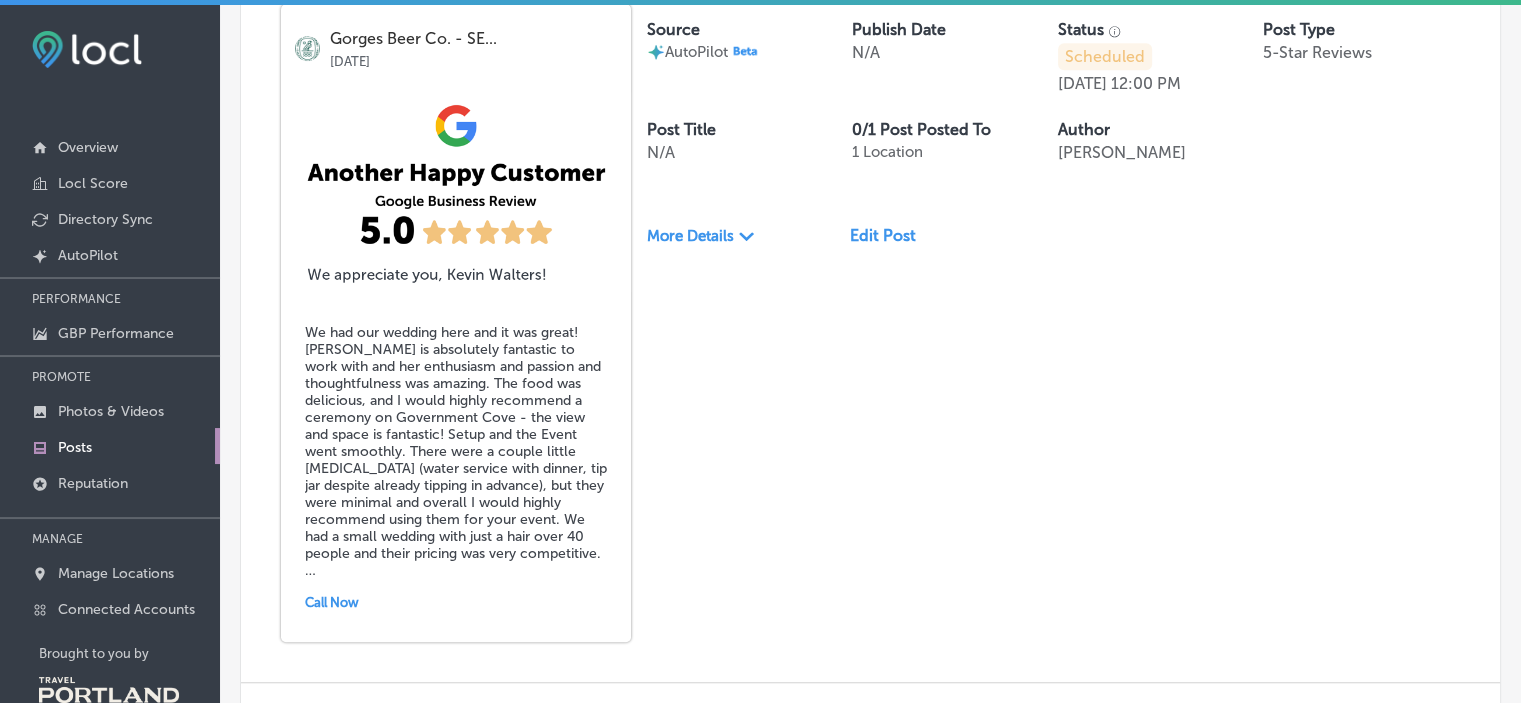scroll, scrollTop: 1364, scrollLeft: 0, axis: vertical 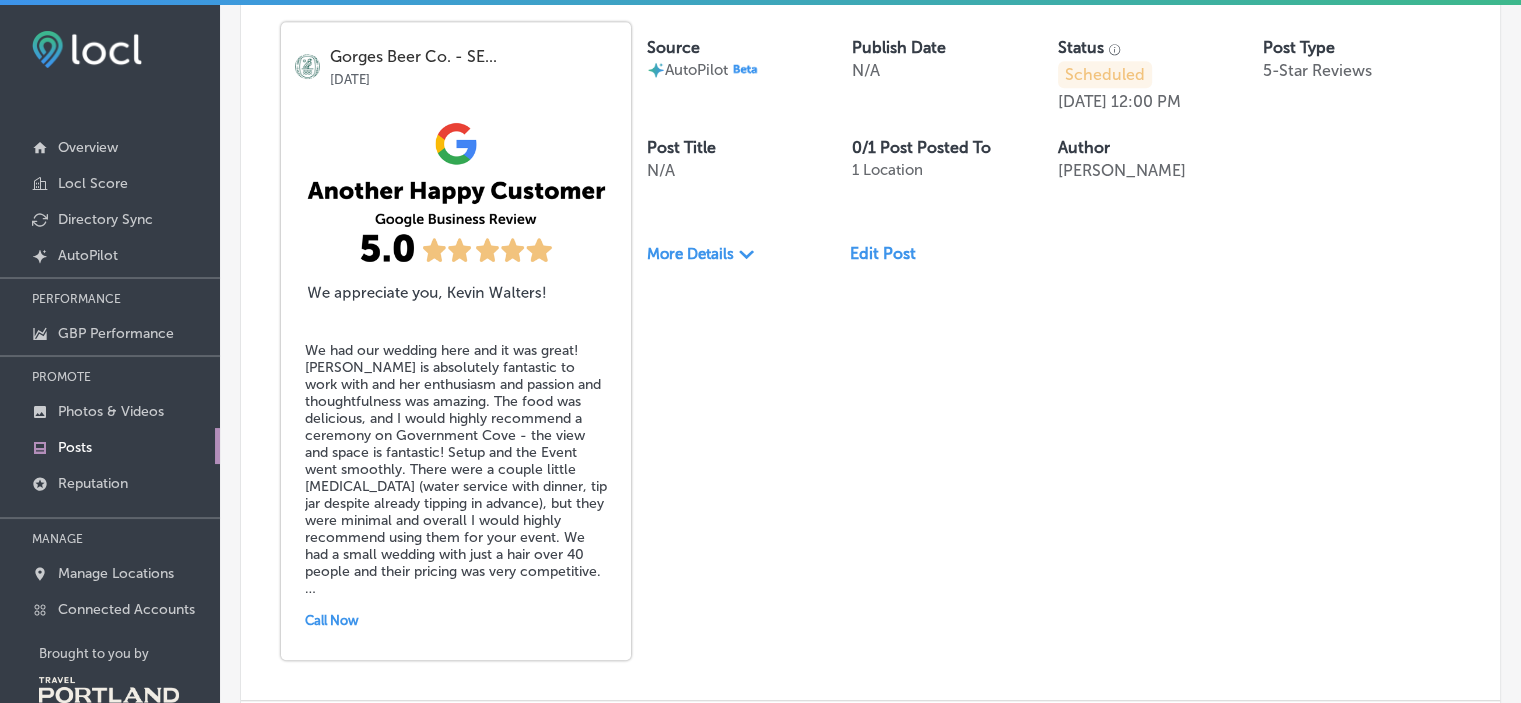 click on "Edit Post" at bounding box center (891, 253) 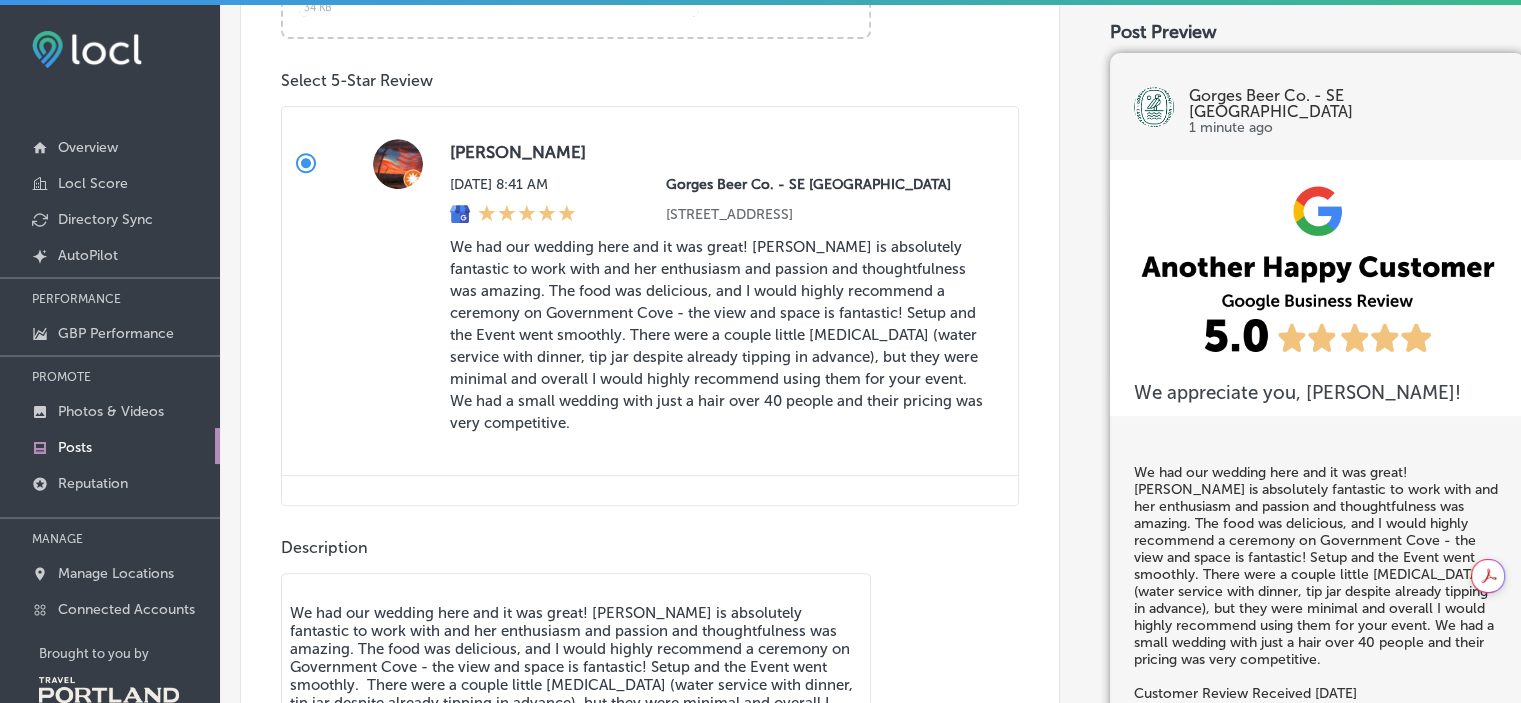 scroll, scrollTop: 882, scrollLeft: 0, axis: vertical 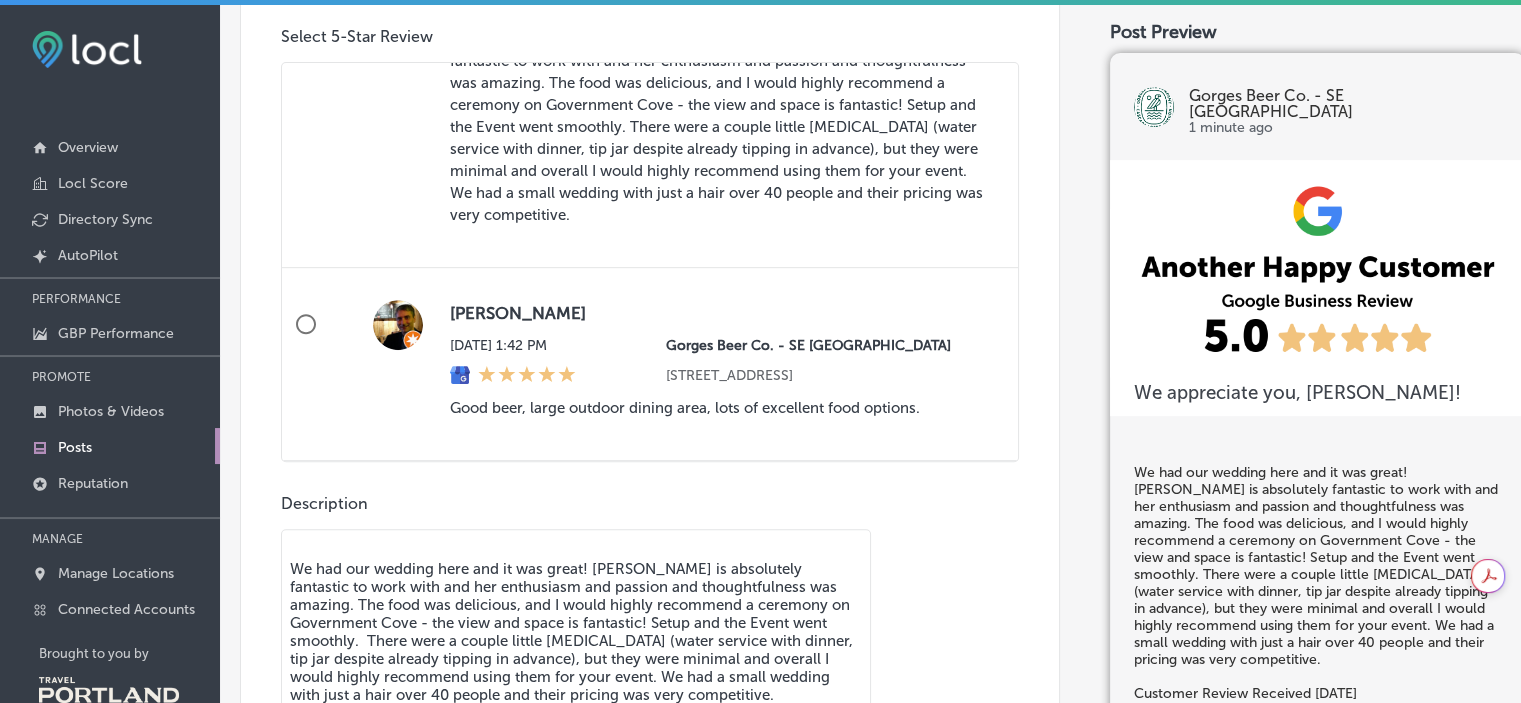 click on "Pete Heine   Sat, Jul 5, 2025 1:42 PM Gorges Beer Co. - SE Portland 2724 Southeast Ankeny Street Portland, OR 97214, US Get More Reviews Good beer, large outdoor dining area, lots of excellent food options. Reply" at bounding box center [306, 324] 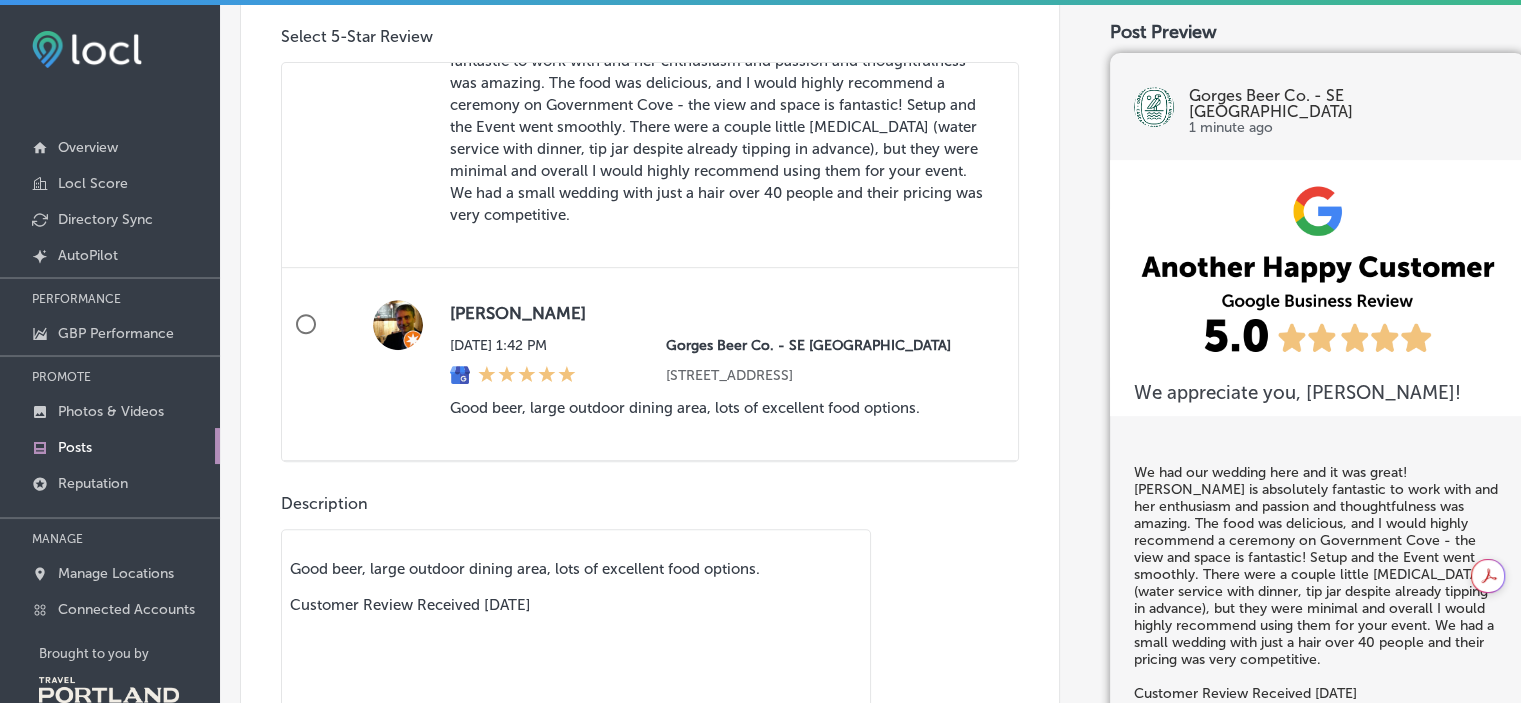 radio on "false" 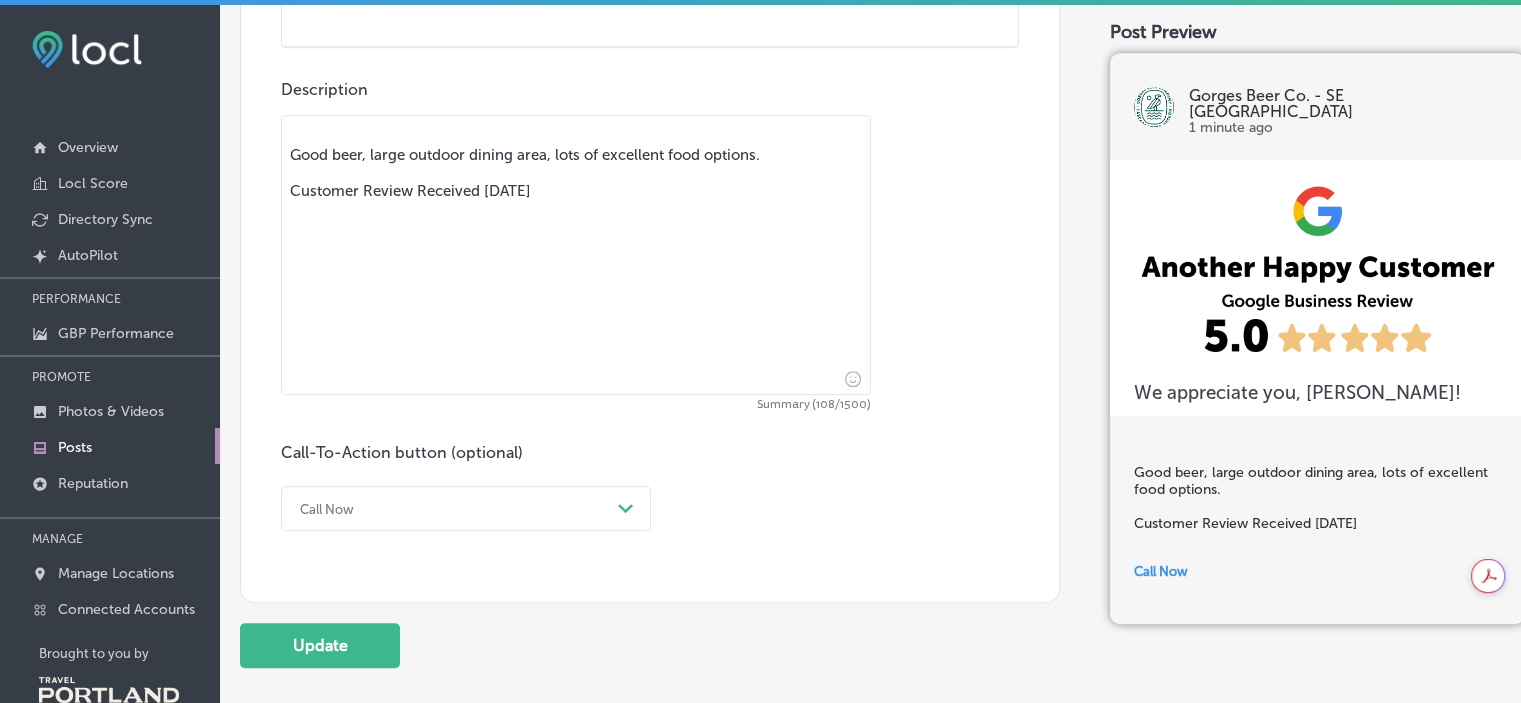 scroll, scrollTop: 1360, scrollLeft: 0, axis: vertical 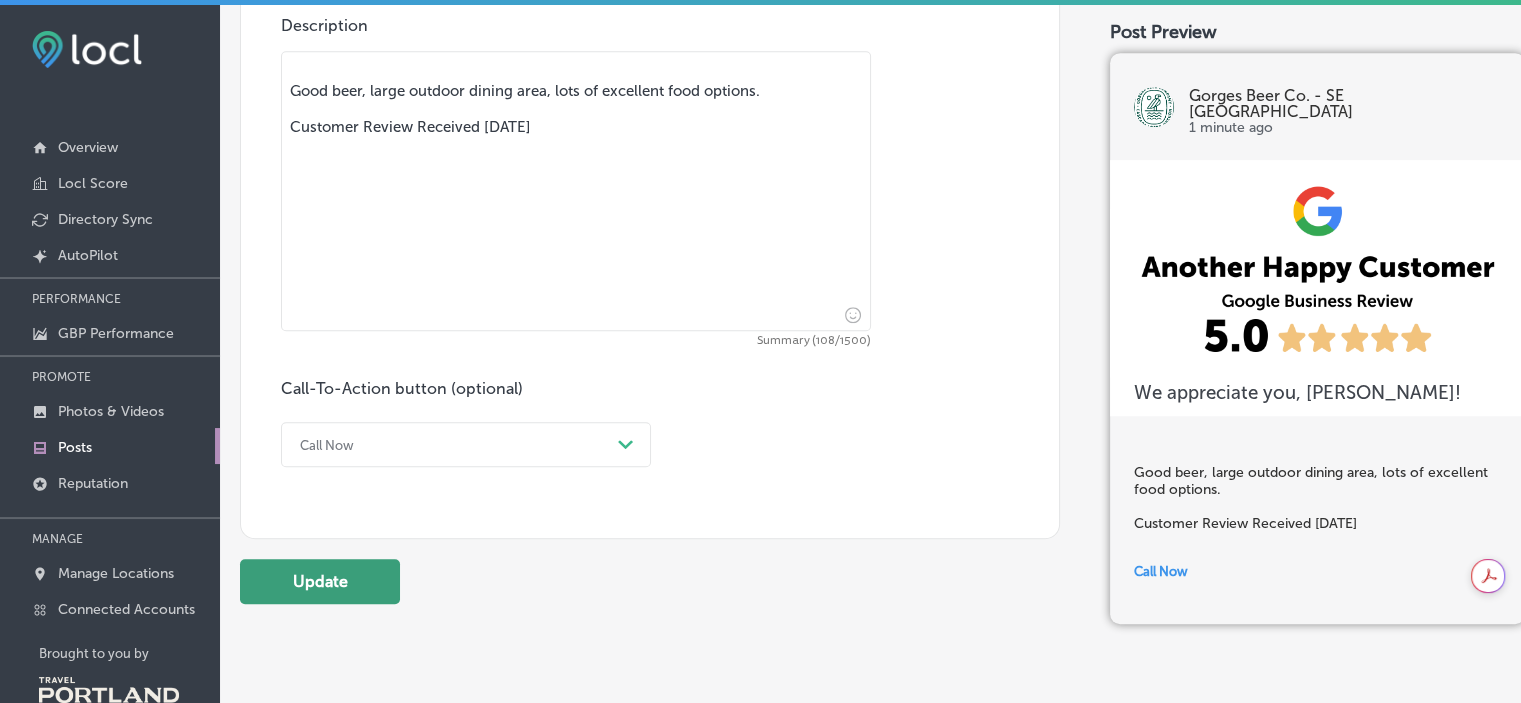 click on "Update" at bounding box center (320, 581) 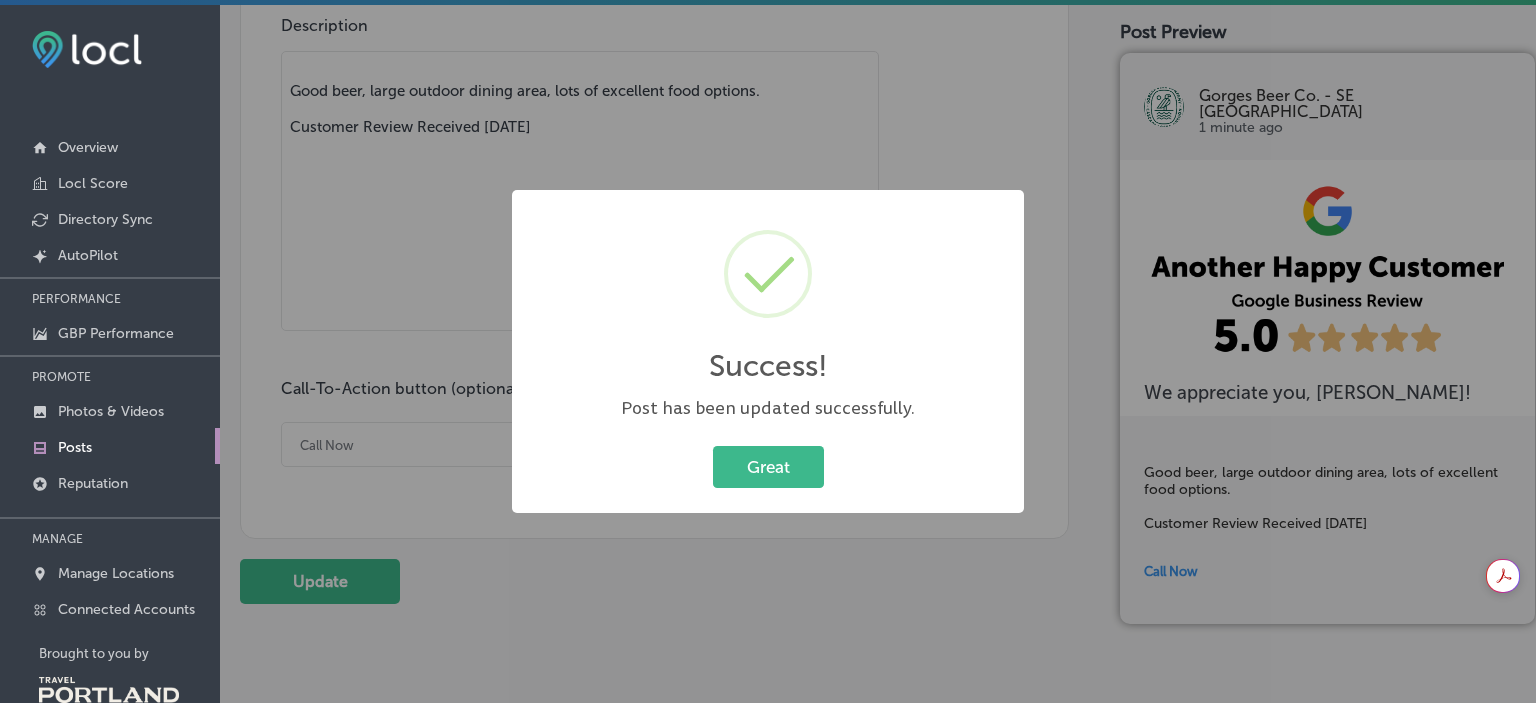 click on "Success! × Post has been updated successfully. Great Cancel" at bounding box center [768, 351] 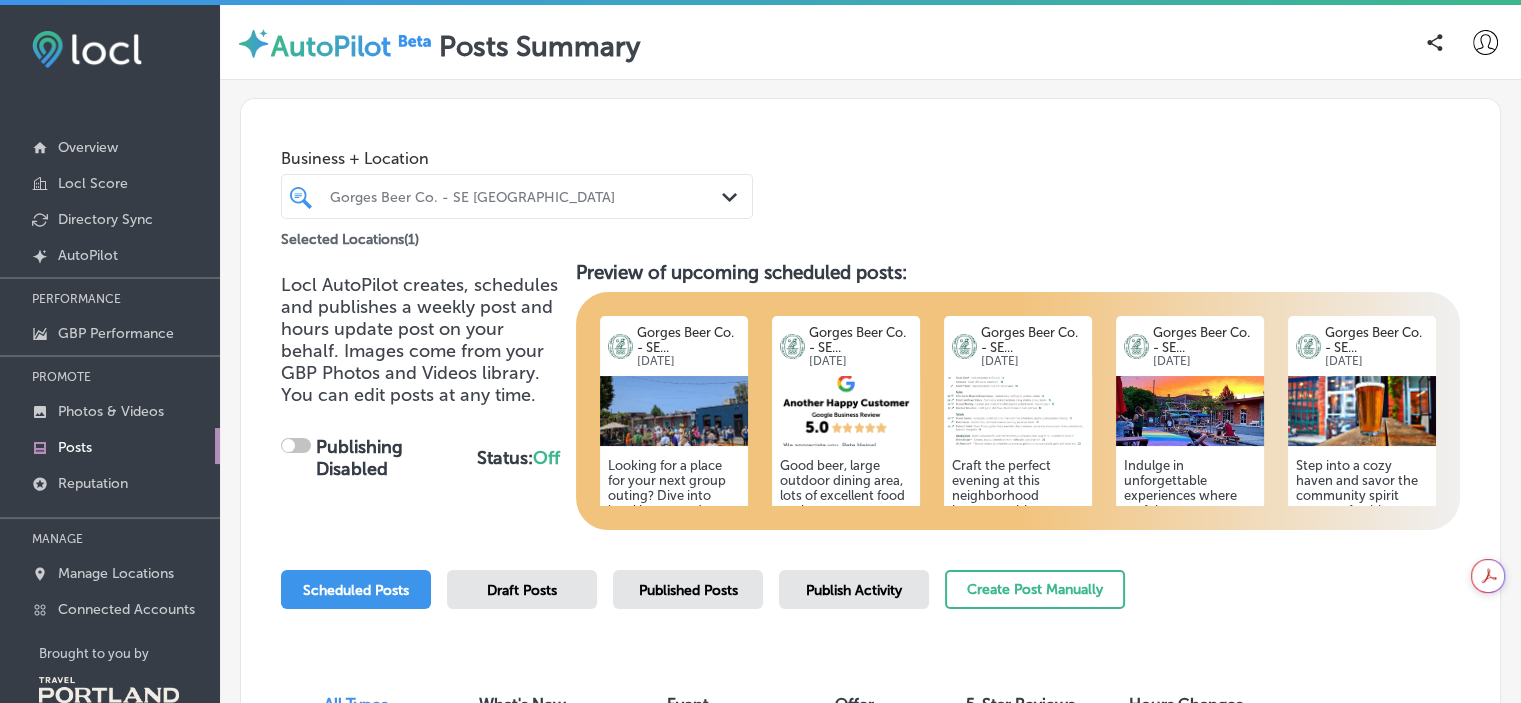 checkbox on "true" 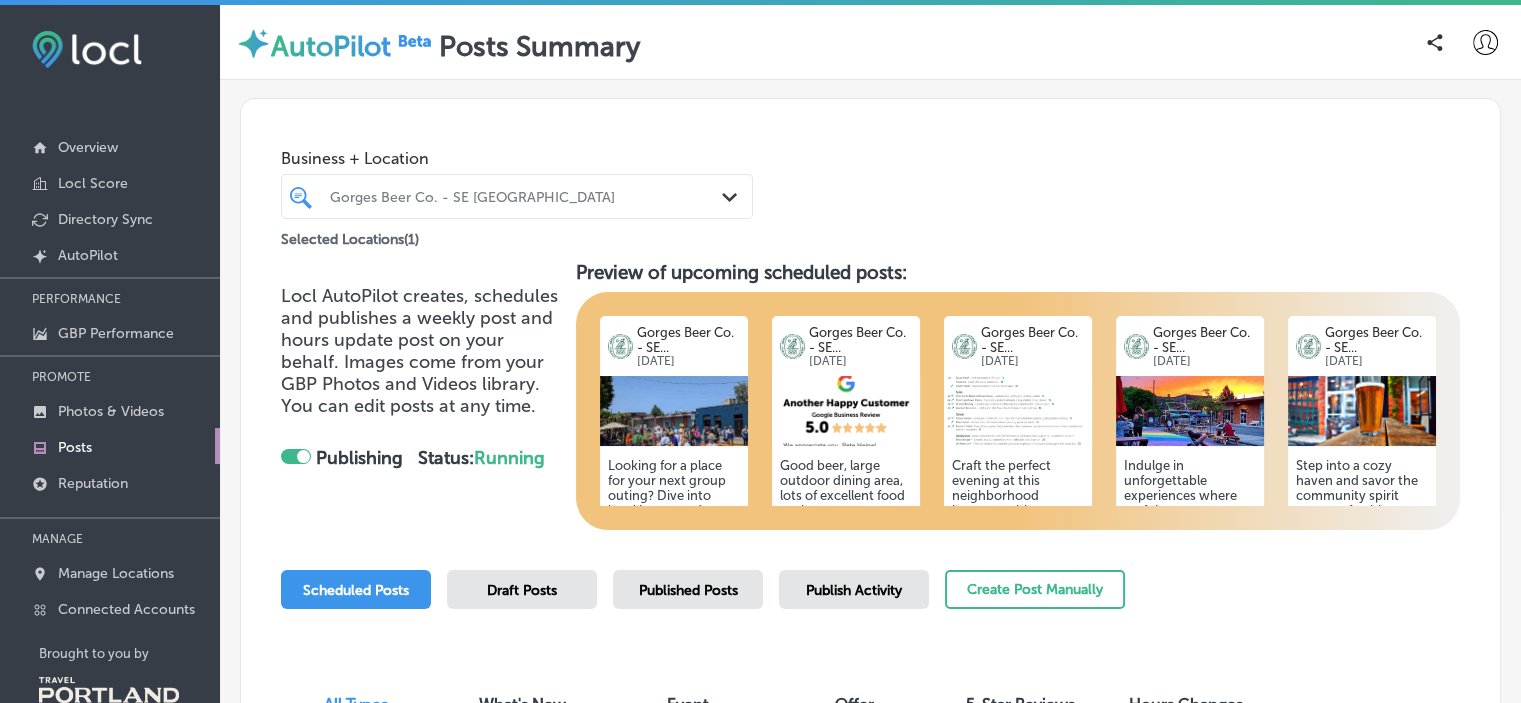 click at bounding box center [1190, 411] 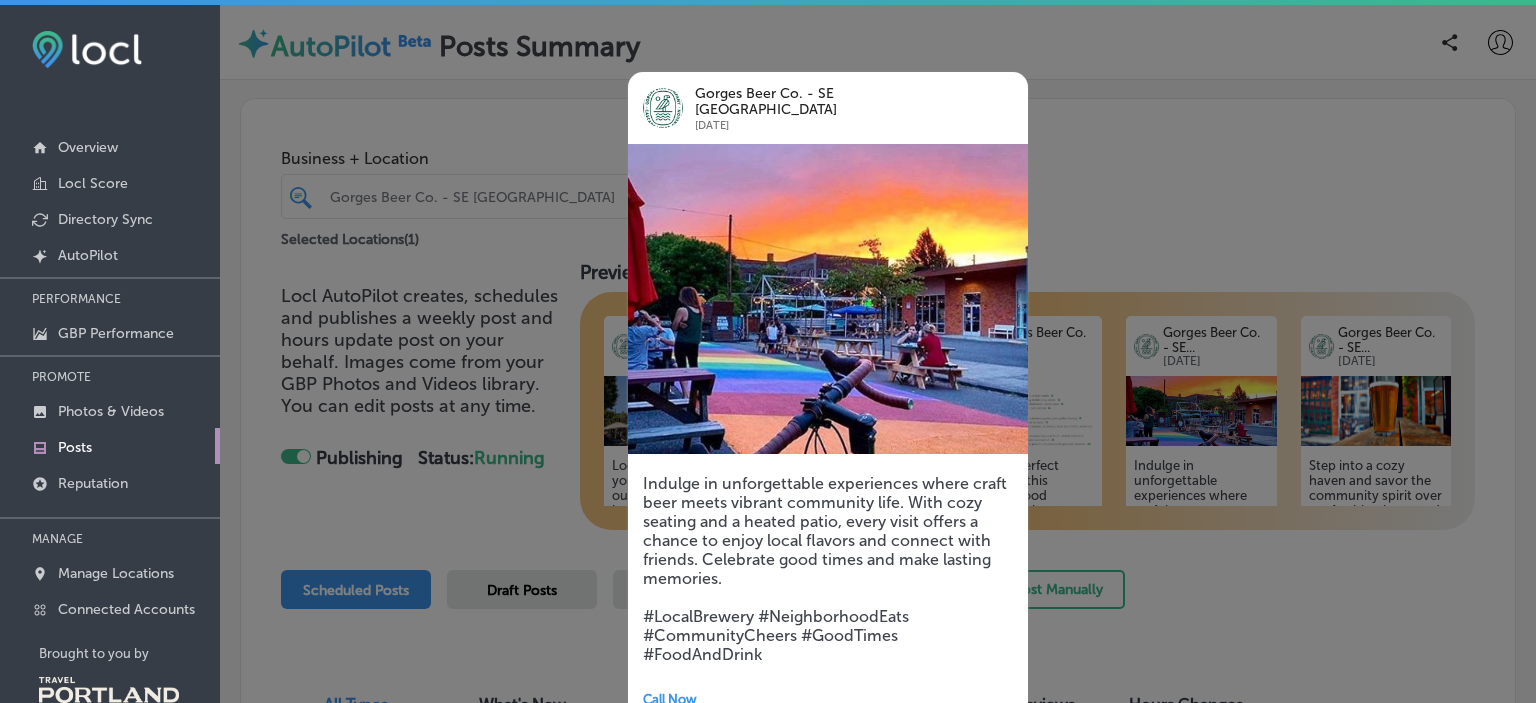 click at bounding box center [768, 351] 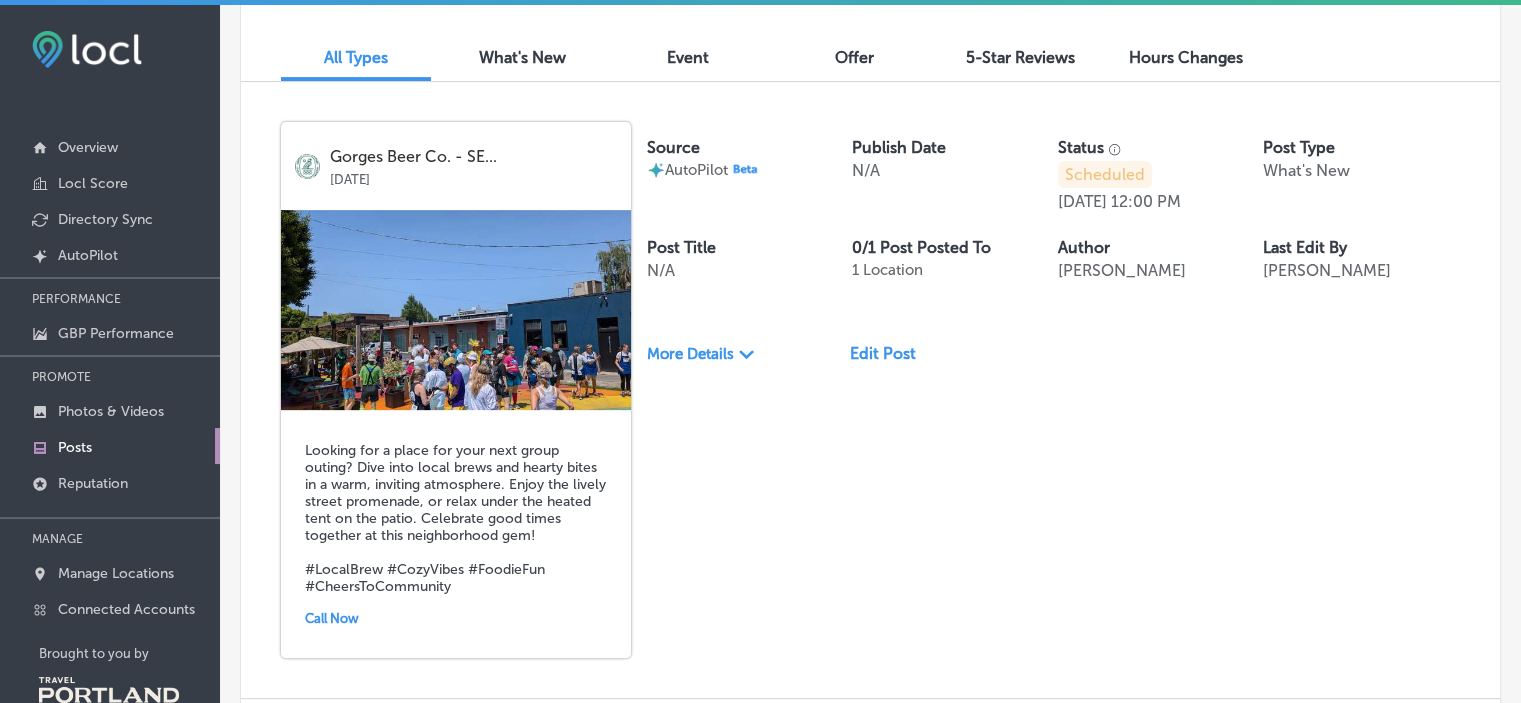 scroll, scrollTop: 1294, scrollLeft: 0, axis: vertical 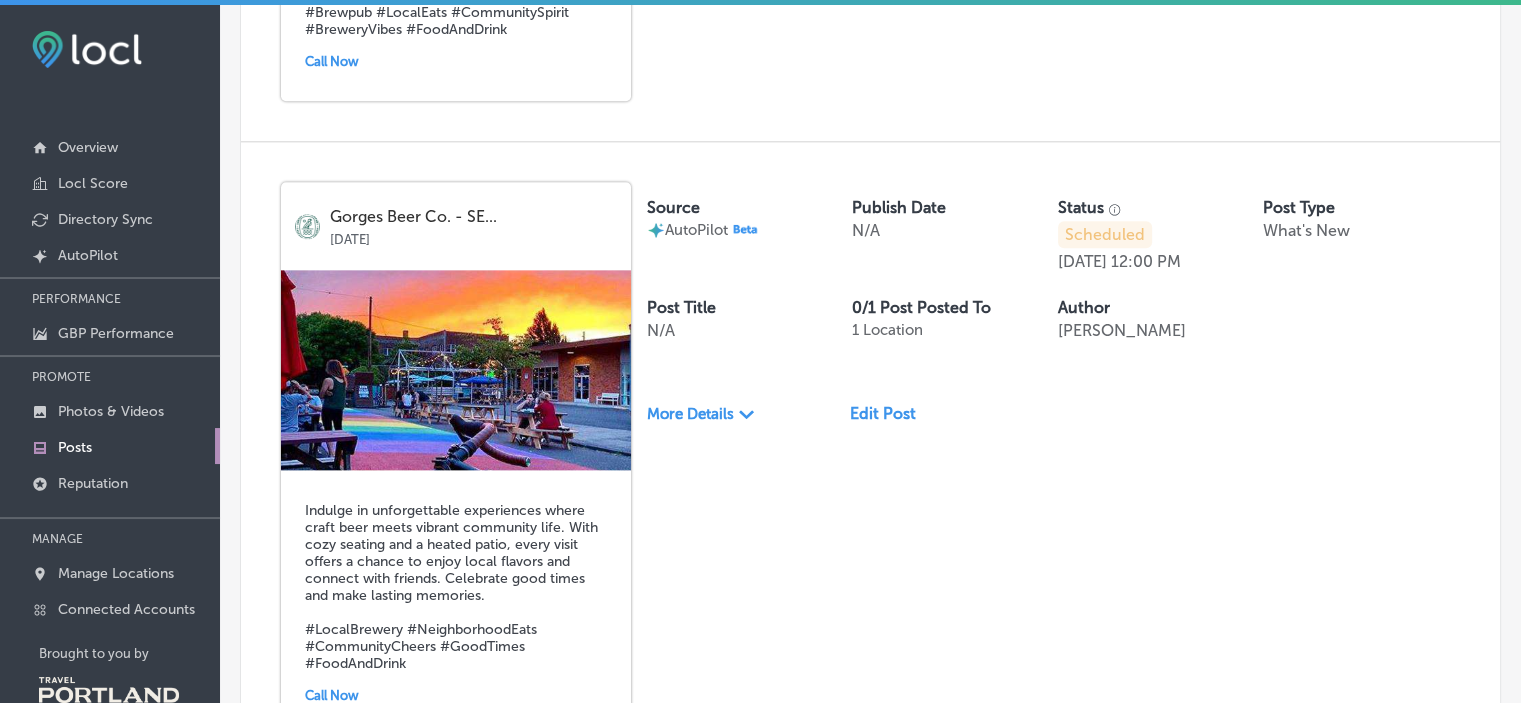 click on "Edit Post" at bounding box center (891, 413) 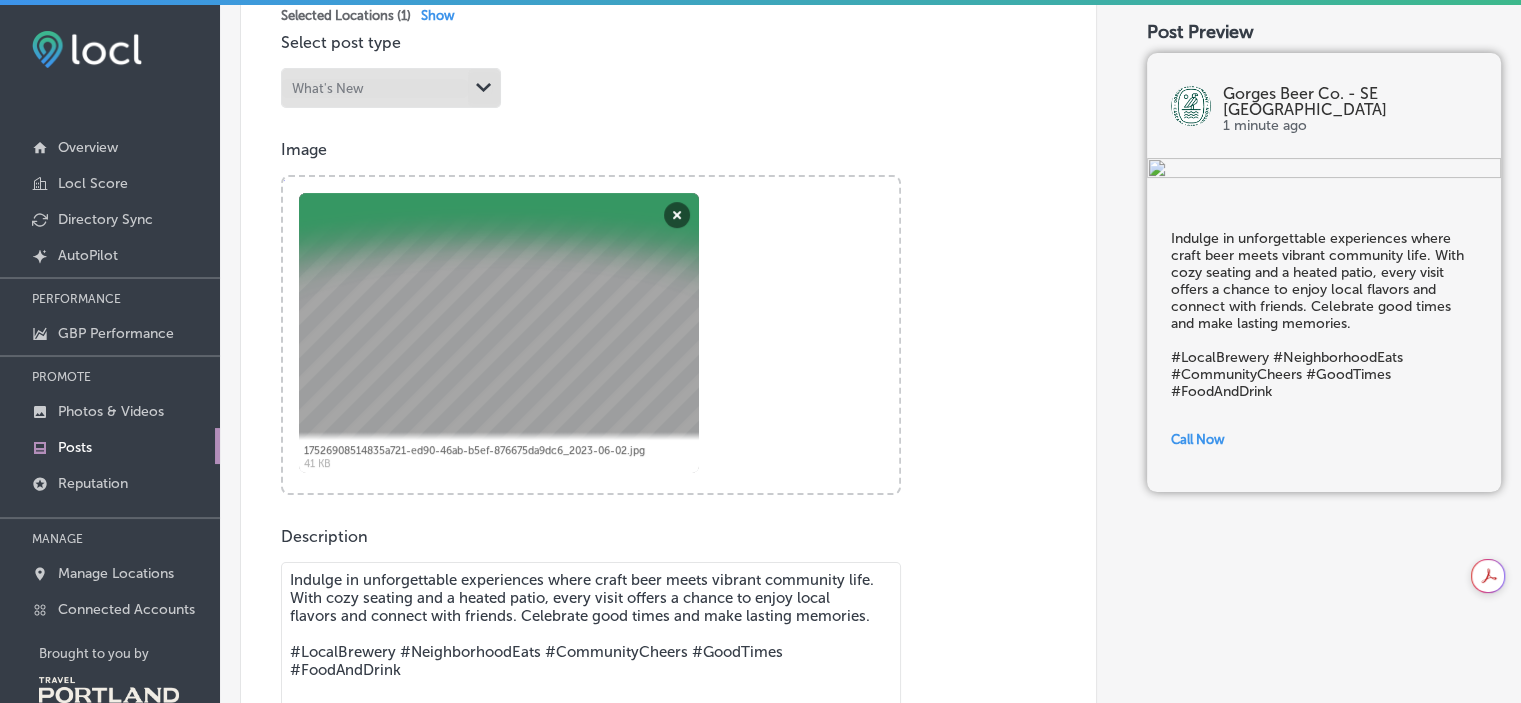 scroll, scrollTop: 382, scrollLeft: 0, axis: vertical 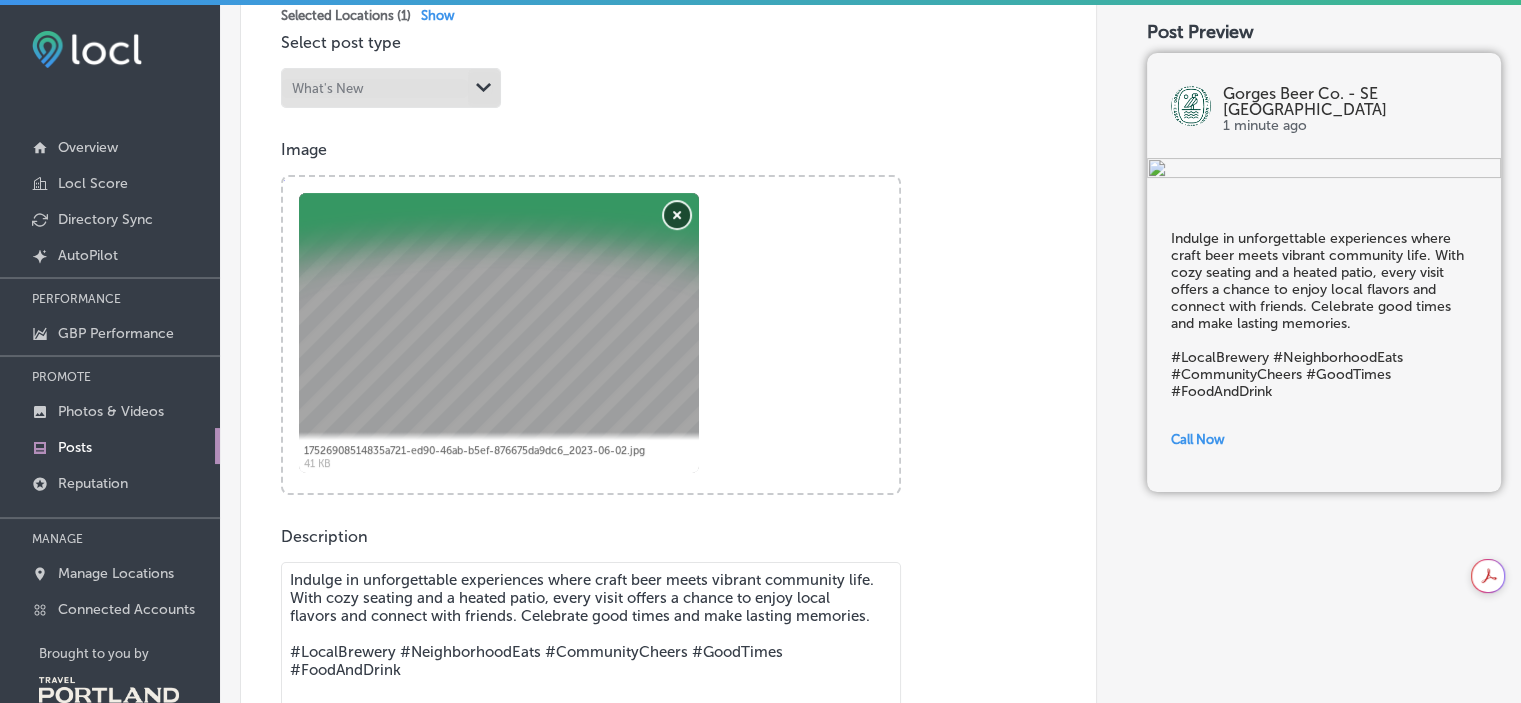 click on "Remove" at bounding box center (677, 215) 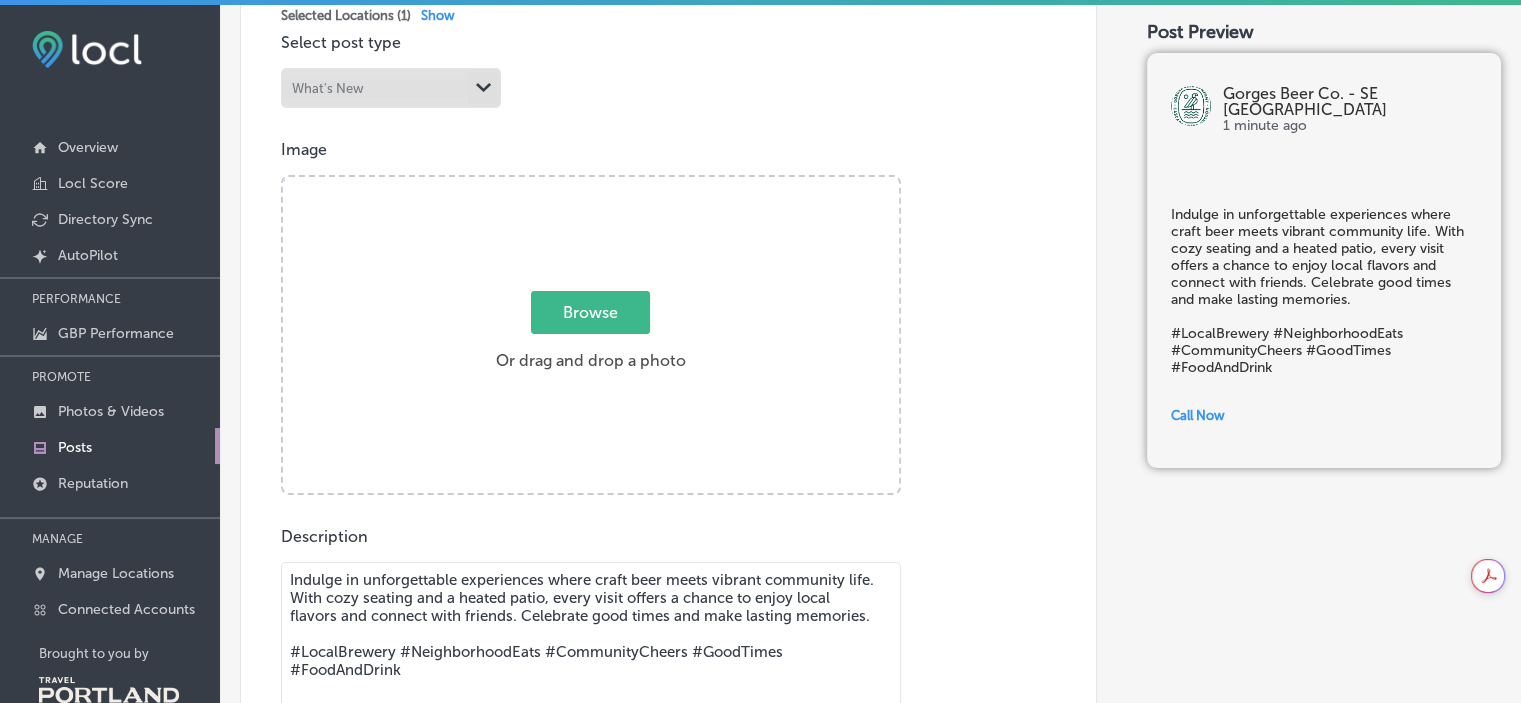 click on "Browse" at bounding box center [590, 312] 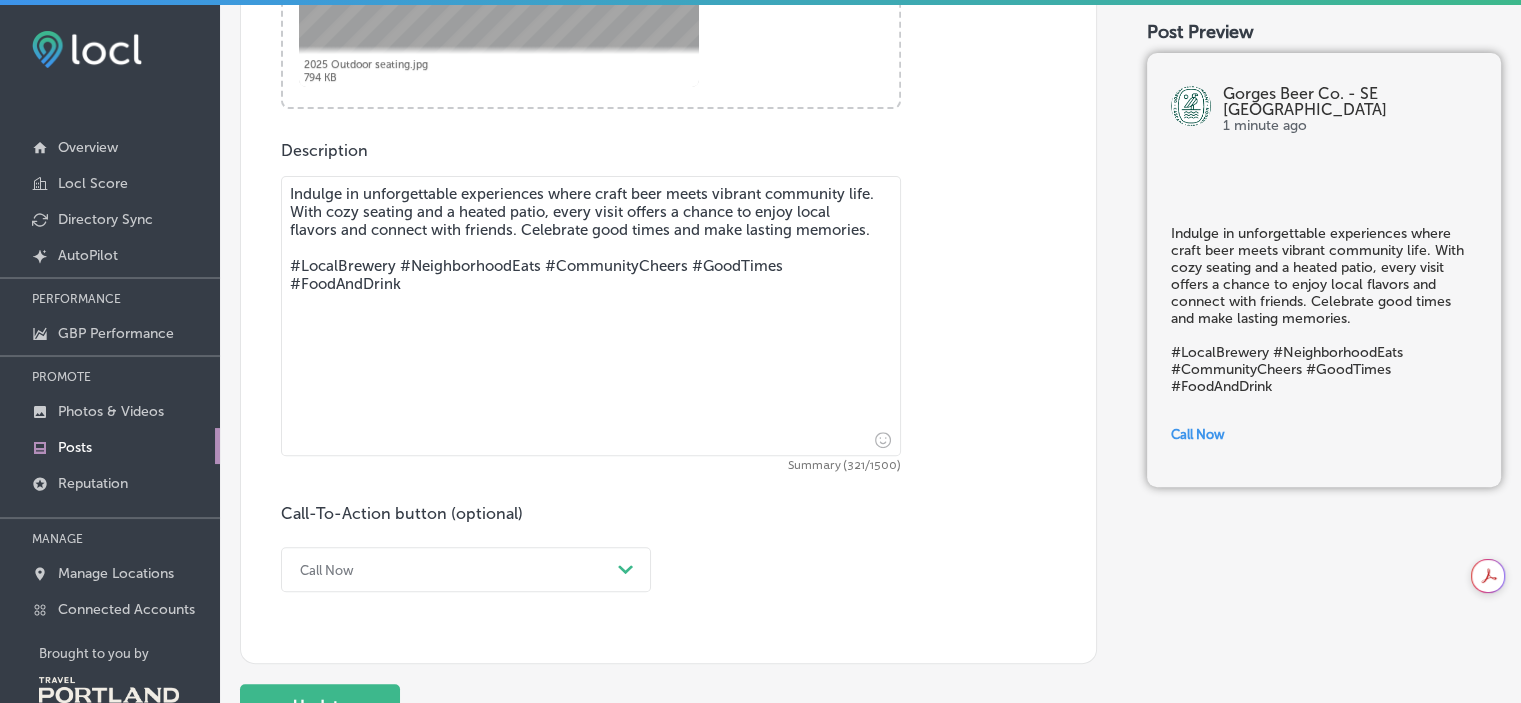scroll, scrollTop: 914, scrollLeft: 0, axis: vertical 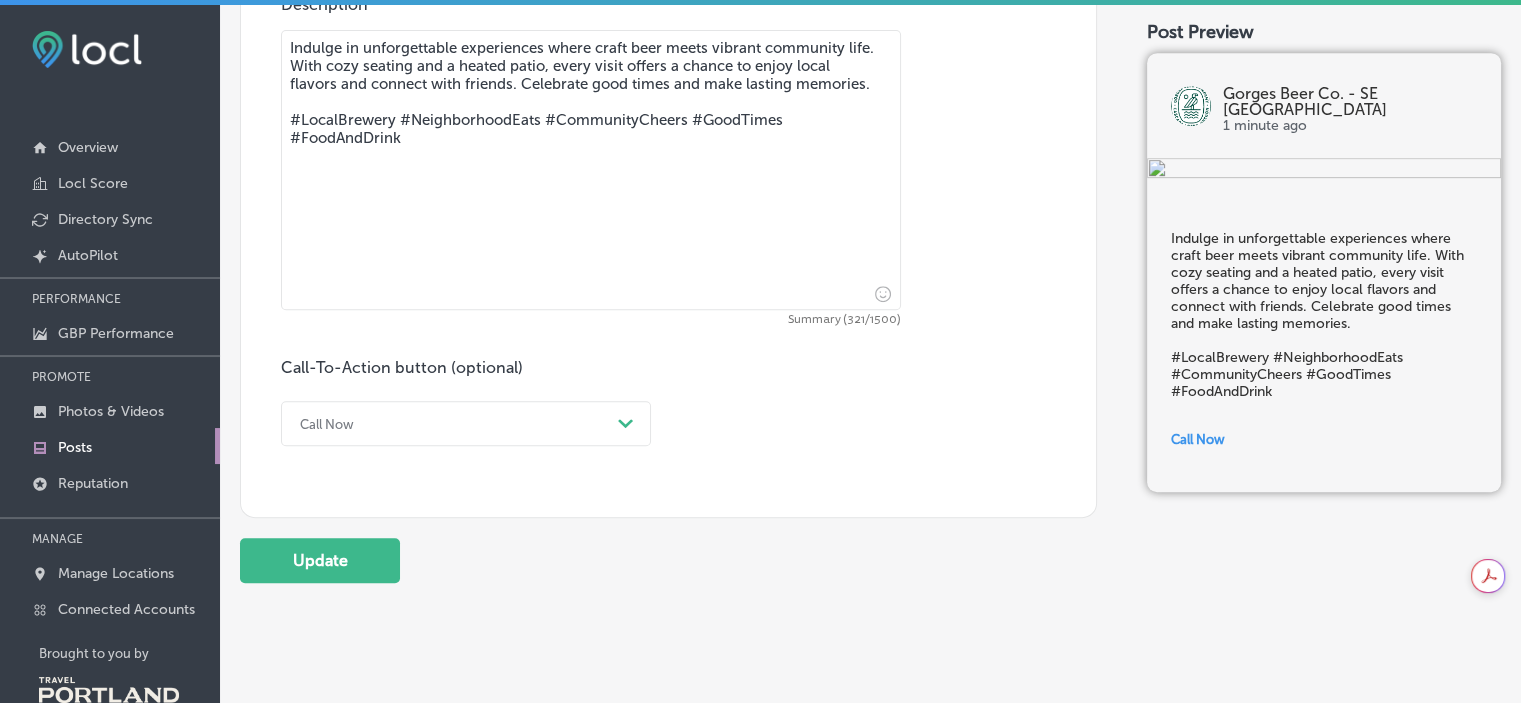 click on "Indulge in unforgettable experiences where craft beer meets vibrant community life. With cozy seating and a heated patio, every visit offers a chance to enjoy local flavors and connect with friends. Celebrate good times and make lasting memories.
#LocalBrewery #NeighborhoodEats #CommunityCheers #GoodTimes #FoodAndDrink" at bounding box center [591, 170] 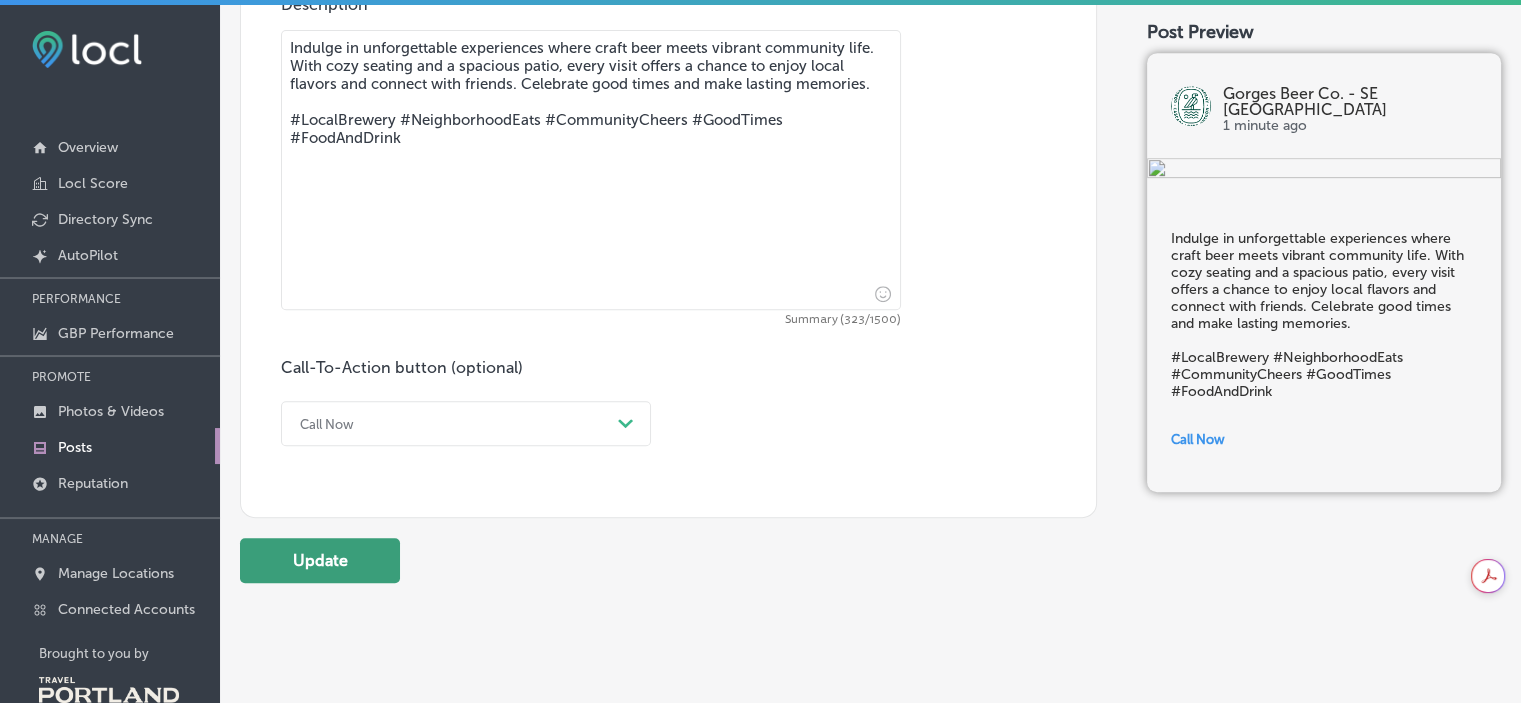 type on "Indulge in unforgettable experiences where craft beer meets vibrant community life. With cozy seating and a spacious patio, every visit offers a chance to enjoy local flavors and connect with friends. Celebrate good times and make lasting memories.
#LocalBrewery #NeighborhoodEats #CommunityCheers #GoodTimes #FoodAndDrink" 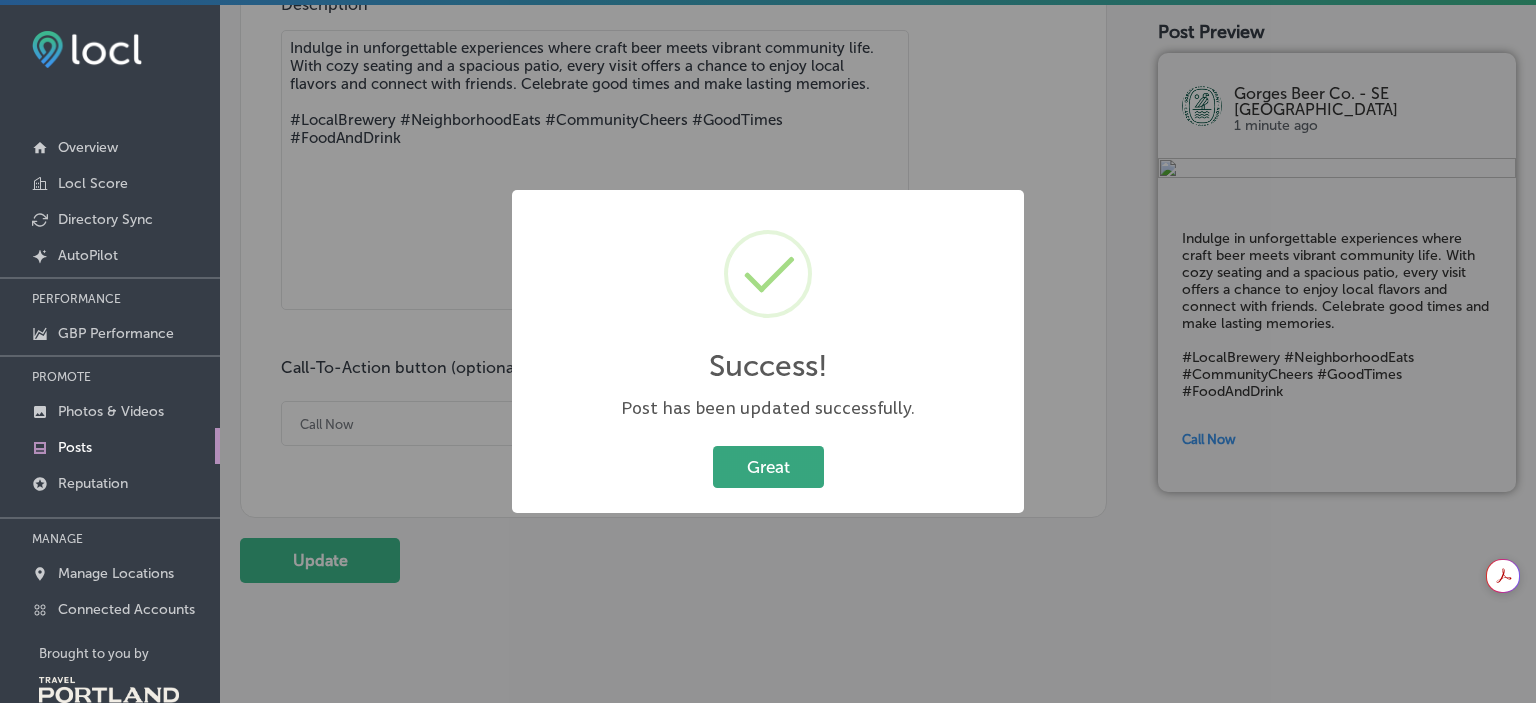 click on "Great" at bounding box center [768, 466] 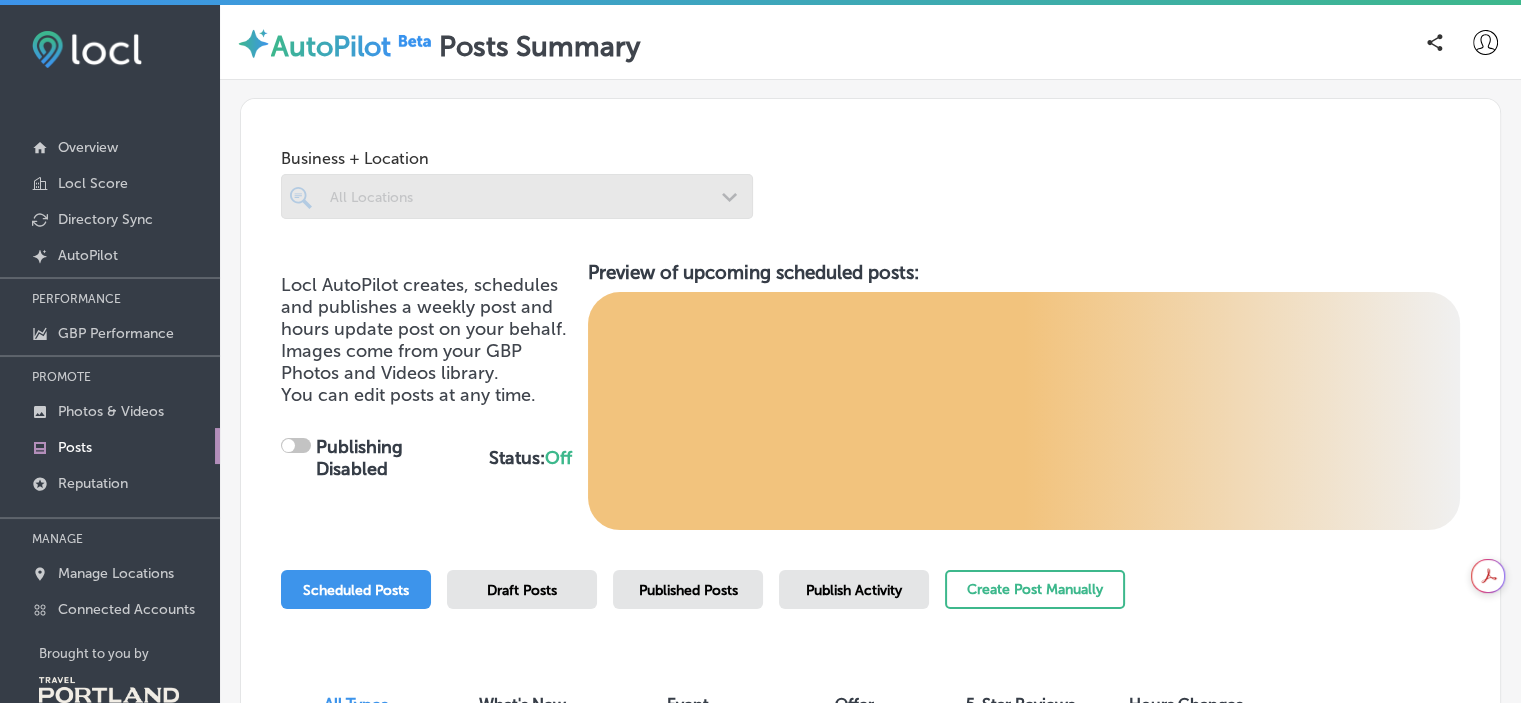 checkbox on "true" 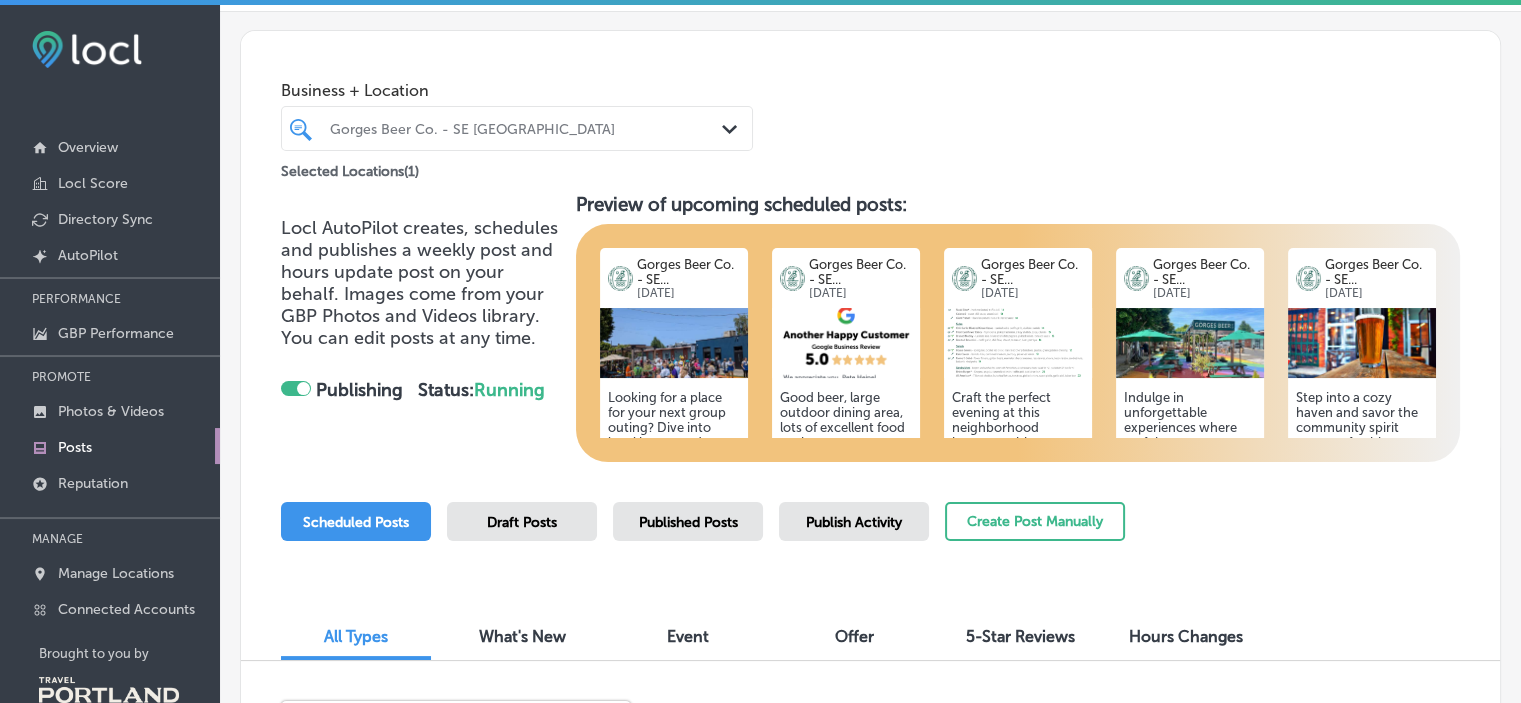 scroll, scrollTop: 76, scrollLeft: 0, axis: vertical 